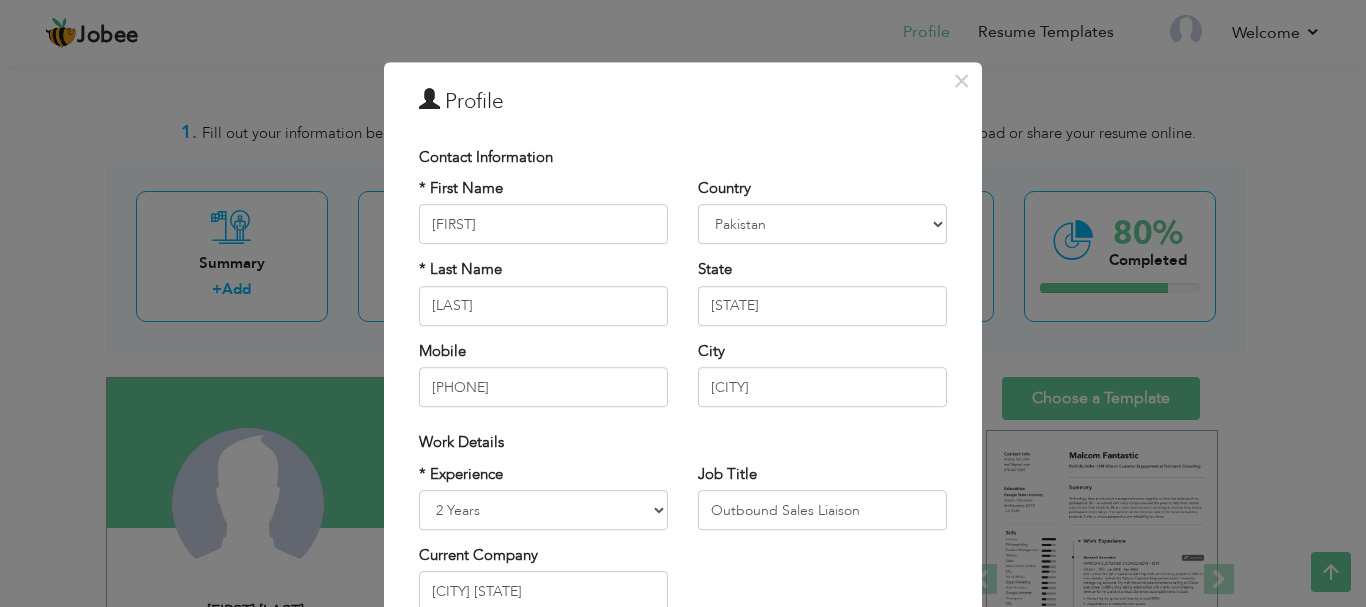 scroll, scrollTop: 234, scrollLeft: 0, axis: vertical 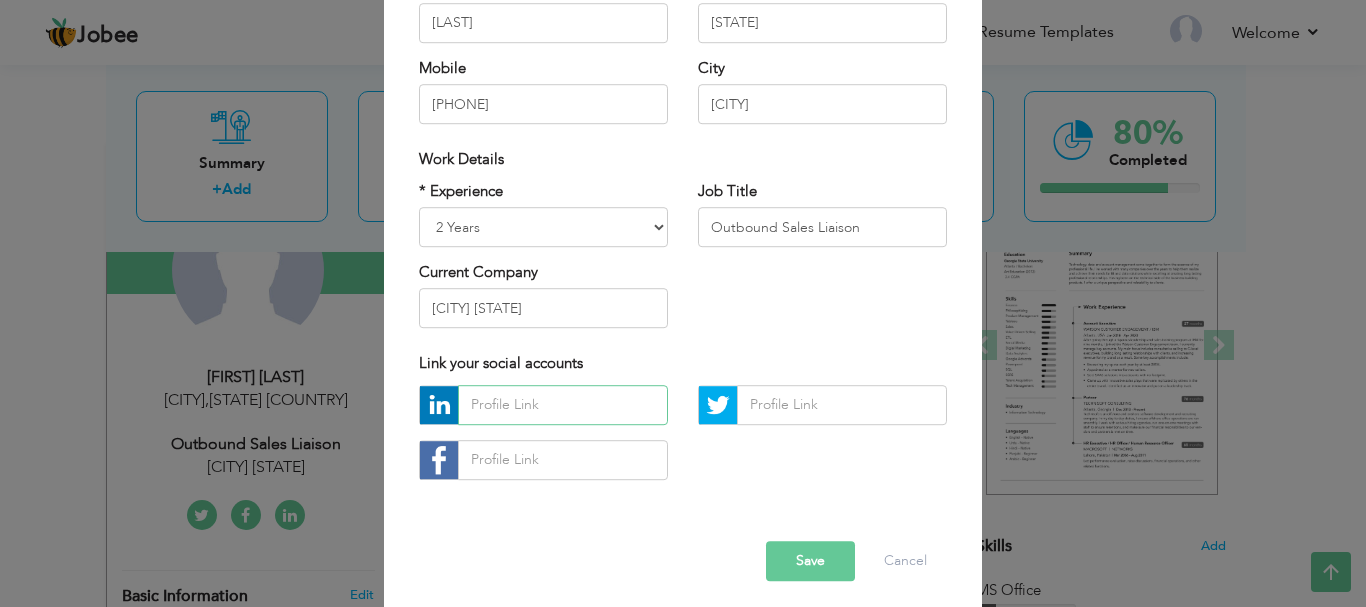 paste on "linkedin.com/in/irej-roomi-a5ba681b3" 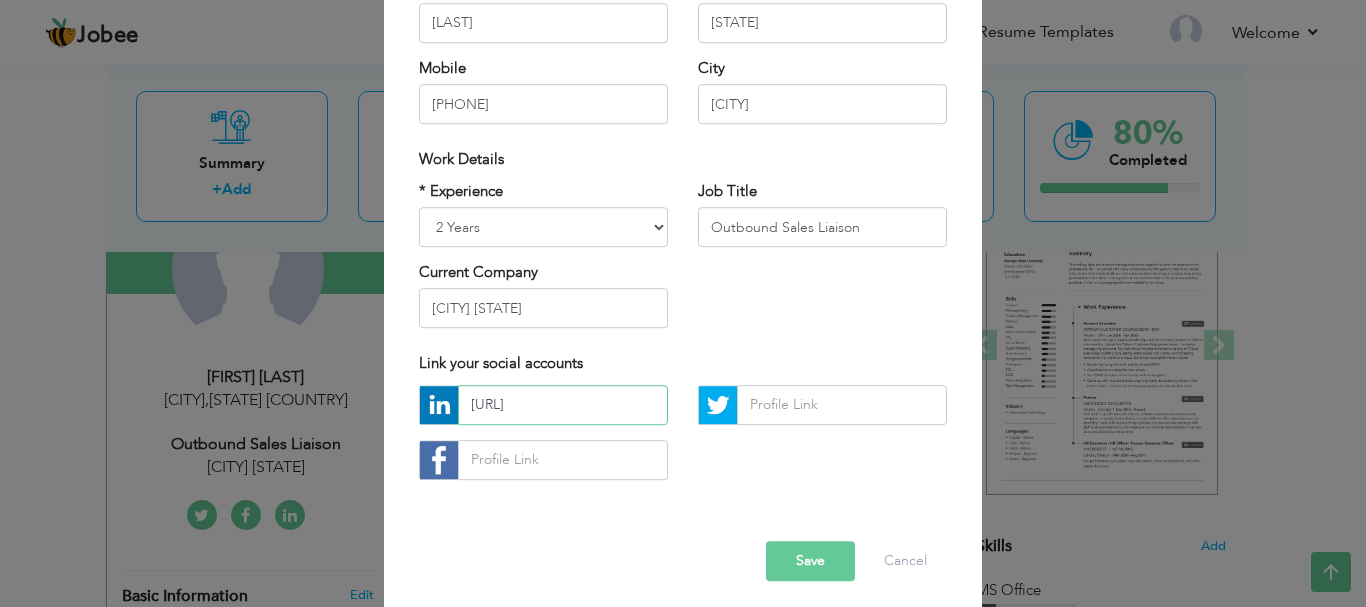 scroll, scrollTop: 0, scrollLeft: 49, axis: horizontal 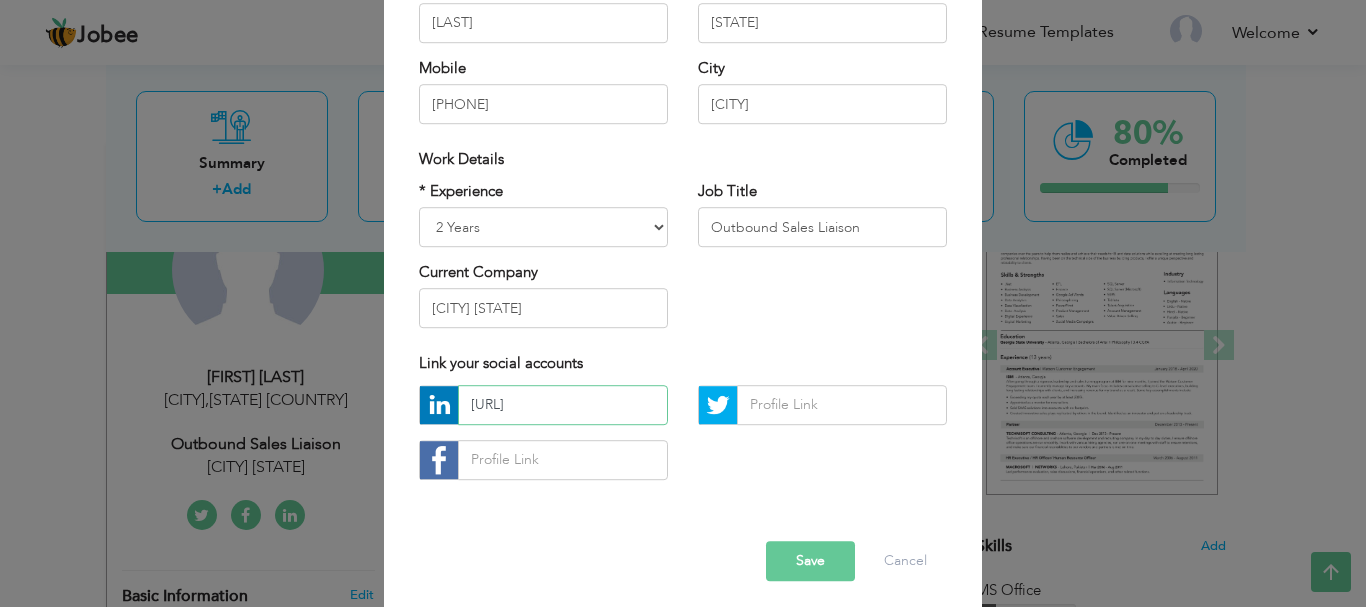 type on "linkedin.com/in/irej-roomi-a5ba681b3" 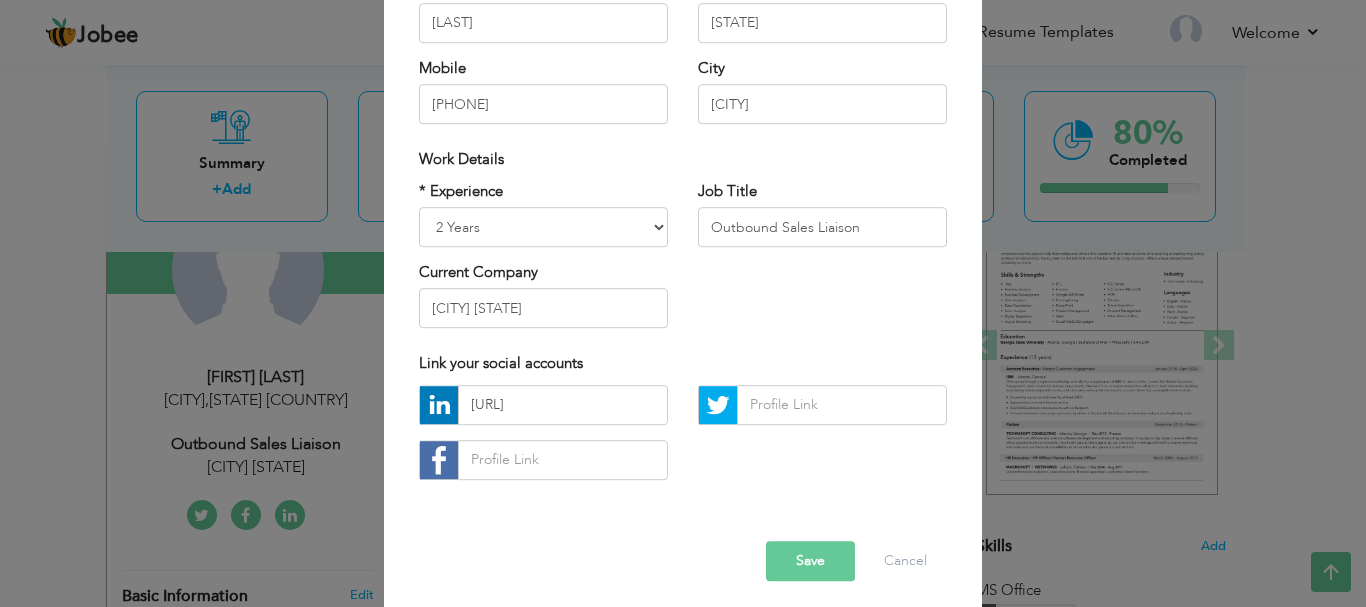 click on "Save" at bounding box center (810, 561) 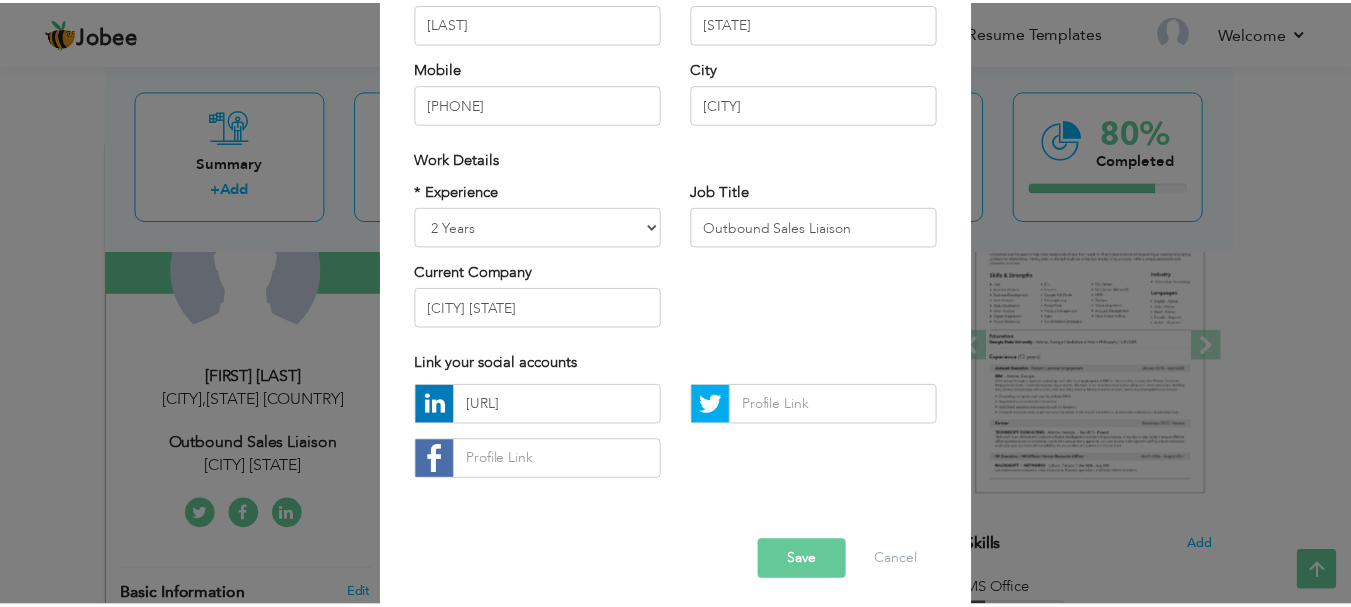 scroll, scrollTop: 0, scrollLeft: 0, axis: both 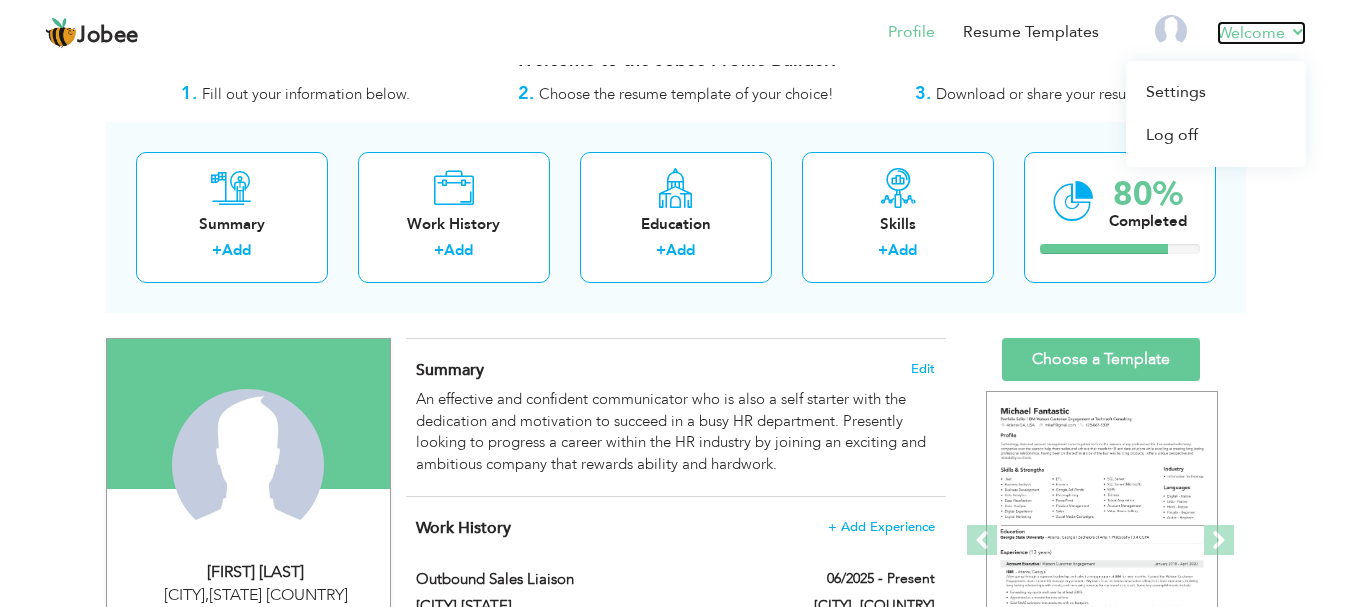 click on "Welcome" at bounding box center [1261, 33] 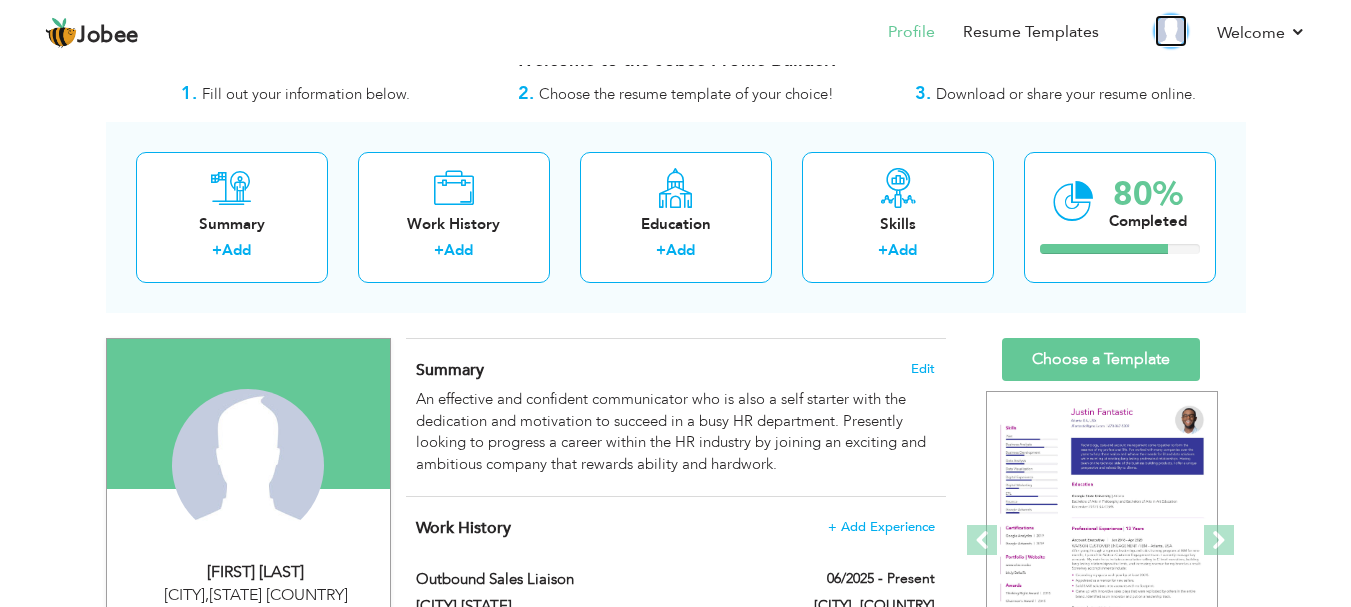 click at bounding box center (1171, 31) 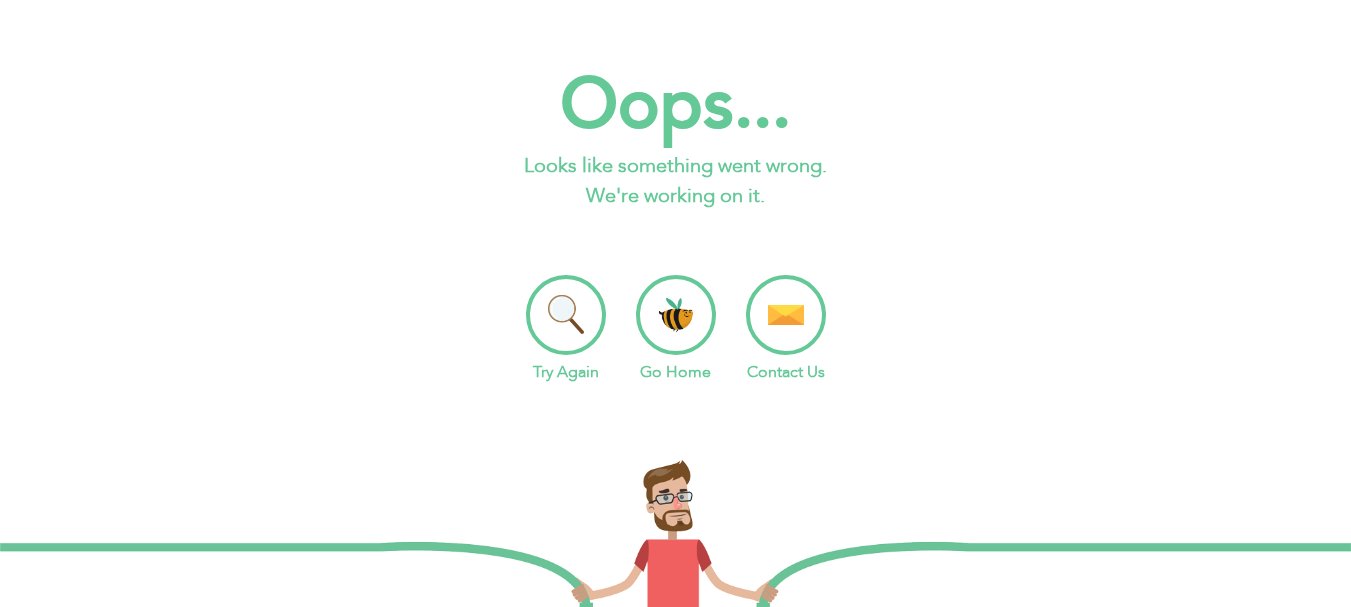 scroll, scrollTop: 0, scrollLeft: 0, axis: both 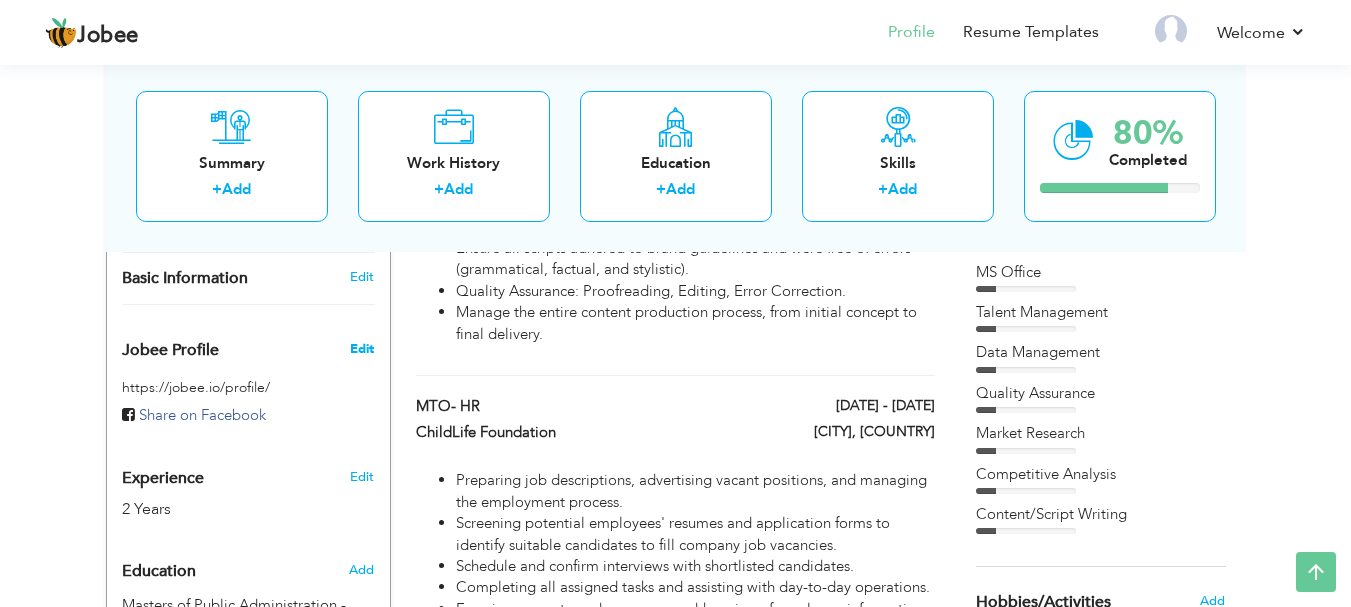 click on "Edit" at bounding box center [362, 349] 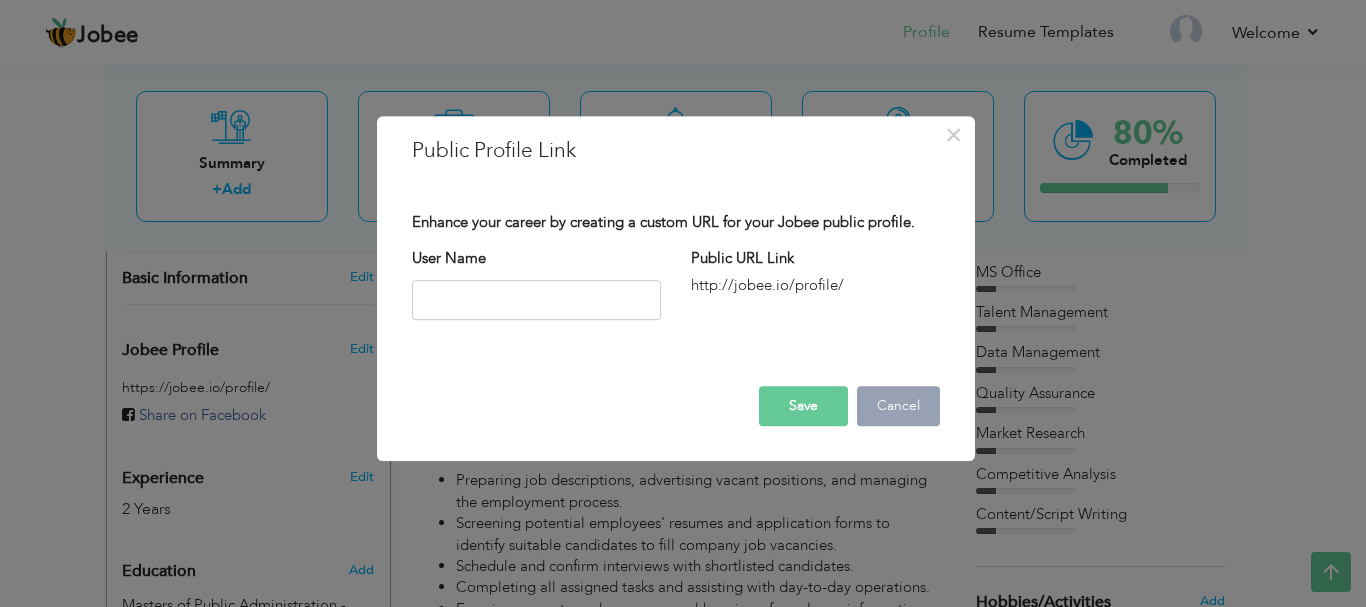 click on "Cancel" at bounding box center (898, 406) 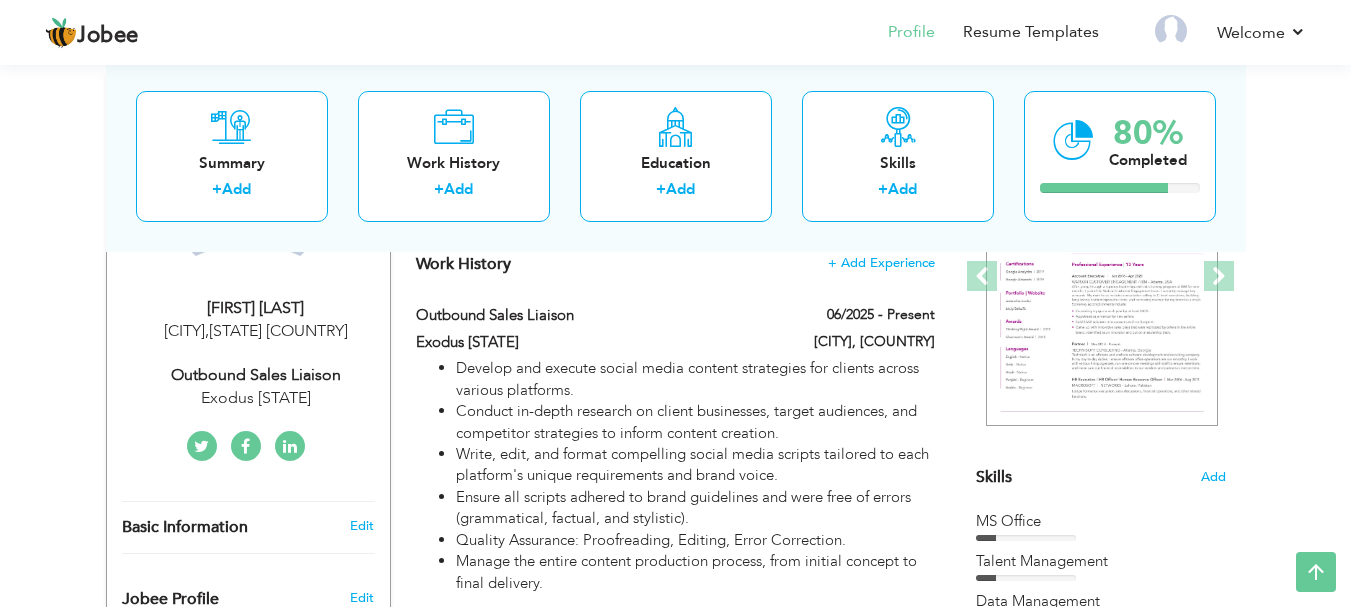 scroll, scrollTop: 231, scrollLeft: 0, axis: vertical 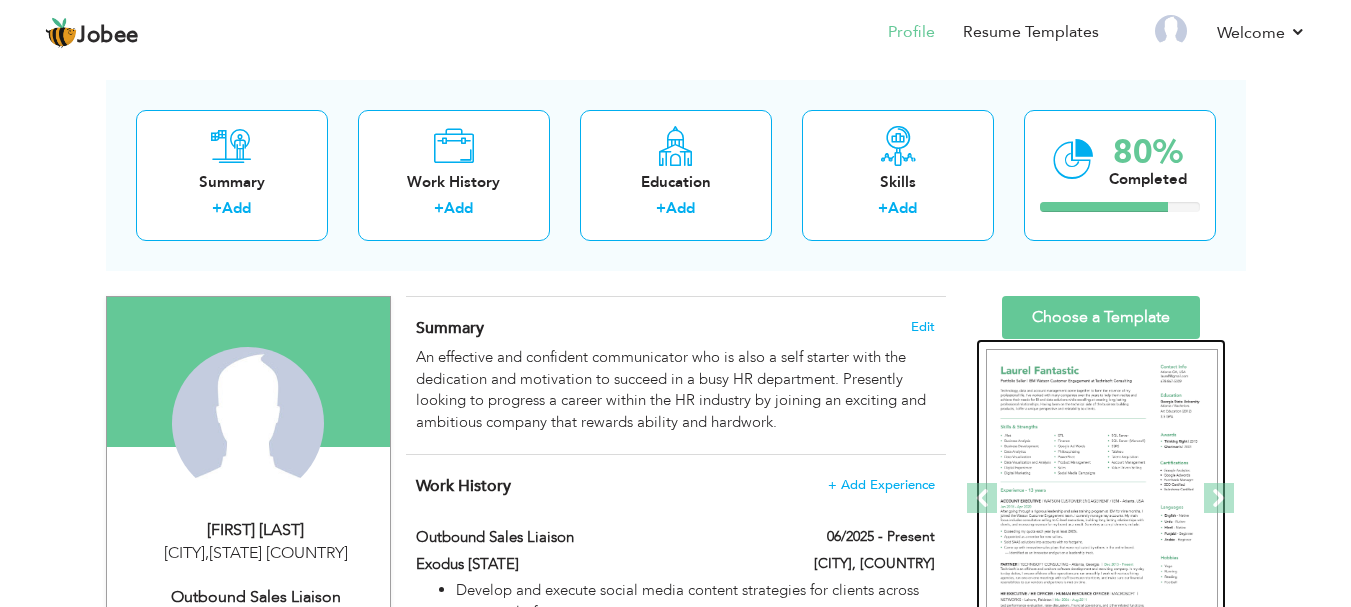 click at bounding box center (1102, 499) 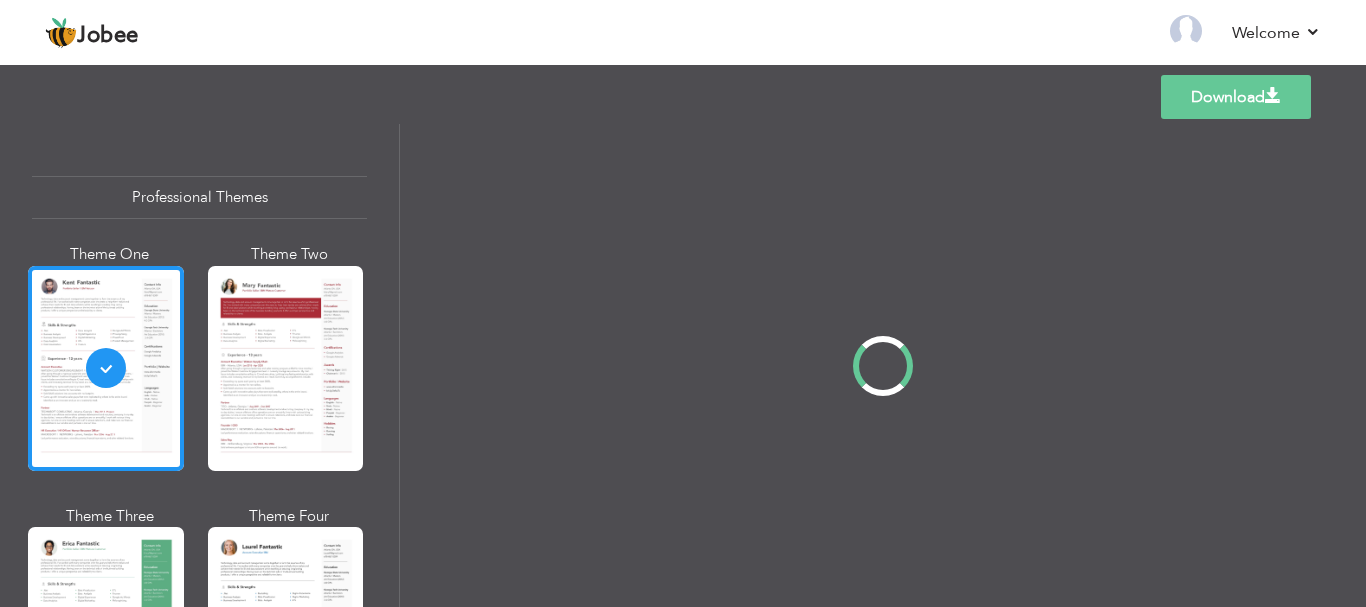 scroll, scrollTop: 0, scrollLeft: 0, axis: both 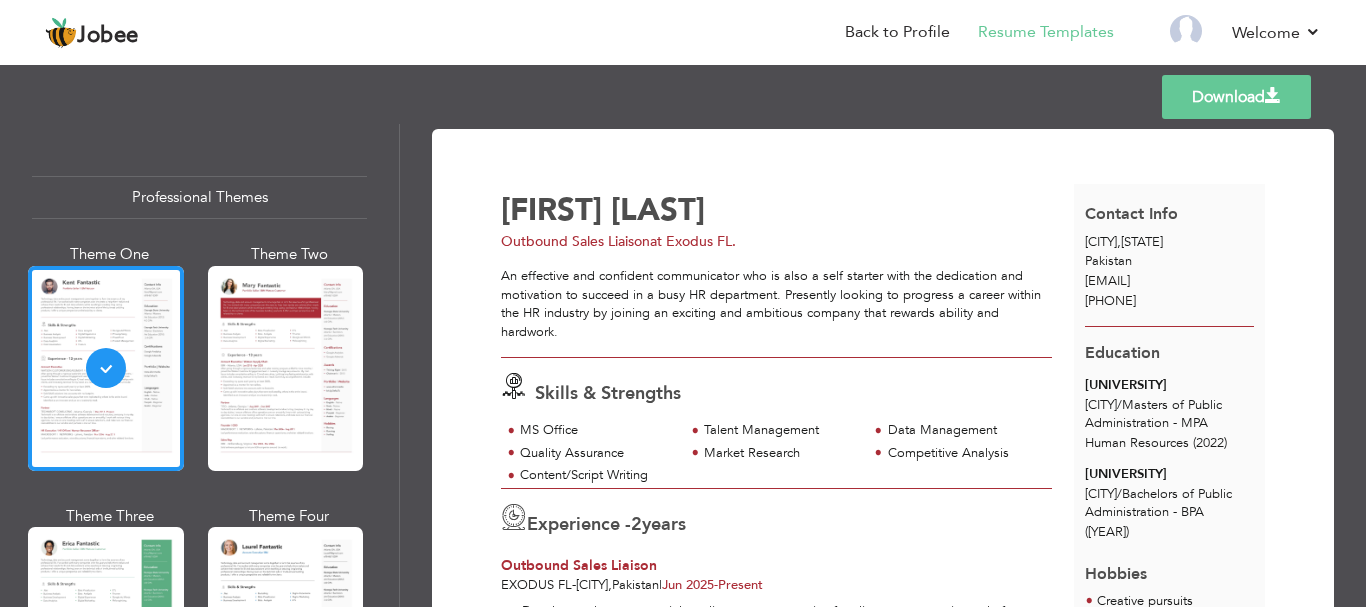 click on "[CITY]" at bounding box center [1101, 242] 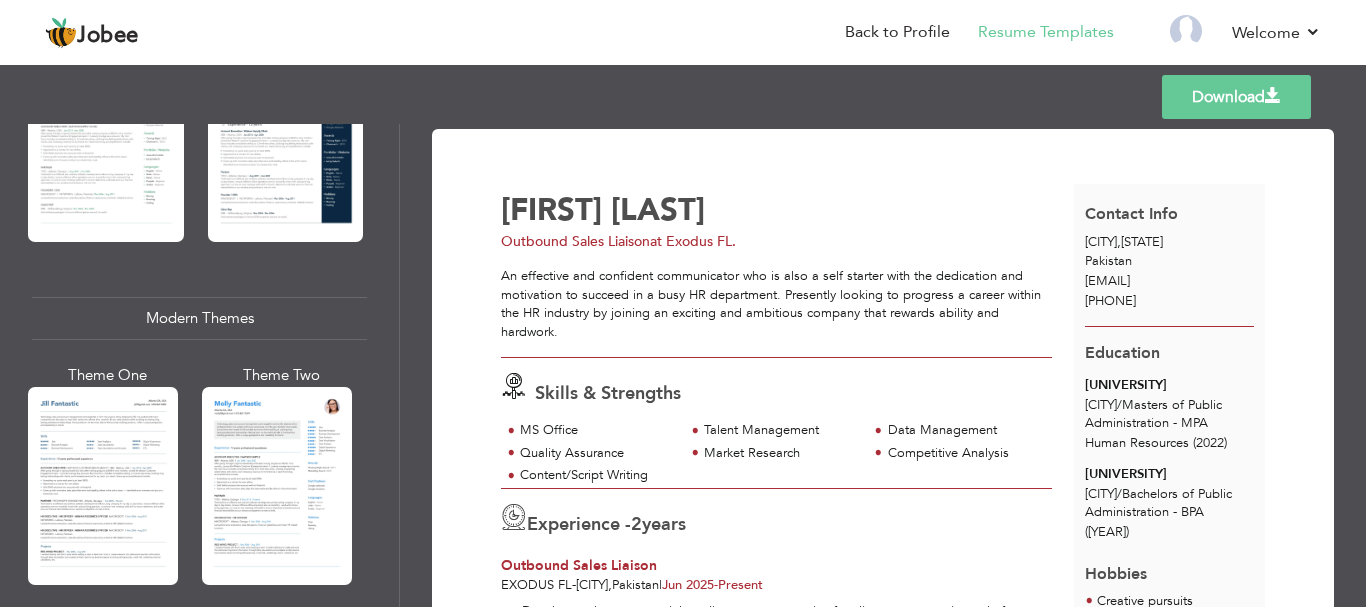 scroll, scrollTop: 760, scrollLeft: 0, axis: vertical 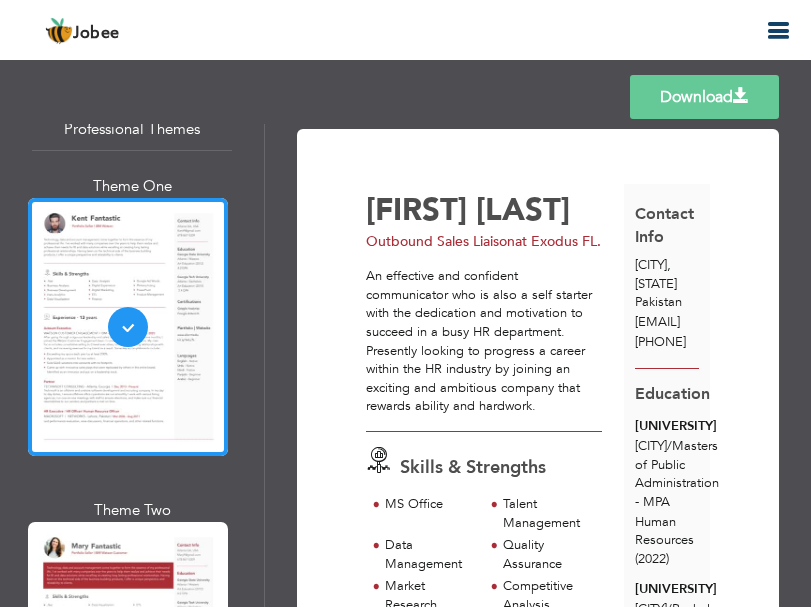 click on "An effective and confident communicator who is also a self starter with the dedication and motivation to succeed in a busy HR department. Presently looking to progress a career within the HR industry by joining an exciting and ambitious company that rewards ability and hardwork." at bounding box center [484, 341] 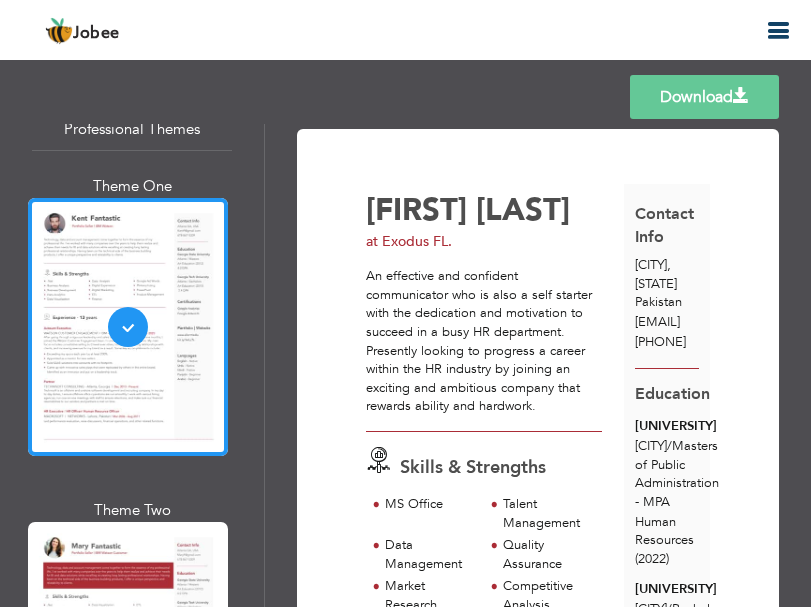 click on "An effective and confident communicator who is also a self starter with the dedication and motivation to succeed in a busy HR department. Presently looking to progress a career within the HR industry by joining an exciting and ambitious company that rewards ability and hardwork." at bounding box center (484, 341) 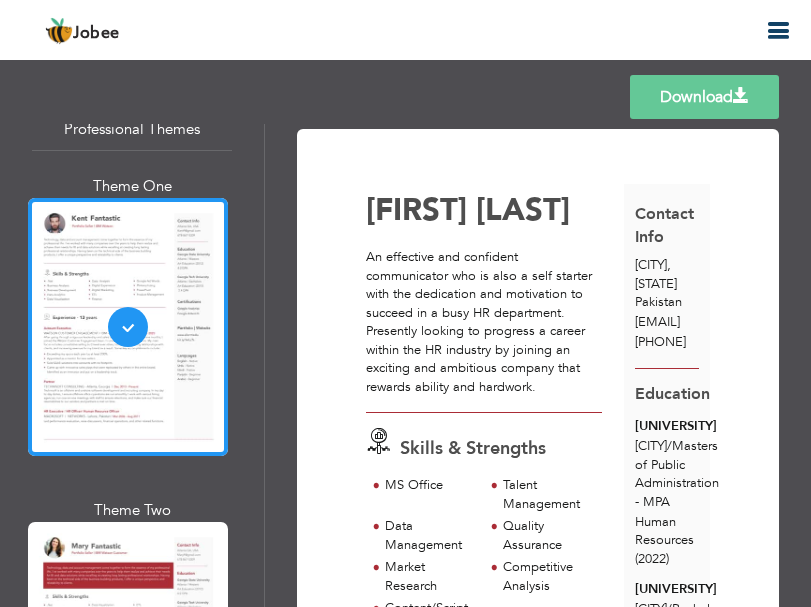 click on "Contact Info
[CITY],  [STATE]
Pakistan
[EMAIL]
[PHONE]" at bounding box center (667, 276) 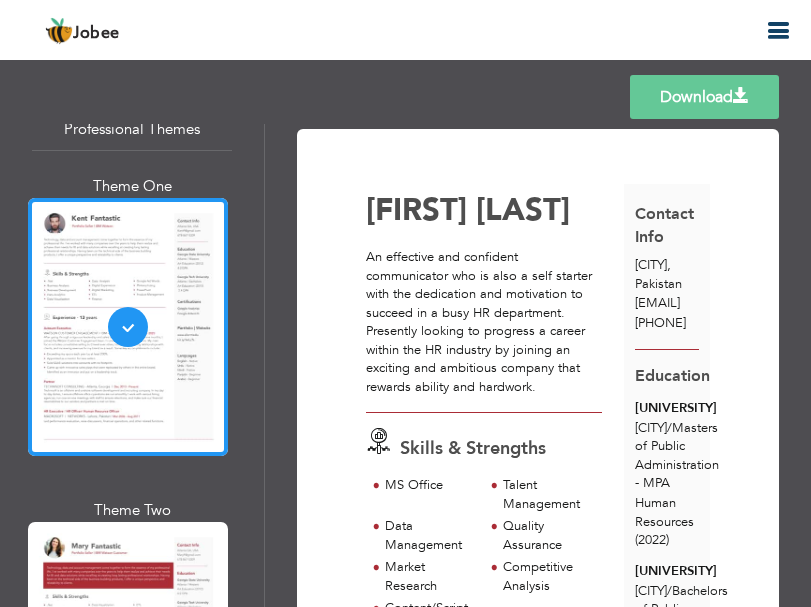 click on "Download
[FIRST]   [LAST]
Skills & Strengths
MS Office 2  -" at bounding box center [538, 1089] 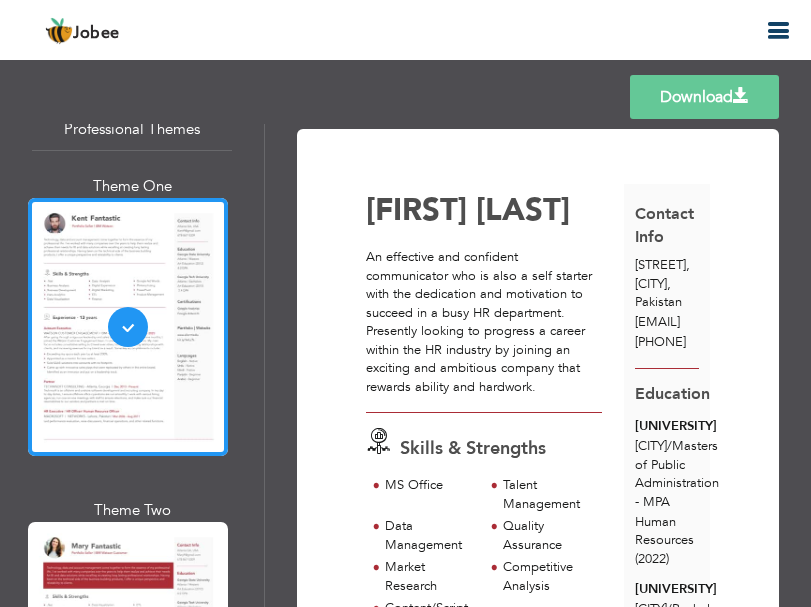 click on "Download
[FIRST]   [LAST]
Skills & Strengths
MS Office 2  -" at bounding box center (538, 1089) 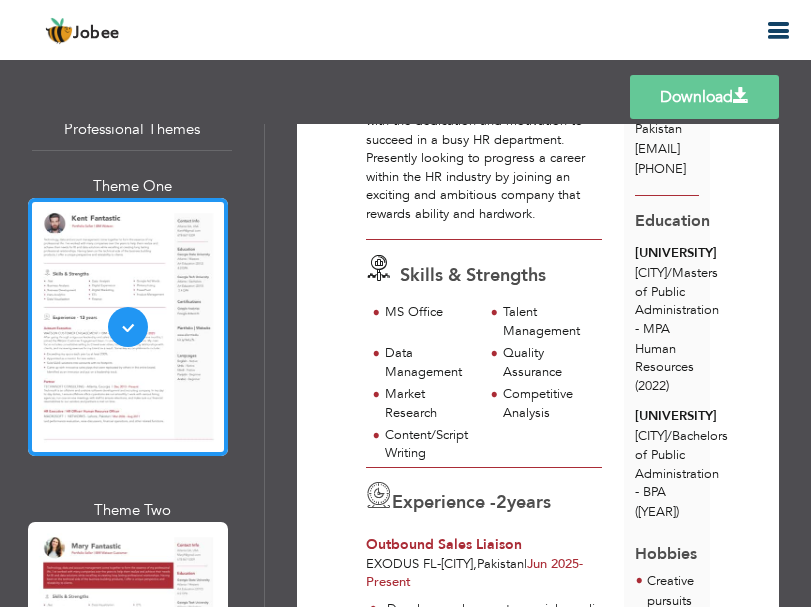 scroll, scrollTop: 201, scrollLeft: 0, axis: vertical 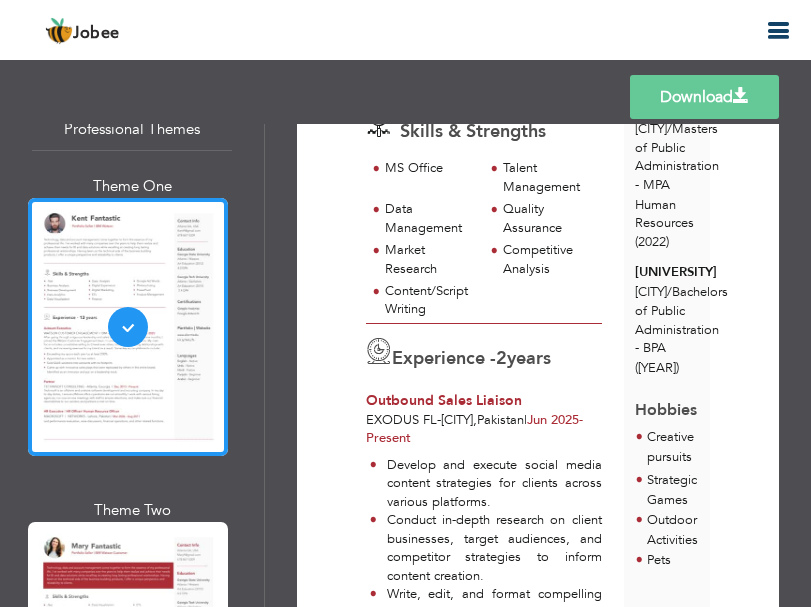 drag, startPoint x: 801, startPoint y: 244, endPoint x: 799, endPoint y: 260, distance: 16.124516 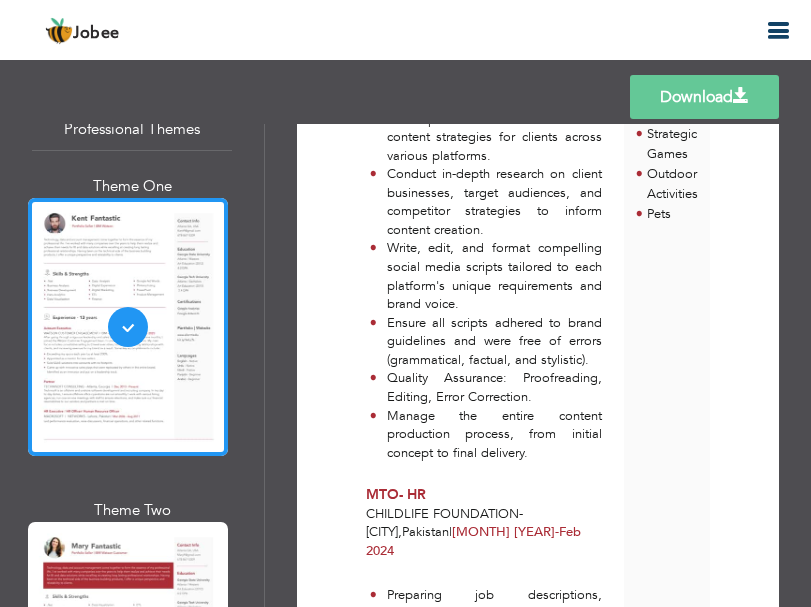 scroll, scrollTop: 667, scrollLeft: 0, axis: vertical 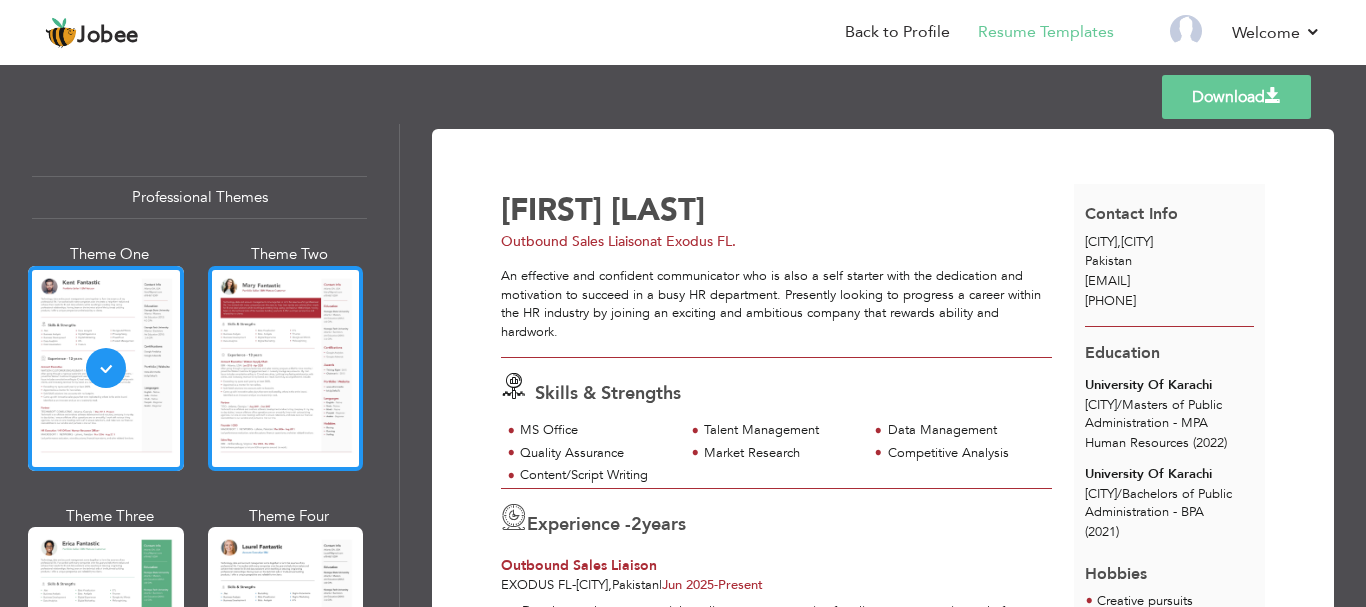 click at bounding box center (286, 368) 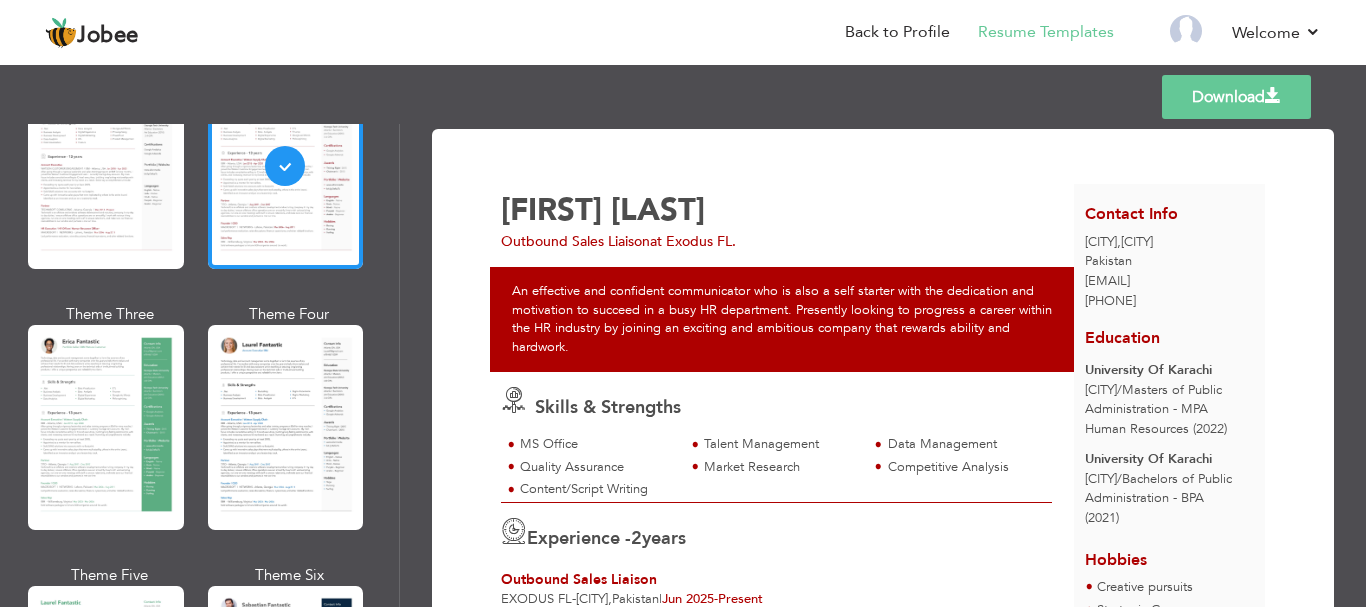 scroll, scrollTop: 253, scrollLeft: 0, axis: vertical 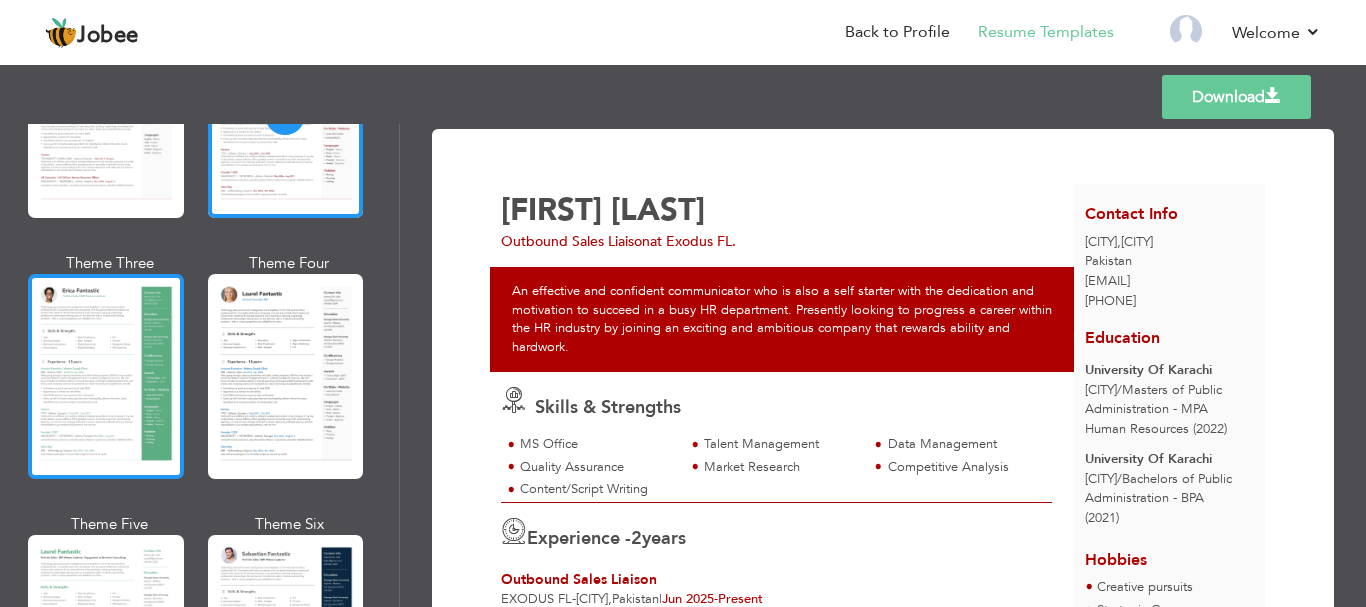 click at bounding box center [106, 376] 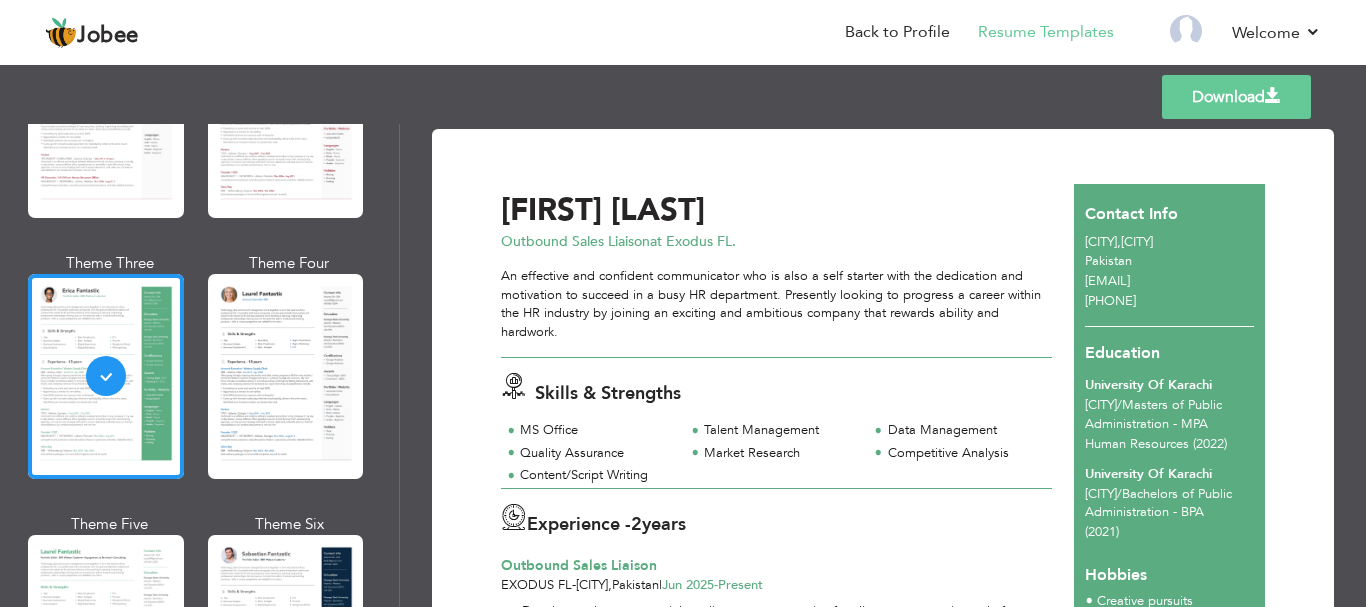 drag, startPoint x: 1362, startPoint y: 187, endPoint x: 1327, endPoint y: 434, distance: 249.46744 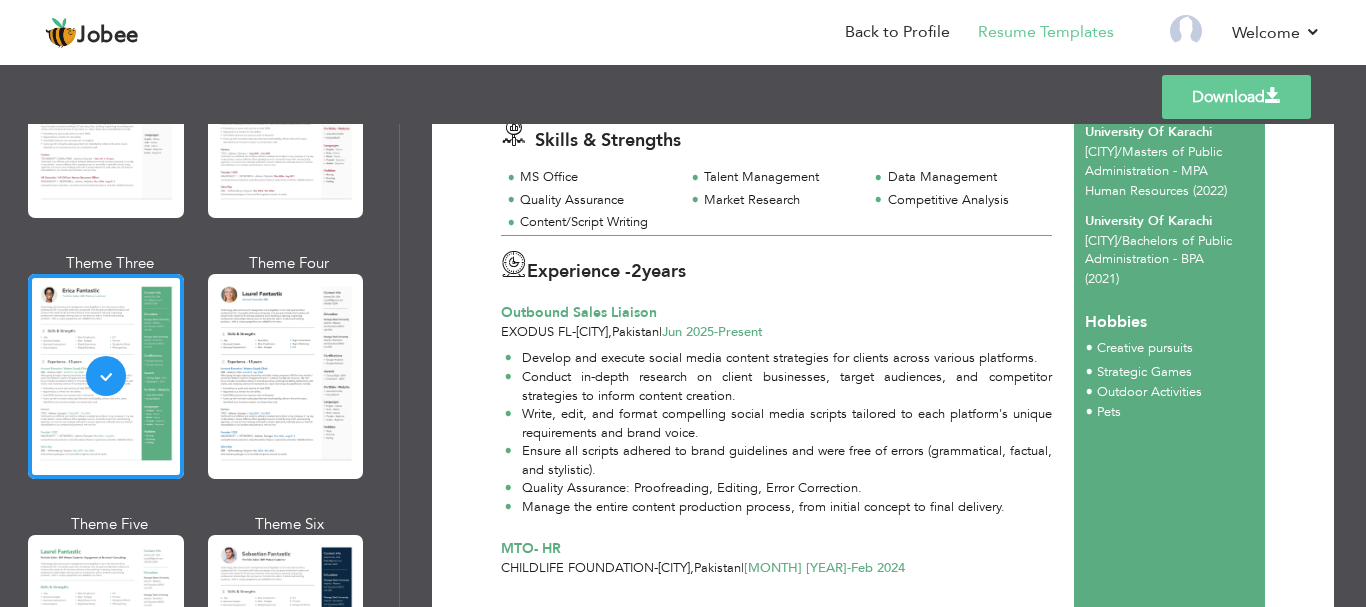 scroll, scrollTop: 165, scrollLeft: 0, axis: vertical 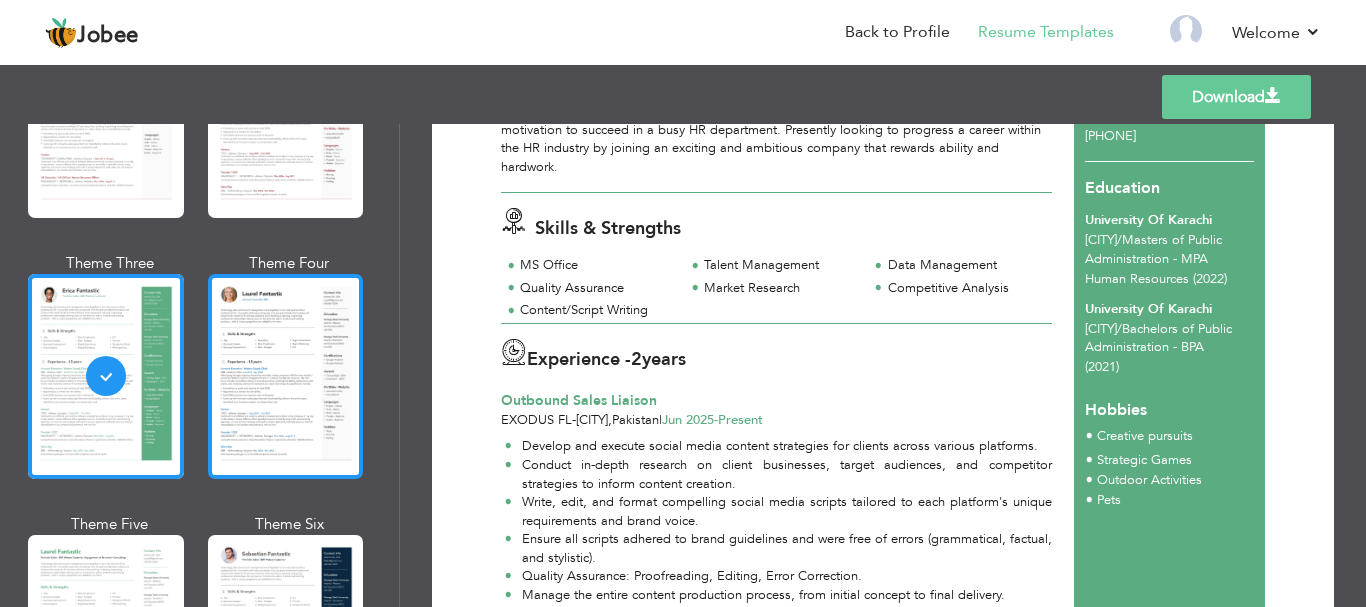 click at bounding box center [286, 376] 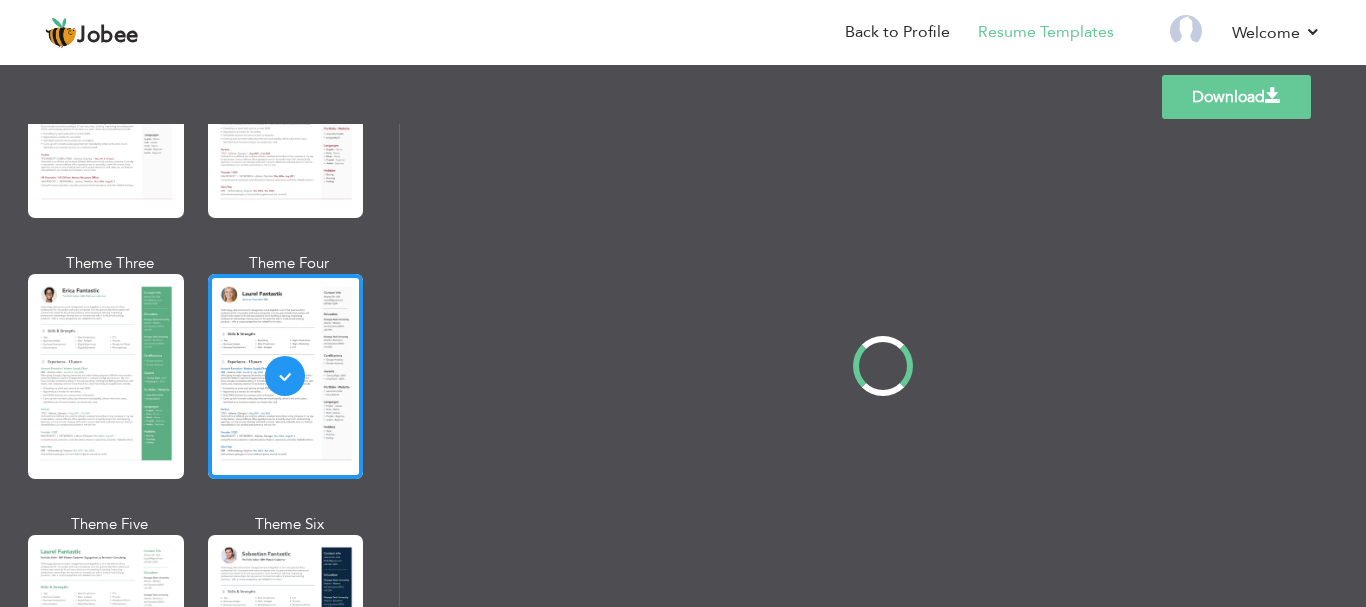 scroll, scrollTop: 0, scrollLeft: 0, axis: both 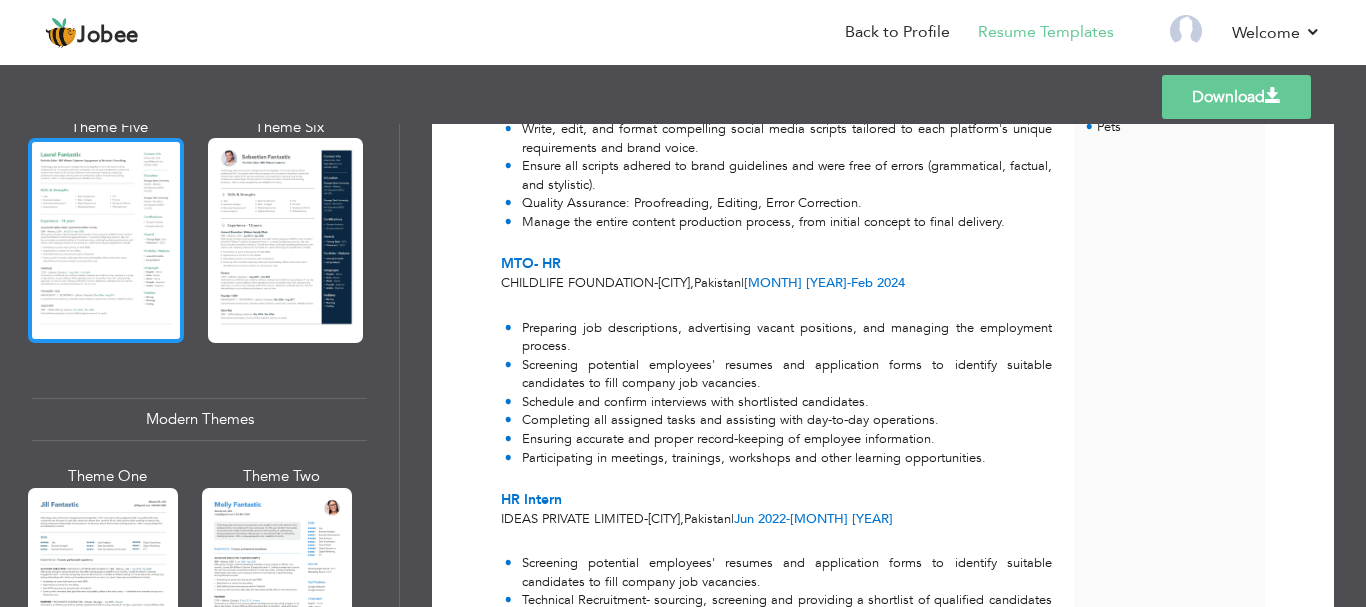click at bounding box center (106, 240) 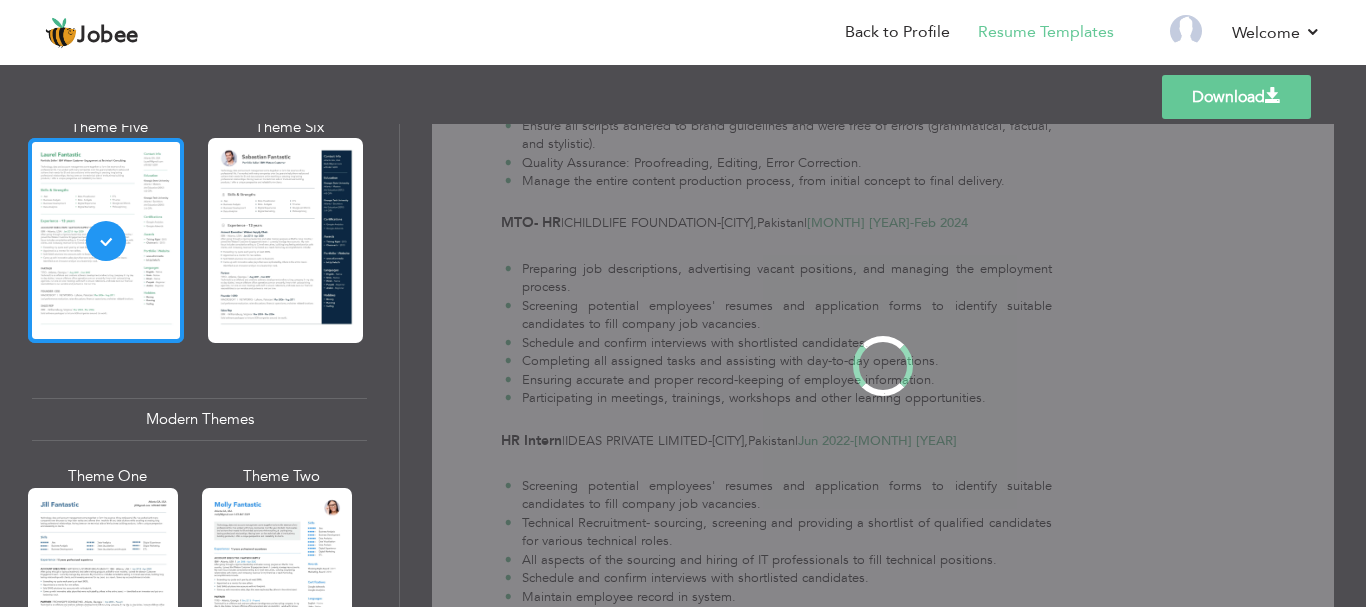 scroll, scrollTop: 0, scrollLeft: 0, axis: both 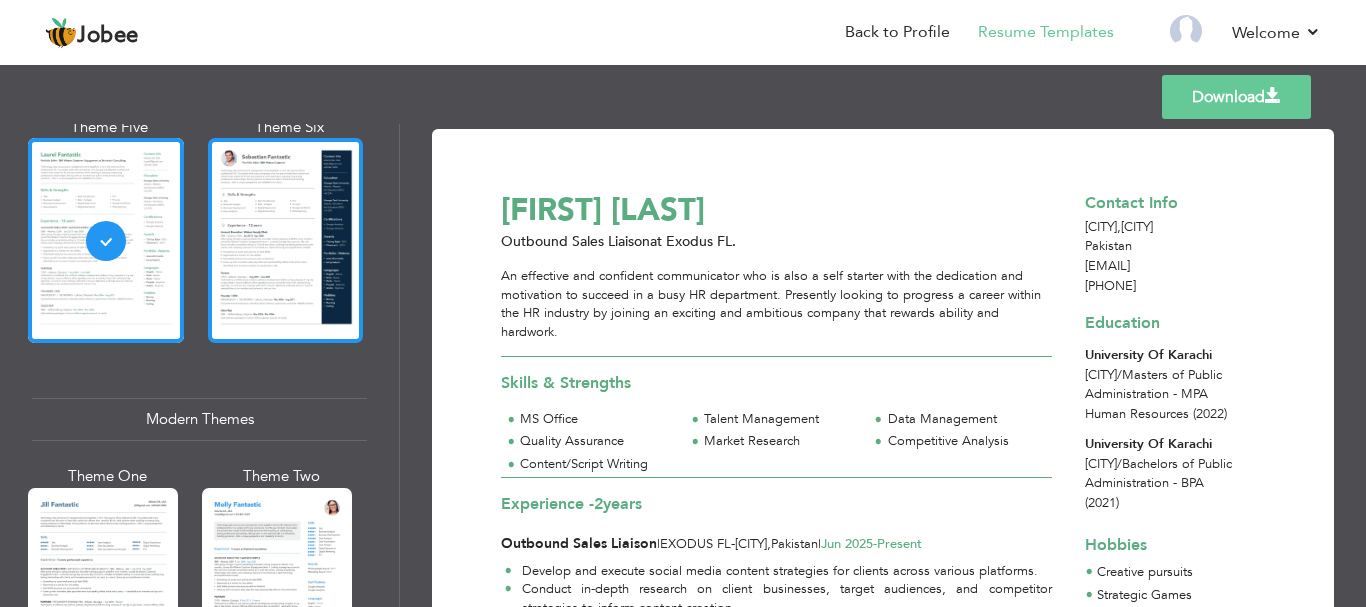 click at bounding box center [286, 240] 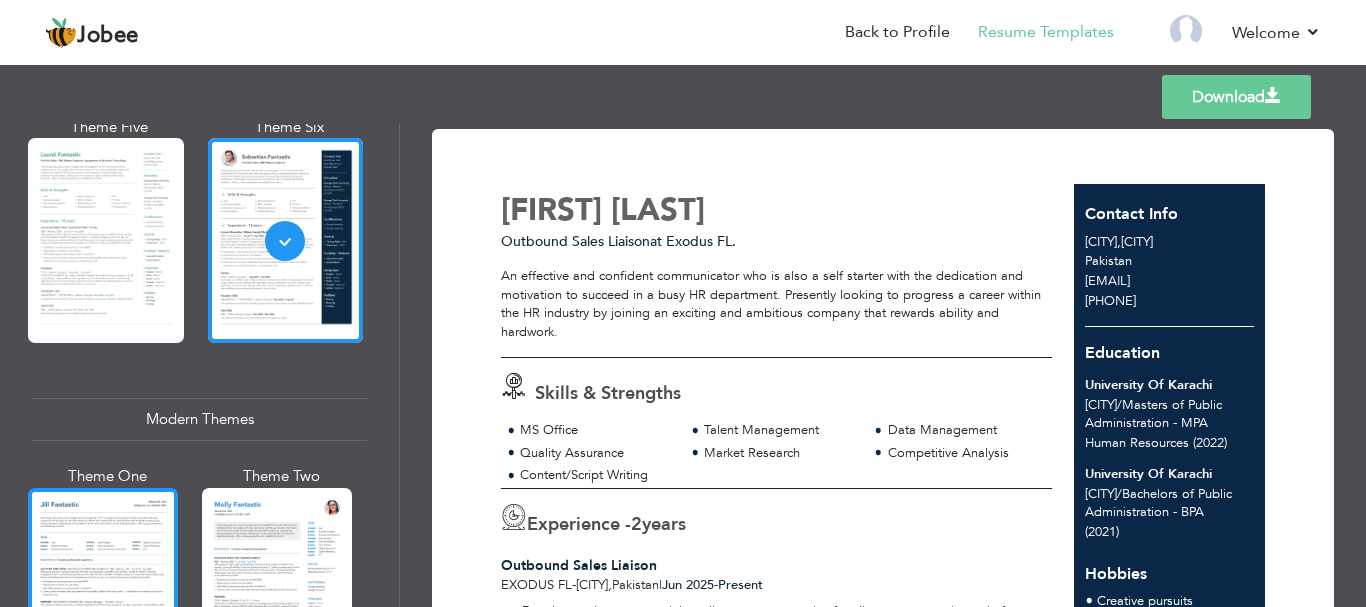 click at bounding box center (103, 587) 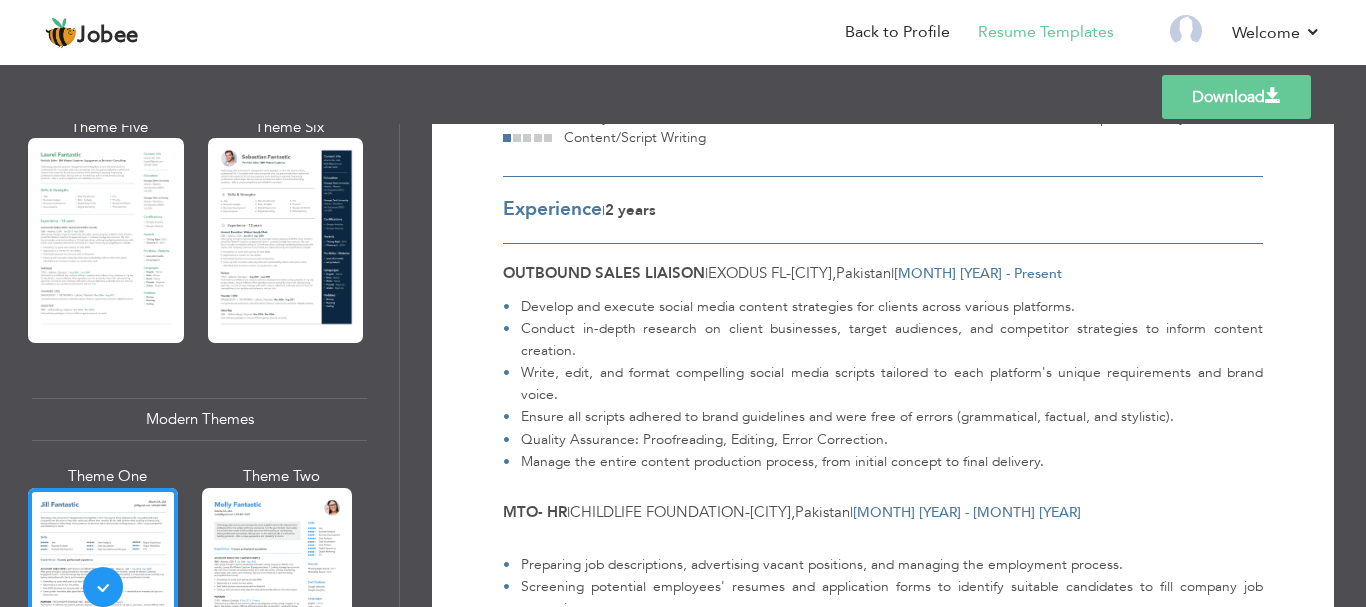scroll, scrollTop: 196, scrollLeft: 0, axis: vertical 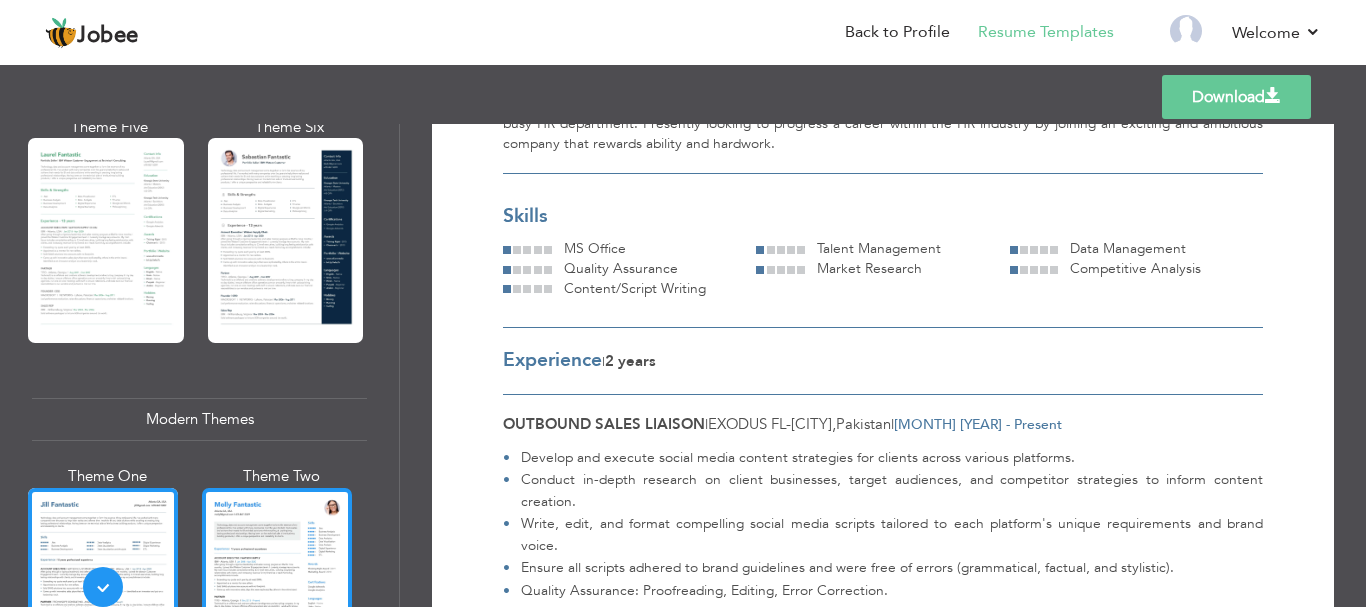 click at bounding box center [277, 587] 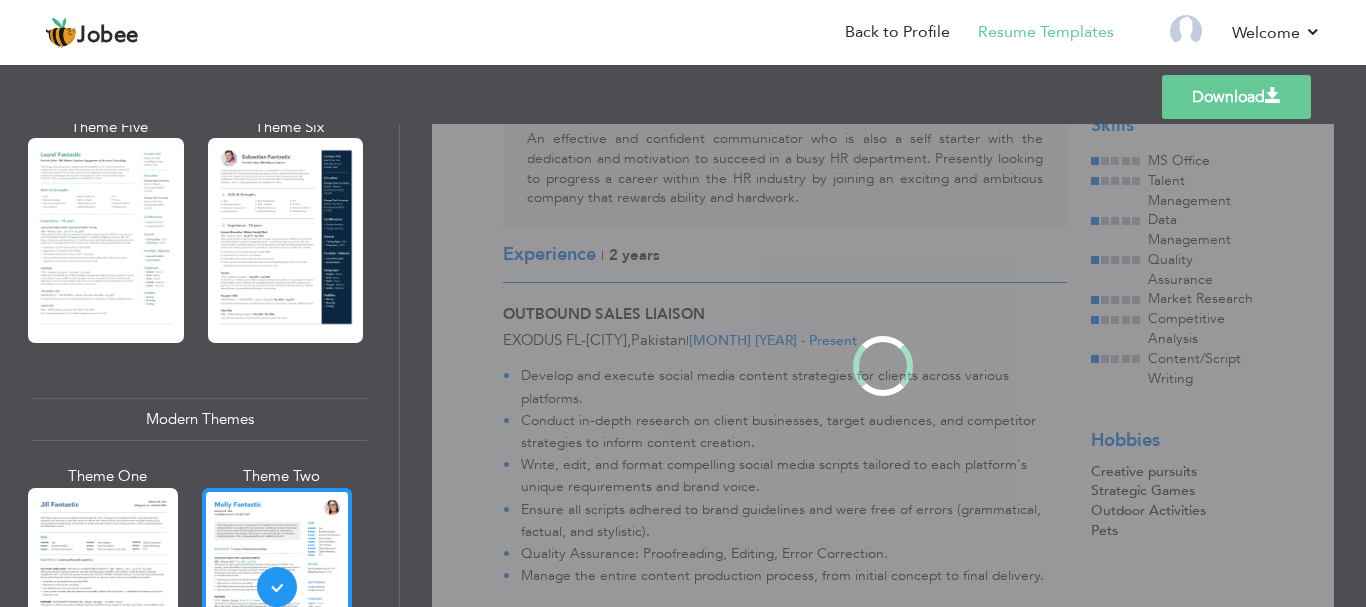 scroll, scrollTop: 0, scrollLeft: 0, axis: both 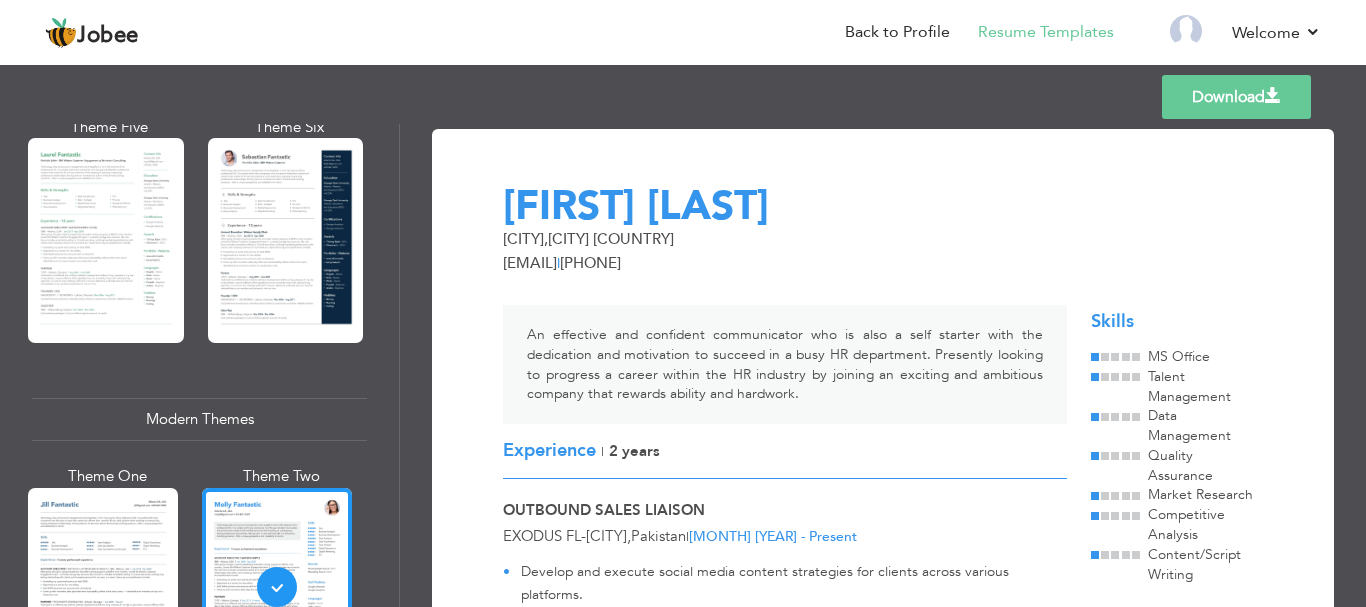 click at bounding box center [1126, 357] 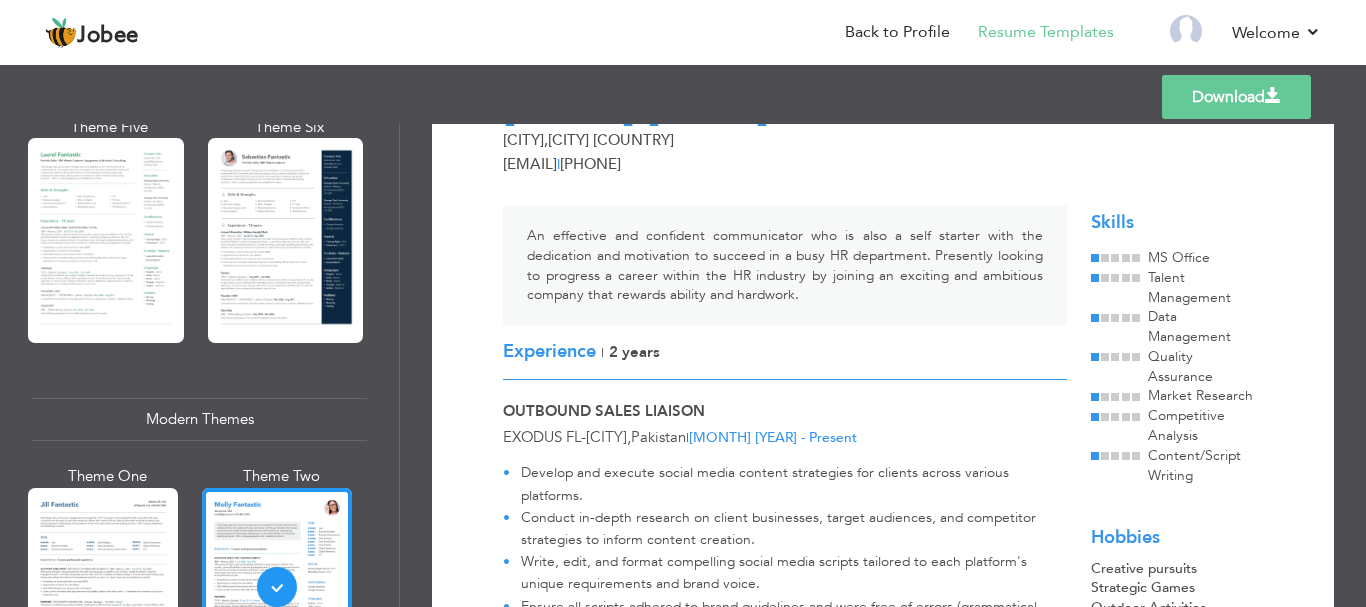 drag, startPoint x: 400, startPoint y: 228, endPoint x: 402, endPoint y: 274, distance: 46.043457 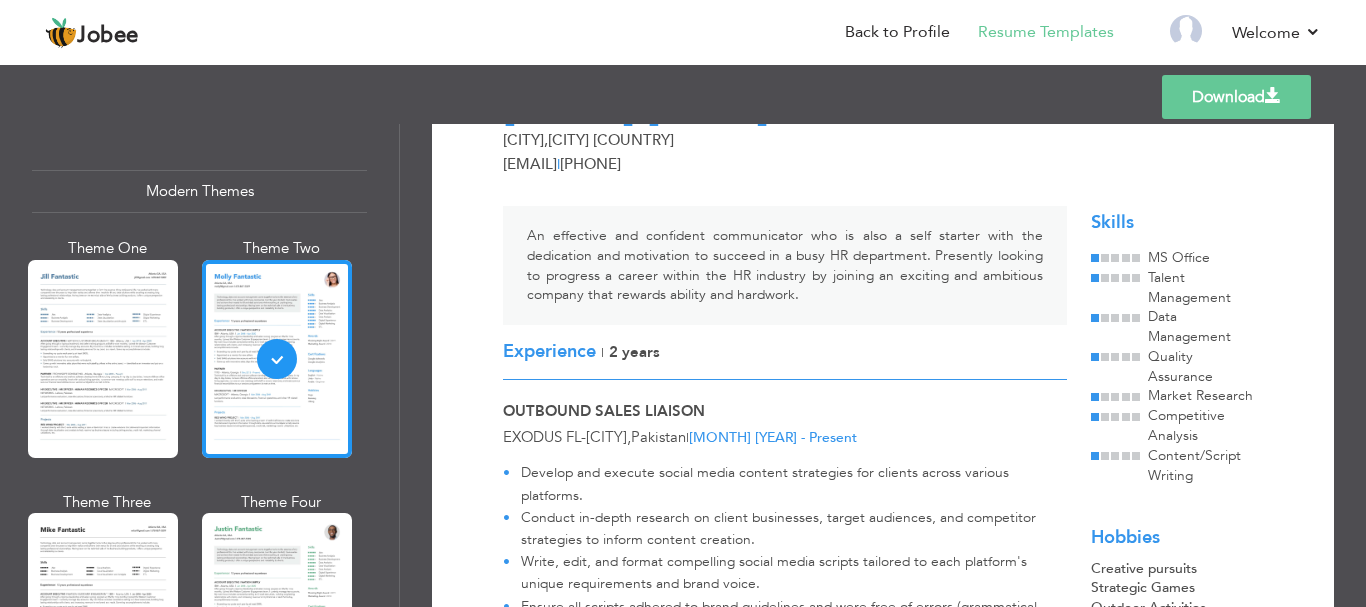 scroll, scrollTop: 1046, scrollLeft: 0, axis: vertical 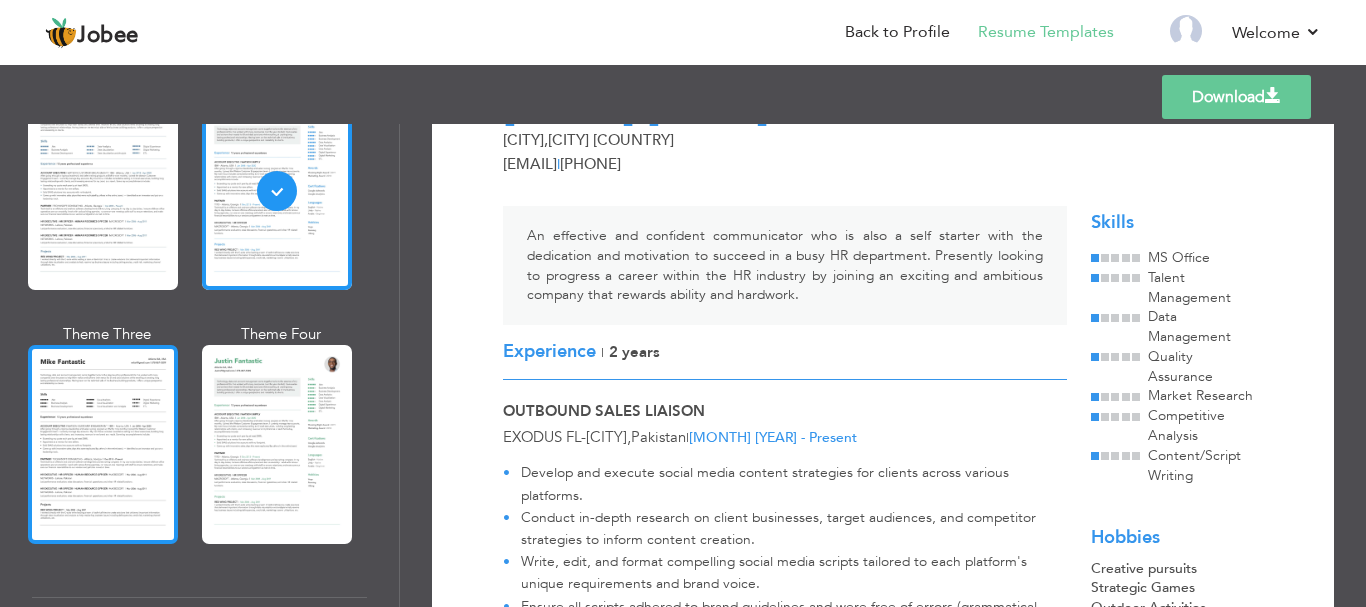 click at bounding box center (103, 444) 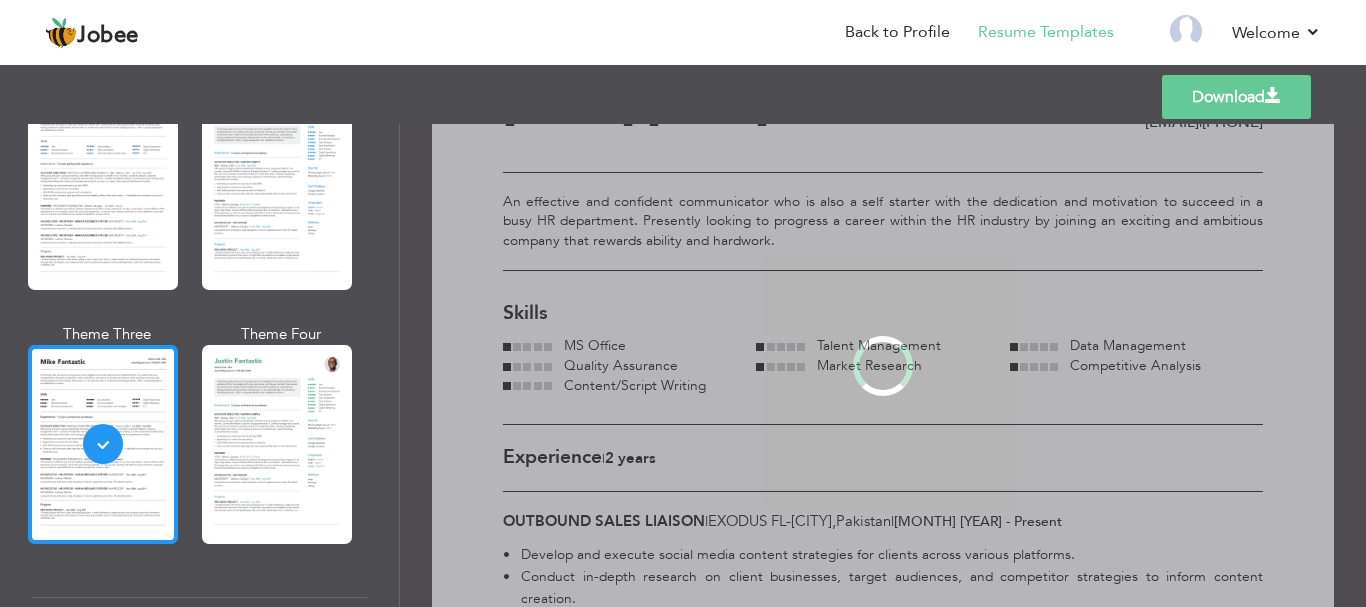 scroll, scrollTop: 0, scrollLeft: 0, axis: both 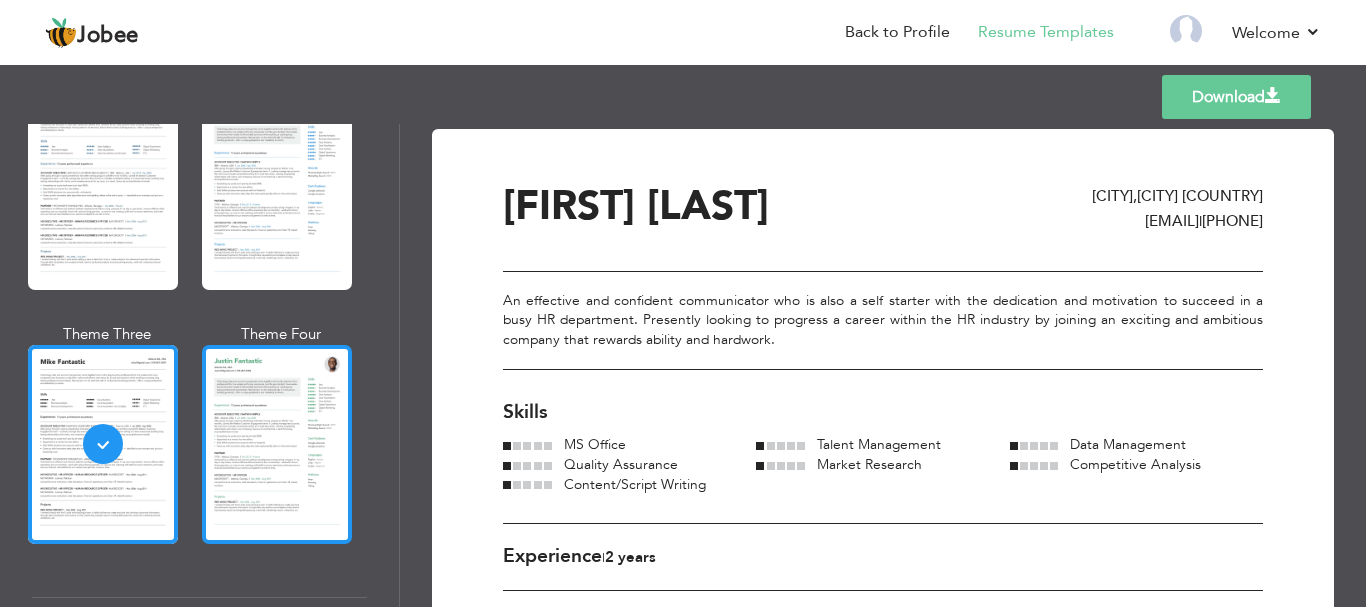 click at bounding box center (277, 444) 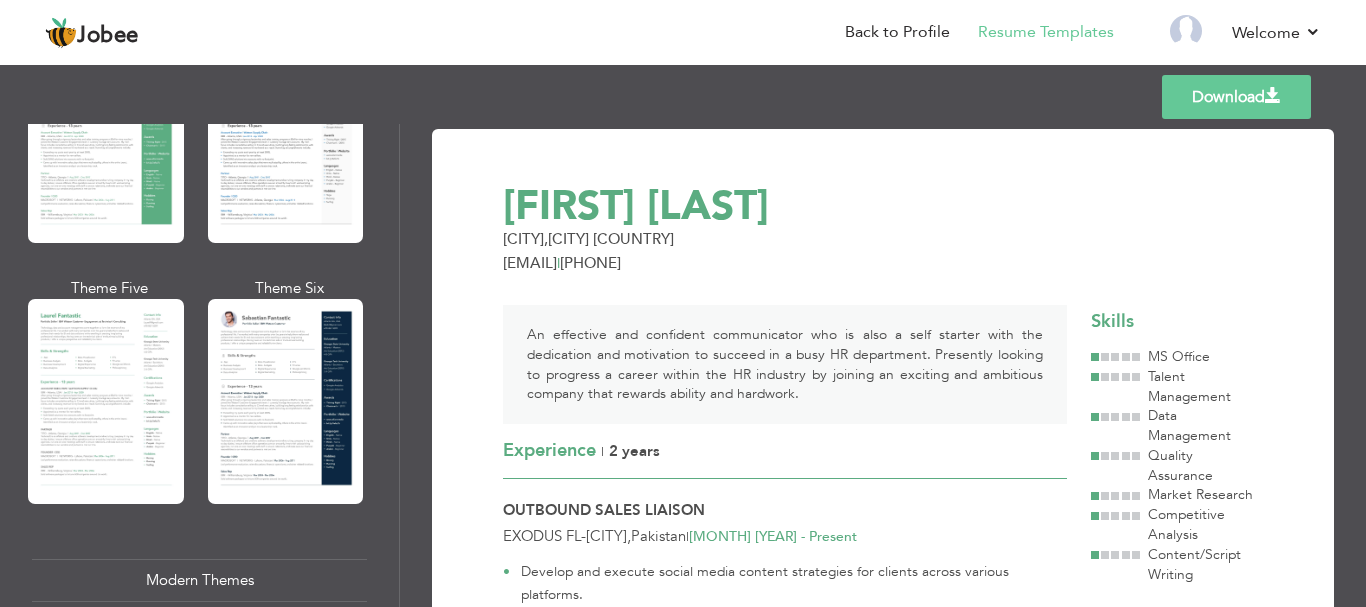 scroll, scrollTop: 338, scrollLeft: 0, axis: vertical 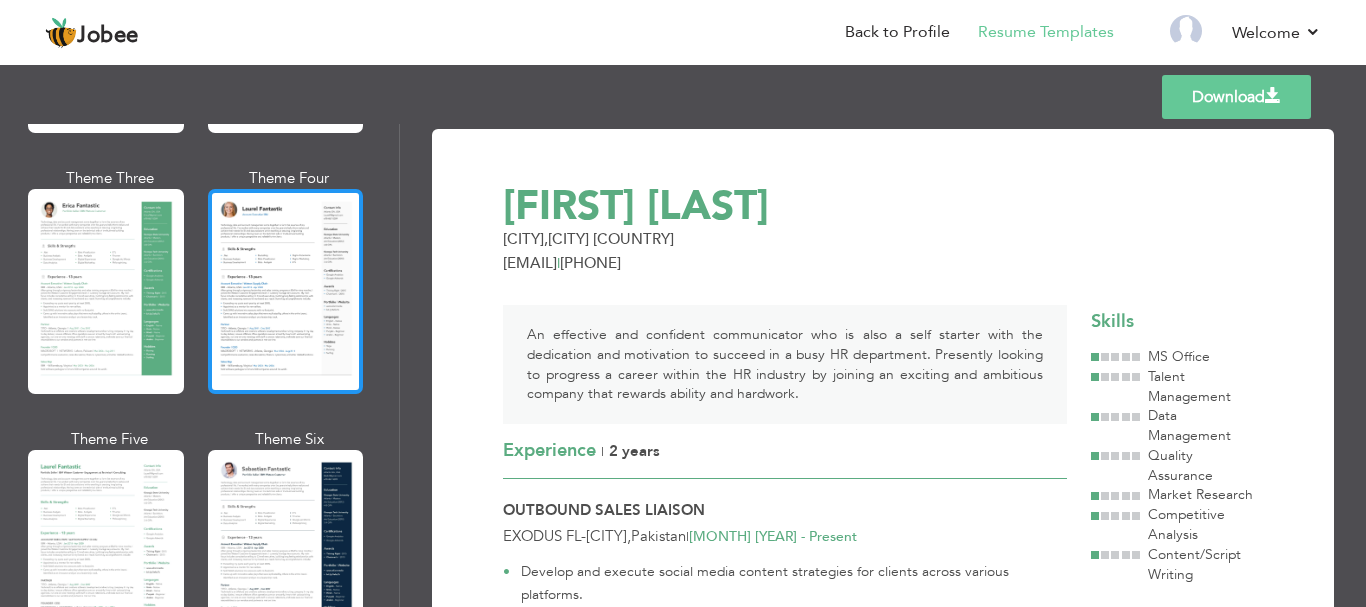 click at bounding box center [286, 291] 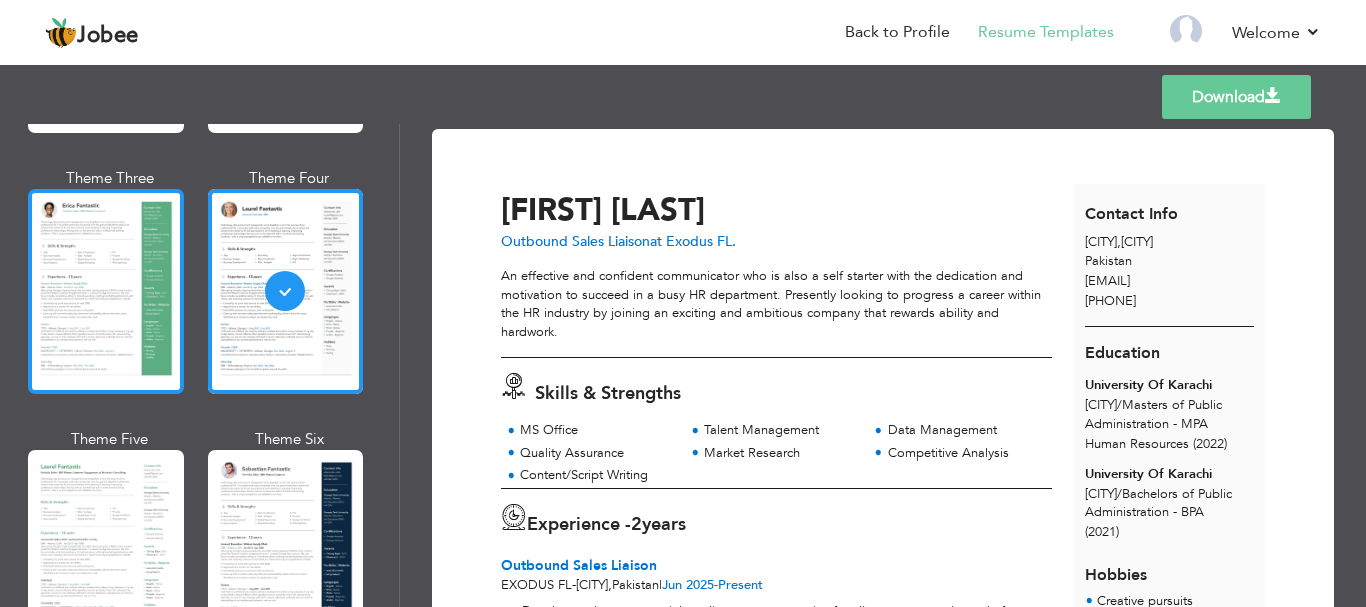 click at bounding box center [106, 291] 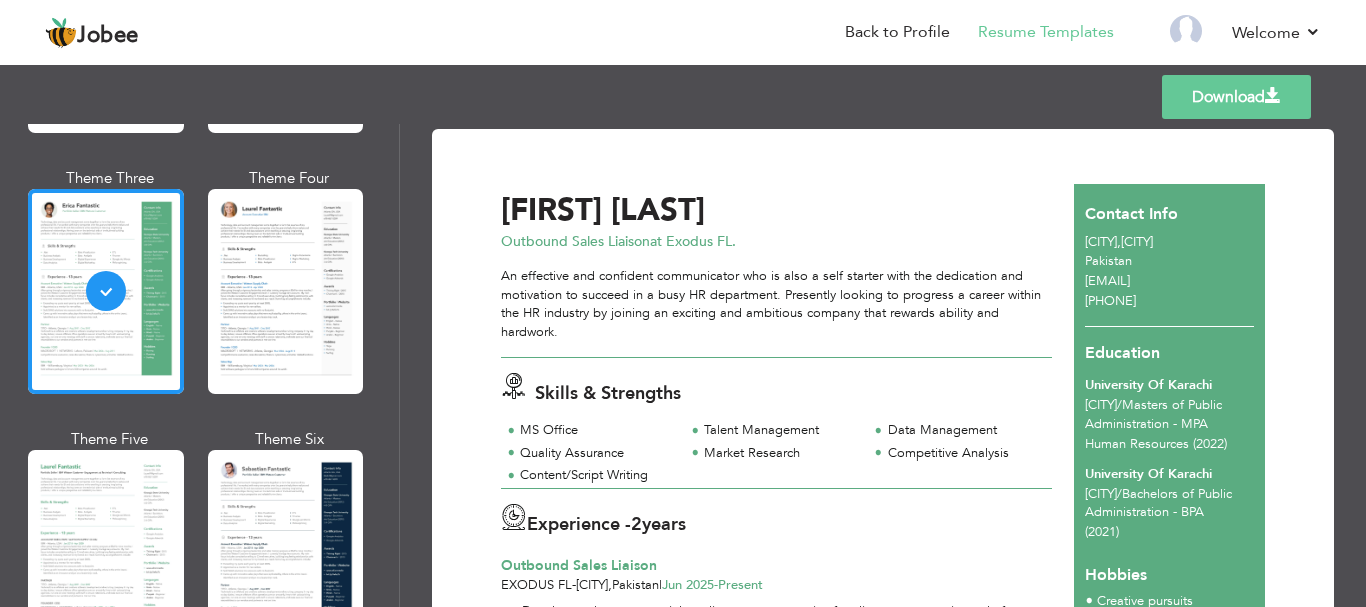 drag, startPoint x: 400, startPoint y: 201, endPoint x: 416, endPoint y: 357, distance: 156.81836 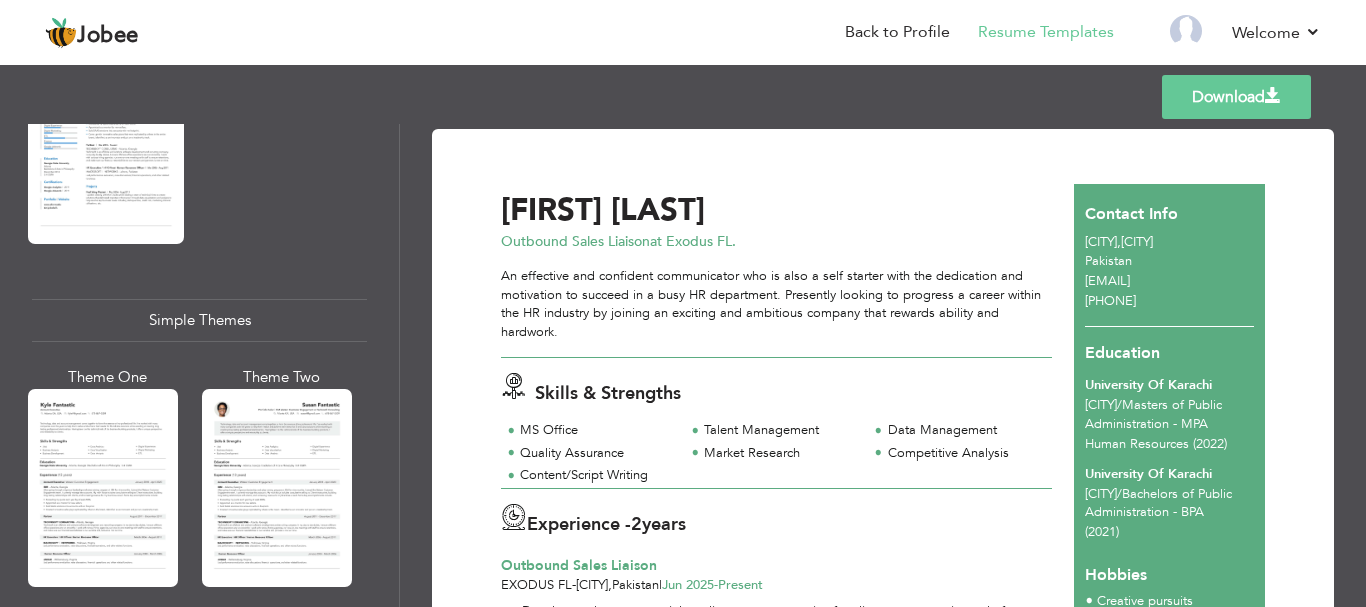 scroll, scrollTop: 3594, scrollLeft: 0, axis: vertical 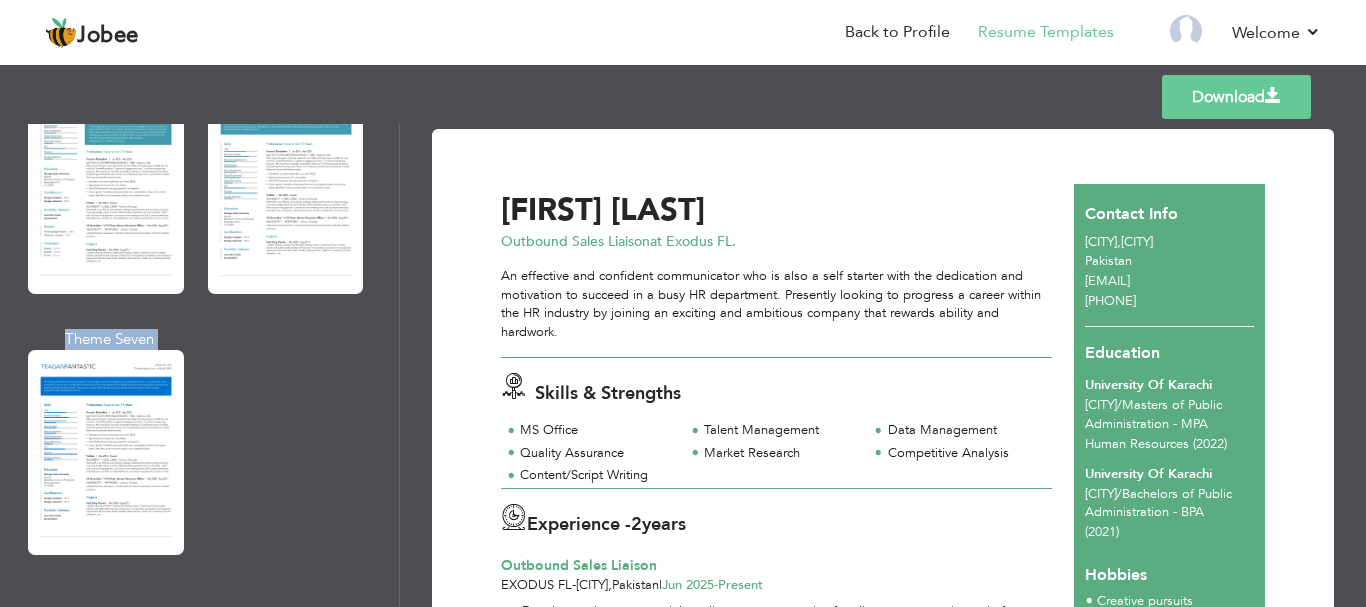 drag, startPoint x: 391, startPoint y: 502, endPoint x: 393, endPoint y: 474, distance: 28.071337 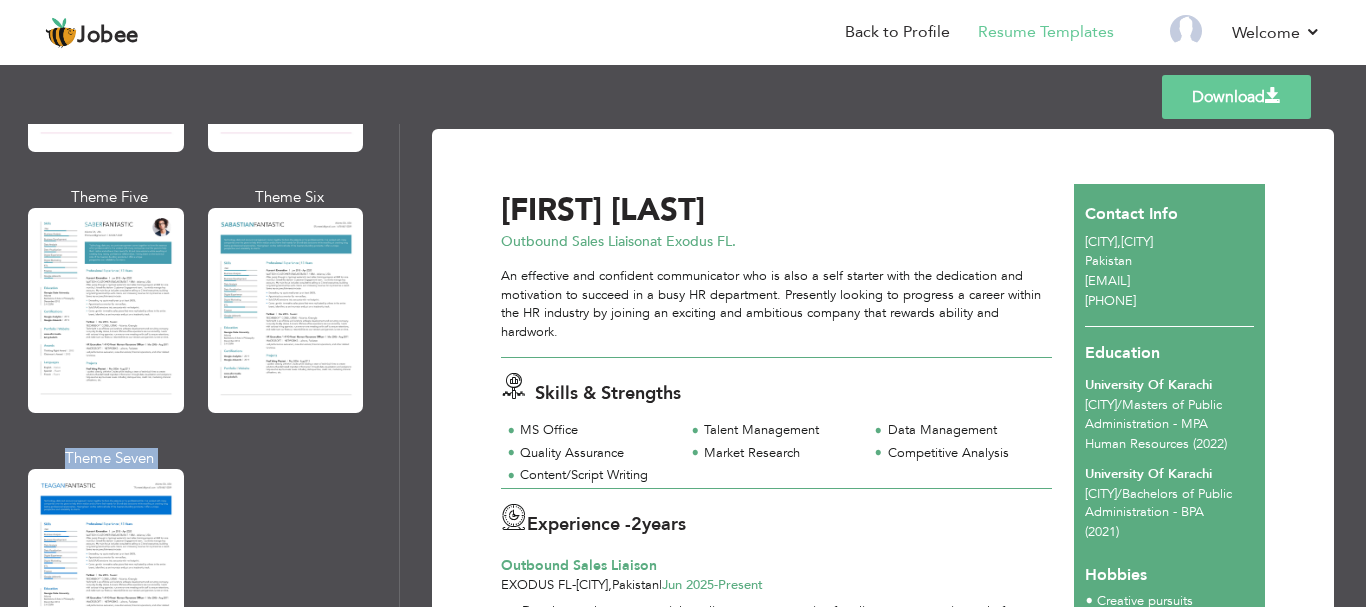 scroll, scrollTop: 2818, scrollLeft: 0, axis: vertical 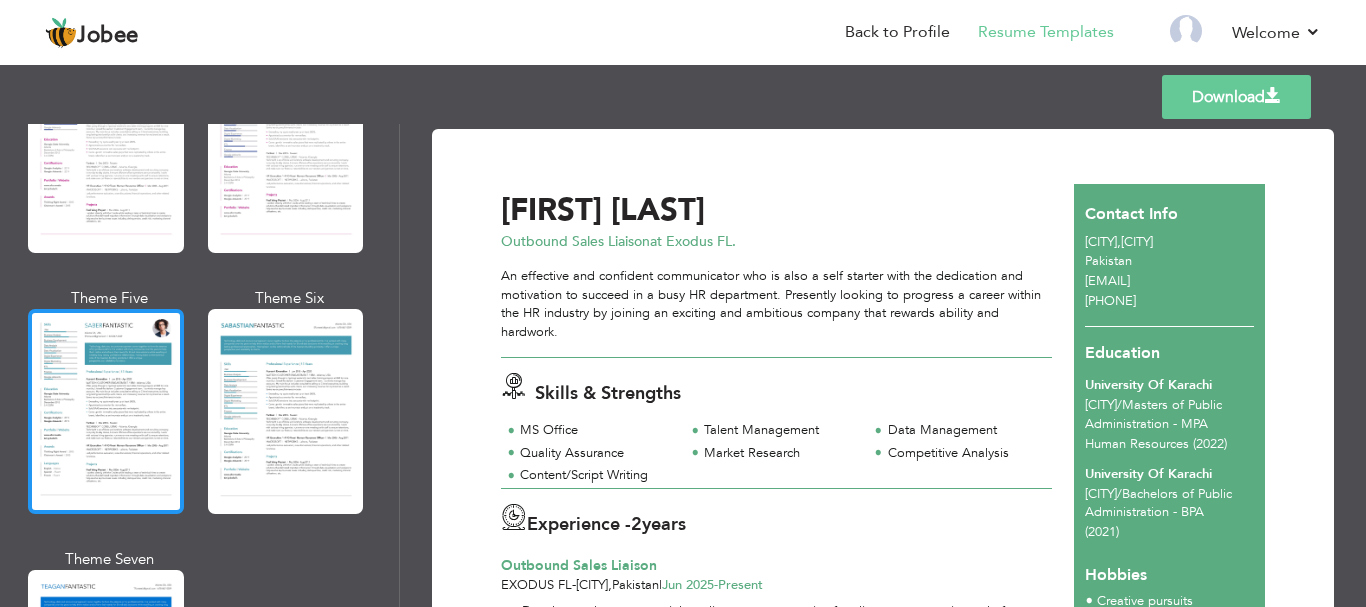 click at bounding box center [106, 411] 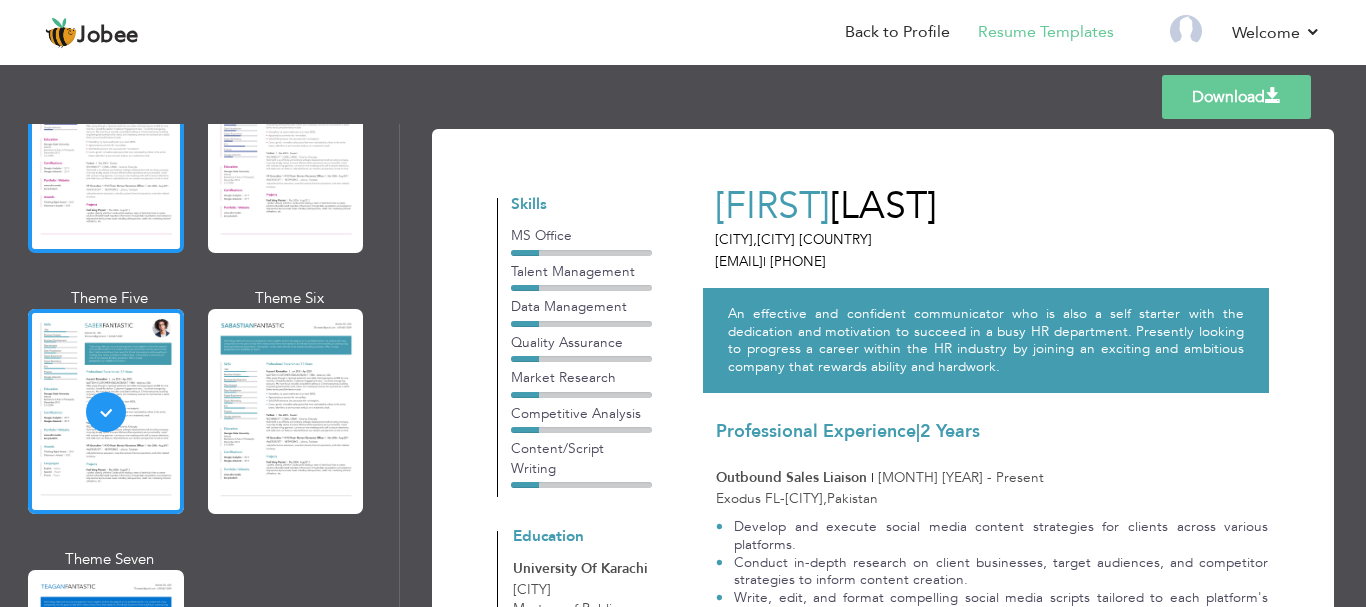 click at bounding box center (106, 150) 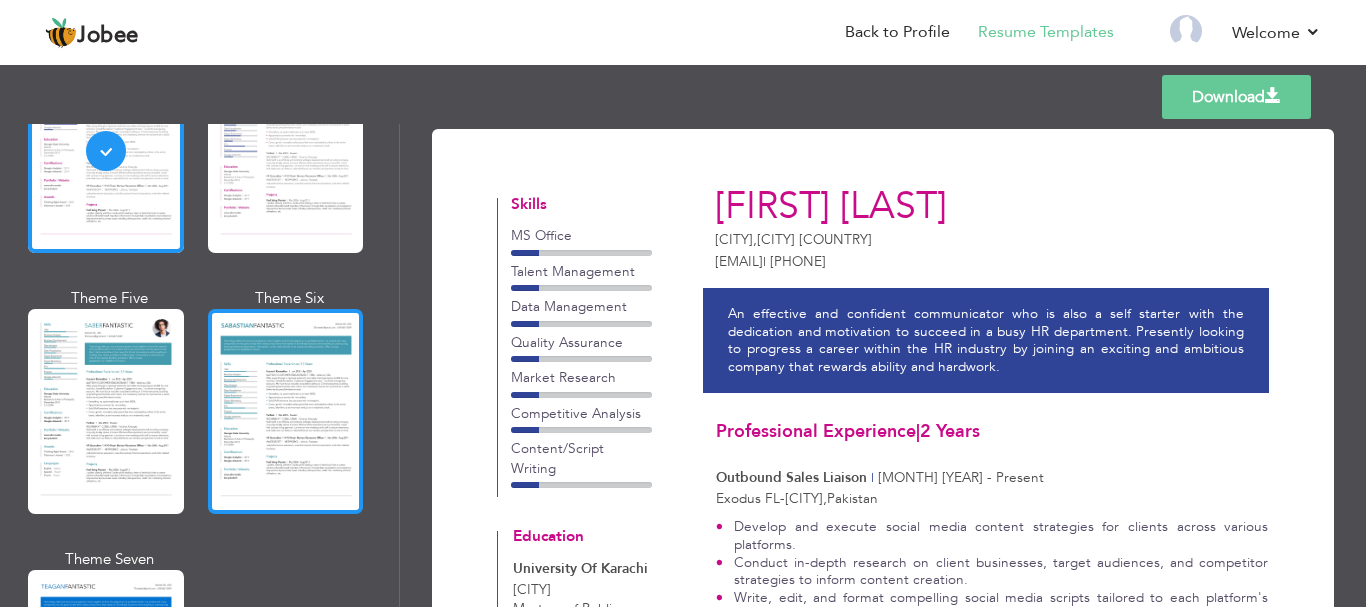 click at bounding box center [286, 411] 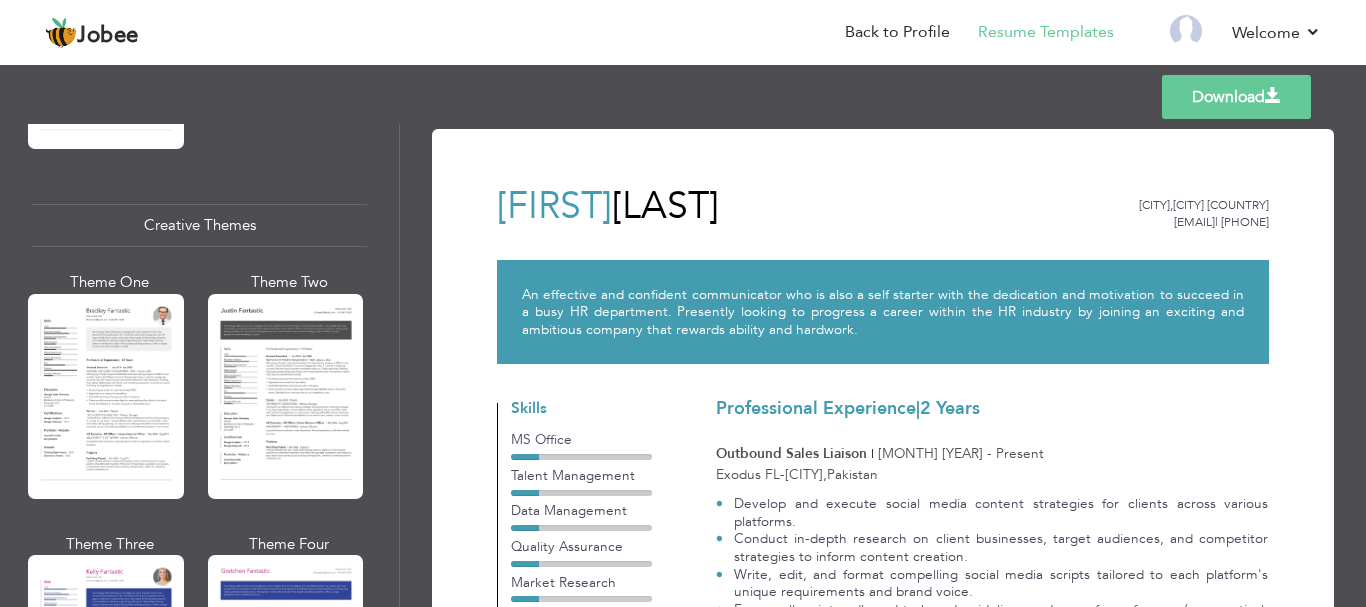scroll, scrollTop: 2227, scrollLeft: 0, axis: vertical 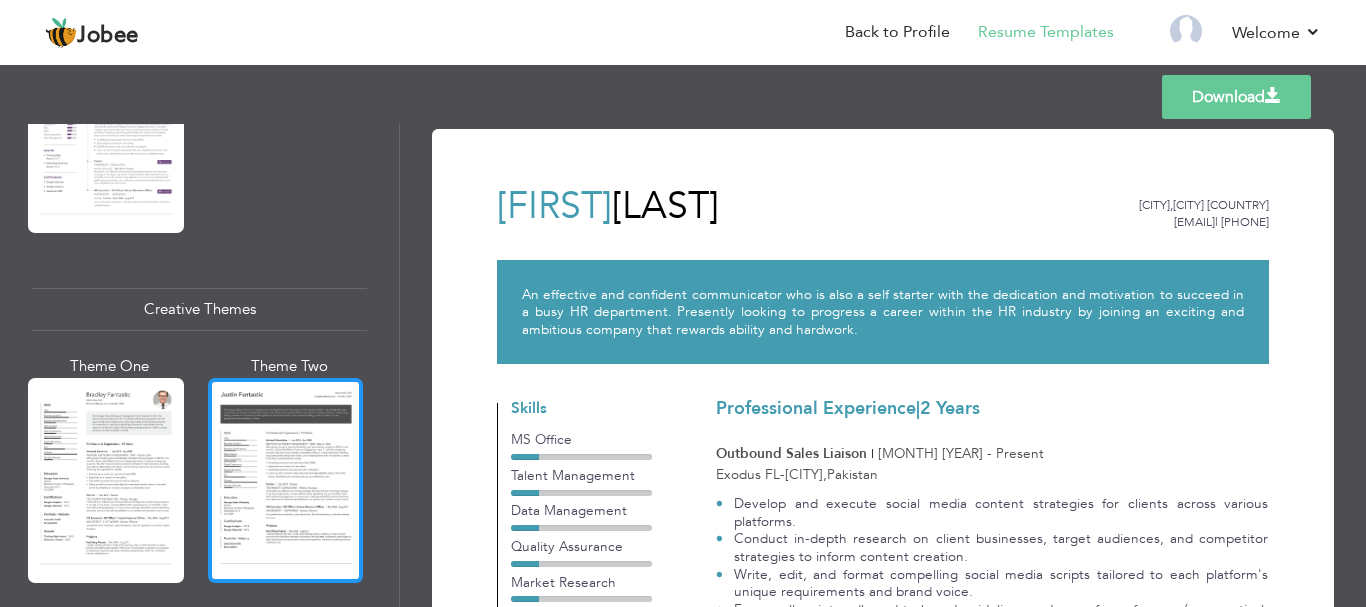 click at bounding box center (286, 480) 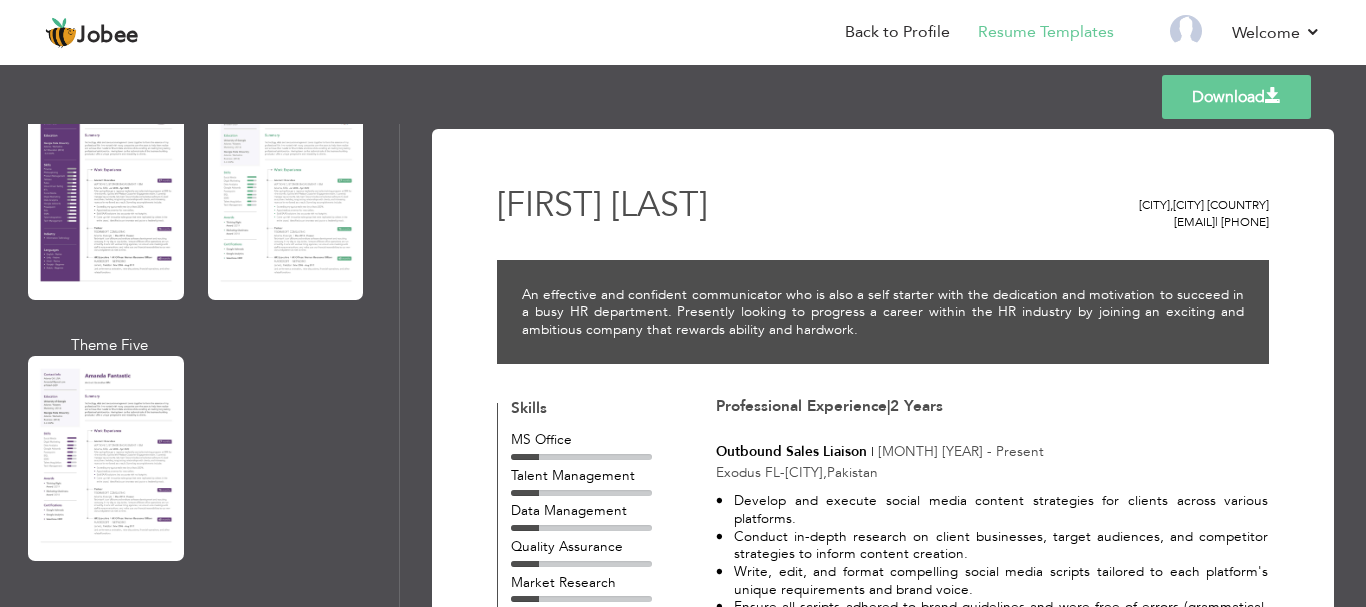scroll, scrollTop: 1889, scrollLeft: 0, axis: vertical 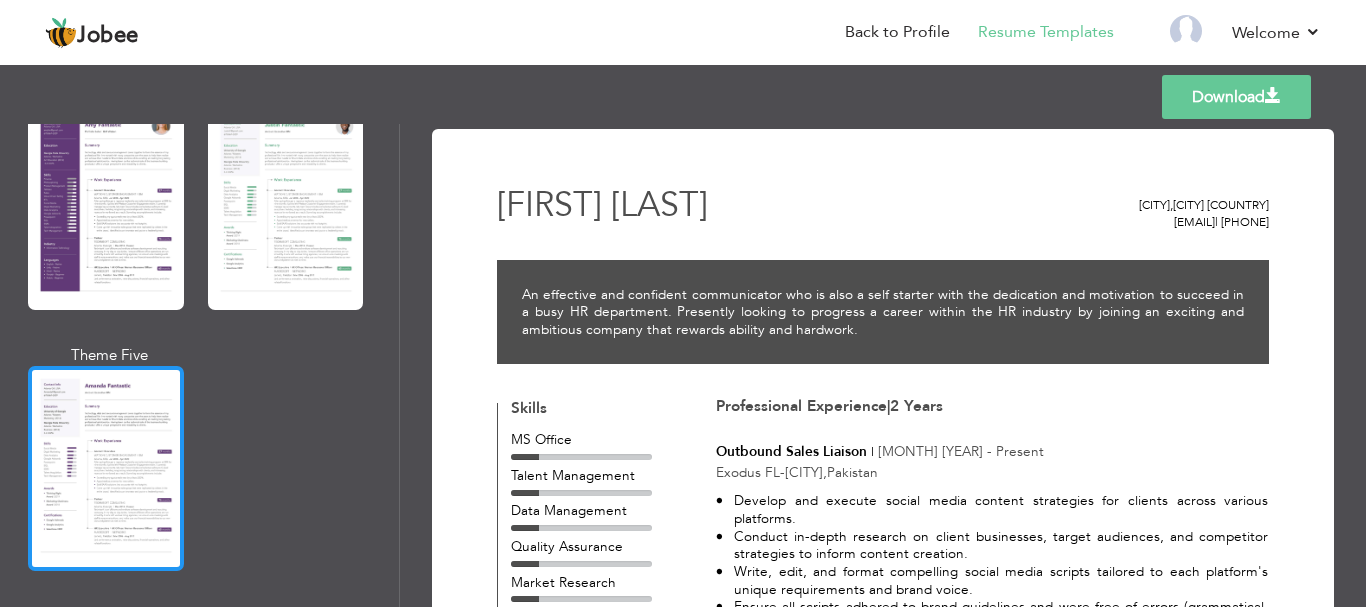click at bounding box center [106, 468] 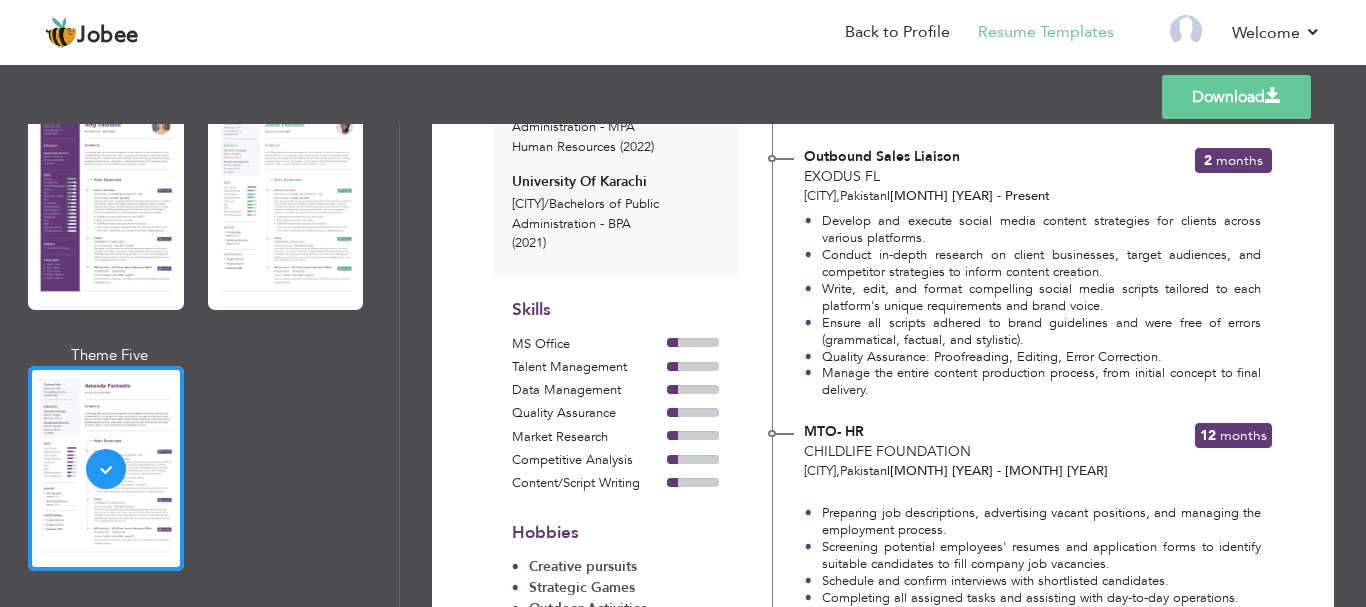 scroll, scrollTop: 340, scrollLeft: 0, axis: vertical 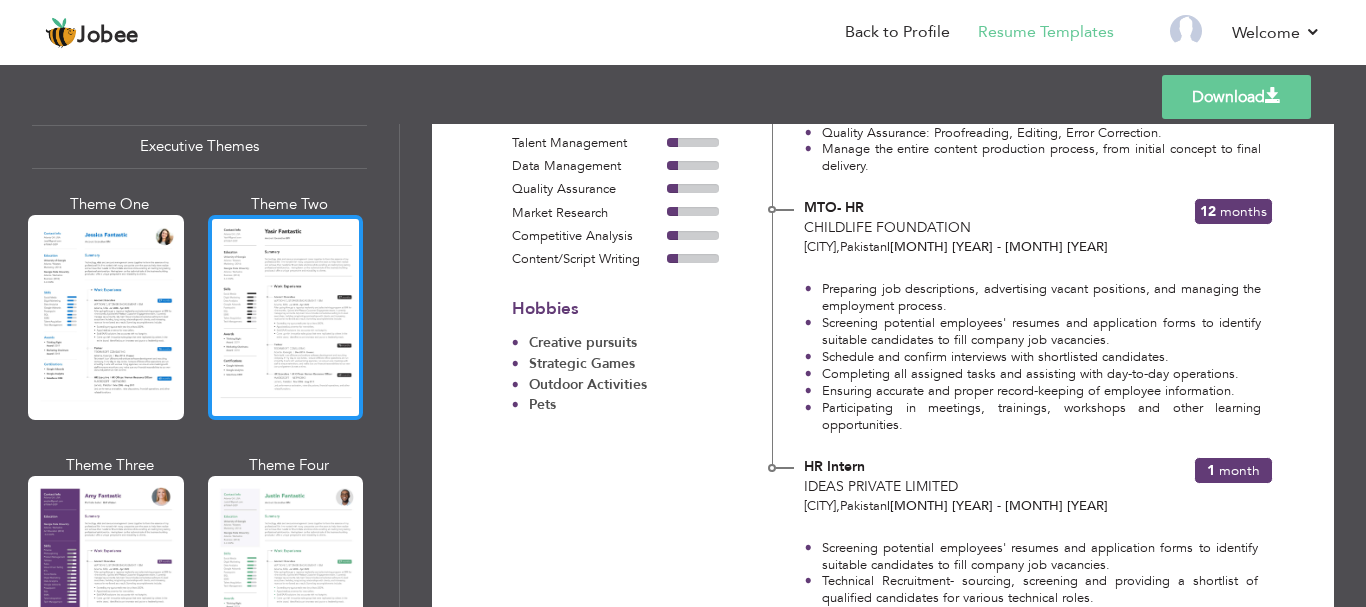 click at bounding box center (286, 317) 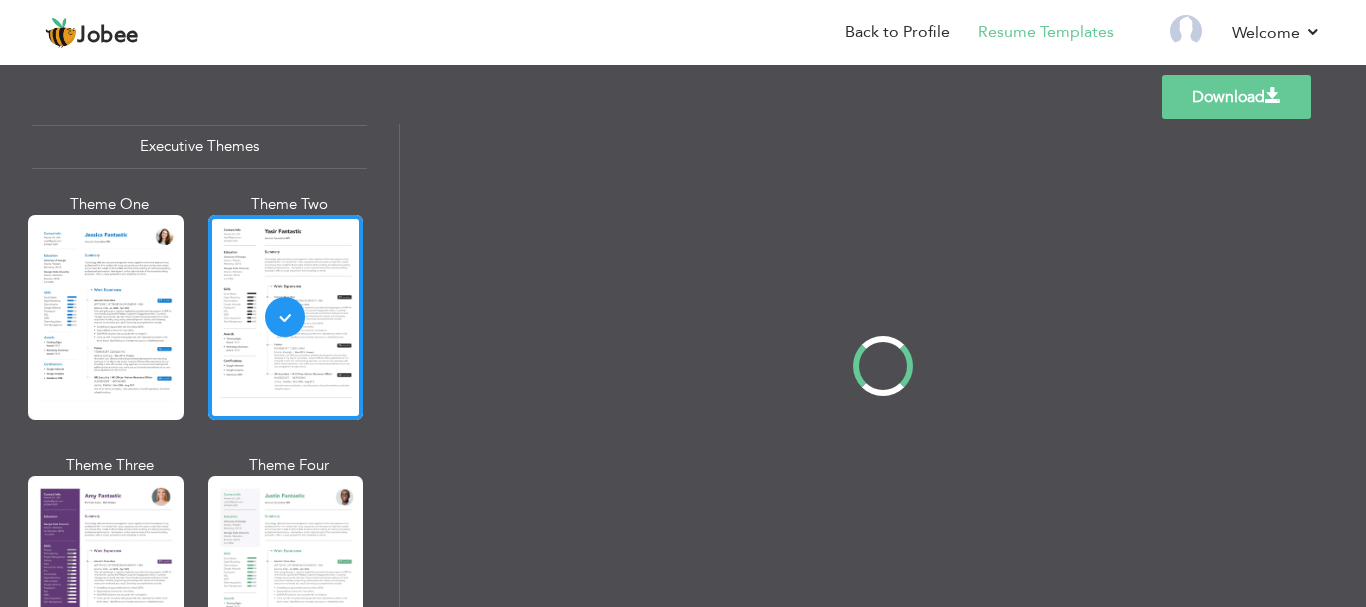 scroll, scrollTop: 0, scrollLeft: 0, axis: both 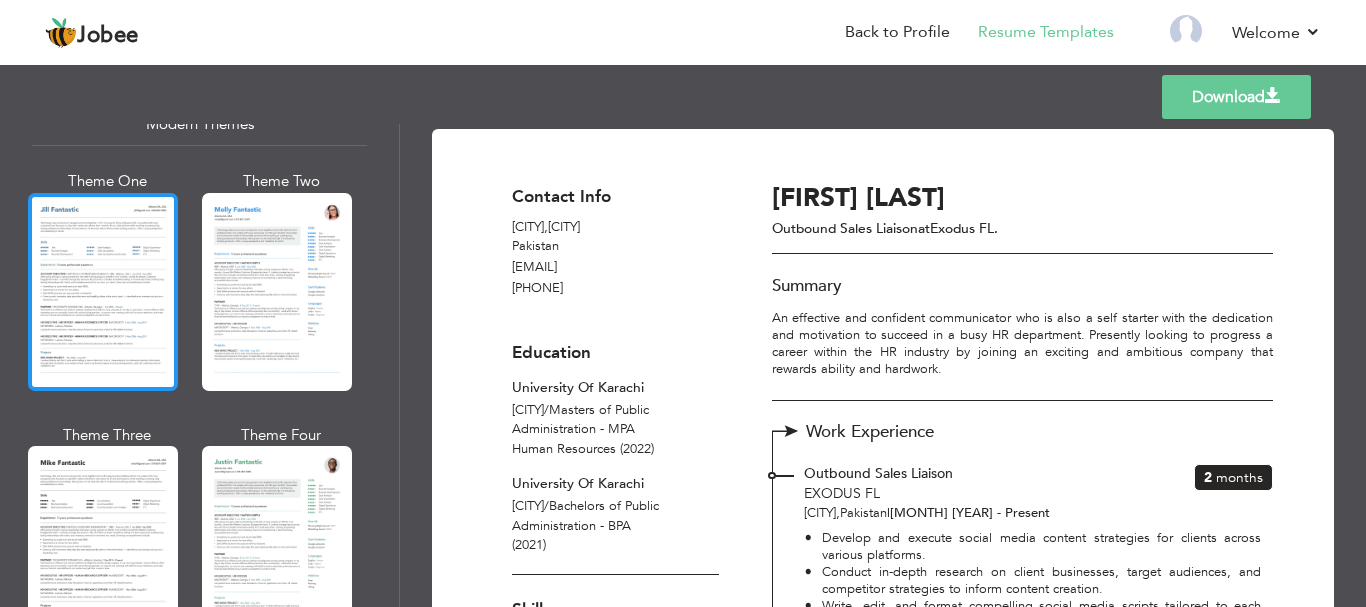 click at bounding box center [103, 292] 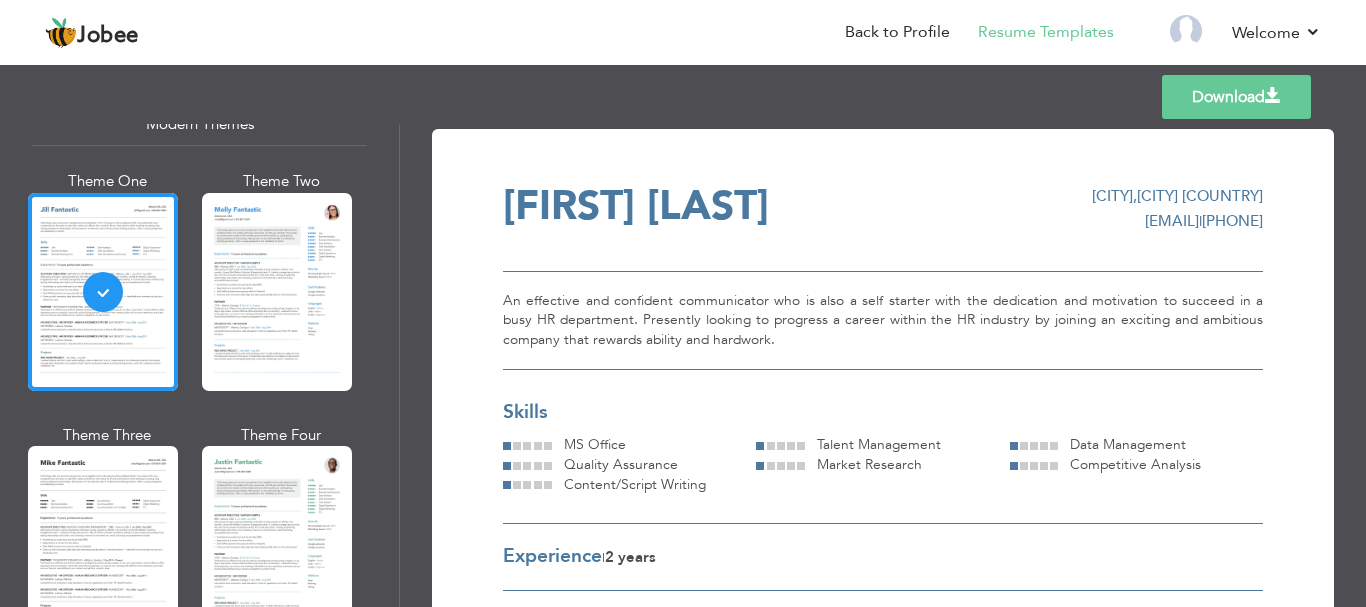 drag, startPoint x: 399, startPoint y: 268, endPoint x: 395, endPoint y: 166, distance: 102.0784 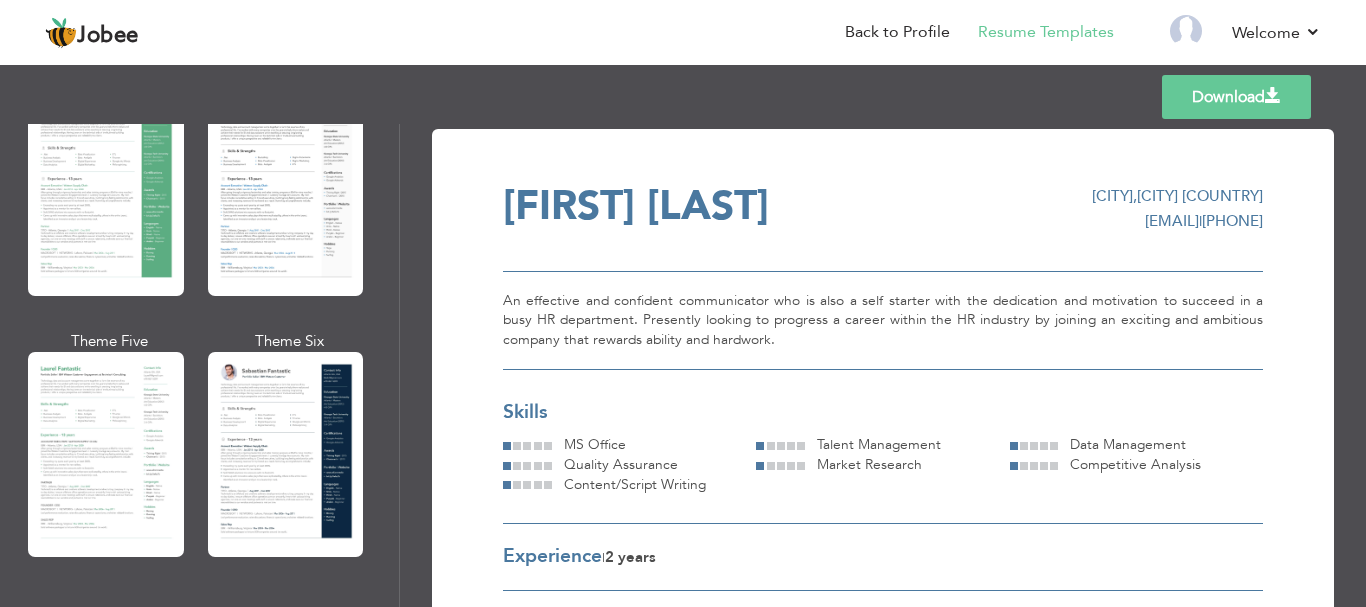 scroll, scrollTop: 100, scrollLeft: 0, axis: vertical 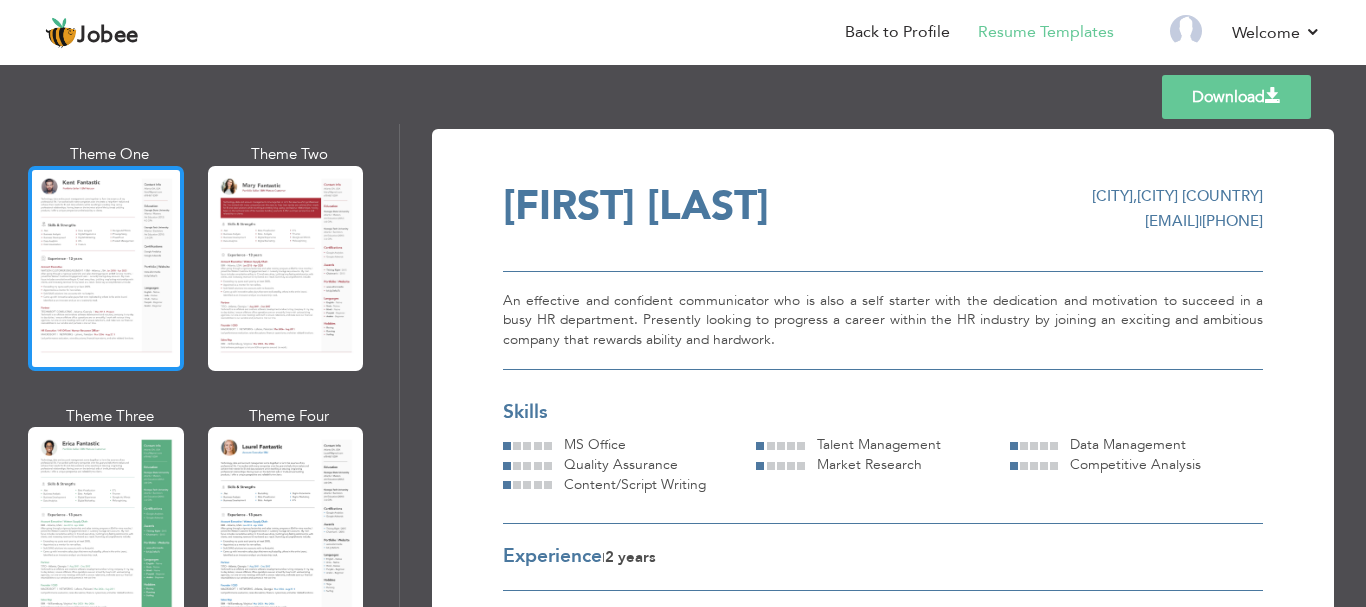 click at bounding box center [106, 268] 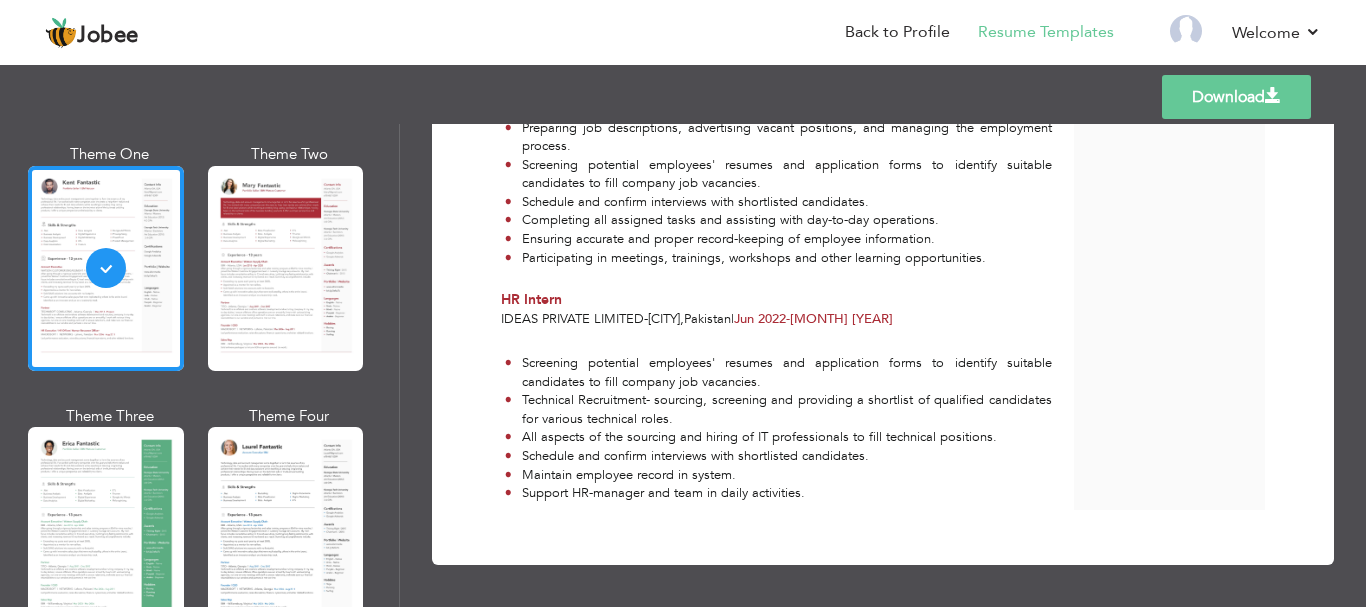 scroll, scrollTop: 596, scrollLeft: 0, axis: vertical 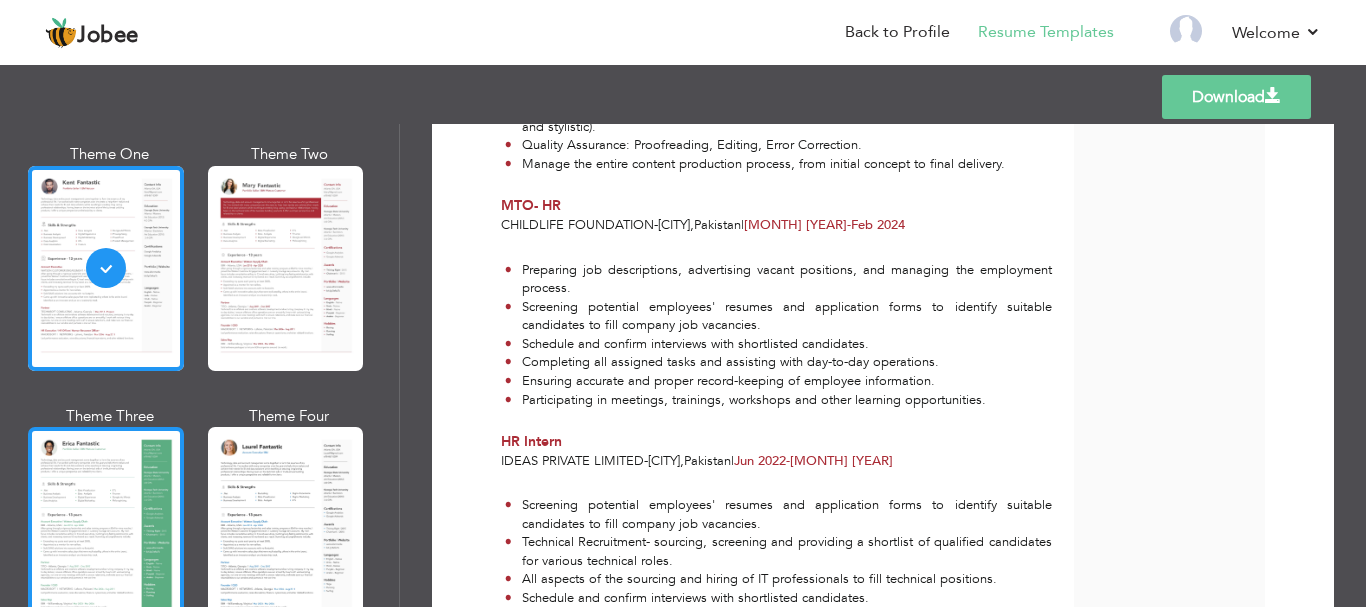 click at bounding box center [106, 529] 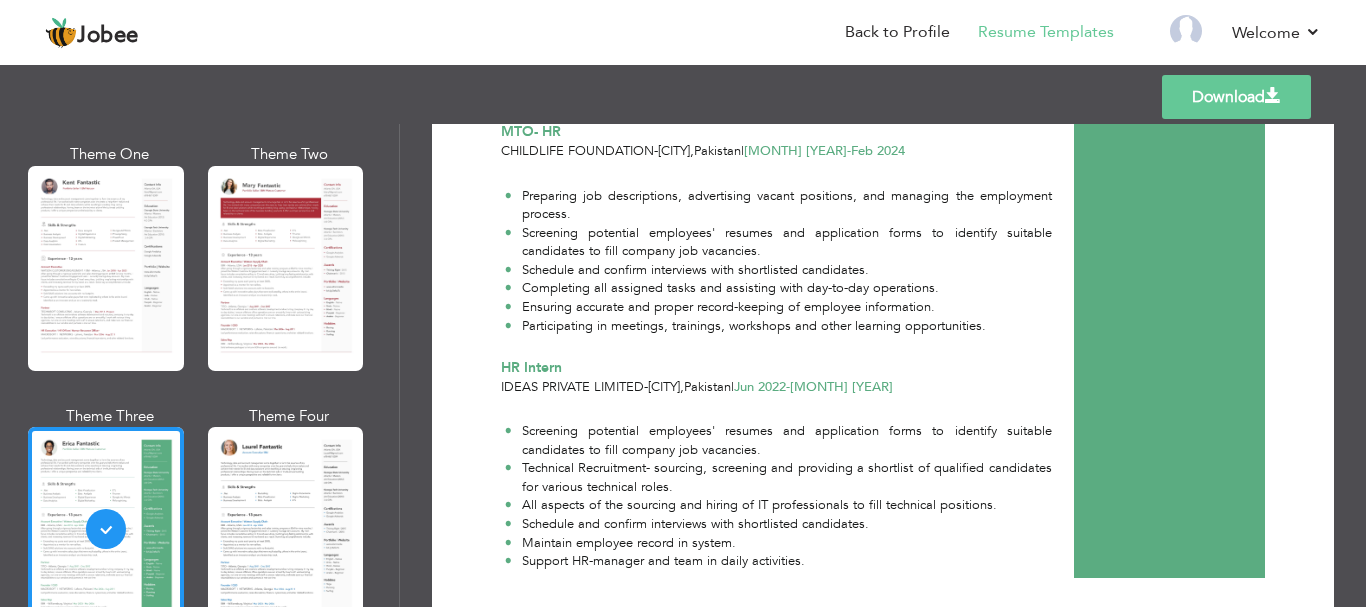 scroll, scrollTop: 720, scrollLeft: 0, axis: vertical 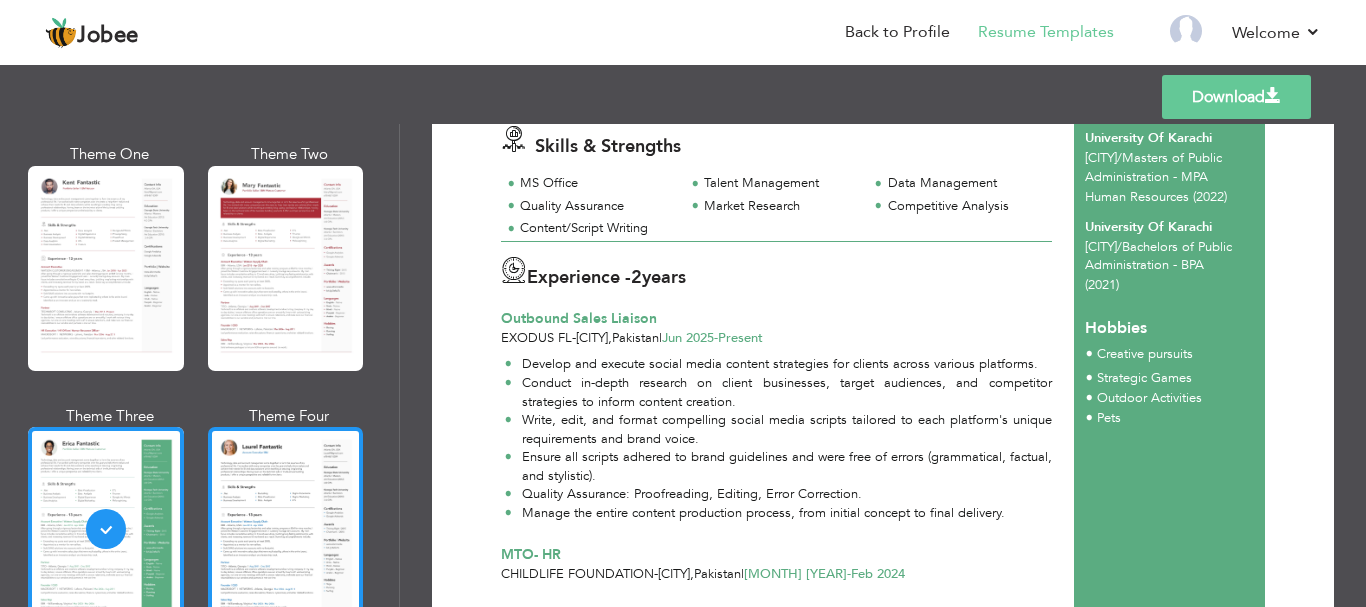 click at bounding box center [286, 529] 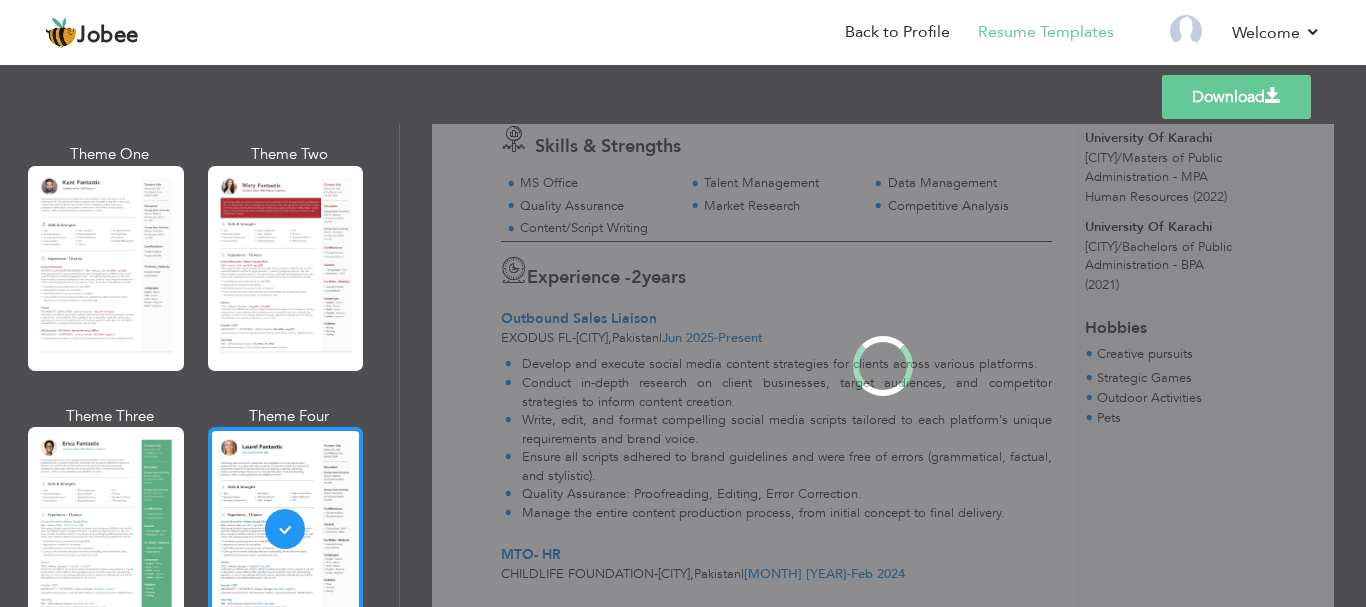 scroll, scrollTop: 0, scrollLeft: 0, axis: both 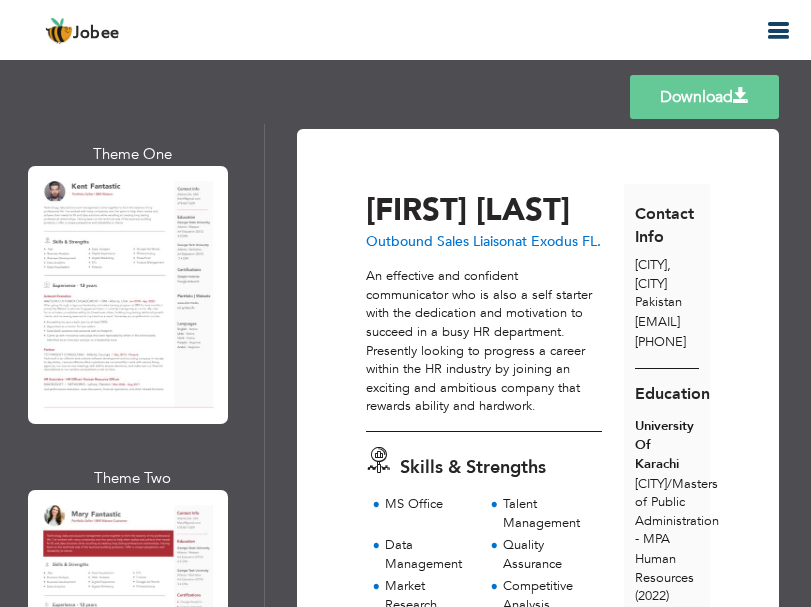 click on "An effective and confident communicator who is also a self starter with the dedication and motivation to succeed in a busy HR department. Presently looking to progress a career within the HR industry by joining an exciting and ambitious company that rewards ability and hardwork." at bounding box center (484, 341) 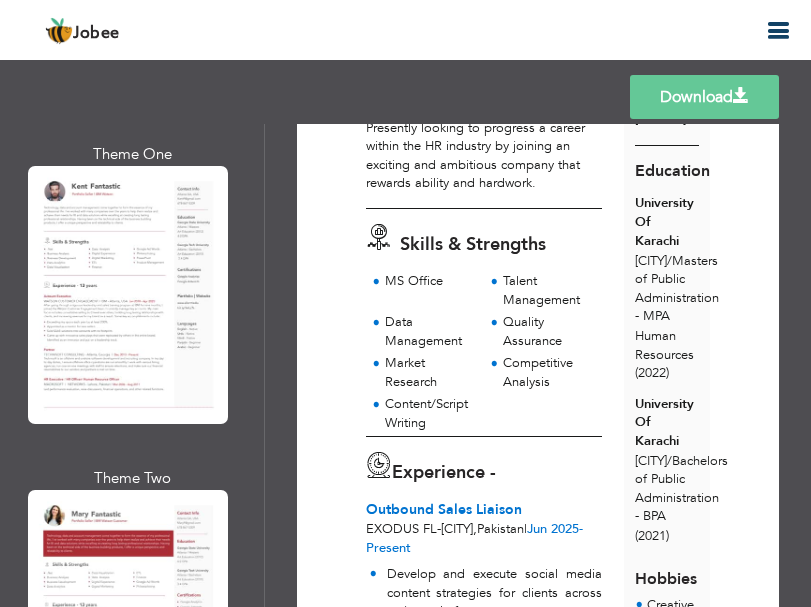 scroll, scrollTop: 236, scrollLeft: 0, axis: vertical 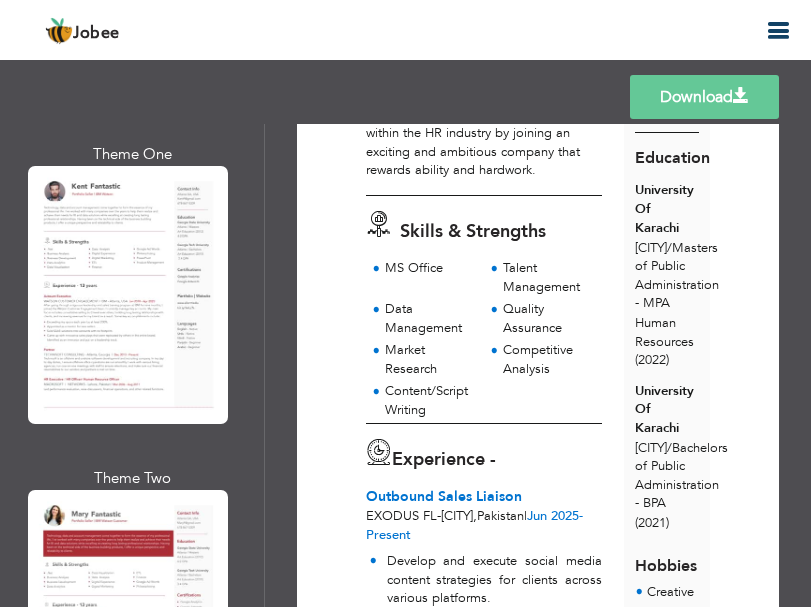 click on "MS Office
Talent Management
Data Management
Quality Assurance" at bounding box center [484, 341] 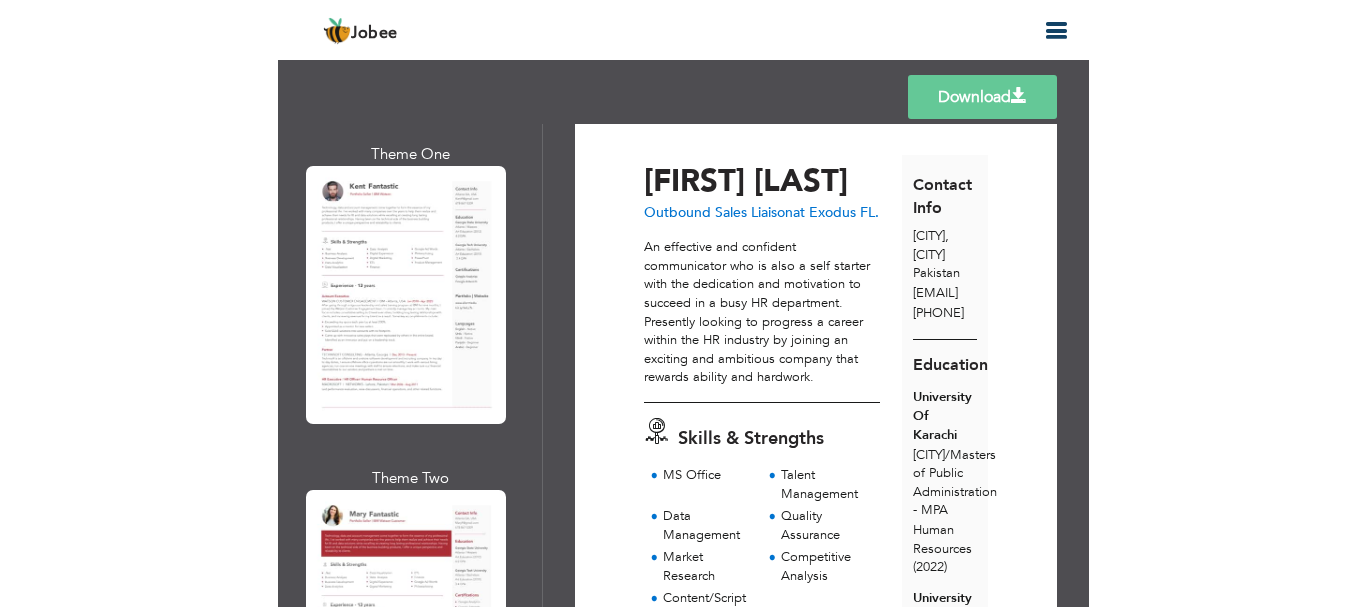 scroll, scrollTop: 0, scrollLeft: 0, axis: both 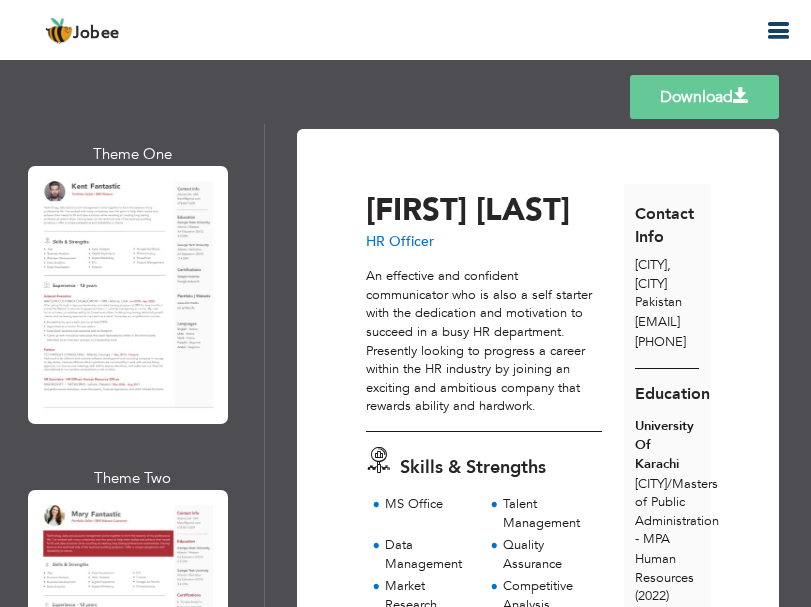 click on "Templates
Download" at bounding box center [405, 97] 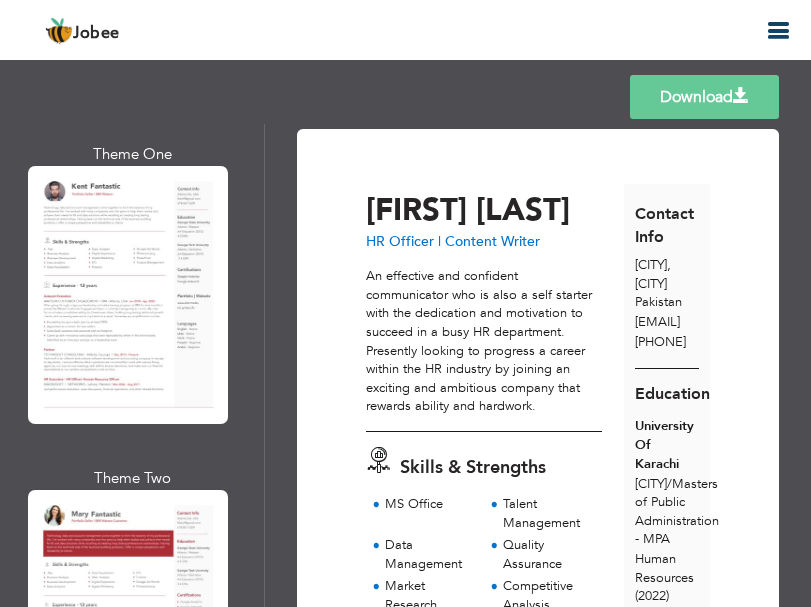 click on "Templates
Download" at bounding box center (405, 97) 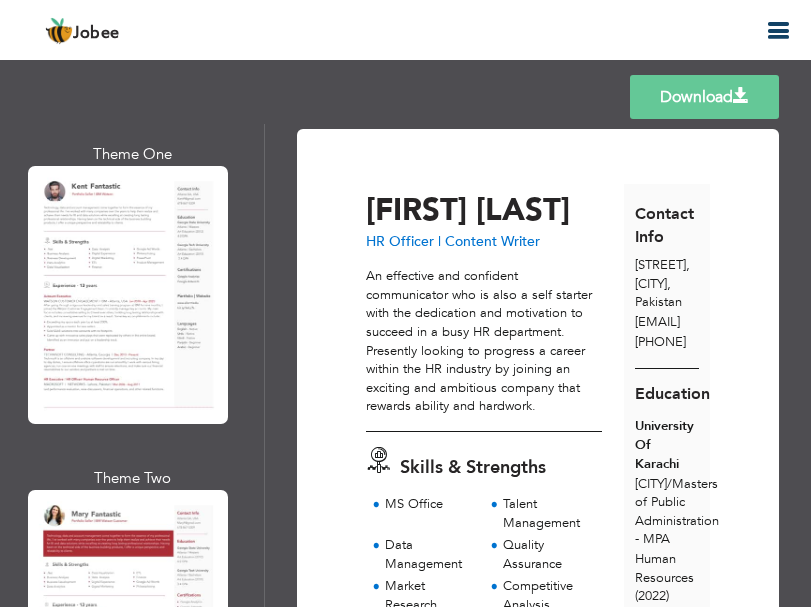 click on "Download
Irej   Roomi
HR Officer | Content Writer
Skills & Strengths
MS Office" at bounding box center (538, 1096) 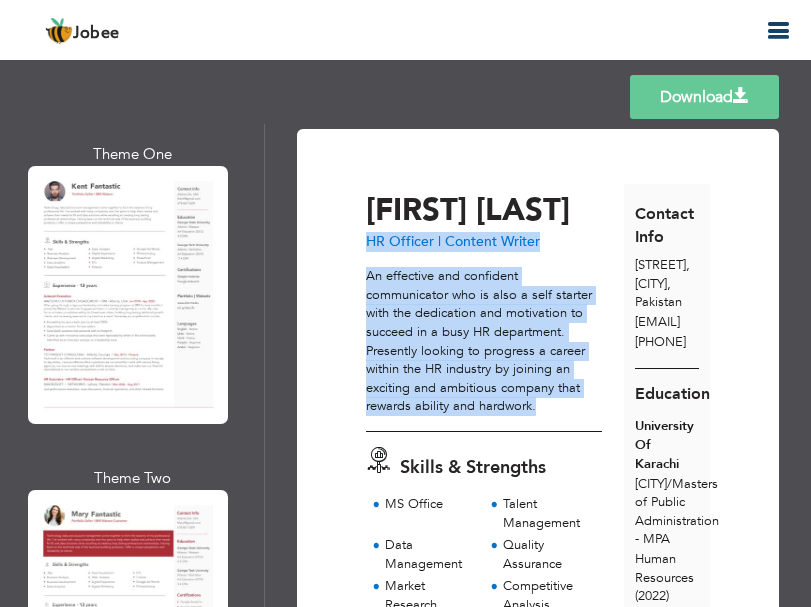drag, startPoint x: 362, startPoint y: 239, endPoint x: 549, endPoint y: 404, distance: 249.38725 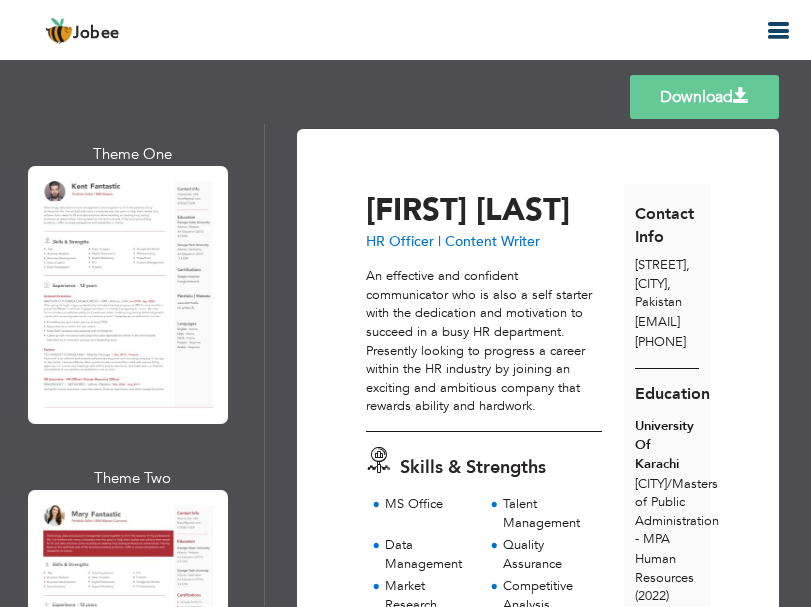 click on "Templates
Download" at bounding box center [405, 97] 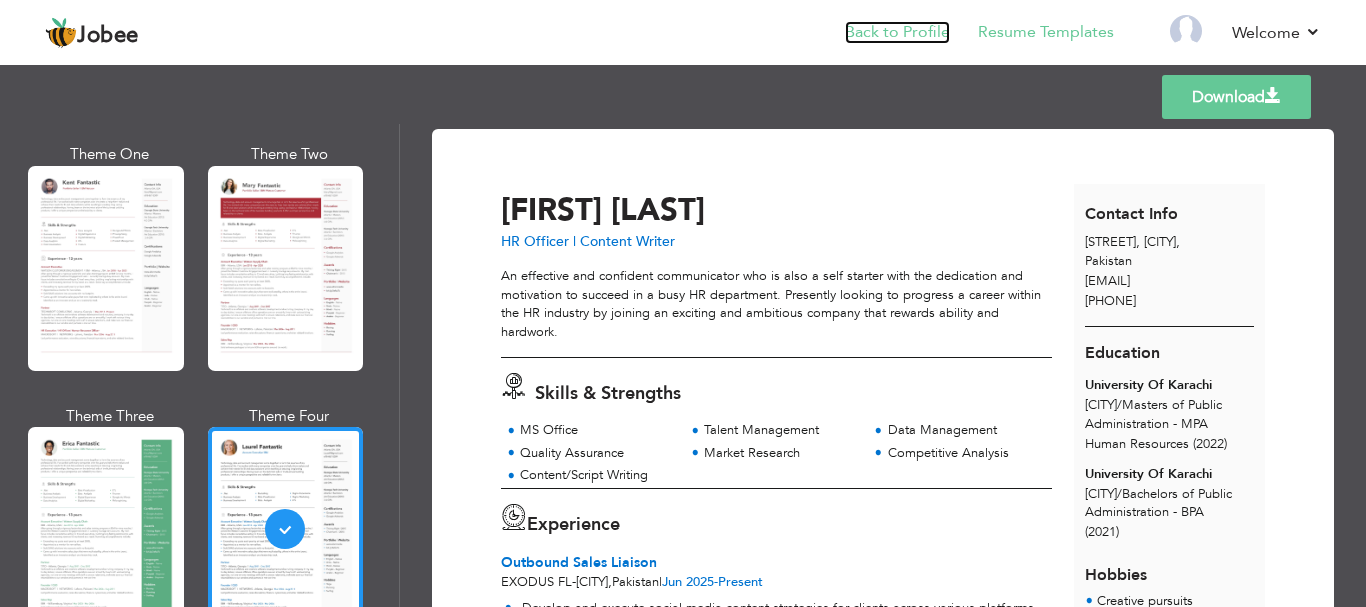 click on "Back to Profile" at bounding box center (897, 32) 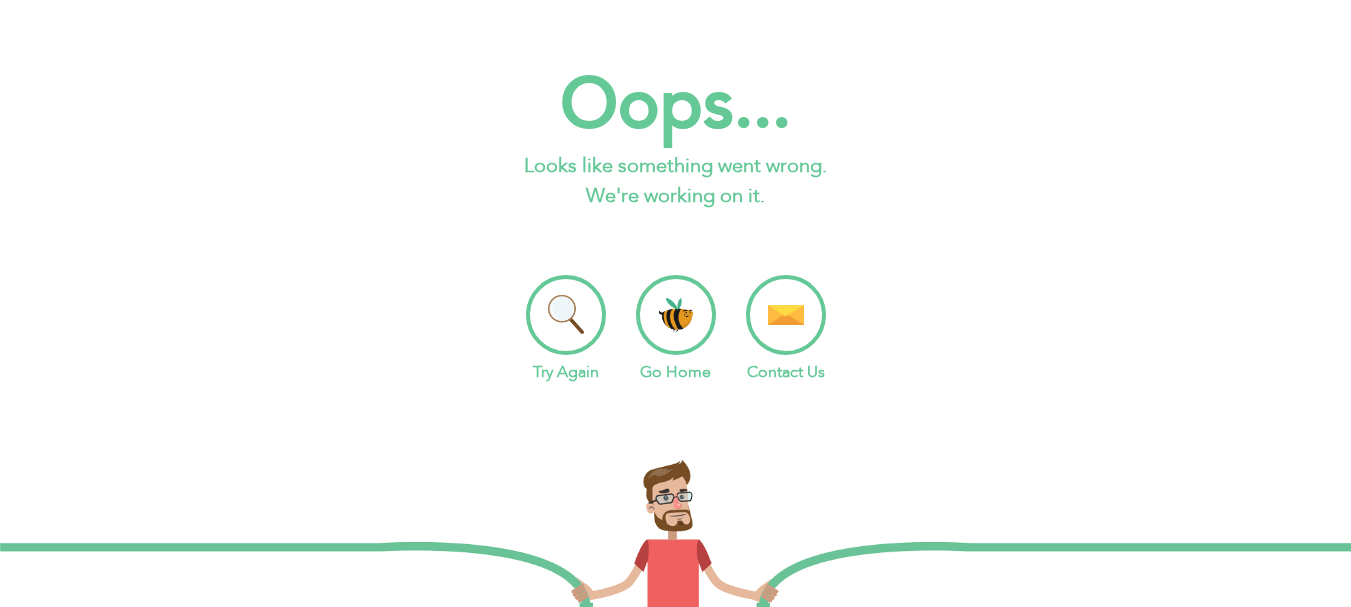 scroll, scrollTop: 0, scrollLeft: 0, axis: both 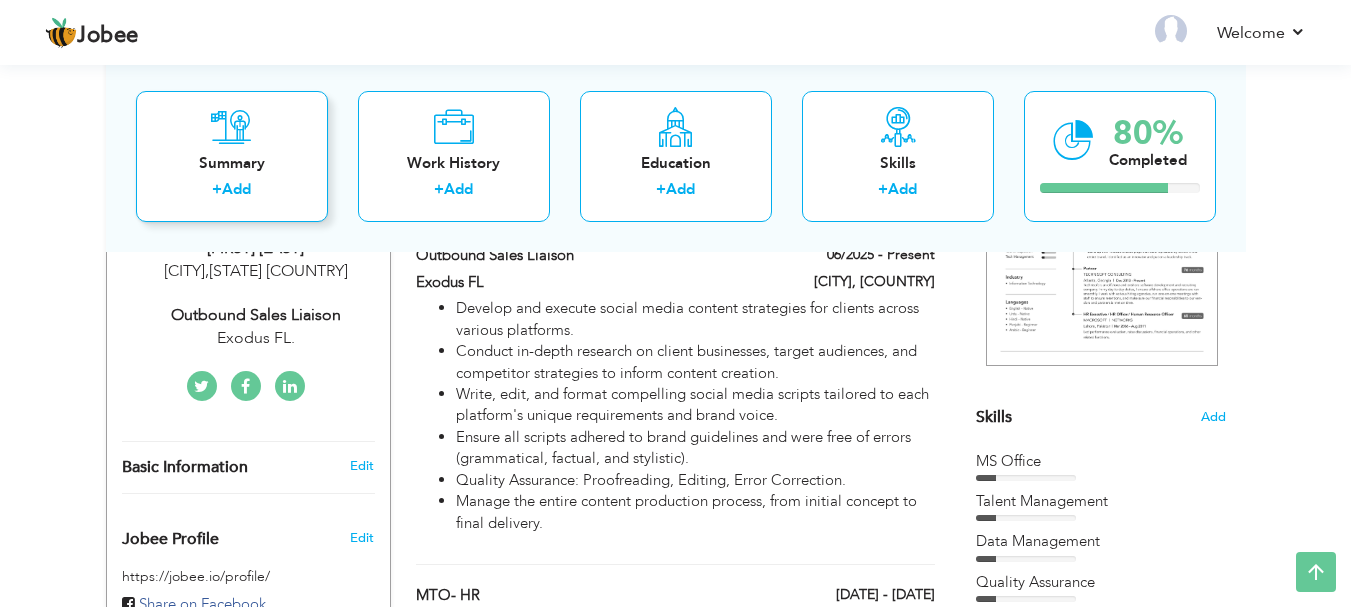 click on "Summary
+  Add" at bounding box center [232, 155] 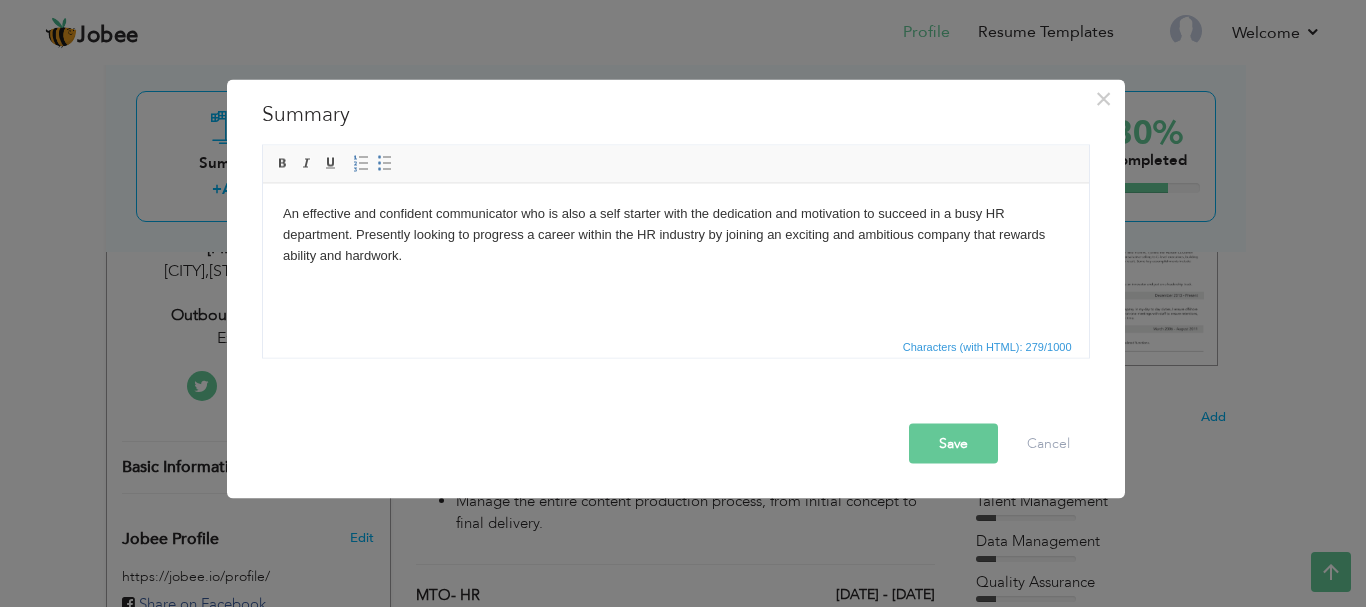 scroll, scrollTop: 81, scrollLeft: 0, axis: vertical 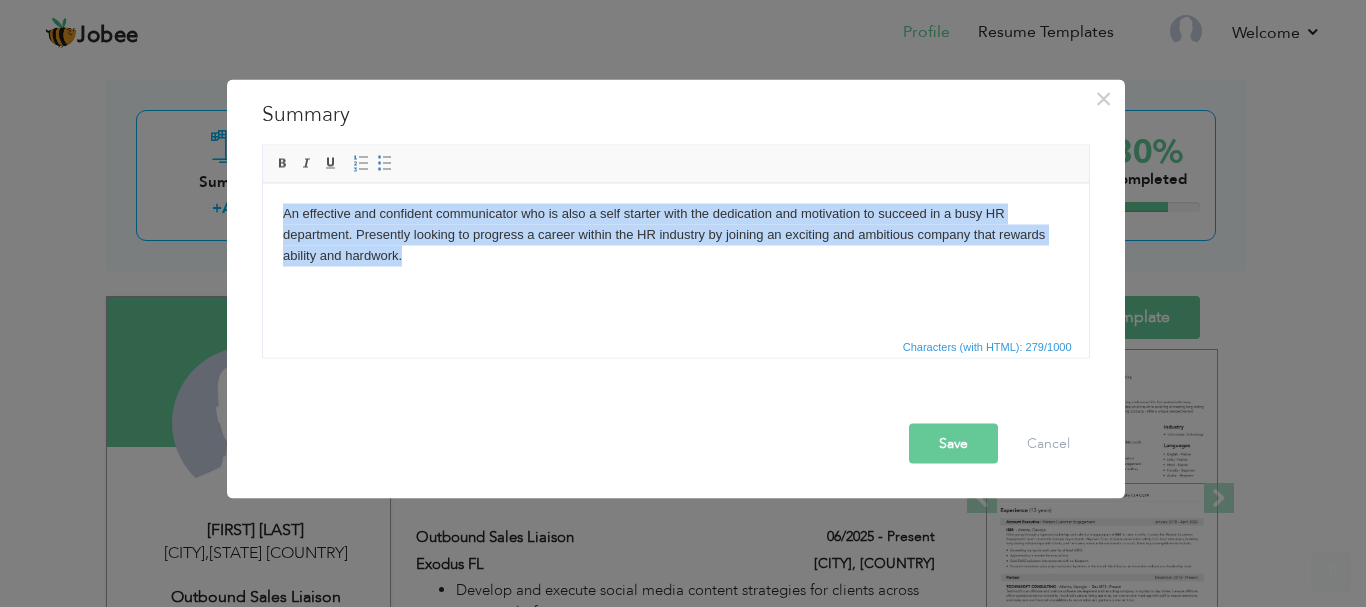 drag, startPoint x: 281, startPoint y: 218, endPoint x: 462, endPoint y: 257, distance: 185.15399 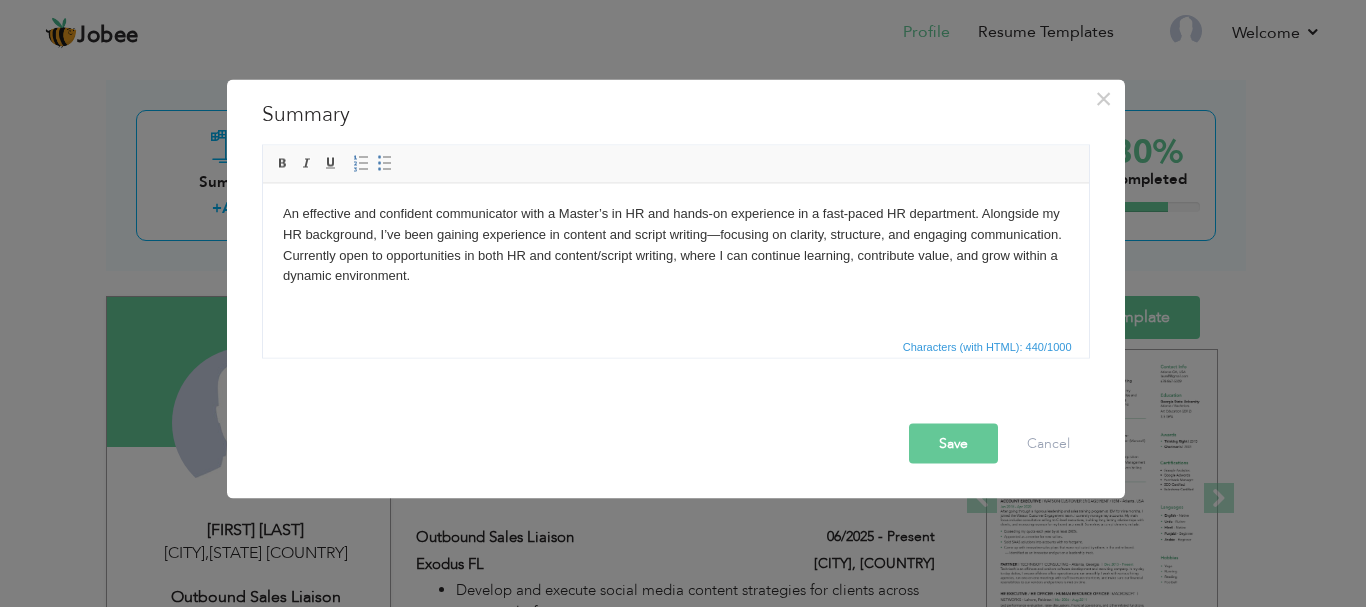 click on "Save" at bounding box center (953, 443) 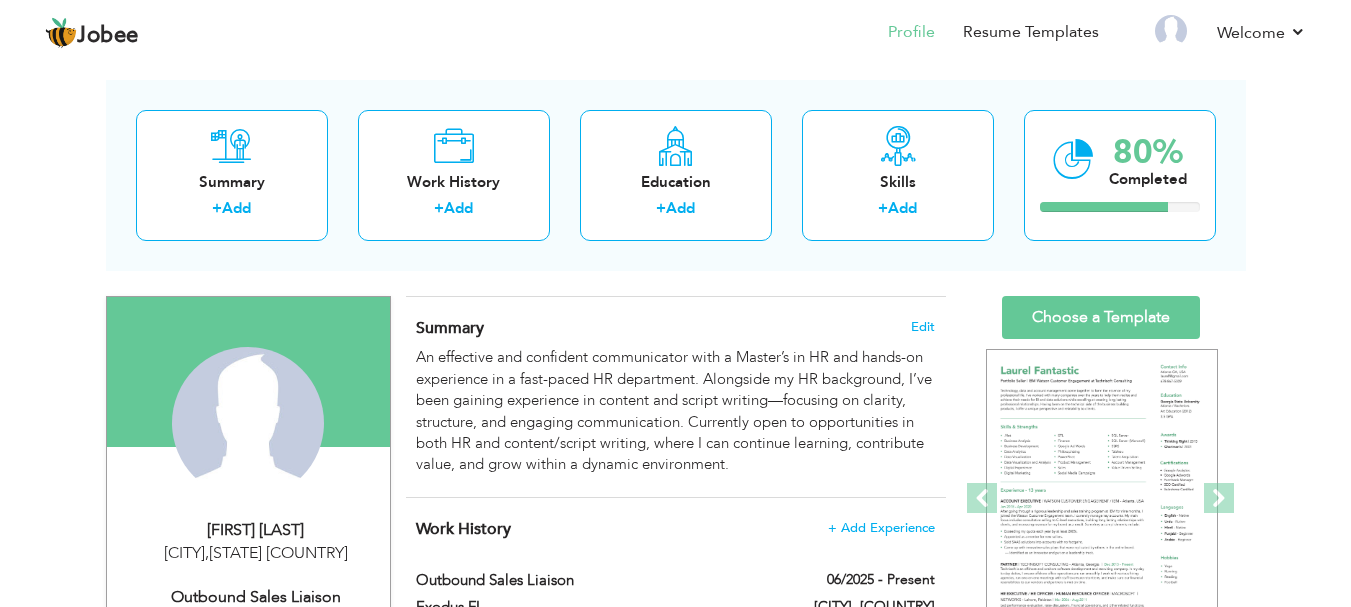 click on "Outbound Sales Liaison" at bounding box center [256, 597] 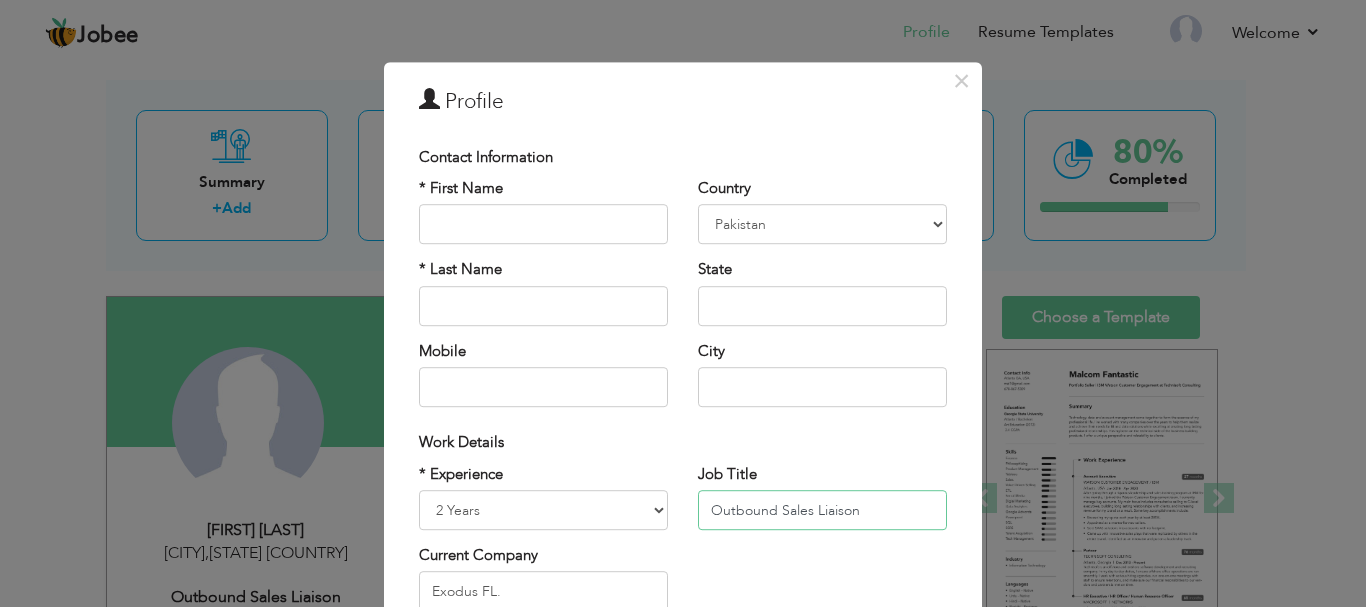 click on "Outbound Sales Liaison" at bounding box center (822, 510) 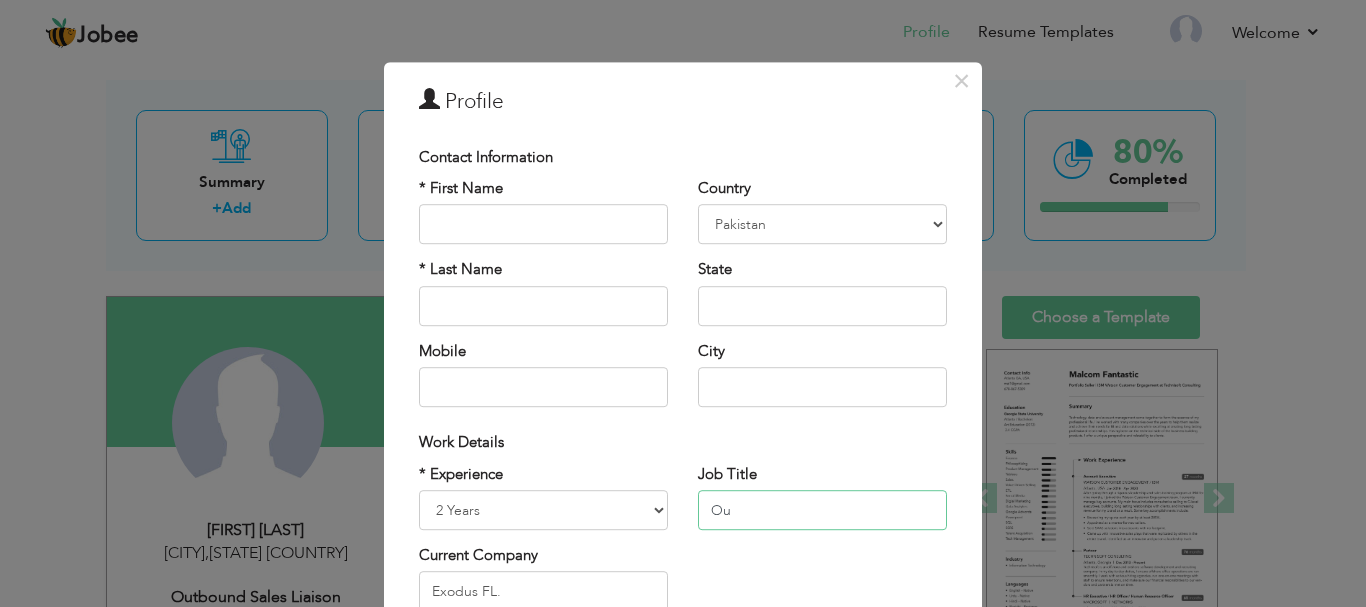 type on "O" 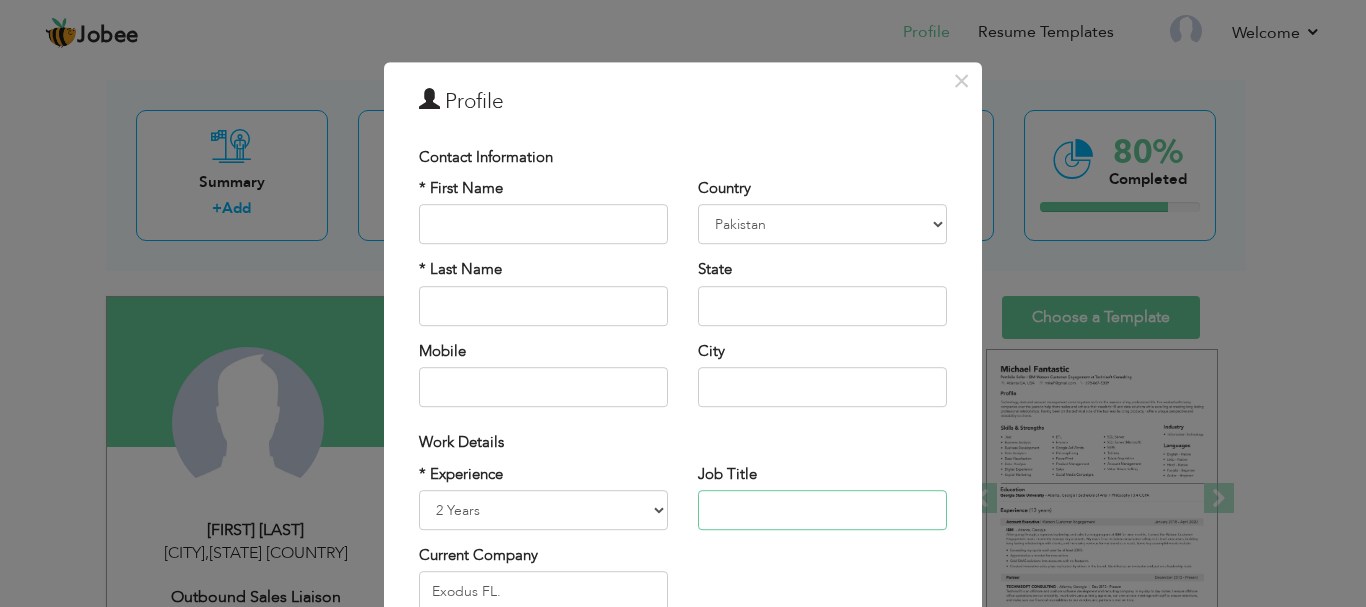 paste on "HR Officer | Content & Script Writer" 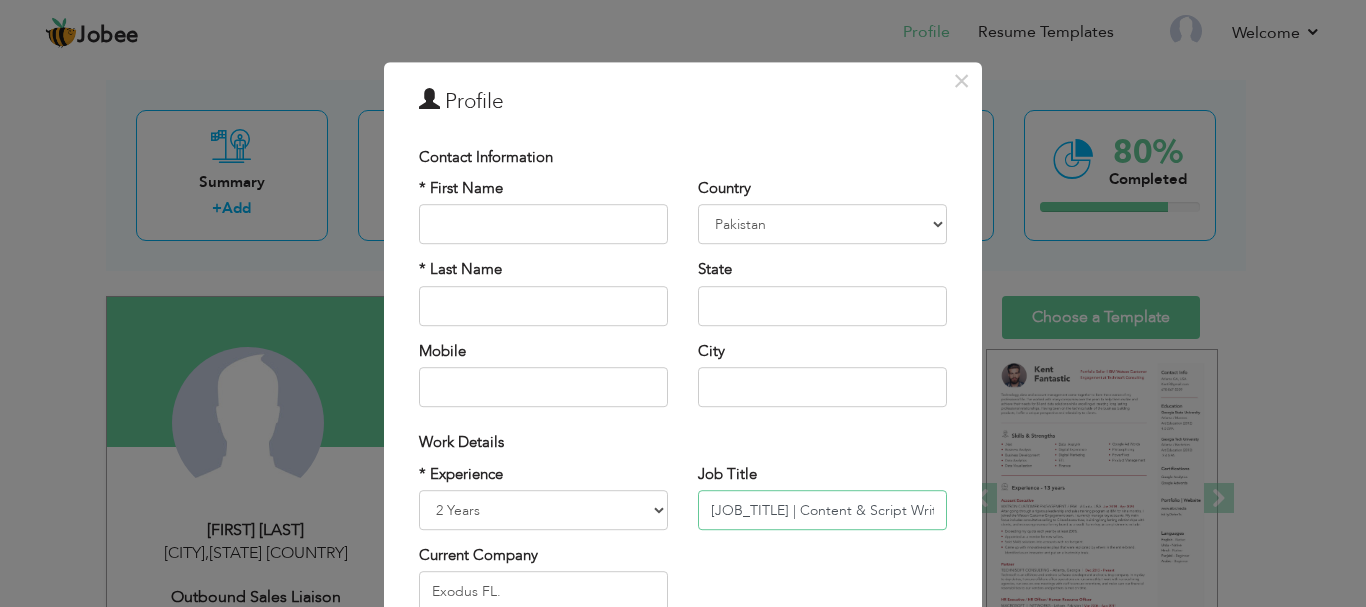 type on "HR Officer | Content & Script Writer" 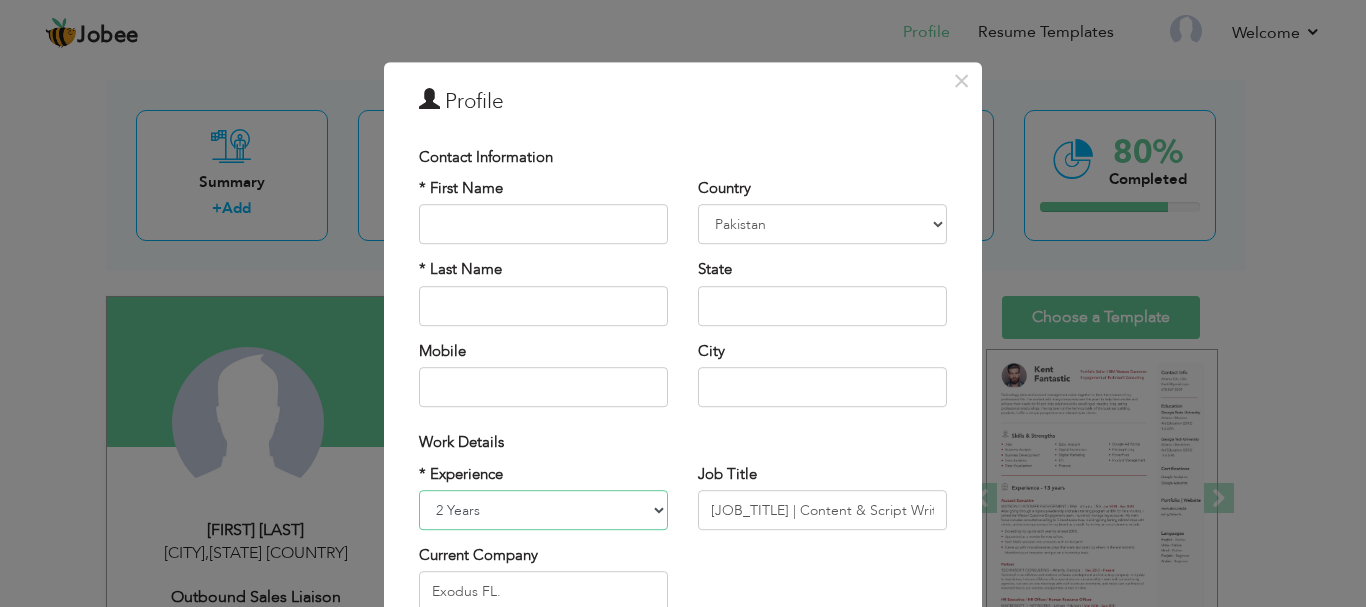 click on "Entry Level Less than 1 Year 1 Year 2 Years 3 Years 4 Years 5 Years 6 Years 7 Years 8 Years 9 Years 10 Years 11 Years 12 Years 13 Years 14 Years 15 Years 16 Years 17 Years 18 Years 19 Years 20 Years 21 Years 22 Years 23 Years 24 Years 25 Years 26 Years 27 Years 28 Years 29 Years 30 Years 31 Years 32 Years 33 Years 34 Years 35 Years More than 35 Years" at bounding box center (543, 510) 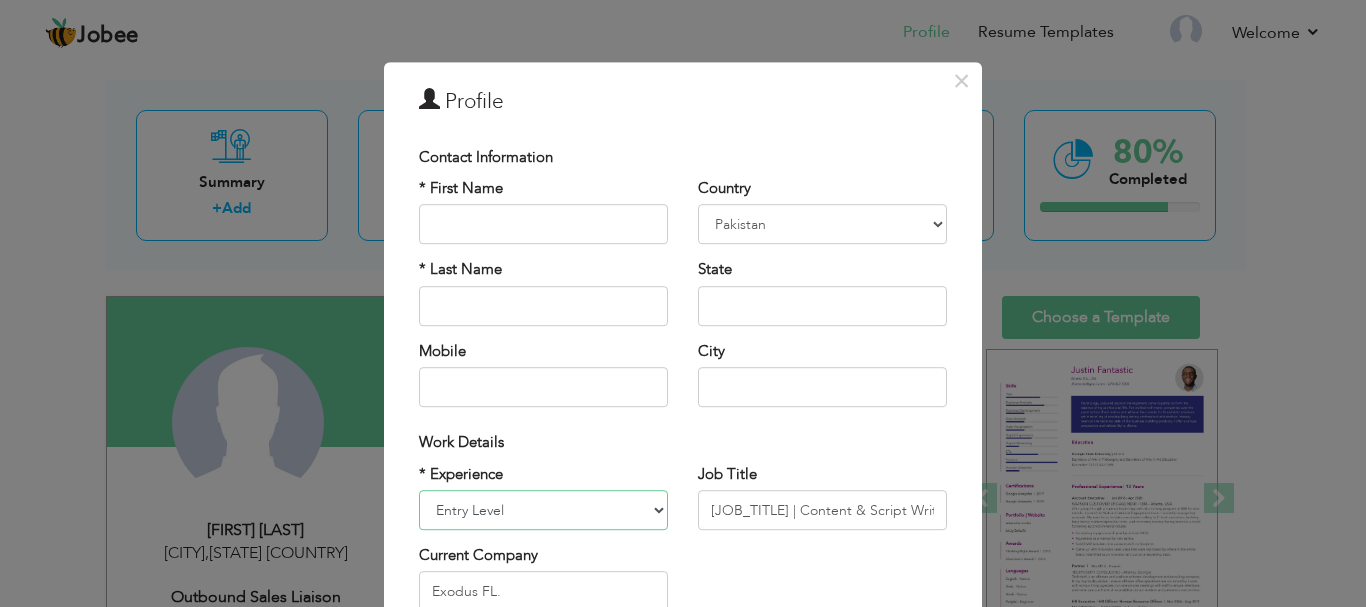 click on "Entry Level Less than 1 Year 1 Year 2 Years 3 Years 4 Years 5 Years 6 Years 7 Years 8 Years 9 Years 10 Years 11 Years 12 Years 13 Years 14 Years 15 Years 16 Years 17 Years 18 Years 19 Years 20 Years 21 Years 22 Years 23 Years 24 Years 25 Years 26 Years 27 Years 28 Years 29 Years 30 Years 31 Years 32 Years 33 Years 34 Years 35 Years More than 35 Years" at bounding box center [543, 510] 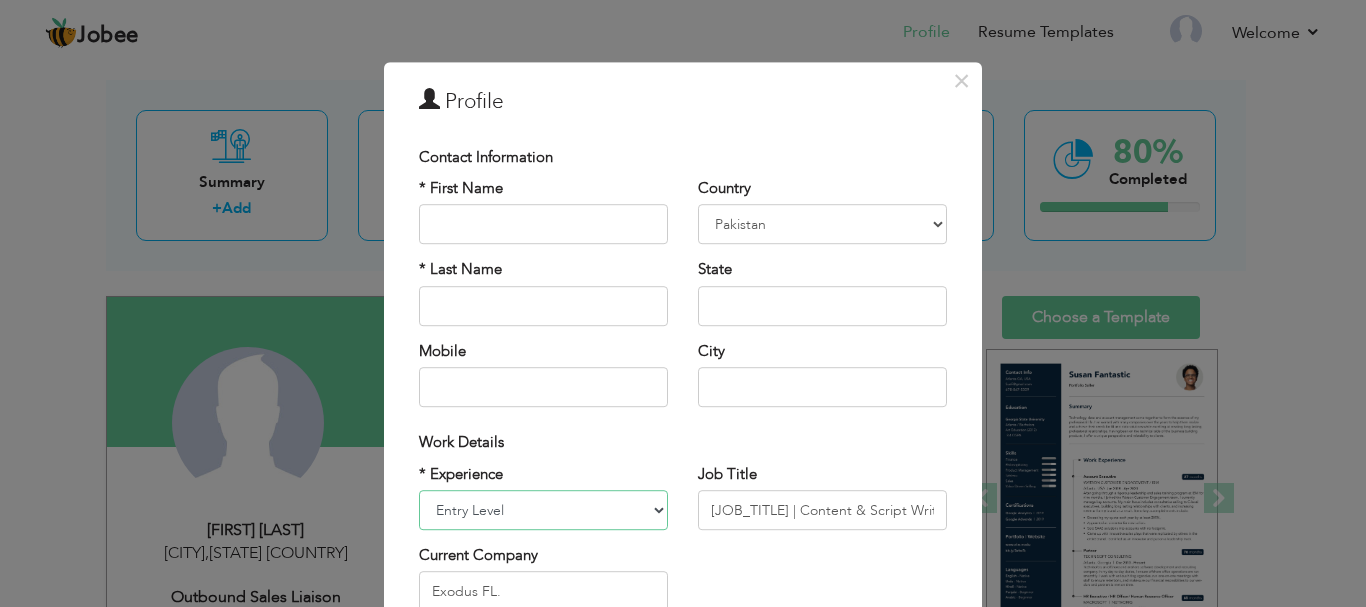 select on "number:3" 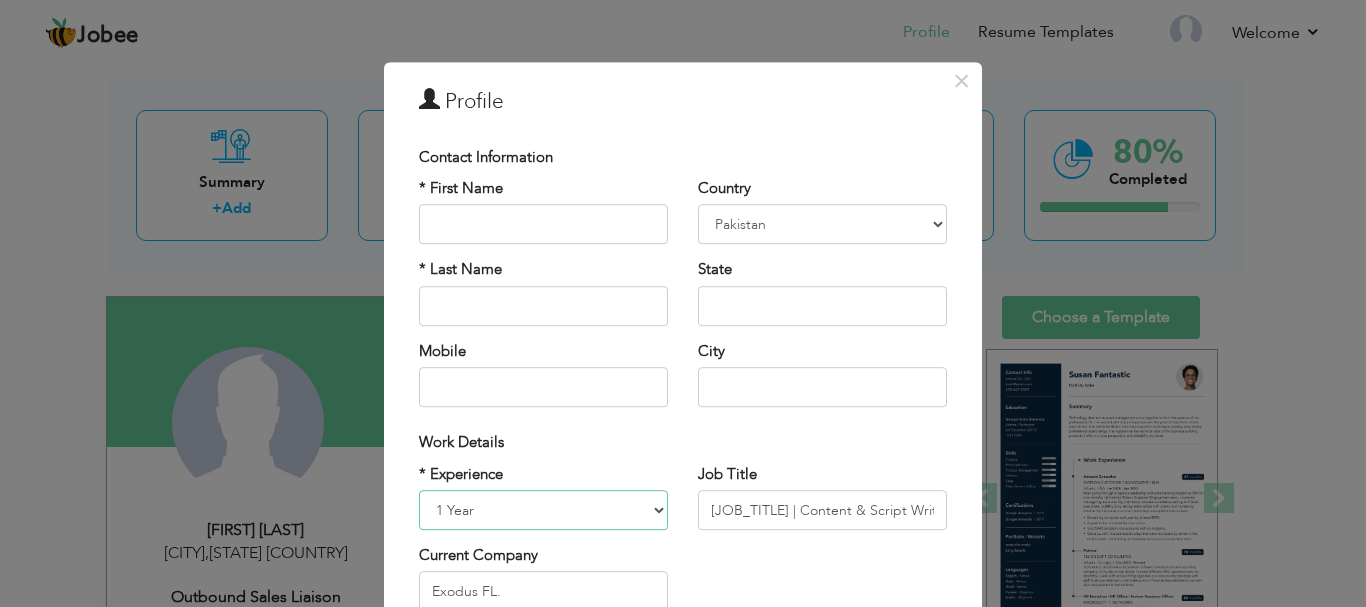 click on "Entry Level Less than 1 Year 1 Year 2 Years 3 Years 4 Years 5 Years 6 Years 7 Years 8 Years 9 Years 10 Years 11 Years 12 Years 13 Years 14 Years 15 Years 16 Years 17 Years 18 Years 19 Years 20 Years 21 Years 22 Years 23 Years 24 Years 25 Years 26 Years 27 Years 28 Years 29 Years 30 Years 31 Years 32 Years 33 Years 34 Years 35 Years More than 35 Years" at bounding box center (543, 510) 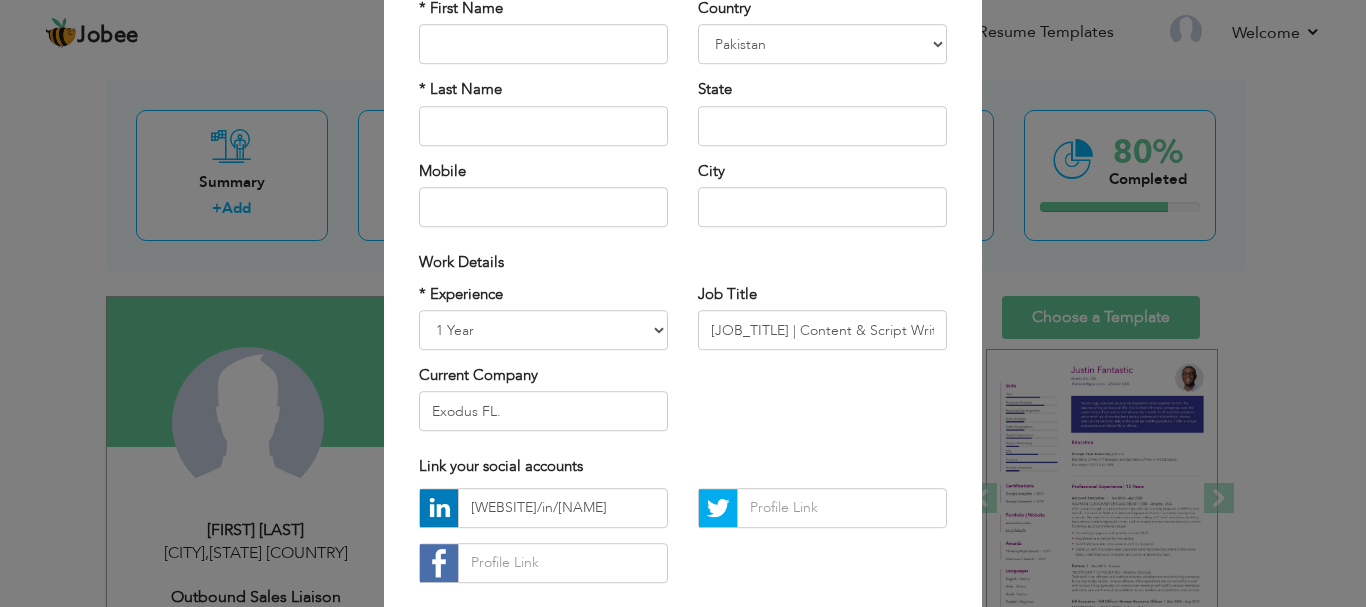 scroll, scrollTop: 227, scrollLeft: 0, axis: vertical 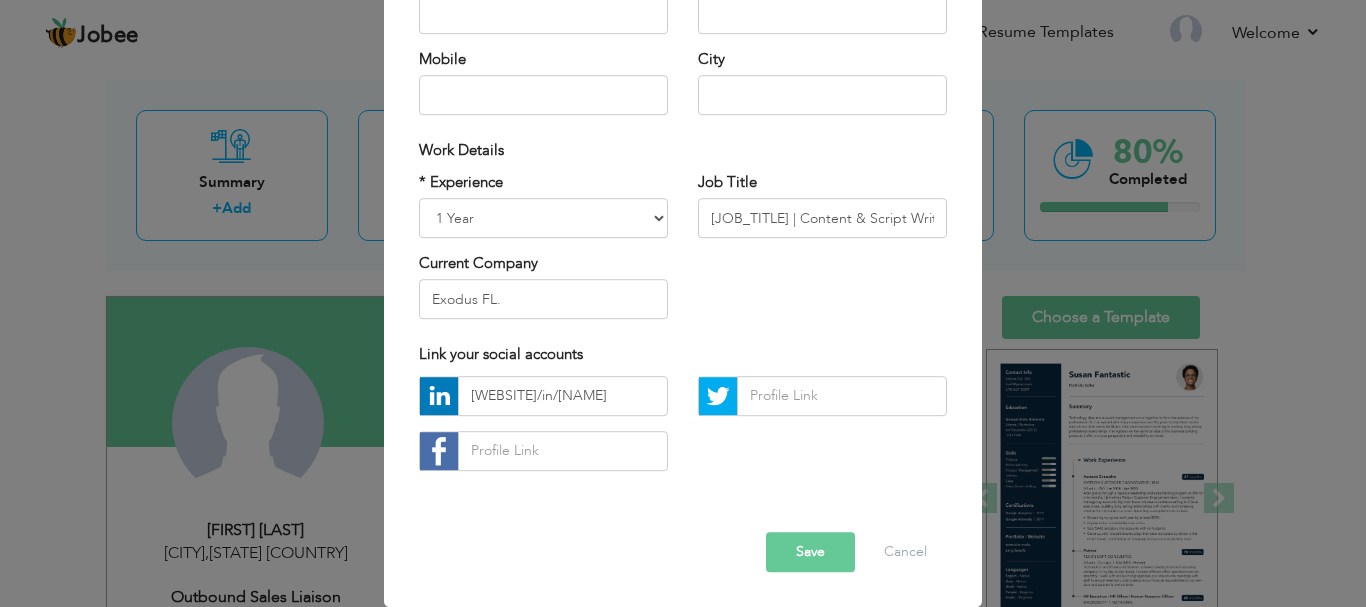 click on "Save" at bounding box center (810, 552) 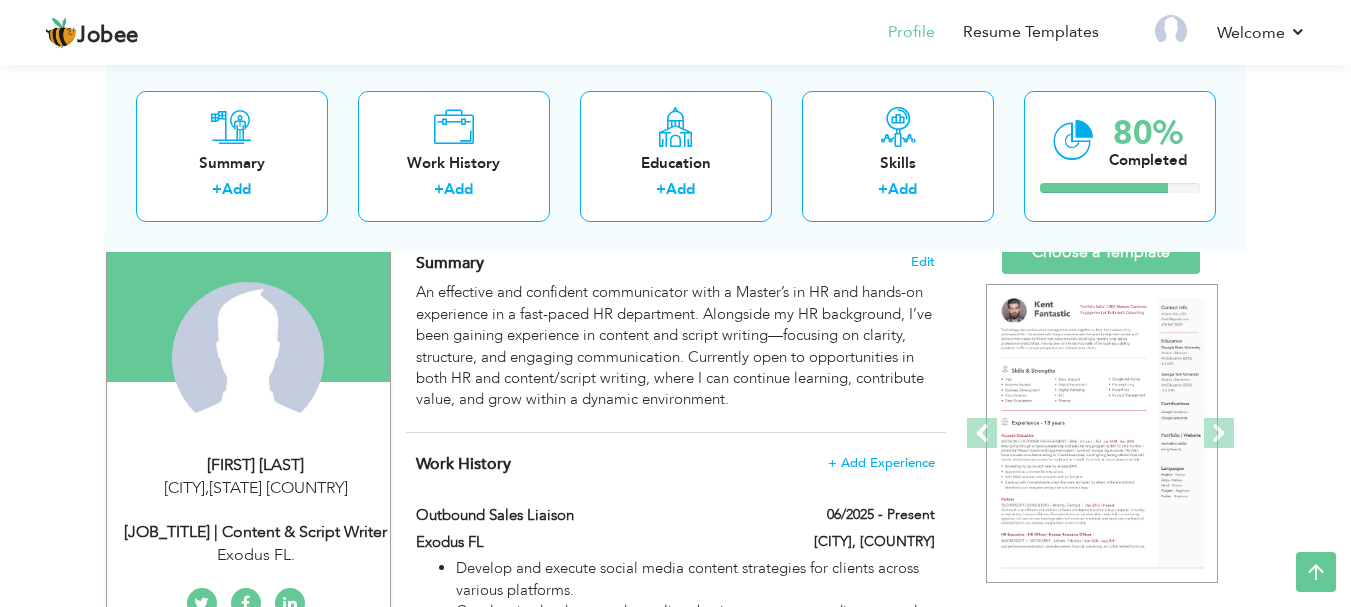 scroll, scrollTop: 133, scrollLeft: 0, axis: vertical 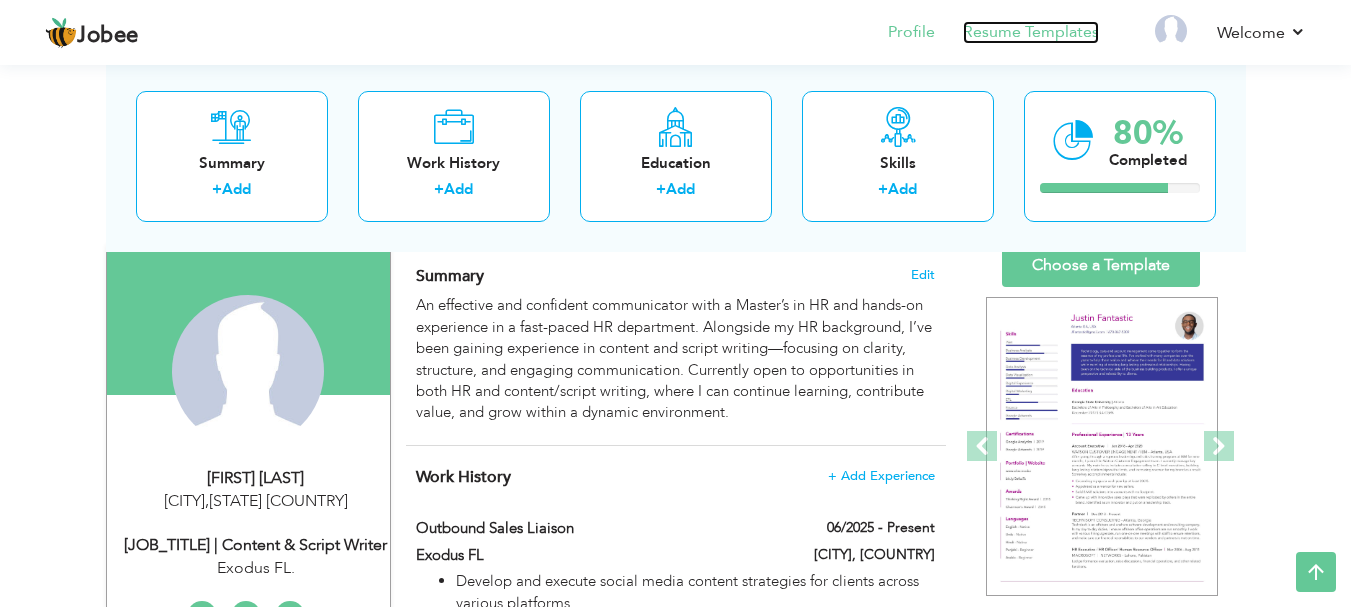 click on "Resume Templates" at bounding box center (1031, 32) 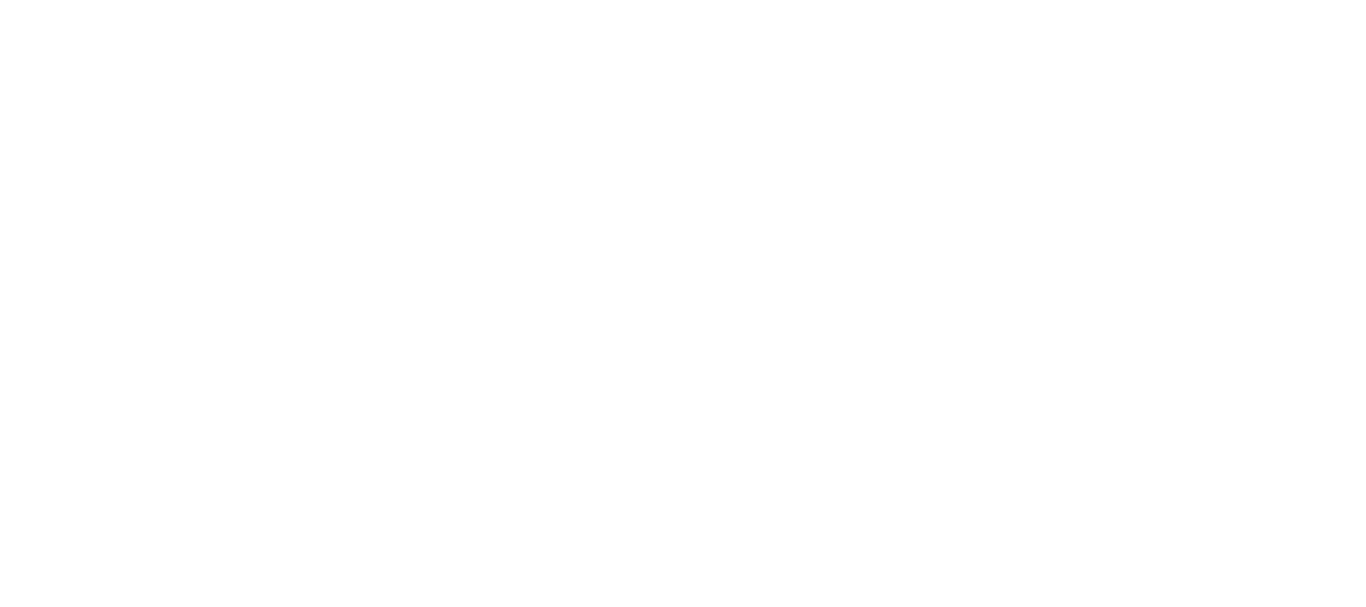 scroll, scrollTop: 0, scrollLeft: 0, axis: both 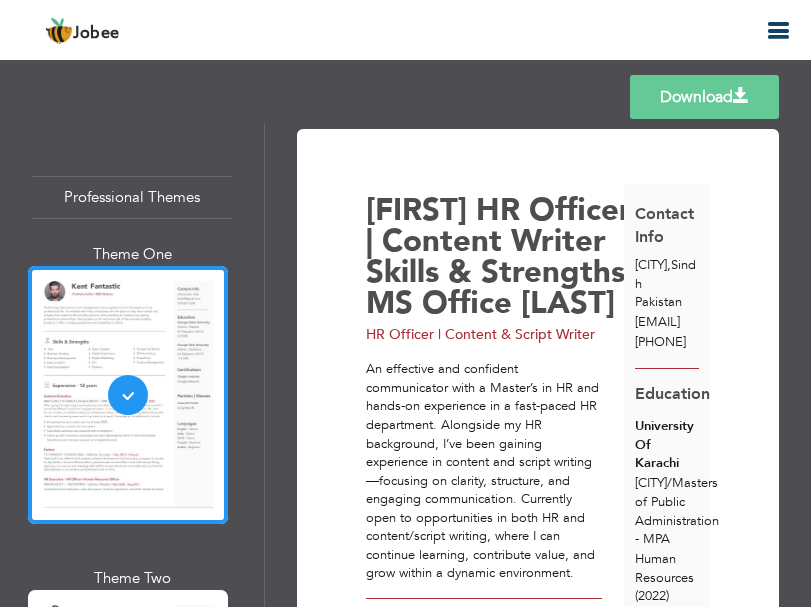 click on "Download
Irej   Roomi
HR Officer | Content & Script Writer
Skills & Strengths
1" at bounding box center (538, 1163) 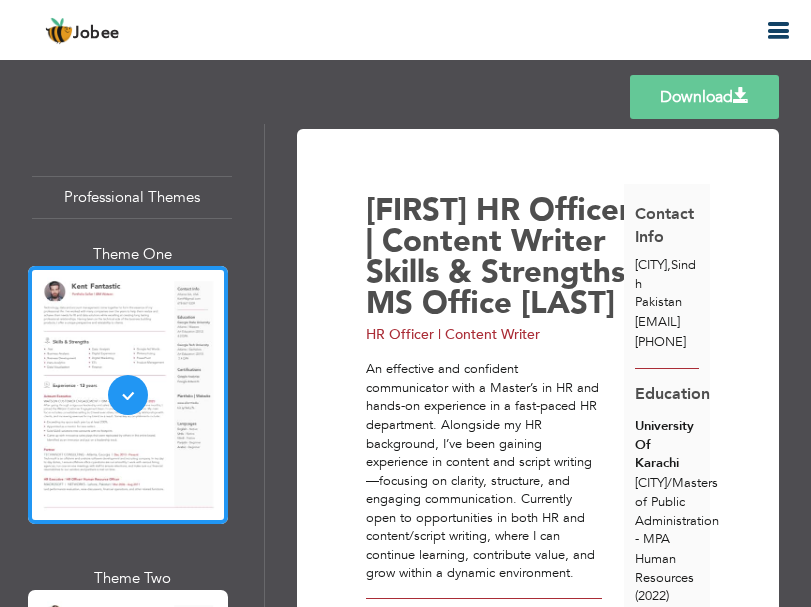 click on "[CITY]" at bounding box center (651, 265) 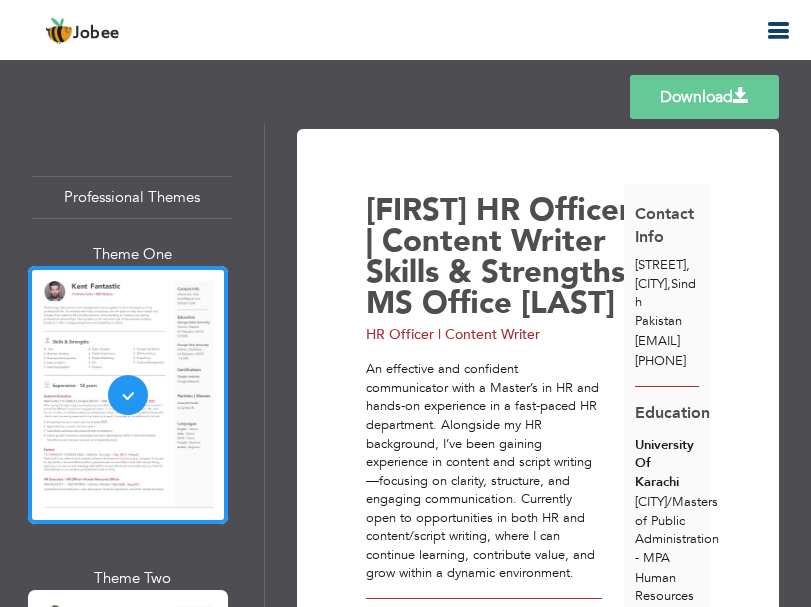 click on "Download
Irej   Roomi
HR Officer | Content Writer
Skills & Strengths
MS Office 1 ," at bounding box center (538, 1163) 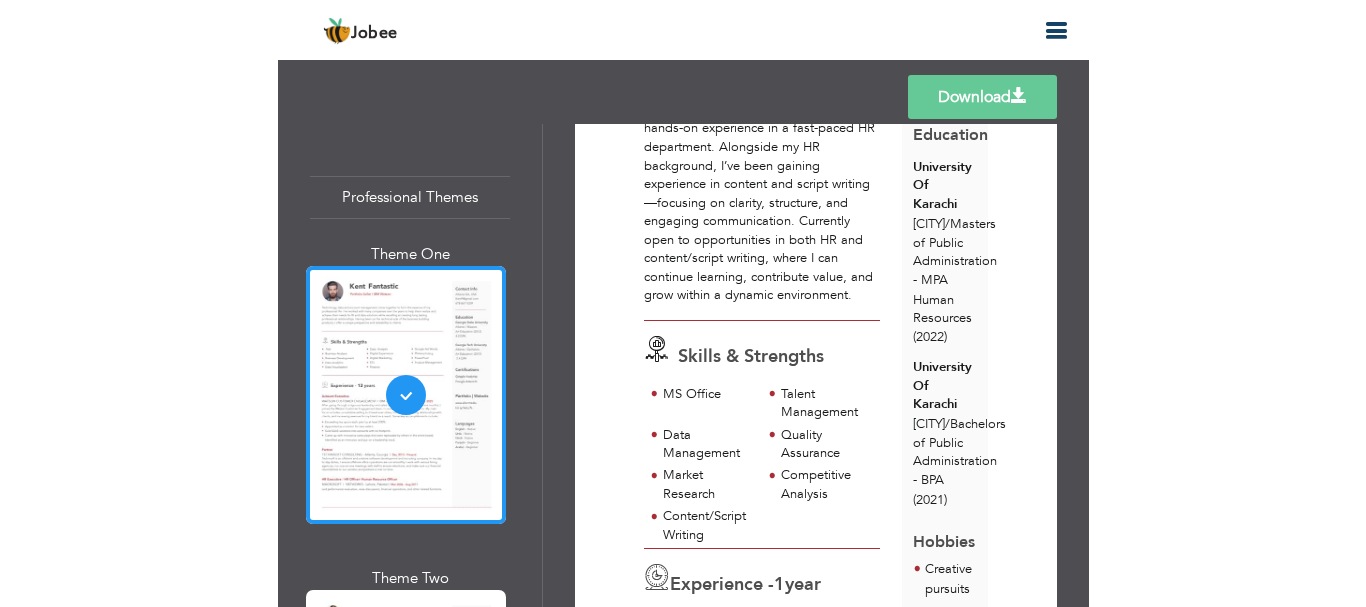 scroll, scrollTop: 326, scrollLeft: 0, axis: vertical 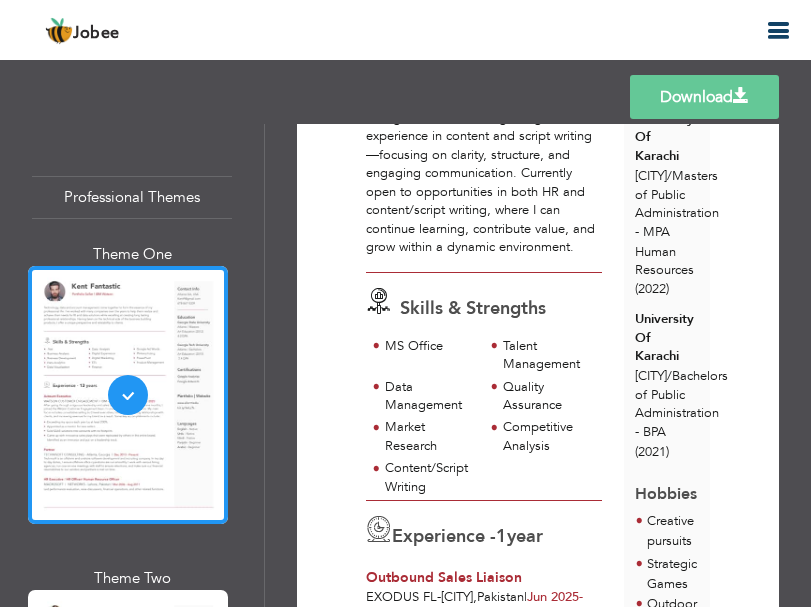 click on "1  year" at bounding box center [519, 537] 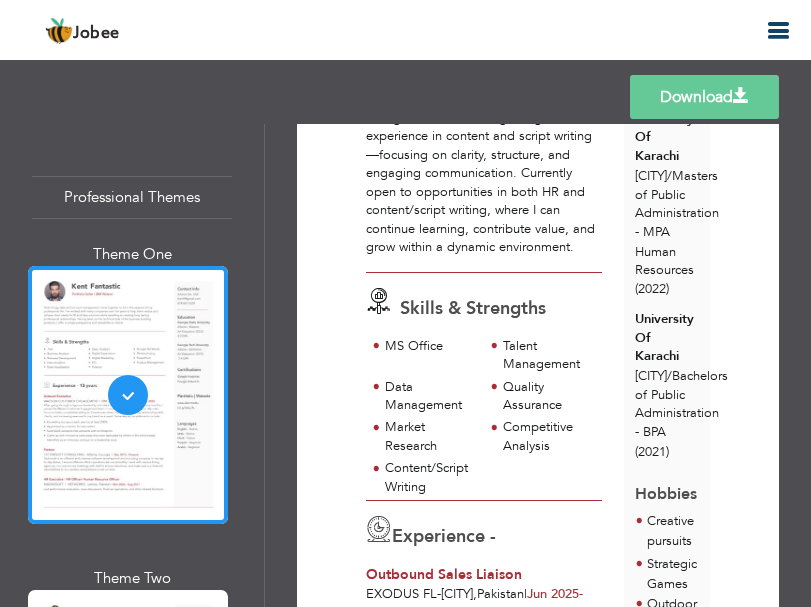 click on "Competitive Analysis" at bounding box center [546, 436] 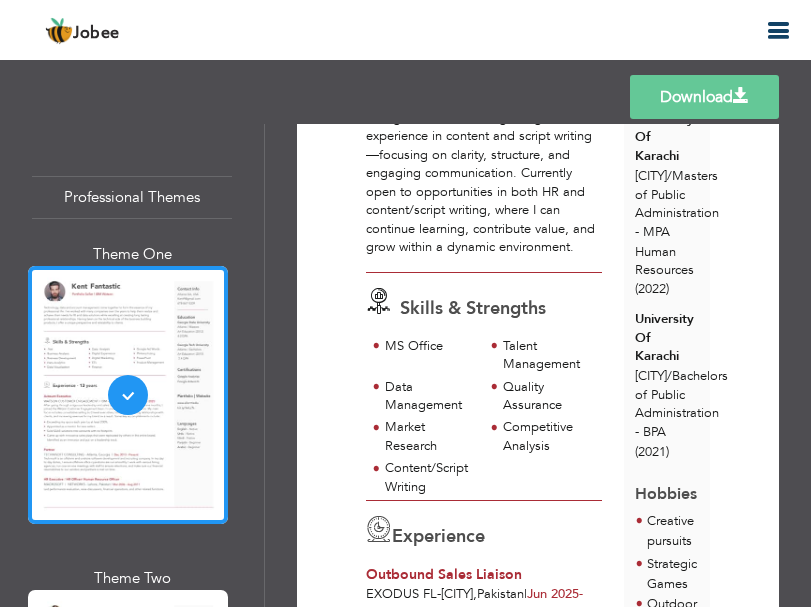 click on "Templates
Download" at bounding box center (405, 97) 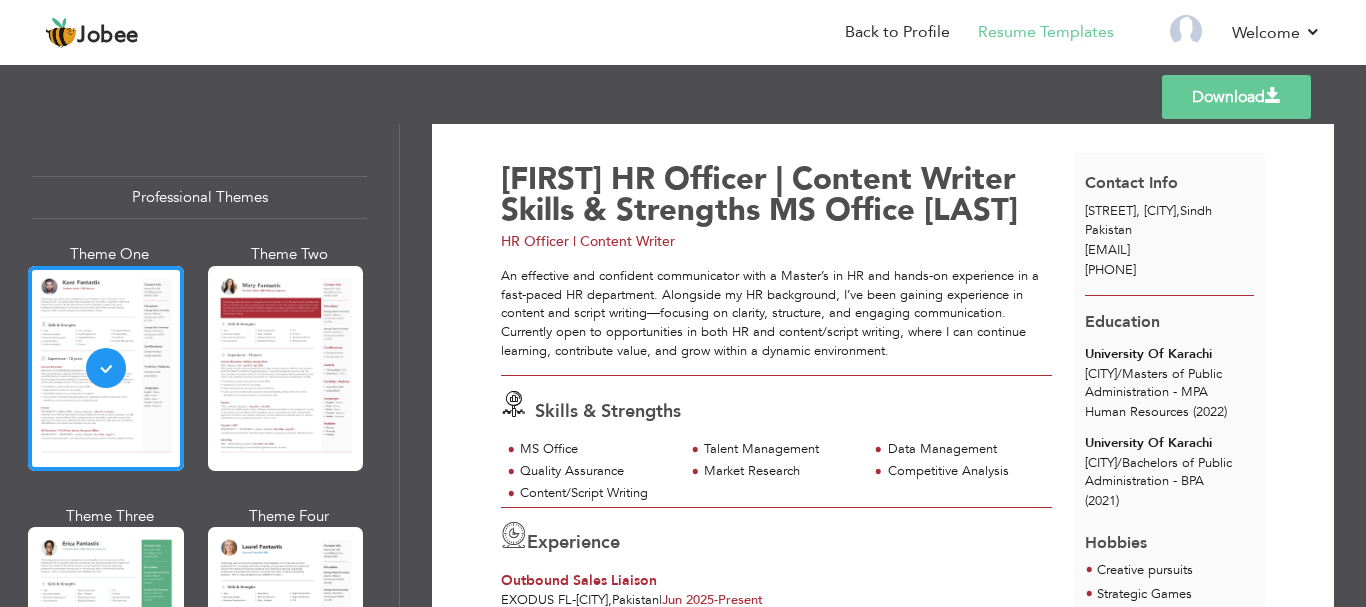scroll, scrollTop: 0, scrollLeft: 0, axis: both 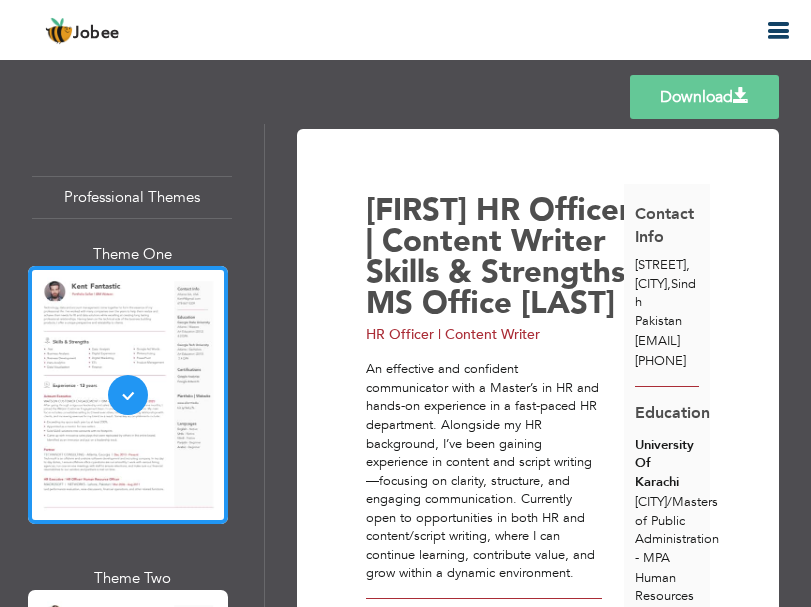 click on "Templates
Download" at bounding box center [405, 97] 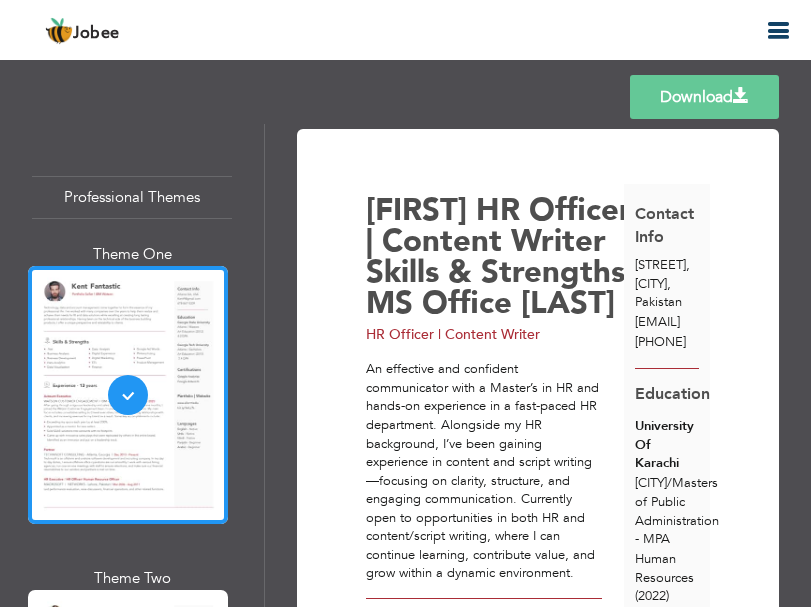 click on "Templates
Download" at bounding box center [405, 97] 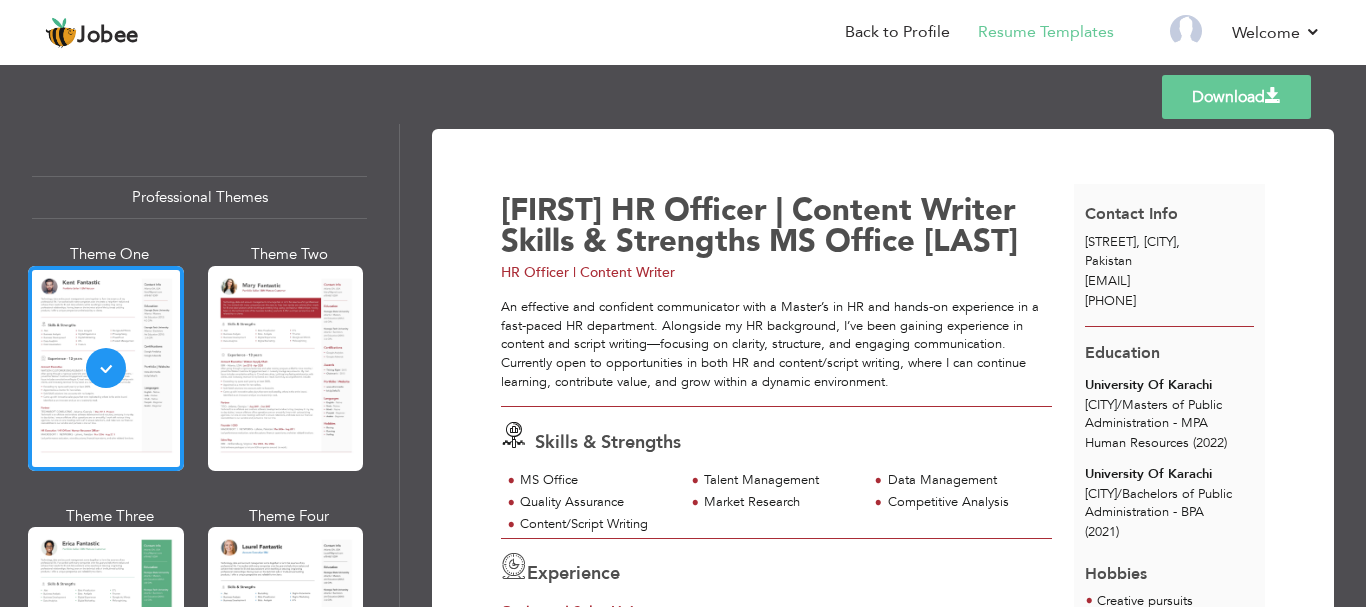 drag, startPoint x: 1363, startPoint y: 159, endPoint x: 1296, endPoint y: 148, distance: 67.89698 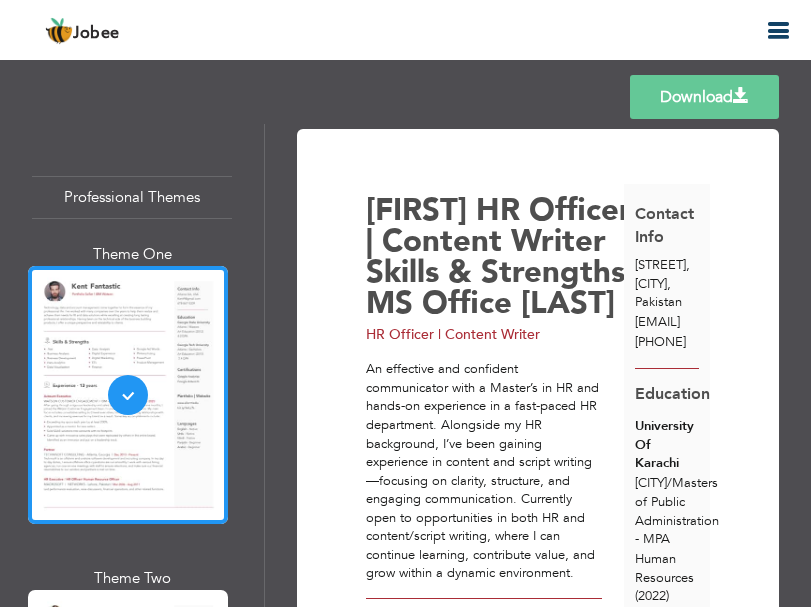 click on "Templates
Download" at bounding box center (405, 97) 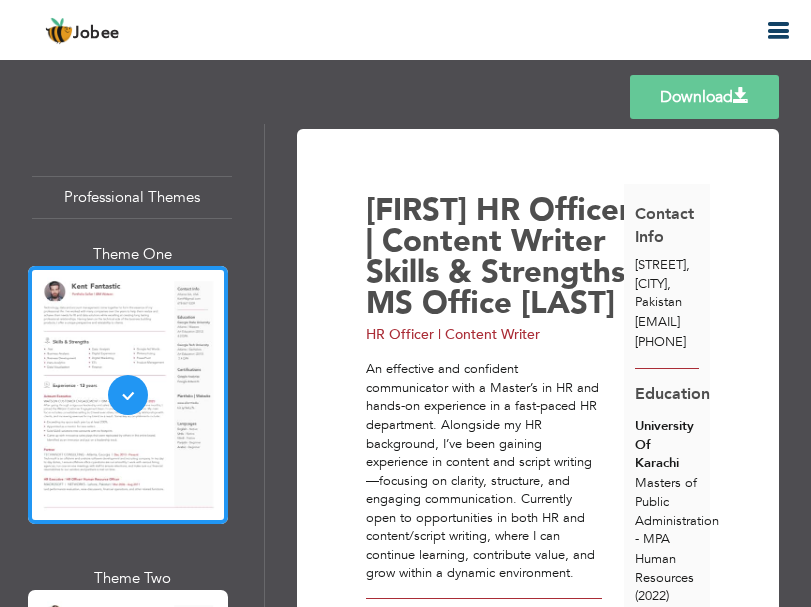 click on "Templates
Download" at bounding box center [405, 97] 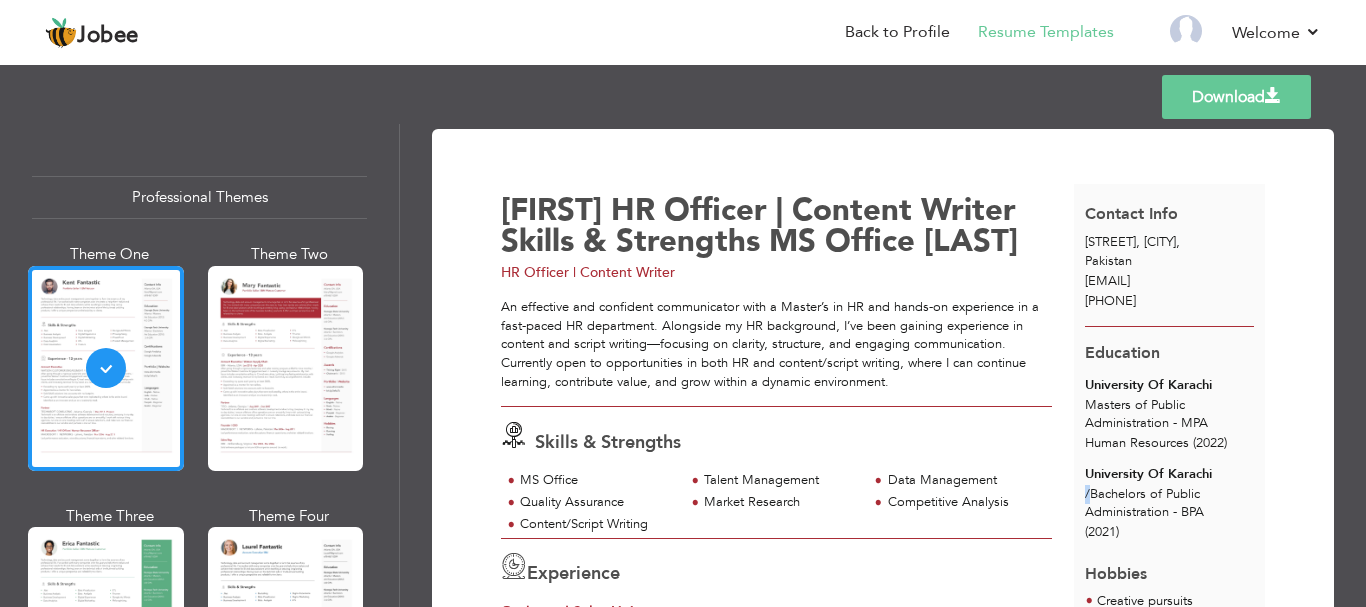 click on "/" at bounding box center (1087, 494) 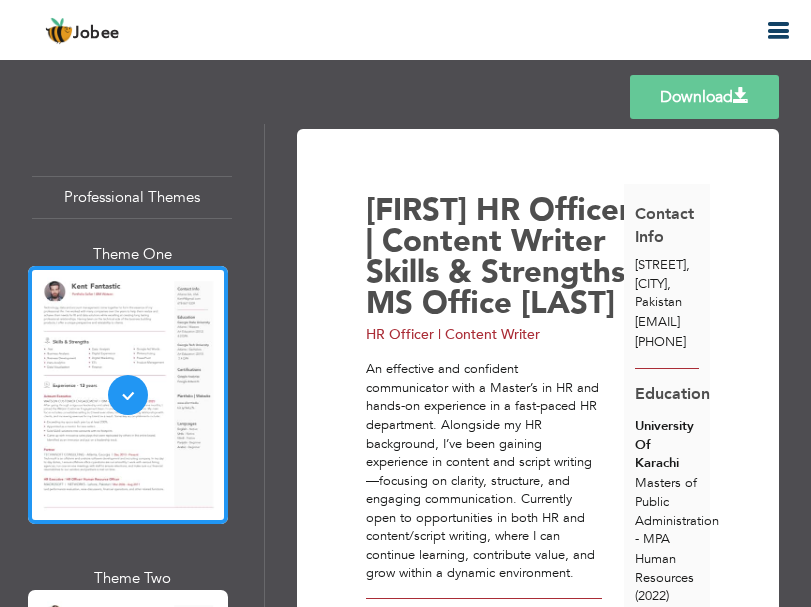 click on "Templates
Download" at bounding box center (405, 97) 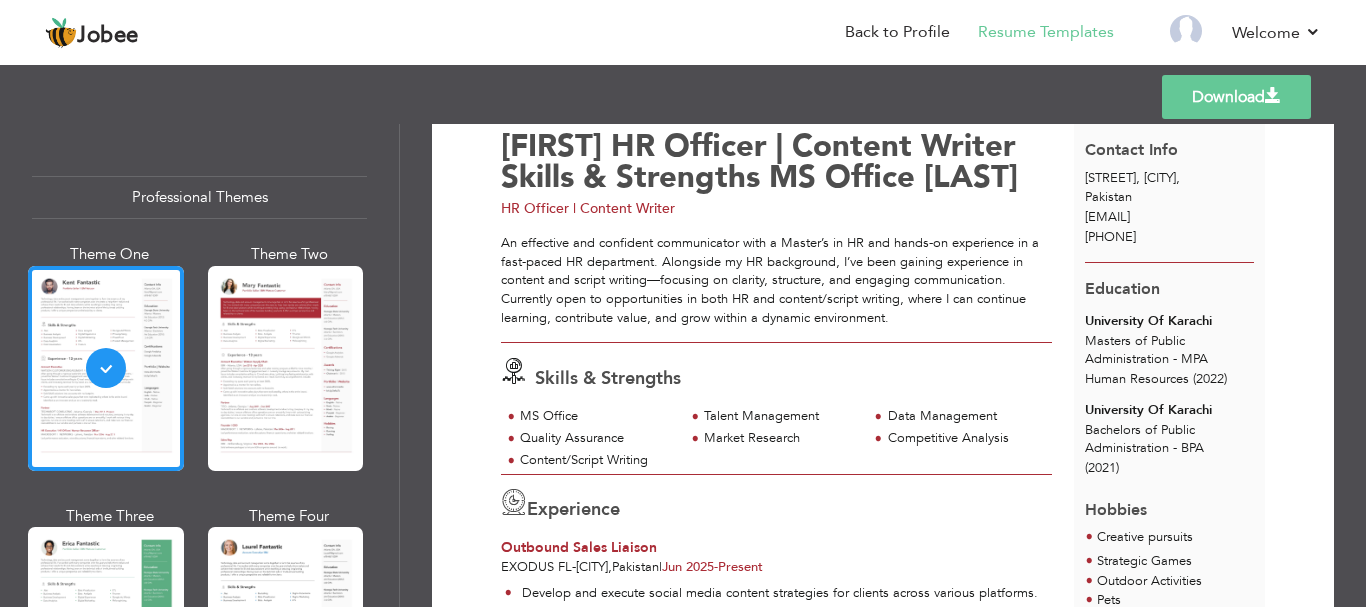 scroll, scrollTop: 90, scrollLeft: 0, axis: vertical 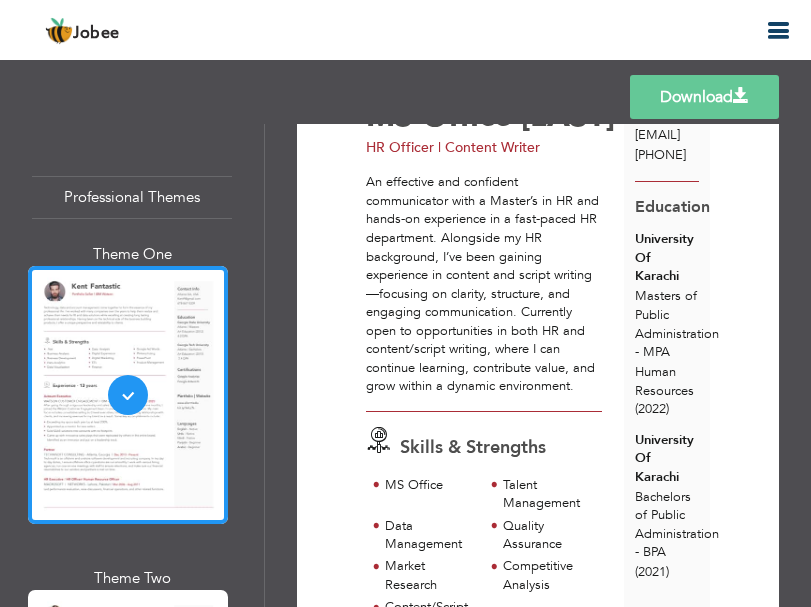 click on "Talent Management" at bounding box center (546, 494) 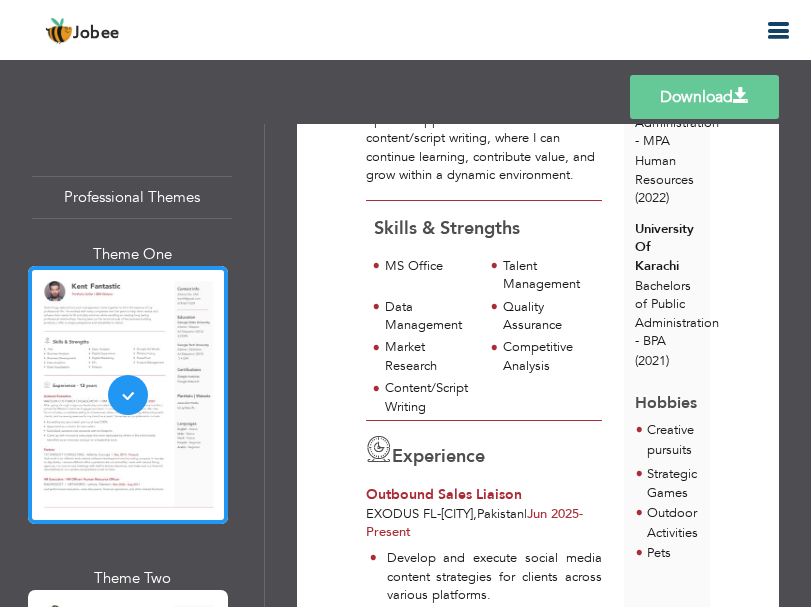 scroll, scrollTop: 401, scrollLeft: 0, axis: vertical 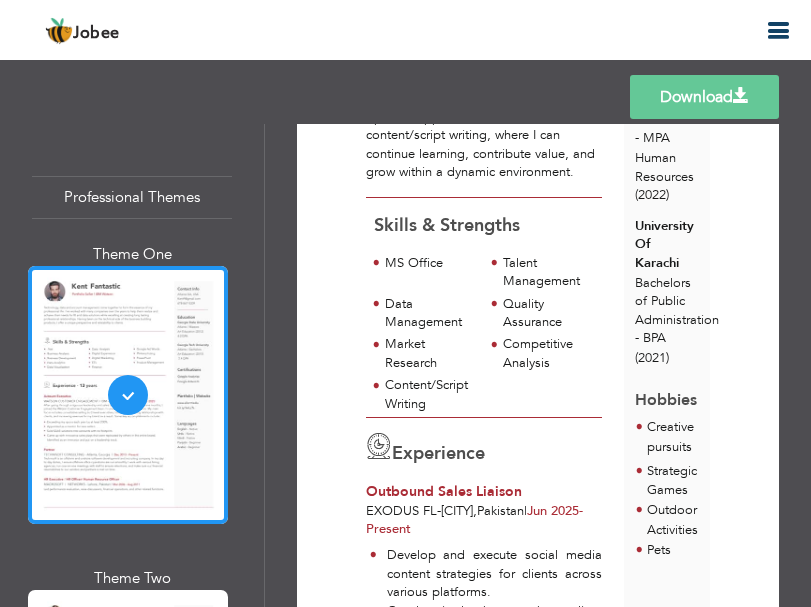 click on "Exodus FL  -  Karachi ,  Pakistan  |  Jun 2025  -  Present" at bounding box center [484, 520] 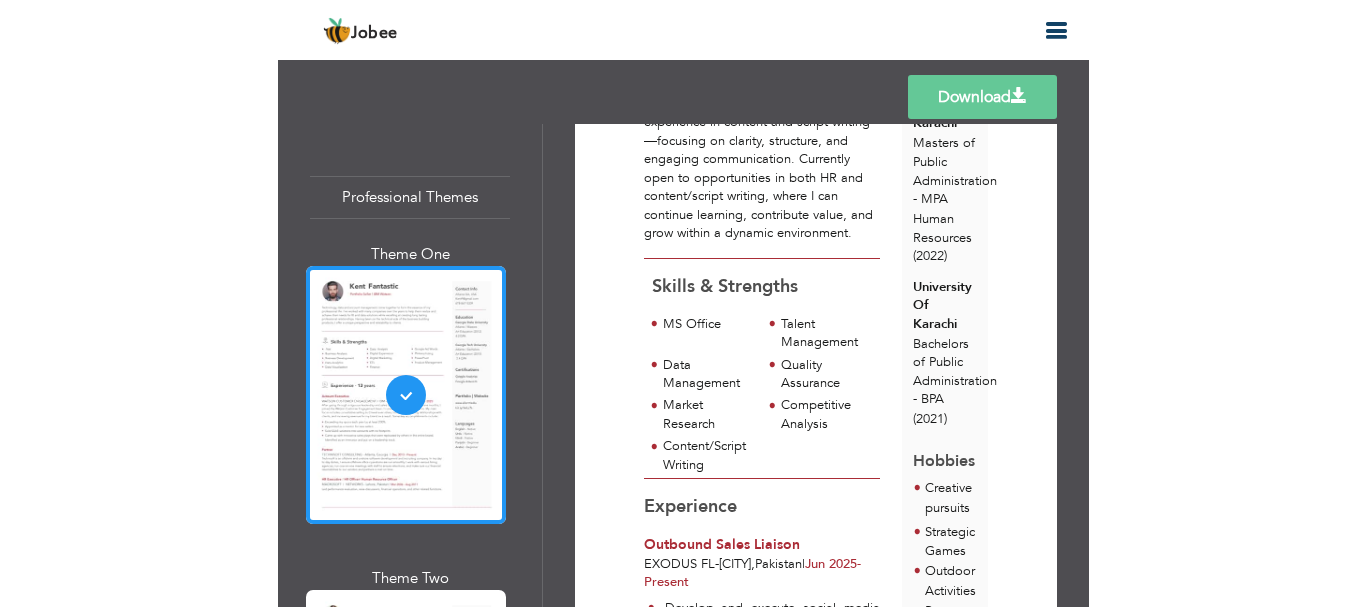 scroll, scrollTop: 362, scrollLeft: 0, axis: vertical 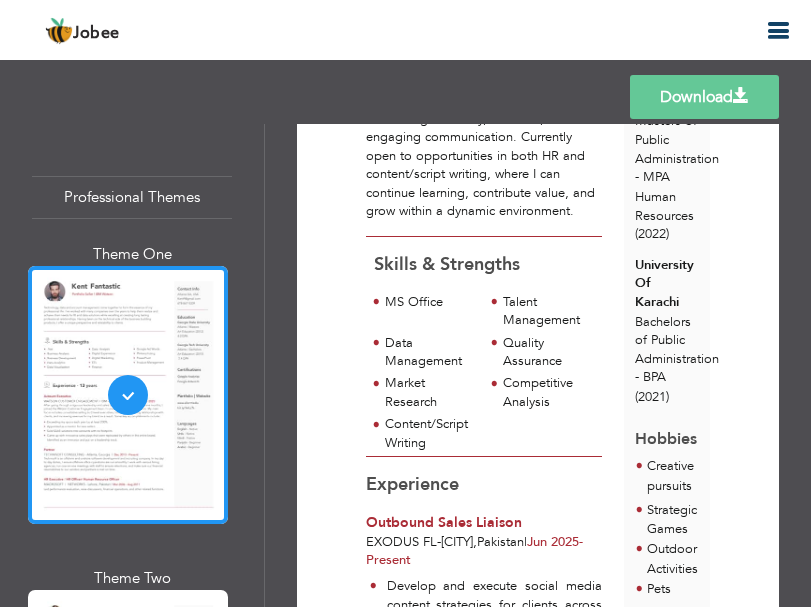 click on "Experience" at bounding box center (484, 485) 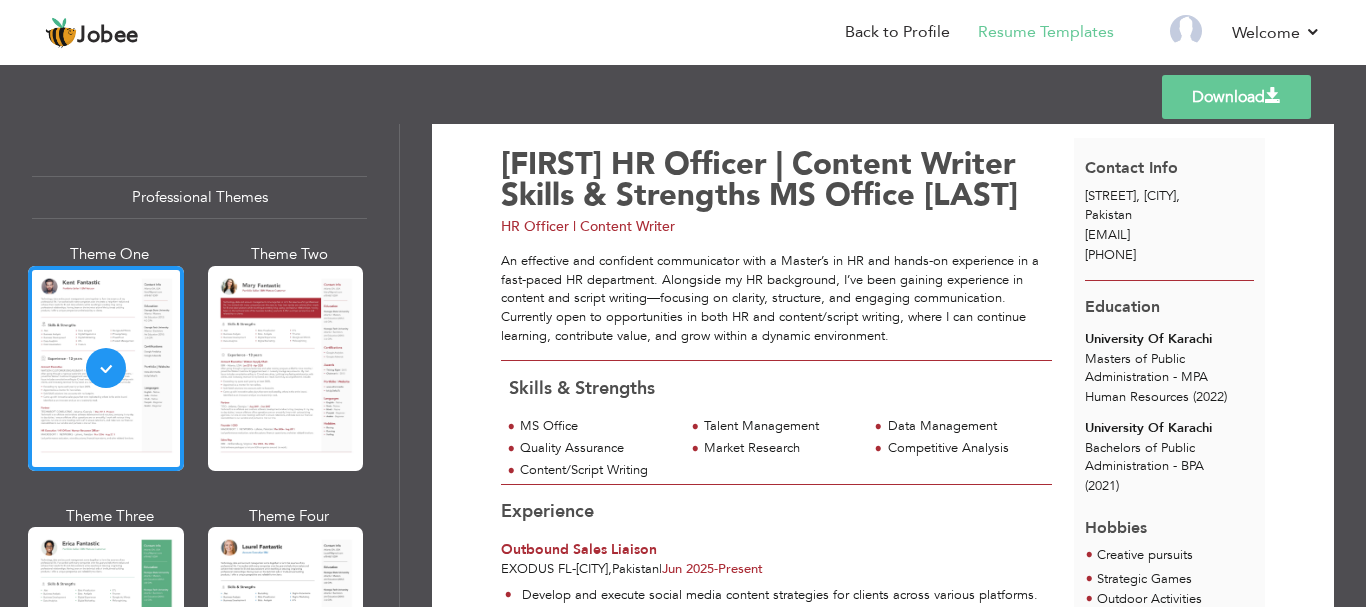 scroll, scrollTop: 35, scrollLeft: 0, axis: vertical 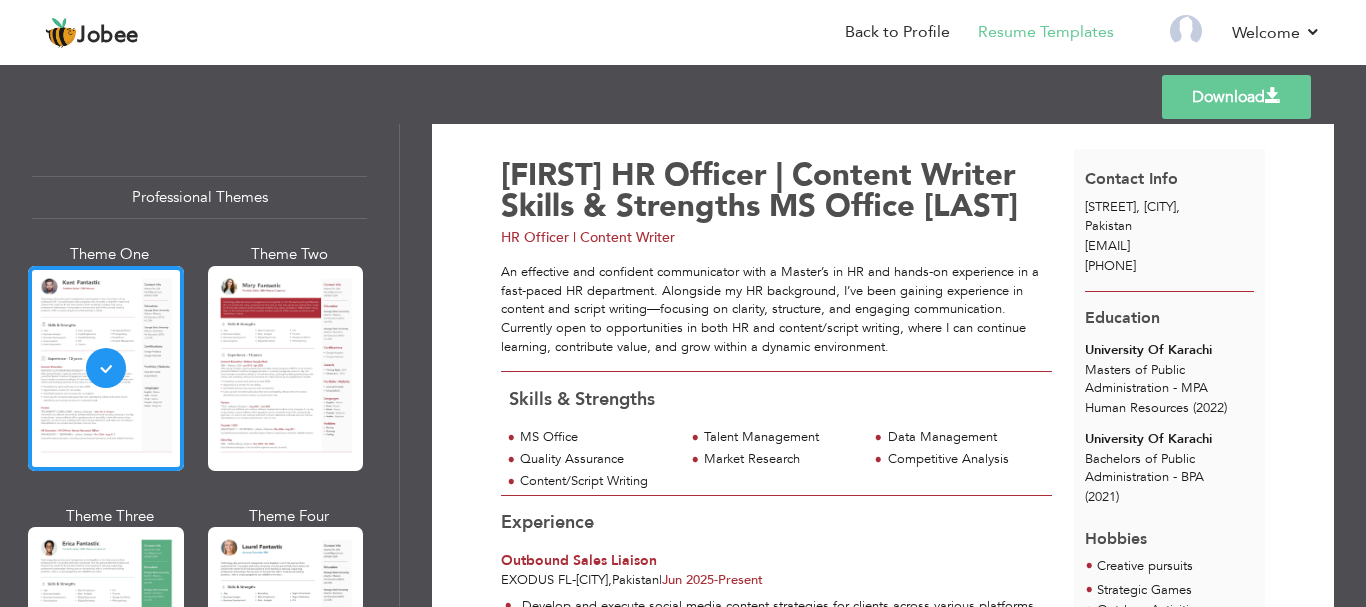 click on "Download" at bounding box center (1236, 97) 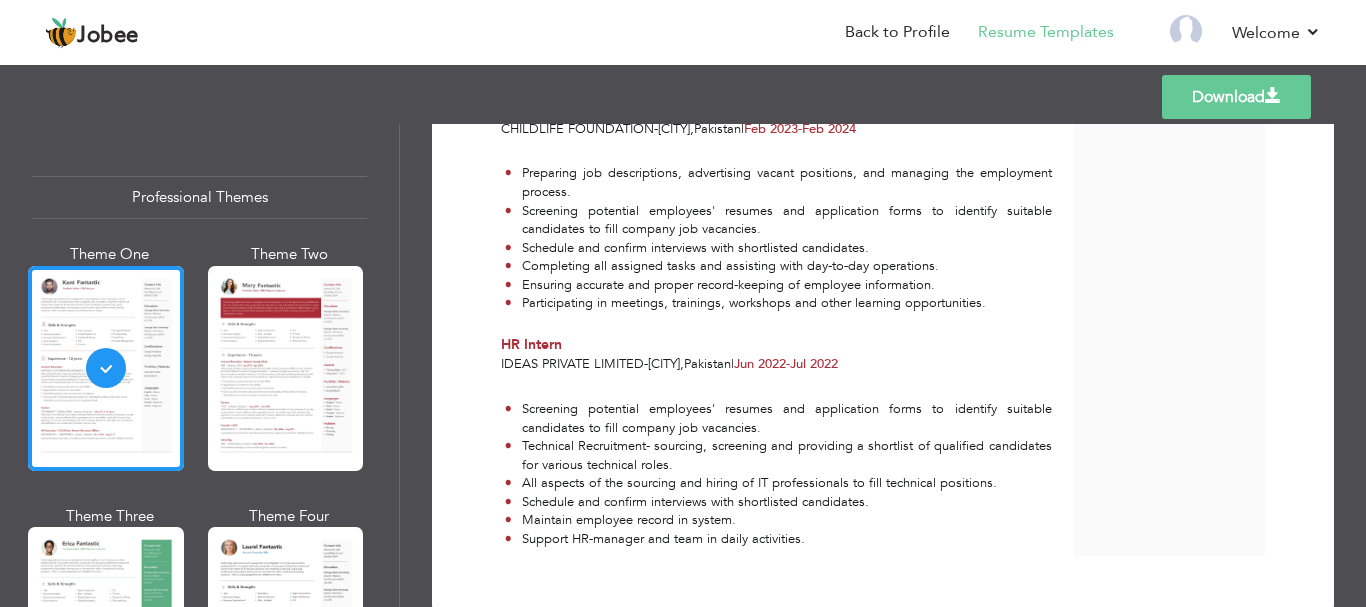 scroll, scrollTop: 737, scrollLeft: 0, axis: vertical 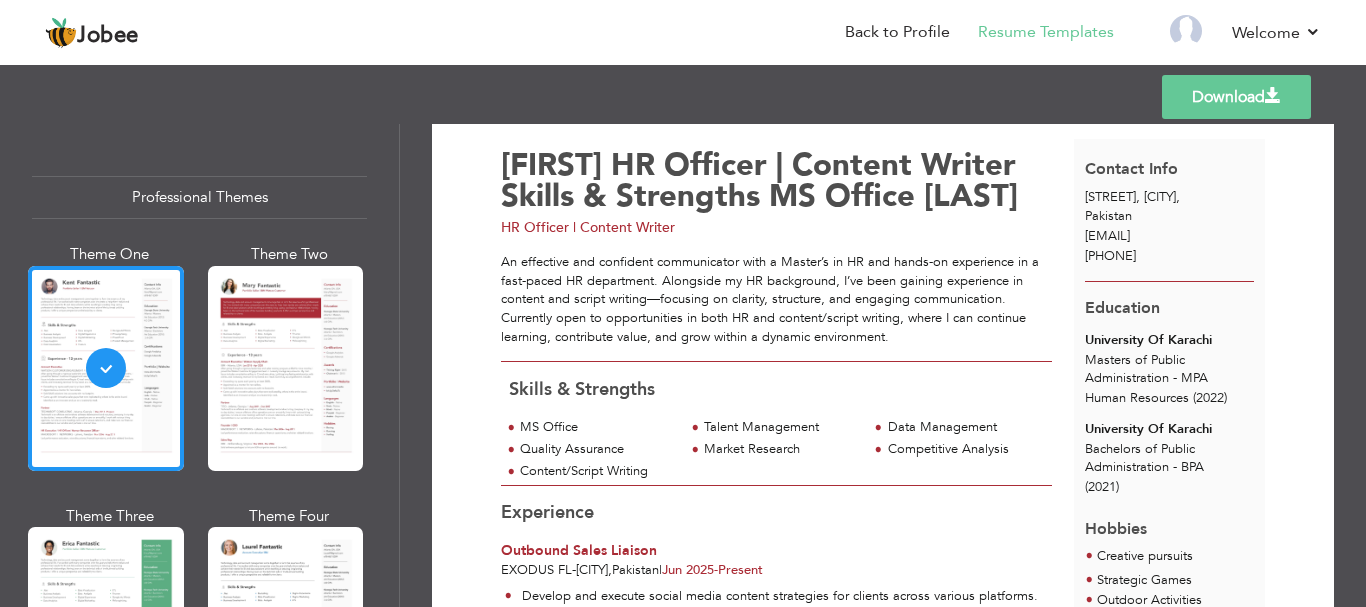click on "Download" at bounding box center (1236, 97) 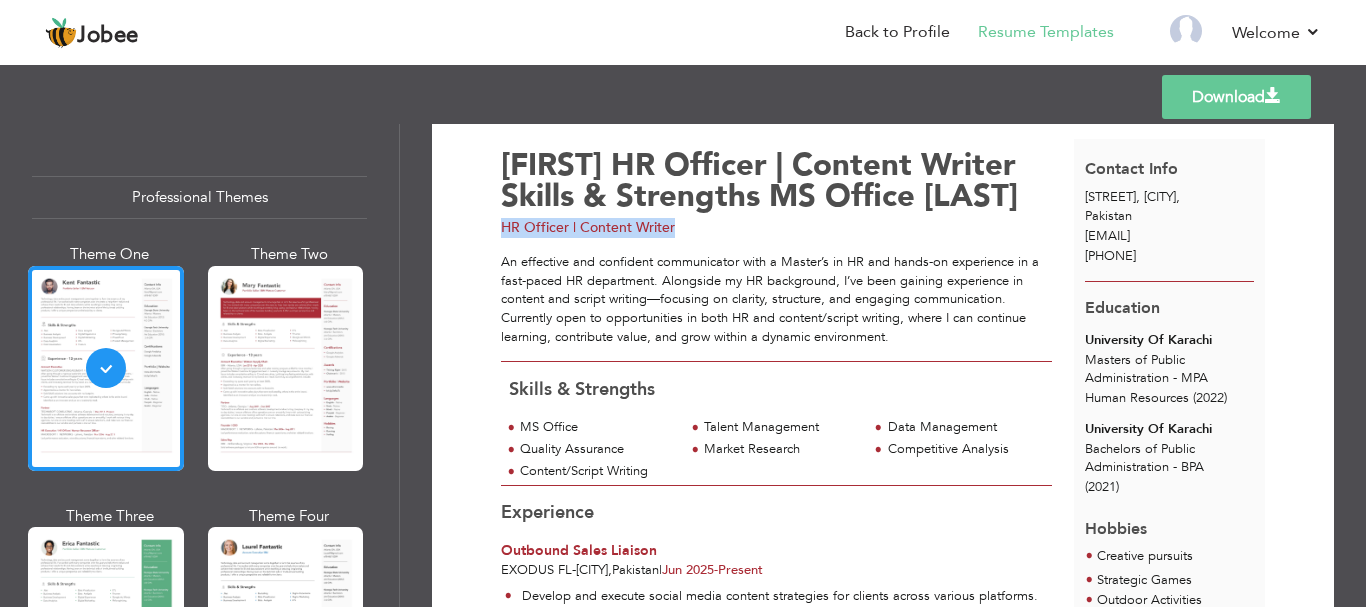 drag, startPoint x: 680, startPoint y: 202, endPoint x: 503, endPoint y: 195, distance: 177.13837 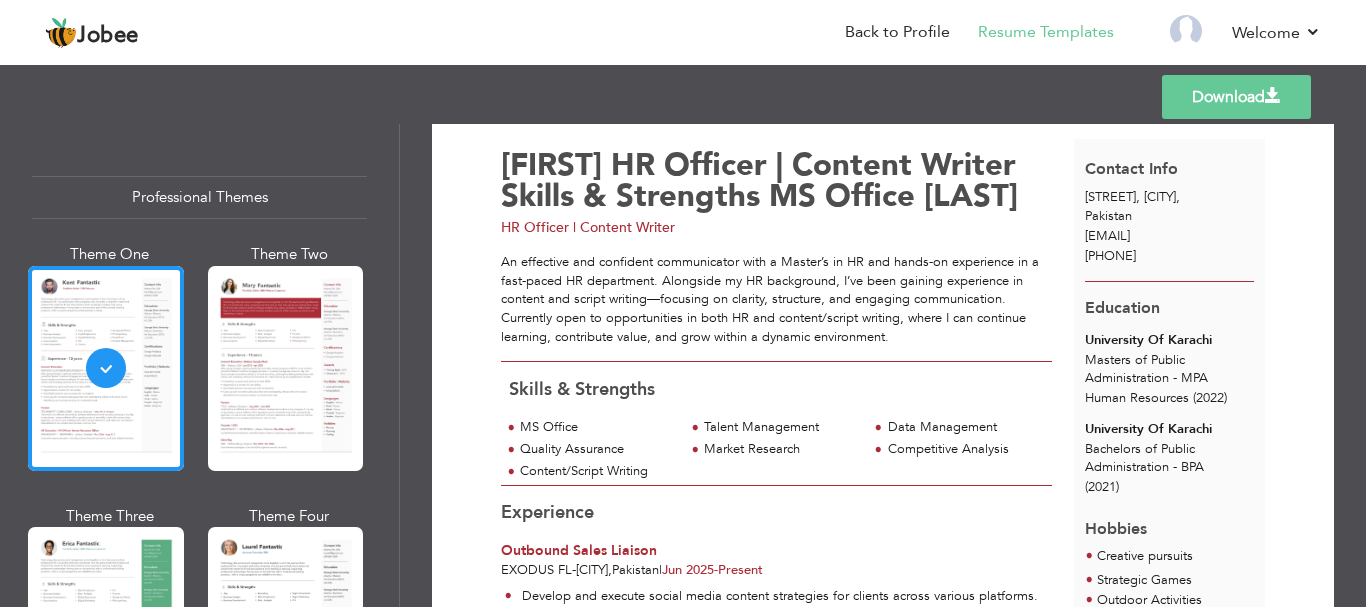click on "An effective and confident communicator with a Master’s in HR and hands-on experience in a fast-paced HR department. Alongside my HR background, I’ve been gaining experience in content and script writing—focusing on clarity, structure, and engaging communication. Currently open to opportunities in both HR and content/script writing, where I can continue learning, contribute value, and grow within a dynamic environment." at bounding box center (776, 299) 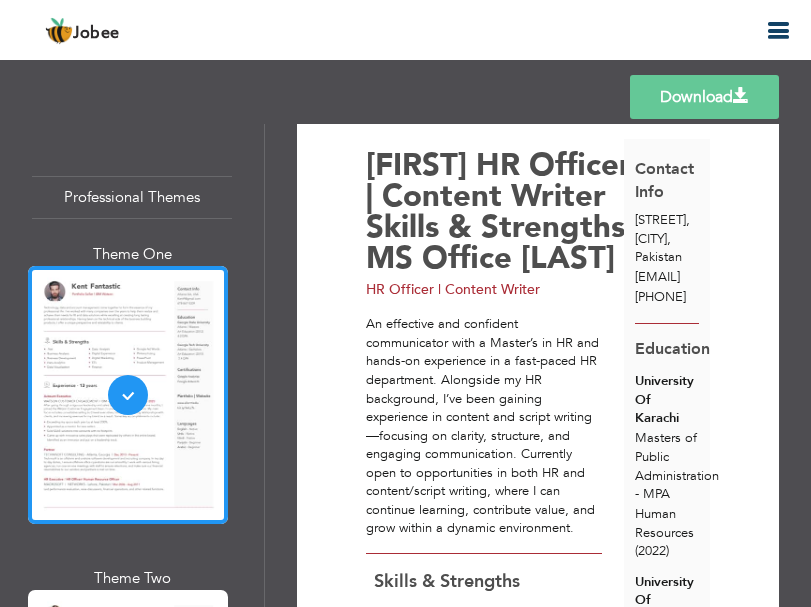 click on "Download" at bounding box center [704, 97] 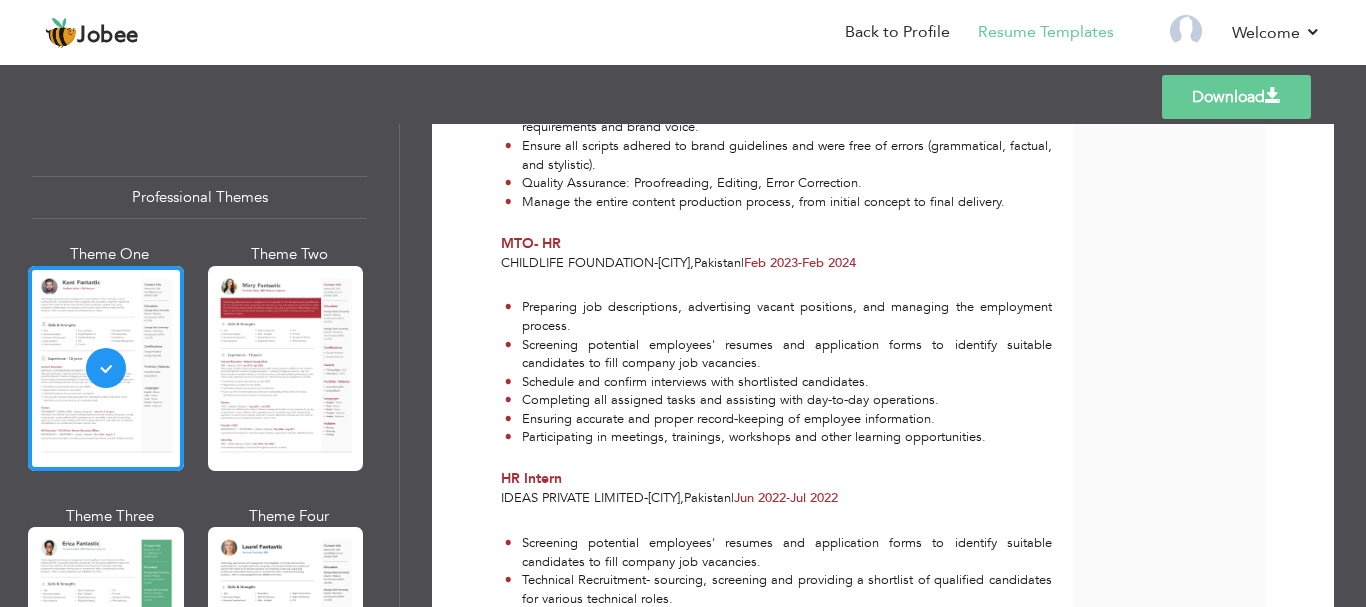scroll, scrollTop: 0, scrollLeft: 0, axis: both 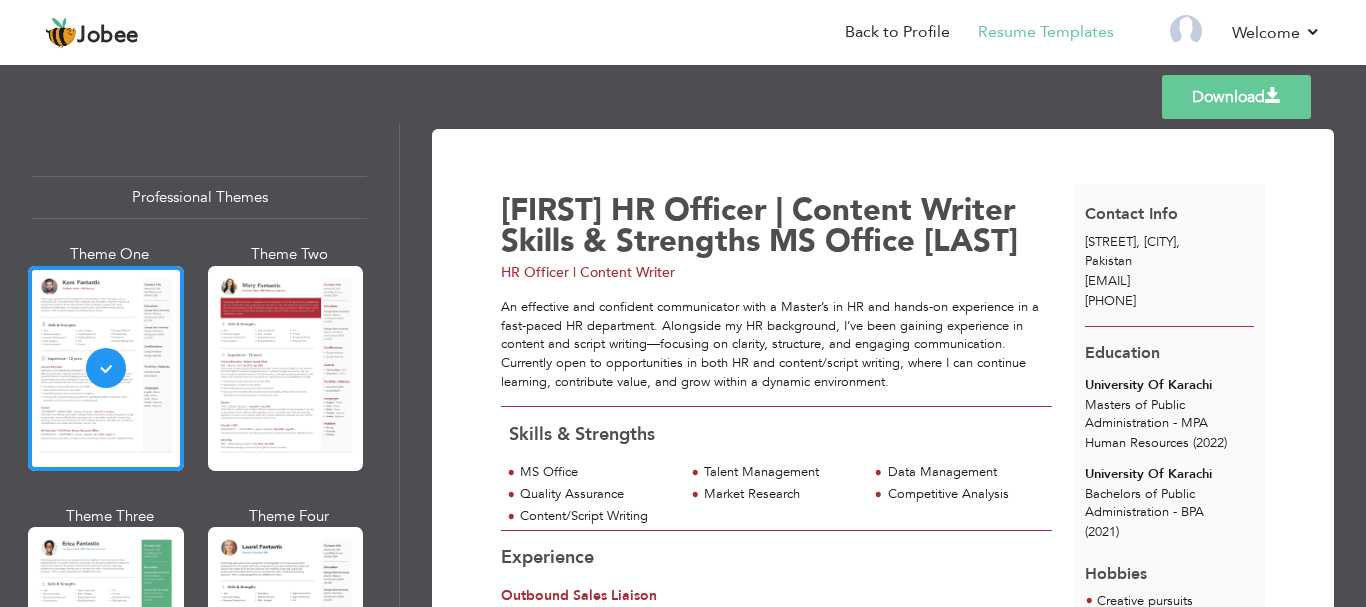 drag, startPoint x: 458, startPoint y: 171, endPoint x: 1219, endPoint y: 502, distance: 829.86865 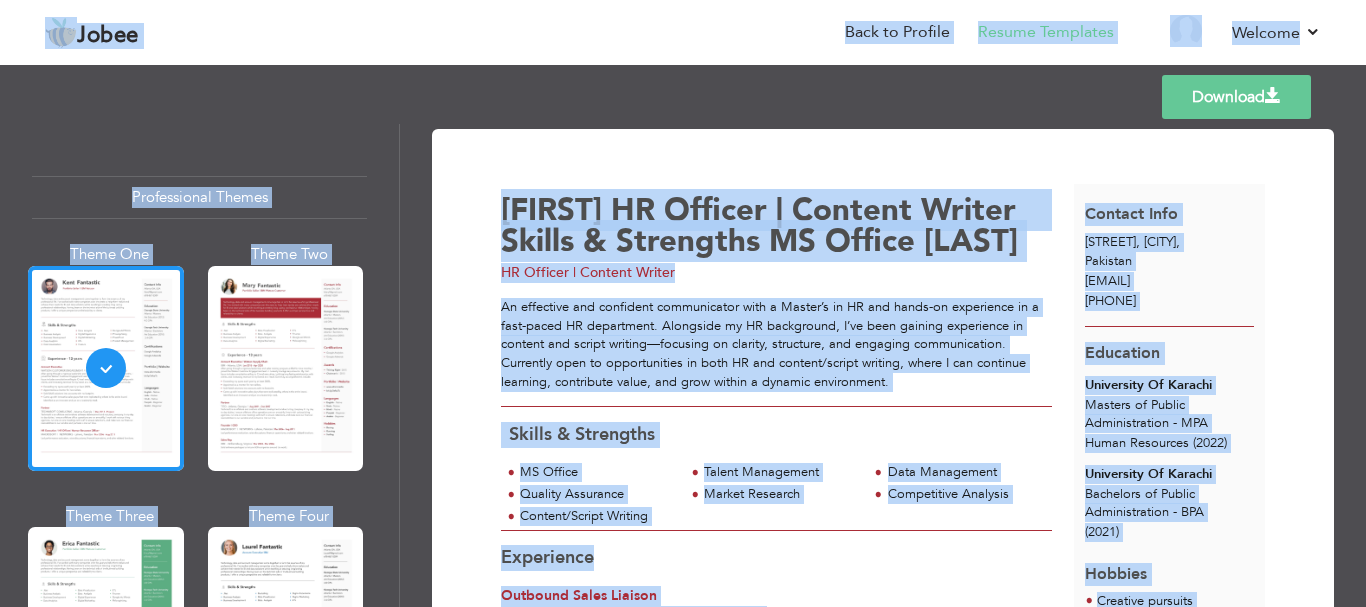 click on "An effective and confident communicator with a Master’s in HR and hands-on experience in a fast-paced HR department. Alongside my HR background, I’ve been gaining experience in content and script writing—focusing on clarity, structure, and engaging communication. Currently open to opportunities in both HR and content/script writing, where I can continue learning, contribute value, and grow within a dynamic environment." at bounding box center [776, 344] 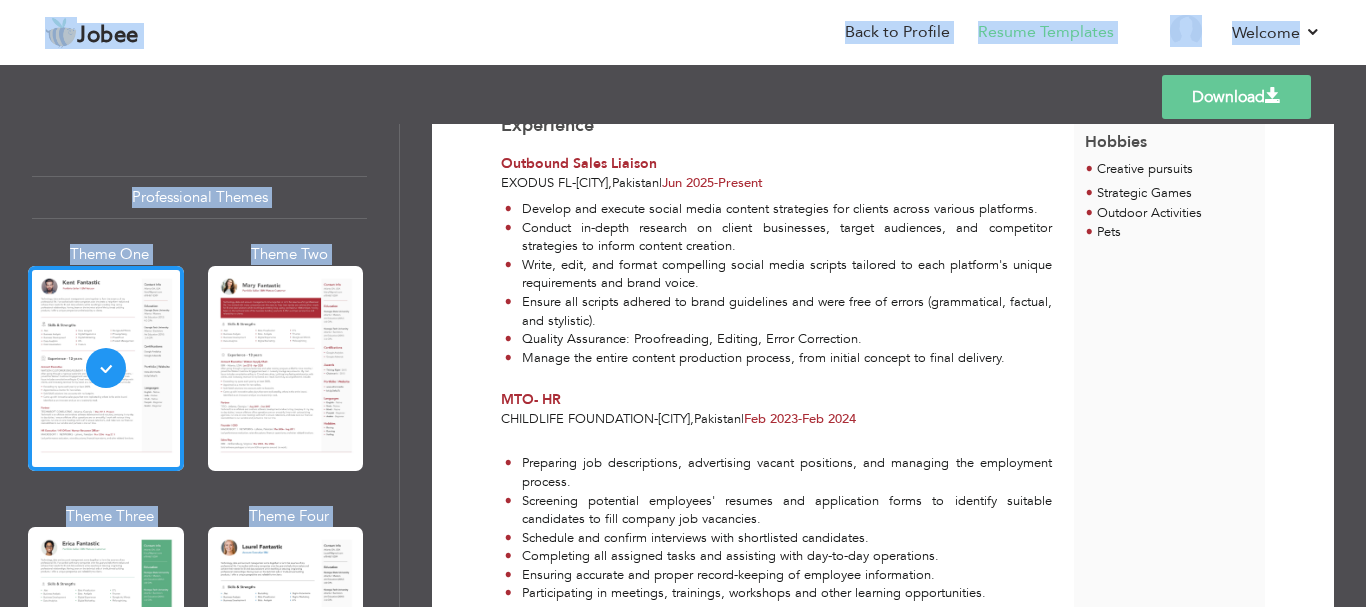 scroll, scrollTop: 737, scrollLeft: 0, axis: vertical 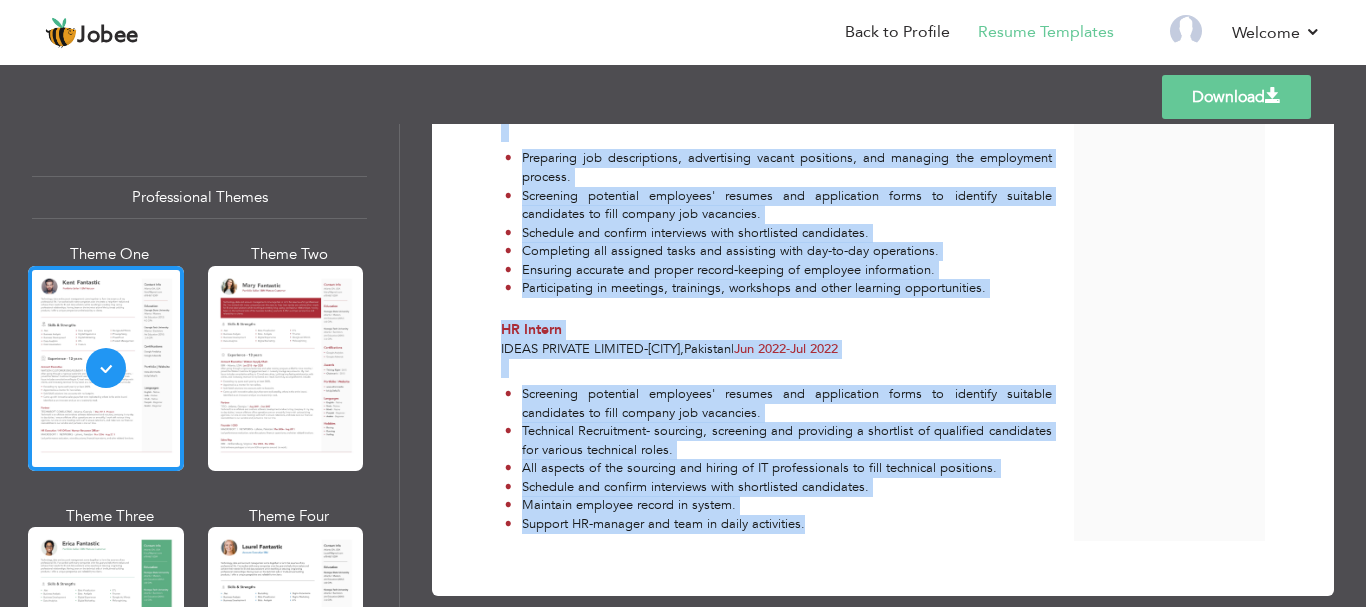 drag, startPoint x: 481, startPoint y: 190, endPoint x: 891, endPoint y: 507, distance: 518.25574 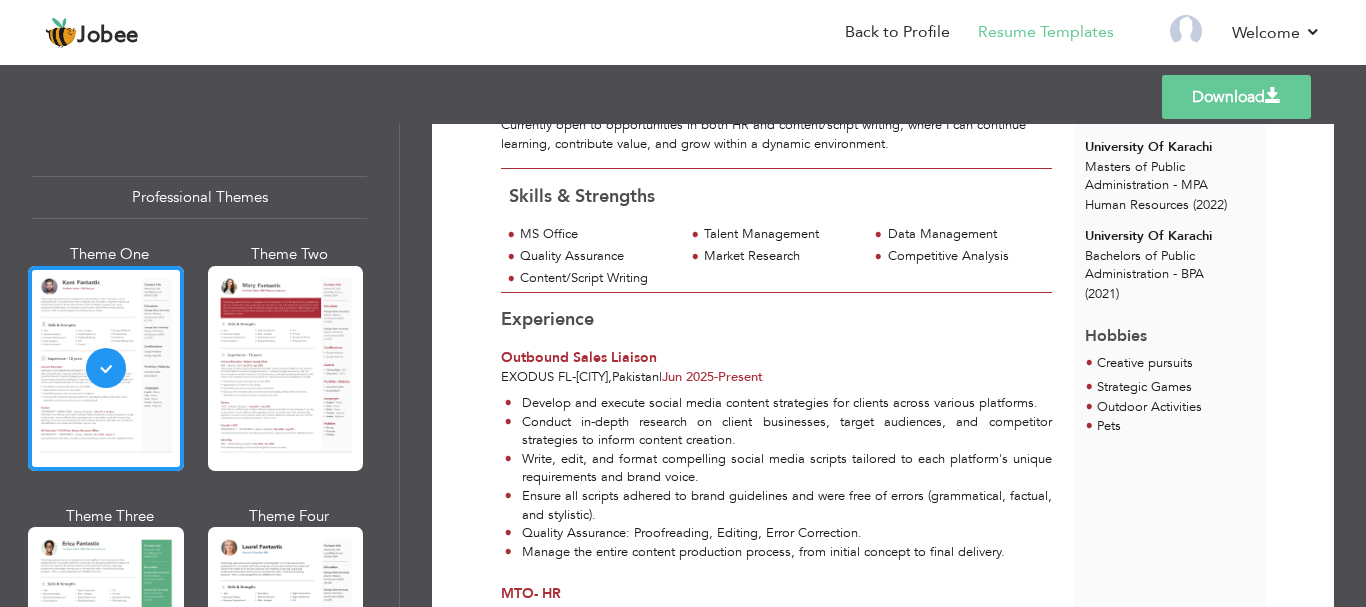 scroll, scrollTop: 0, scrollLeft: 0, axis: both 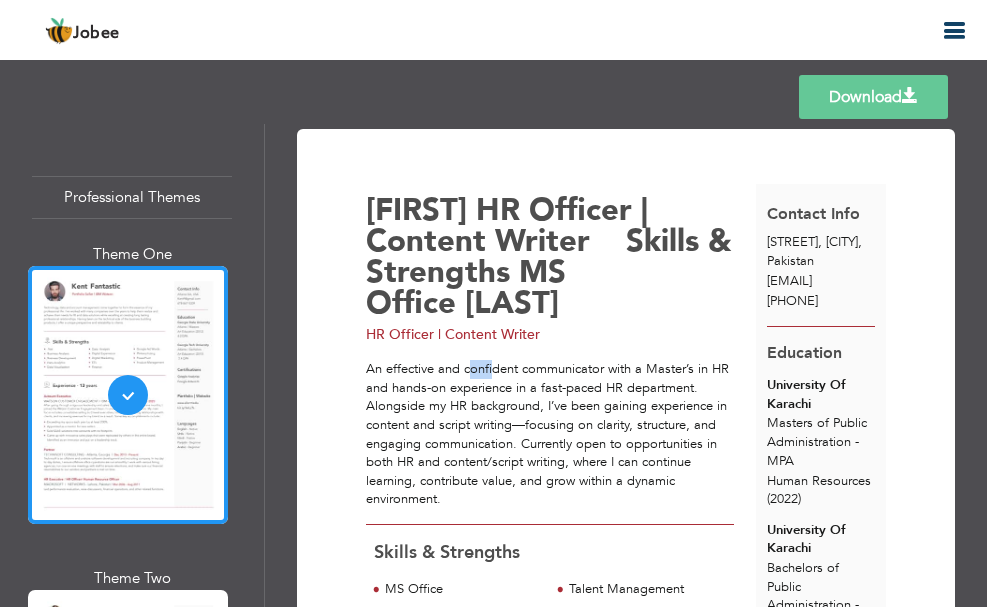 drag, startPoint x: 471, startPoint y: 263, endPoint x: 493, endPoint y: 261, distance: 22.090721 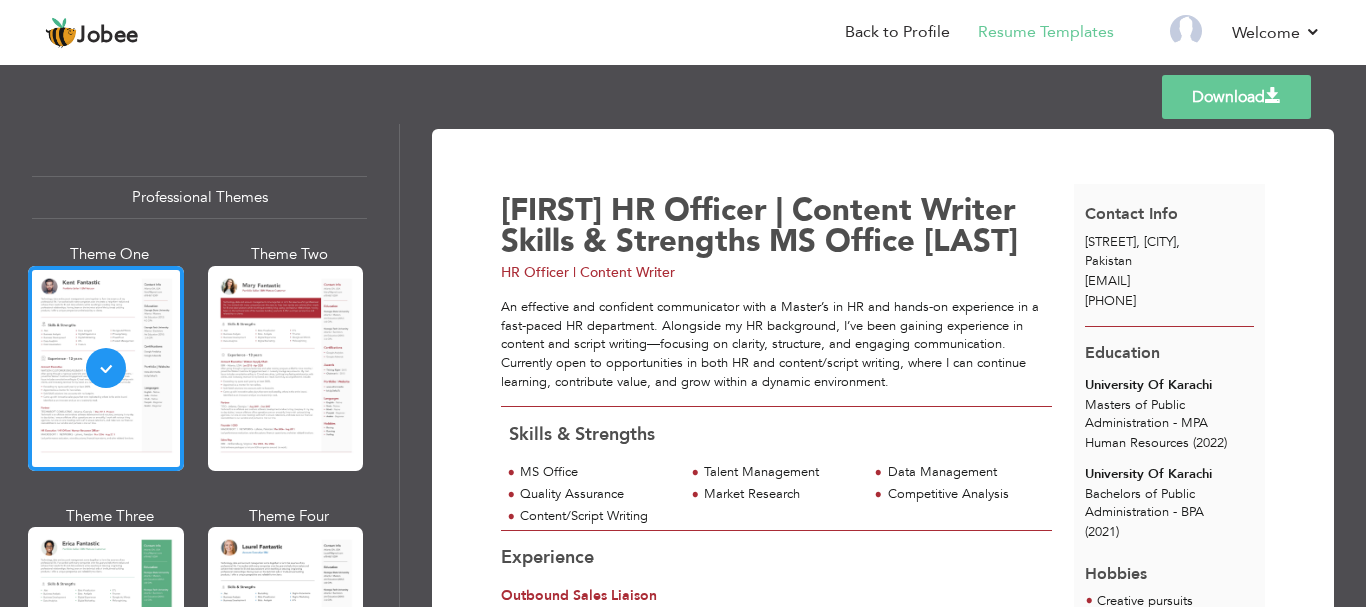 click on "An effective and confident communicator with a Master’s in HR and hands-on experience in a fast-paced HR department. Alongside my HR background, I’ve been gaining experience in content and script writing—focusing on clarity, structure, and engaging communication. Currently open to opportunities in both HR and content/script writing, where I can continue learning, contribute value, and grow within a dynamic environment." at bounding box center (776, 344) 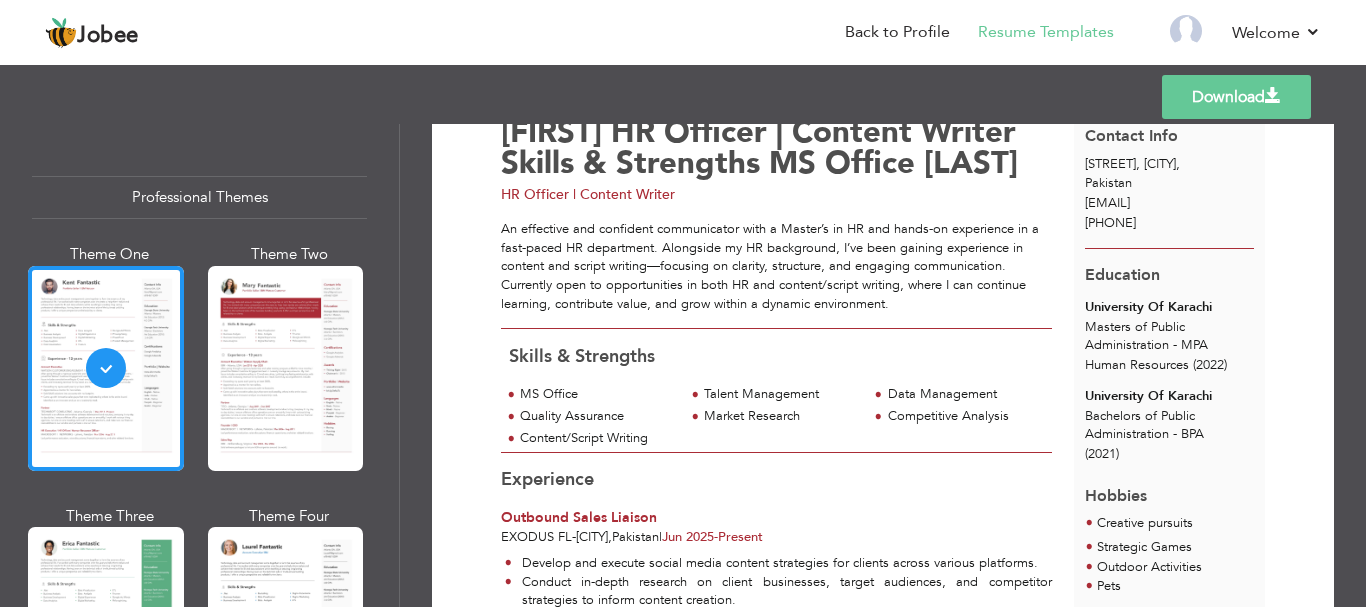 scroll, scrollTop: 0, scrollLeft: 0, axis: both 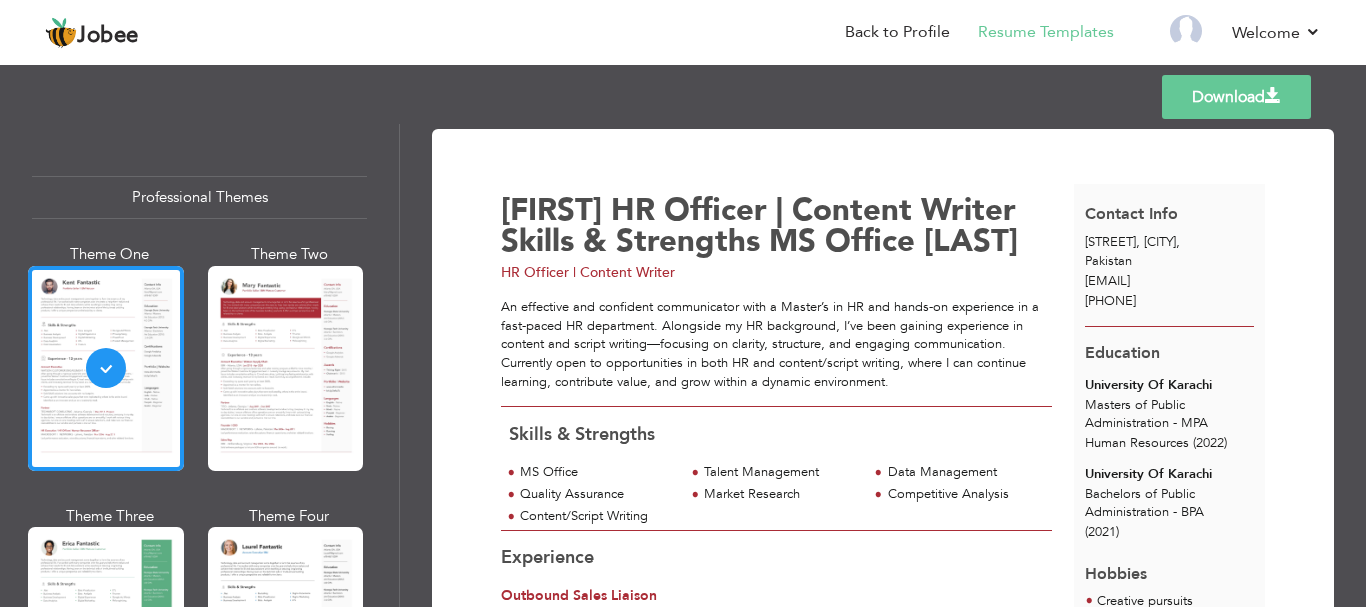 click on "Download" at bounding box center (1236, 97) 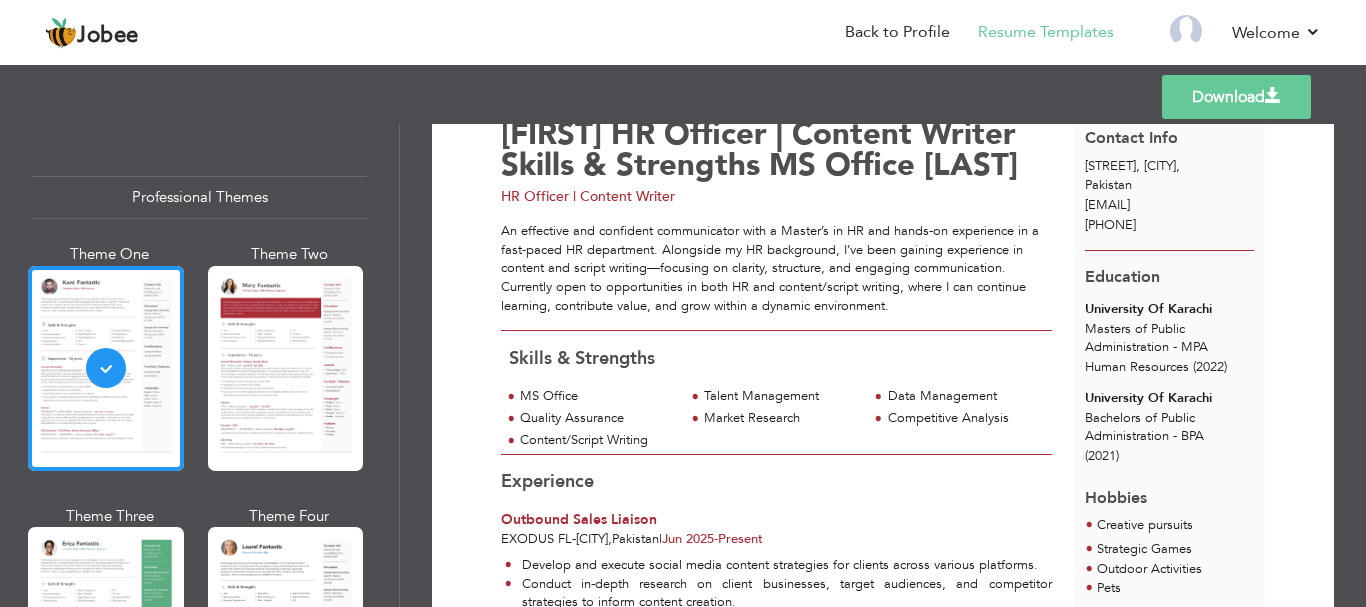 scroll, scrollTop: 0, scrollLeft: 0, axis: both 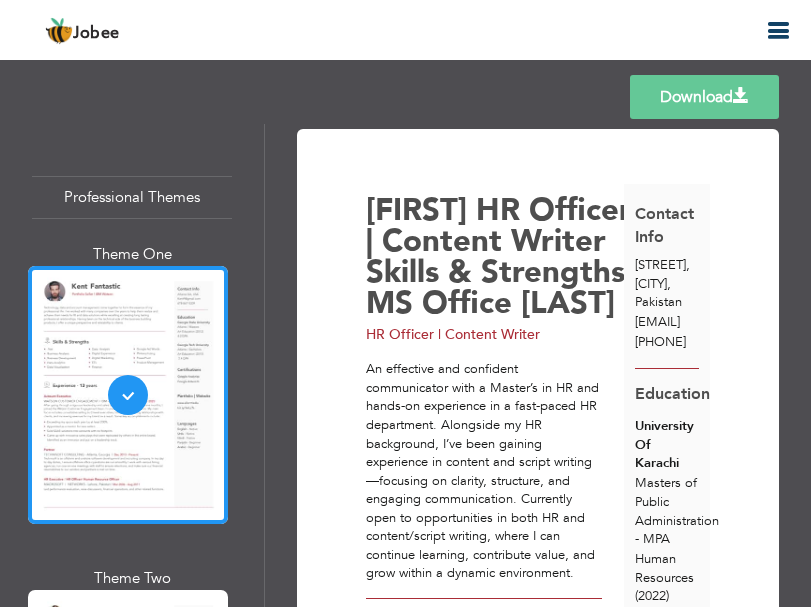 click on "Download
Irej   Roomi
HR Officer | Content Writer
Skills & Strengths
MS Office  -" at bounding box center [538, 1153] 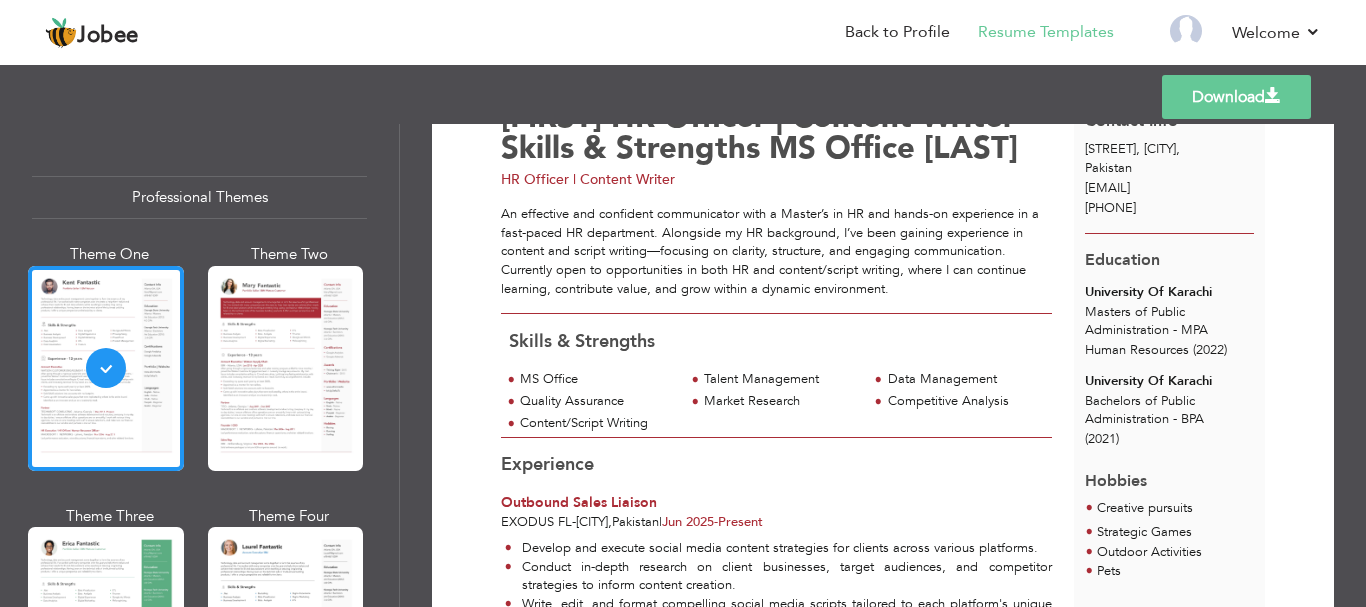 scroll, scrollTop: 0, scrollLeft: 0, axis: both 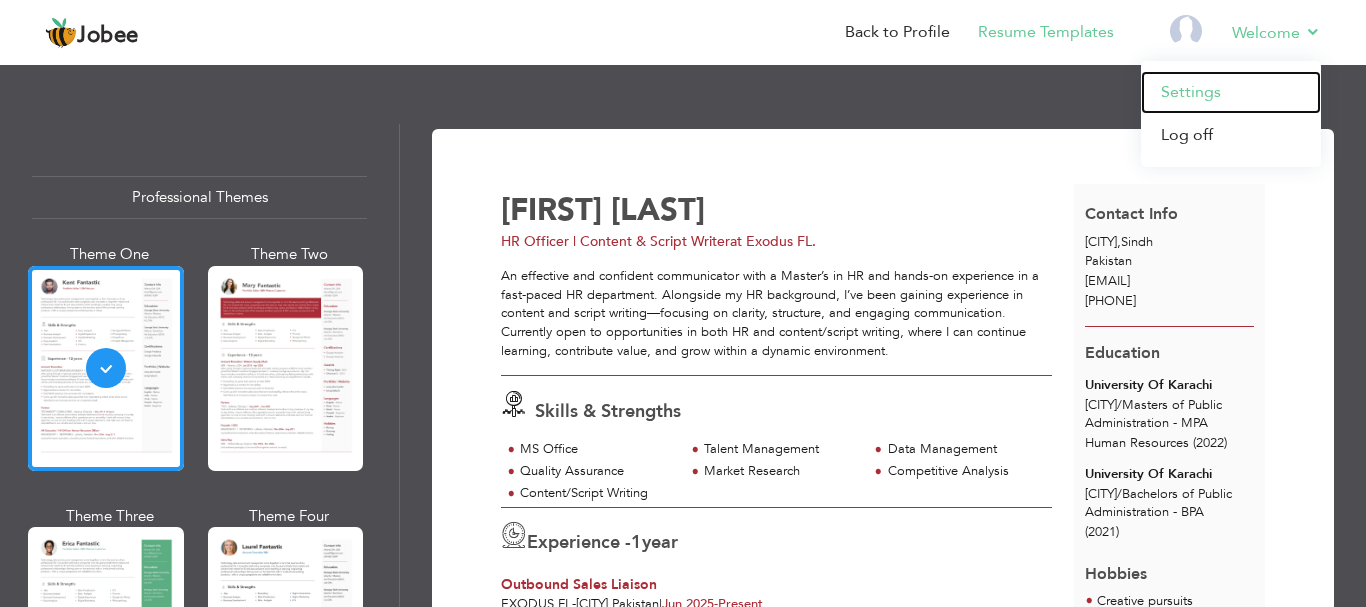 click on "Settings" at bounding box center [1231, 92] 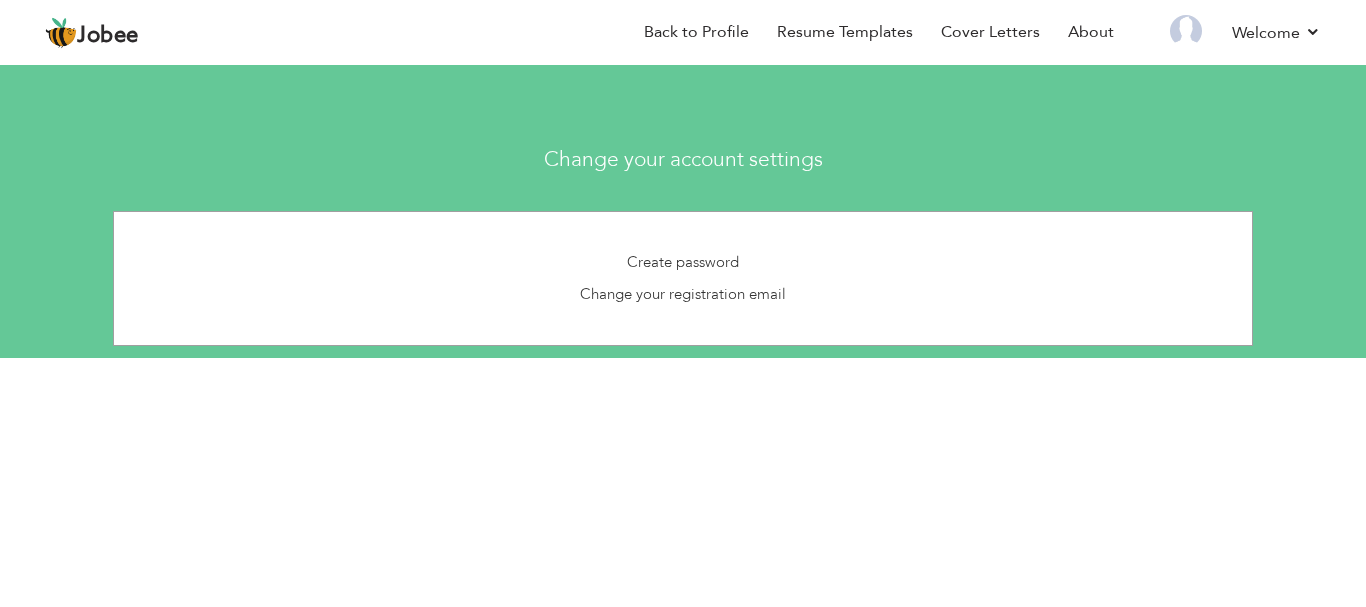 scroll, scrollTop: 0, scrollLeft: 0, axis: both 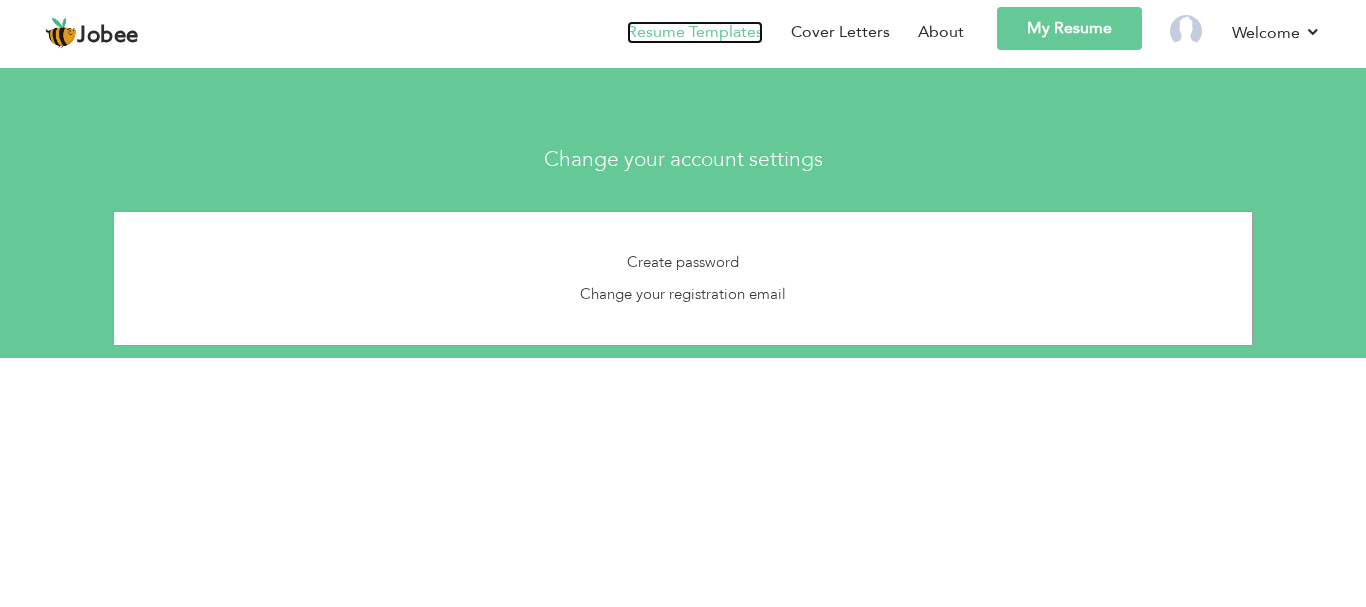 click on "Resume Templates" at bounding box center [695, 32] 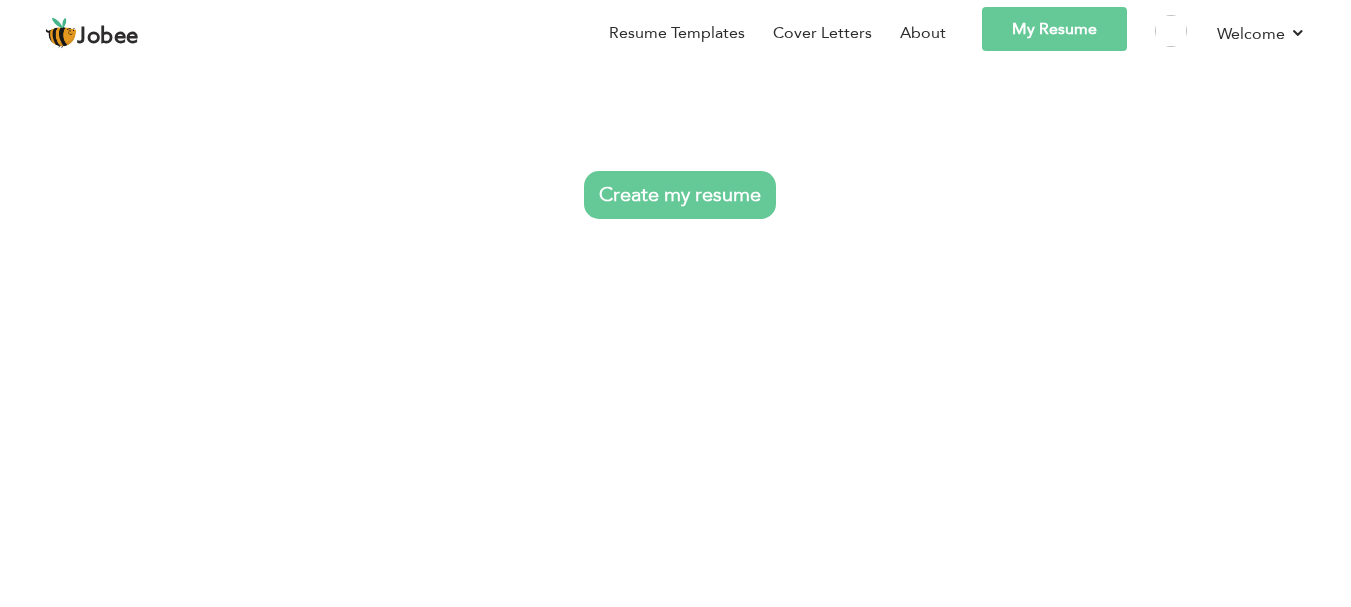 click on "My Resume" at bounding box center [1054, 29] 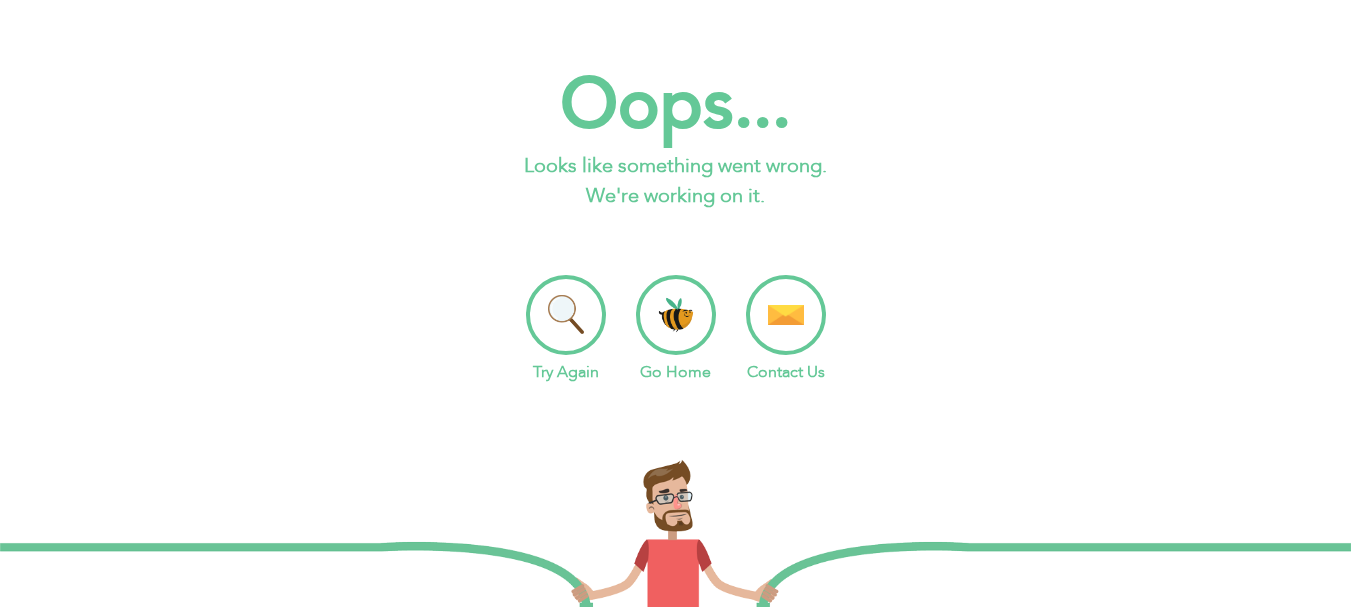 scroll, scrollTop: 0, scrollLeft: 0, axis: both 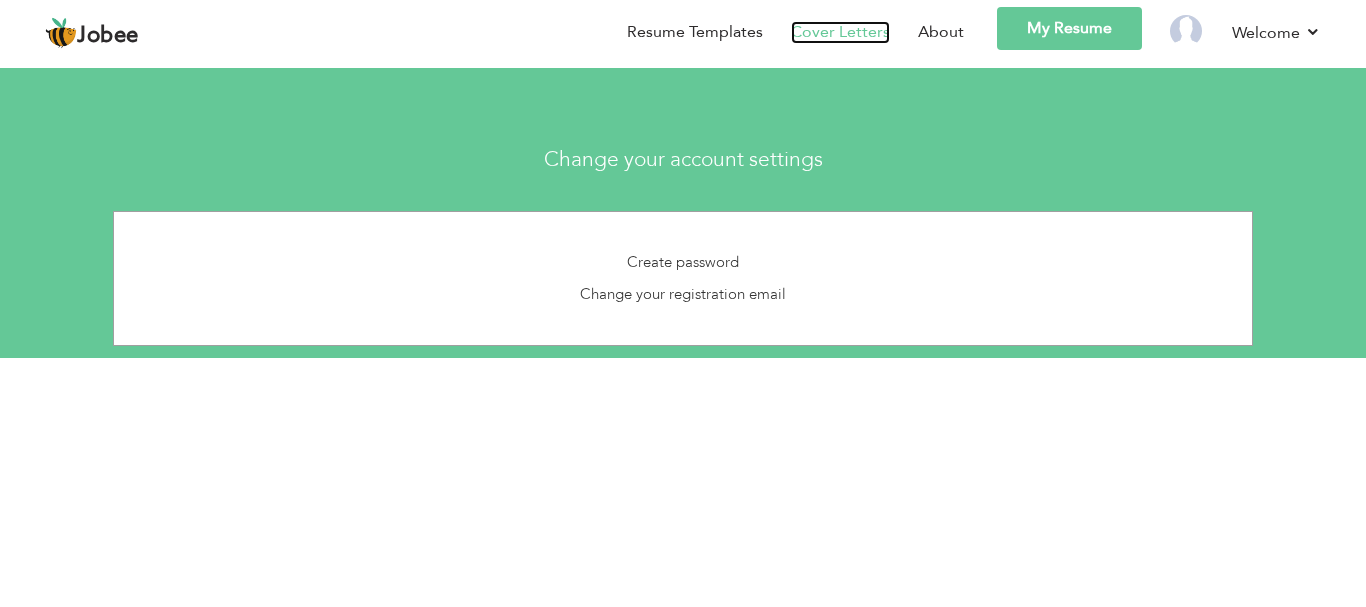 click on "Cover Letters" at bounding box center (840, 32) 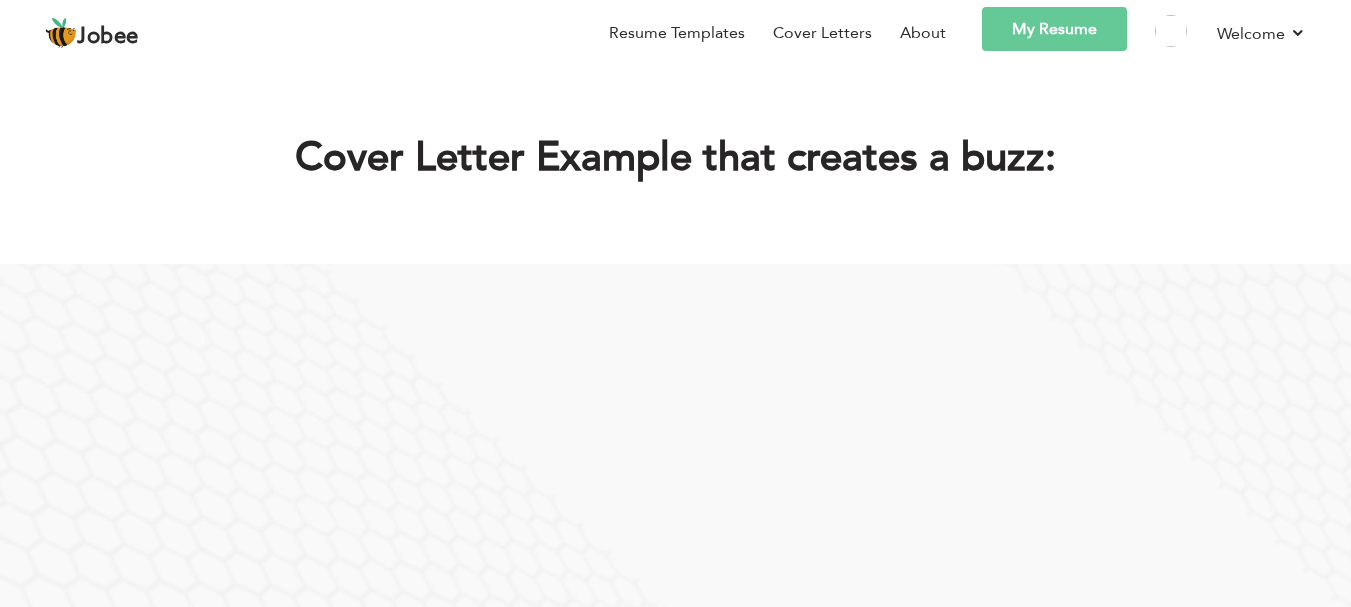 scroll, scrollTop: 0, scrollLeft: 0, axis: both 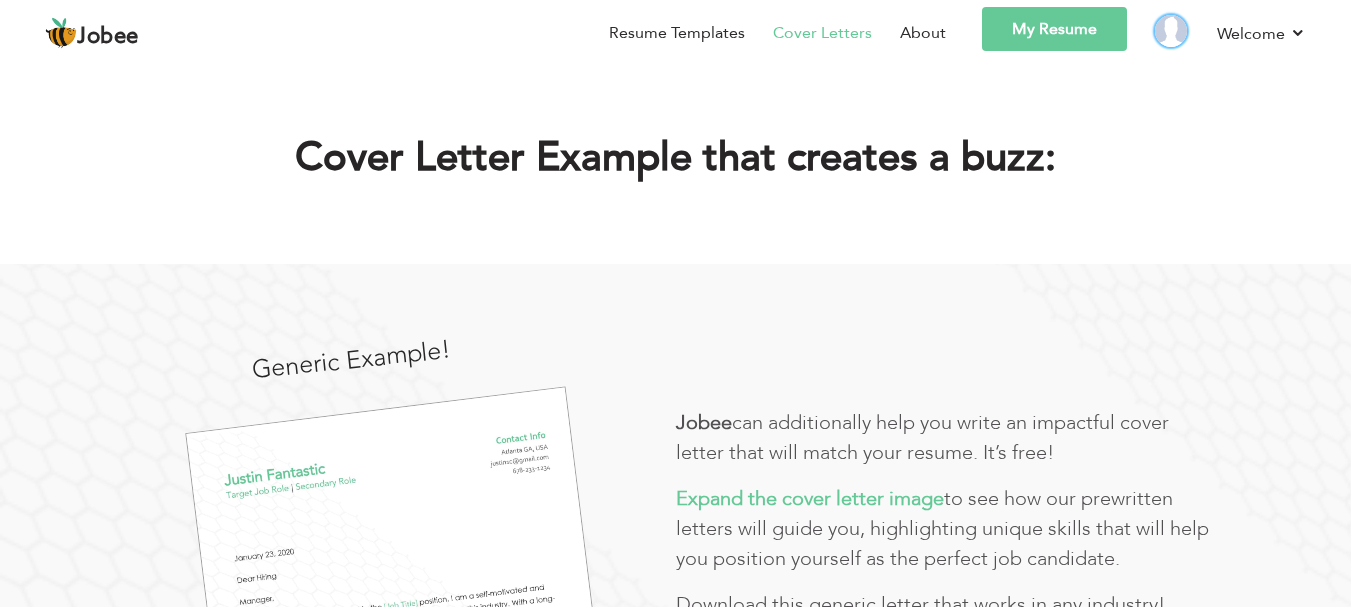 click at bounding box center (1171, 31) 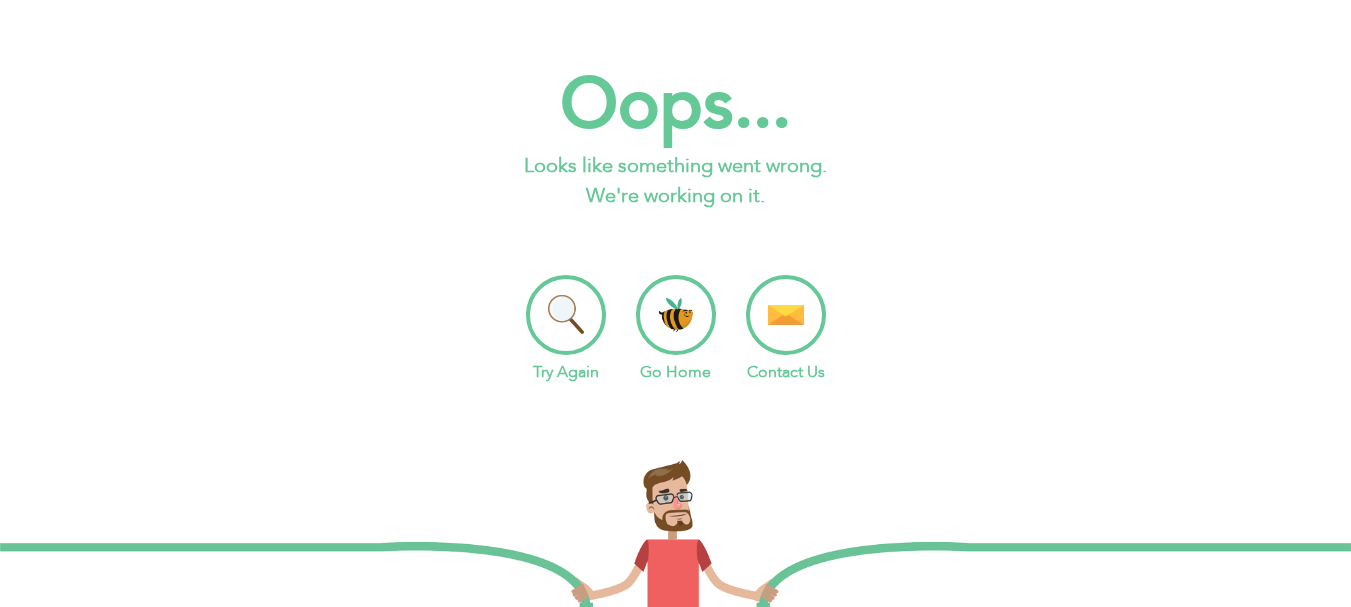 scroll, scrollTop: 0, scrollLeft: 0, axis: both 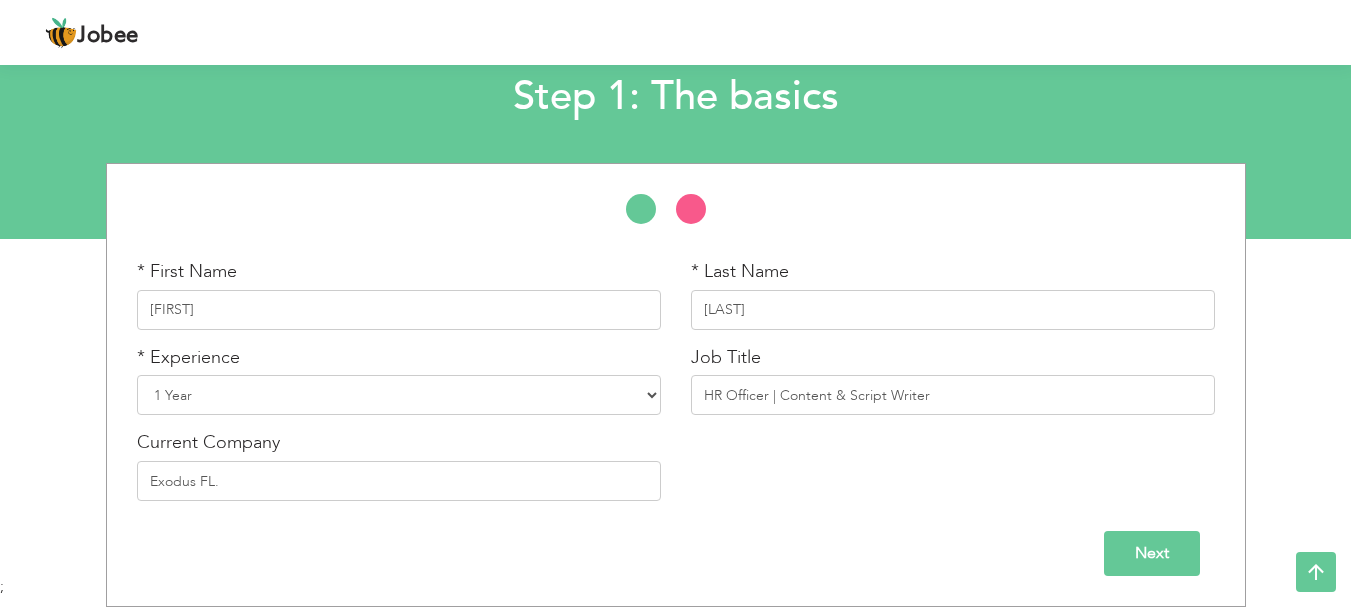 click at bounding box center (701, 214) 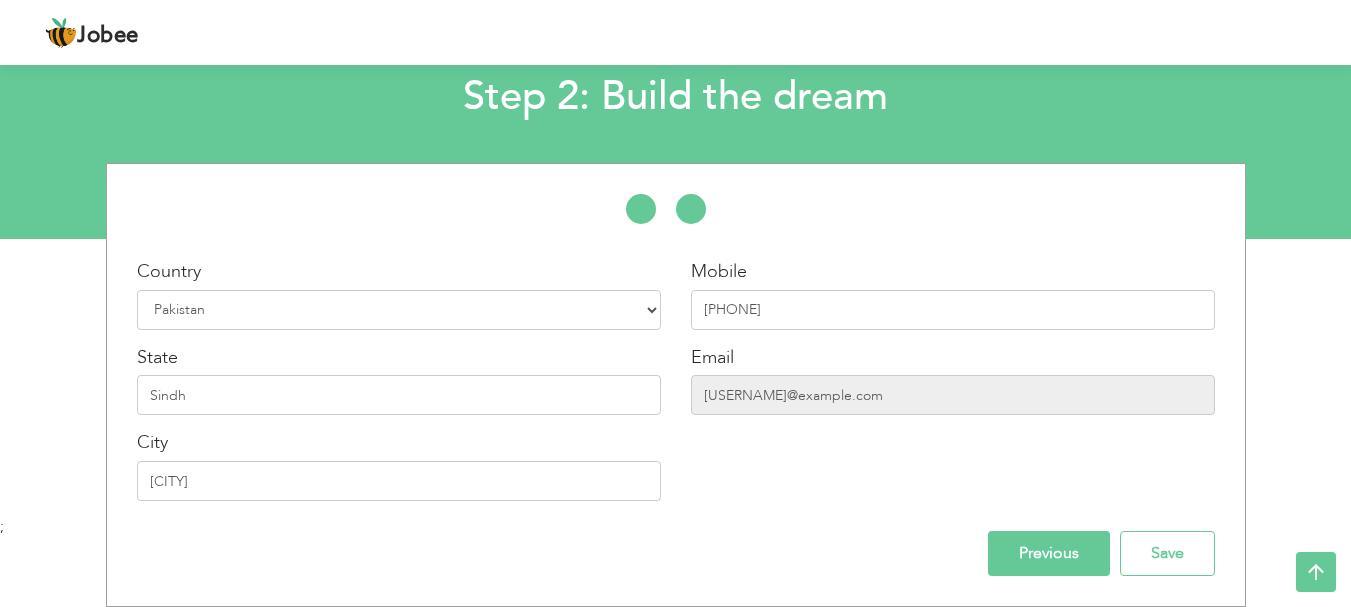 scroll, scrollTop: 119, scrollLeft: 0, axis: vertical 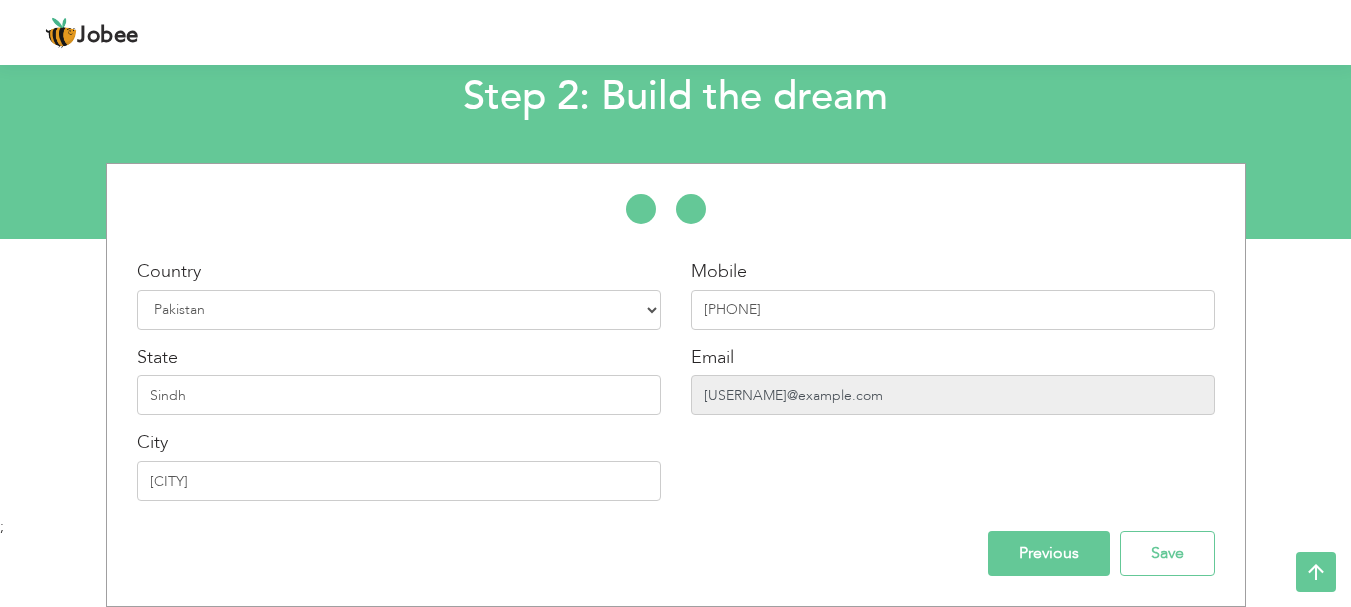 click on "i.roomi9jan@gmail.com" at bounding box center [953, 395] 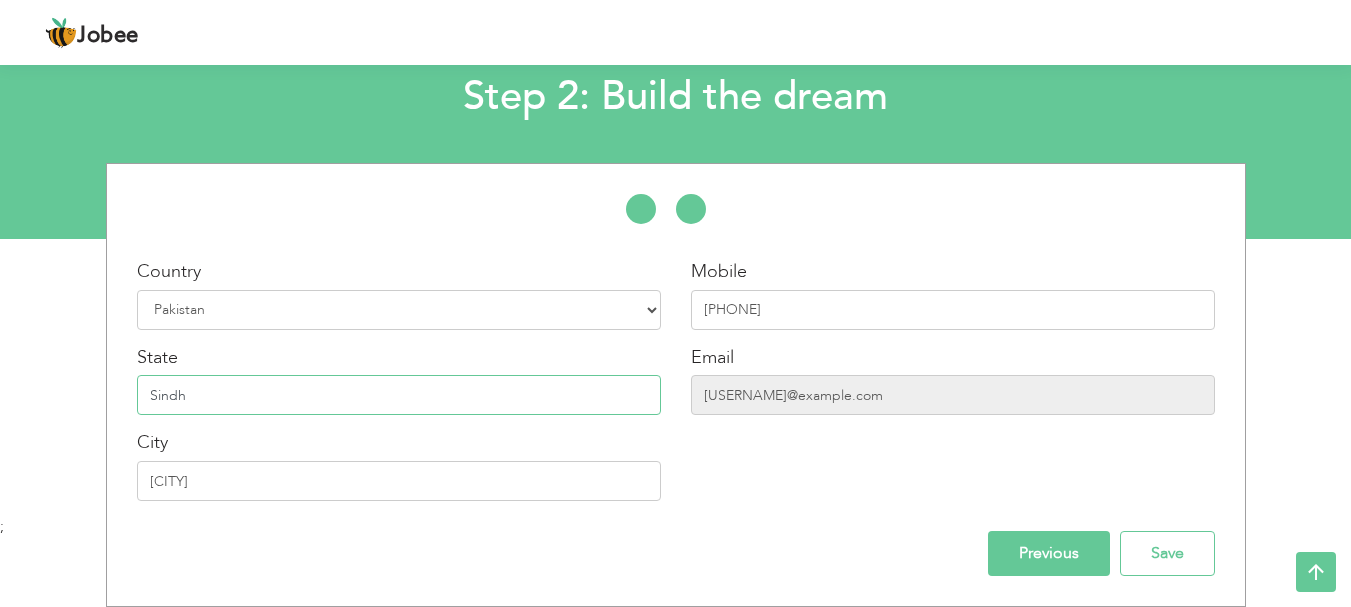 click on "Sindh" at bounding box center [399, 395] 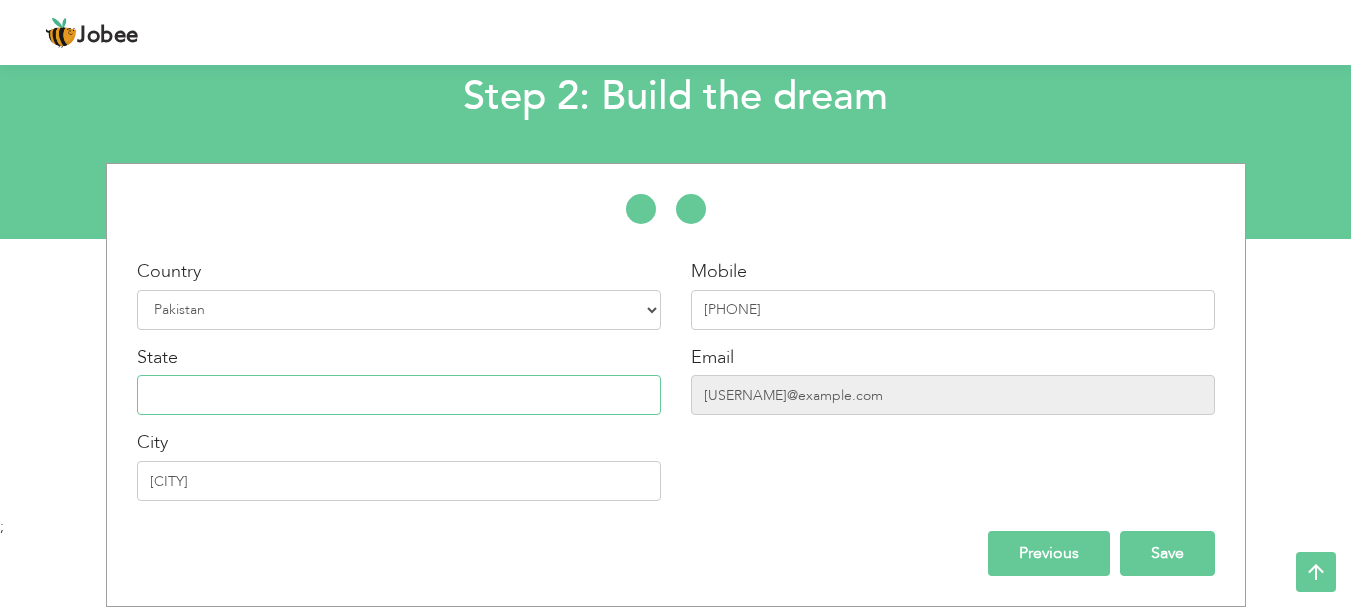 type 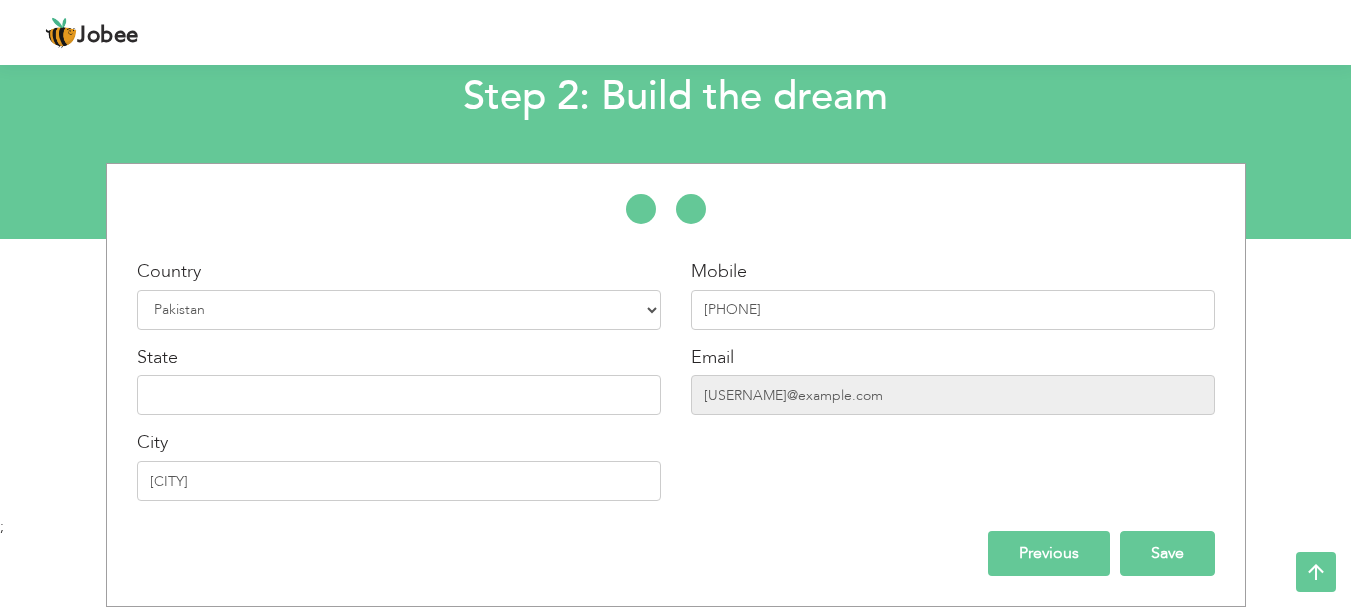 click on "Save" at bounding box center [1167, 553] 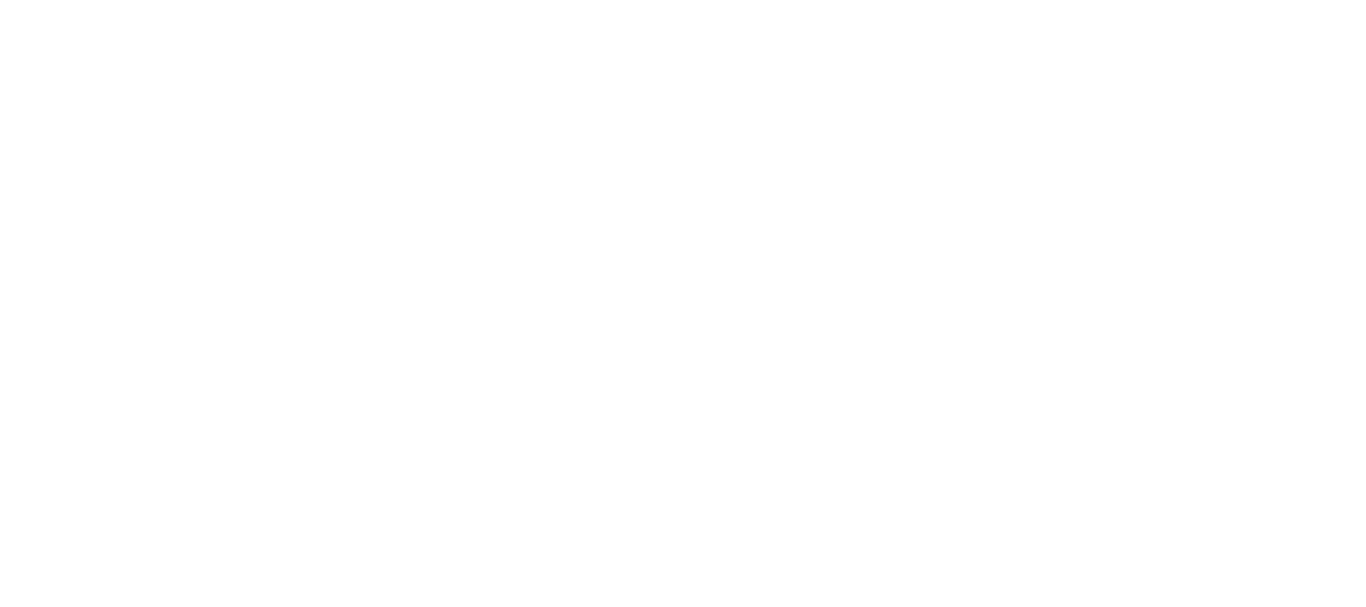 scroll, scrollTop: 0, scrollLeft: 0, axis: both 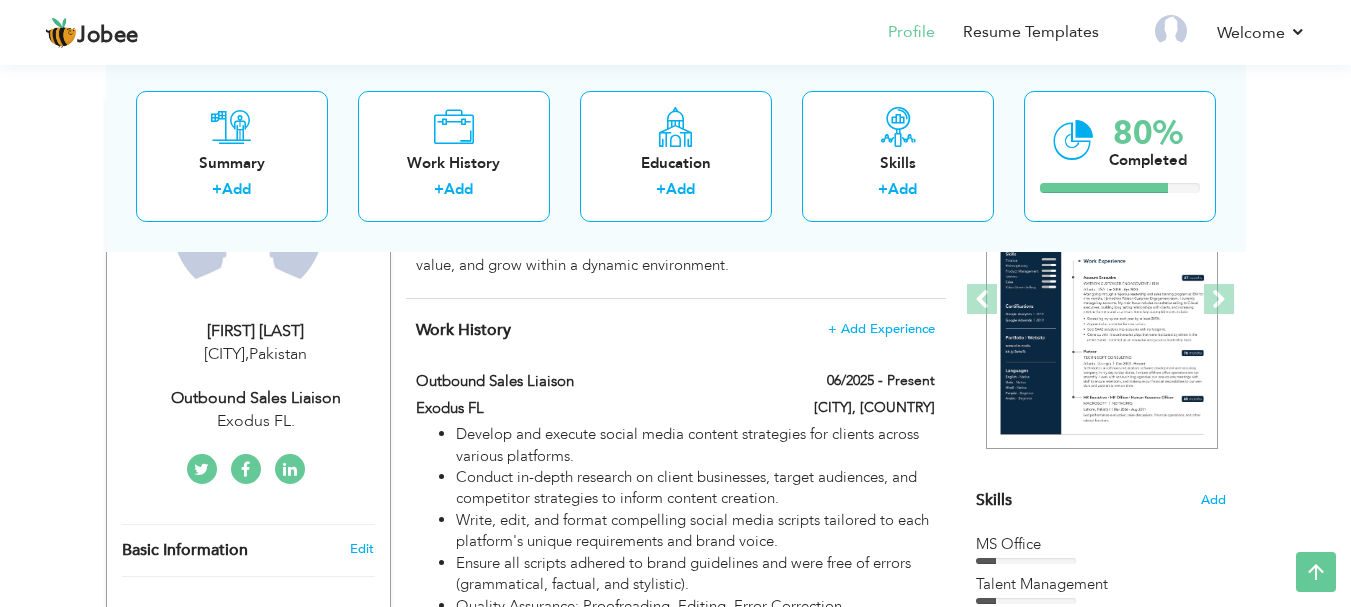 click on "Exodus FL." at bounding box center [256, 421] 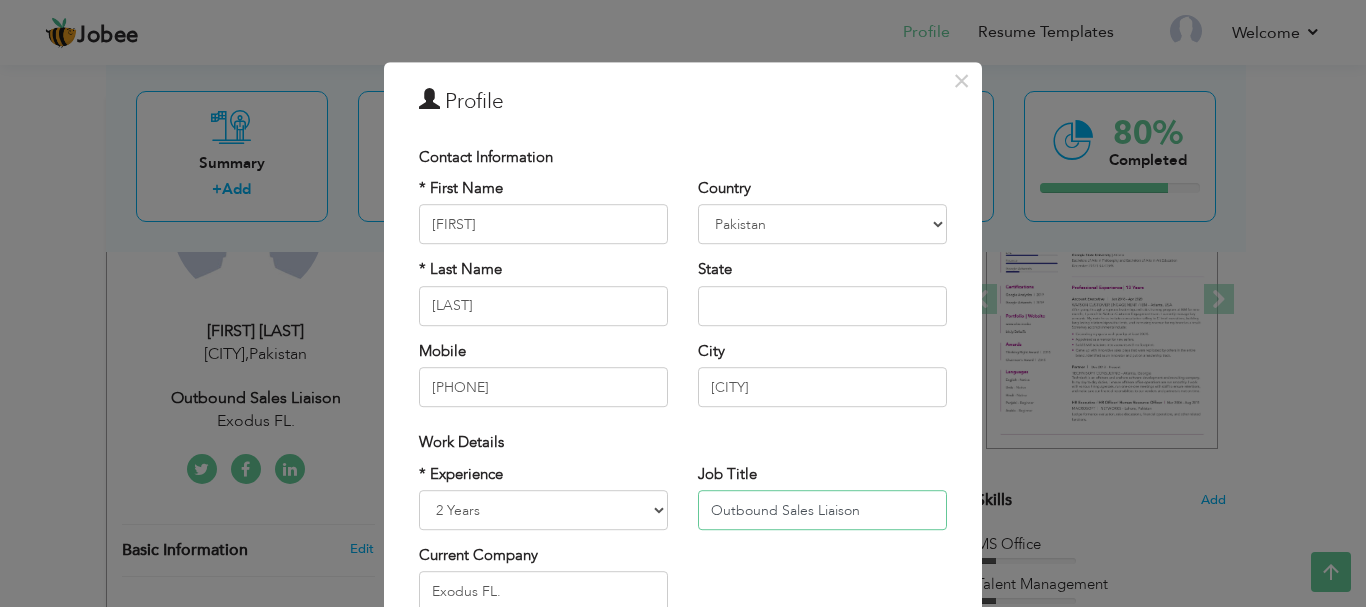 click on "Outbound Sales Liaison" at bounding box center (822, 510) 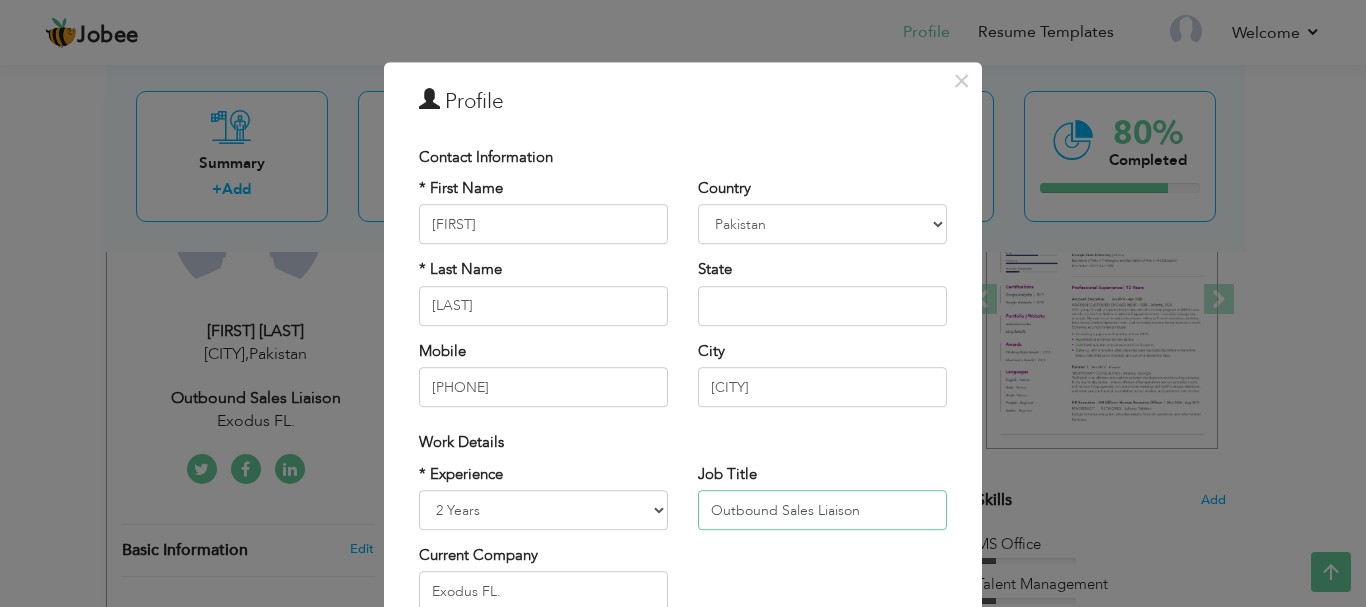 paste on "HR Officer | Content Writer" 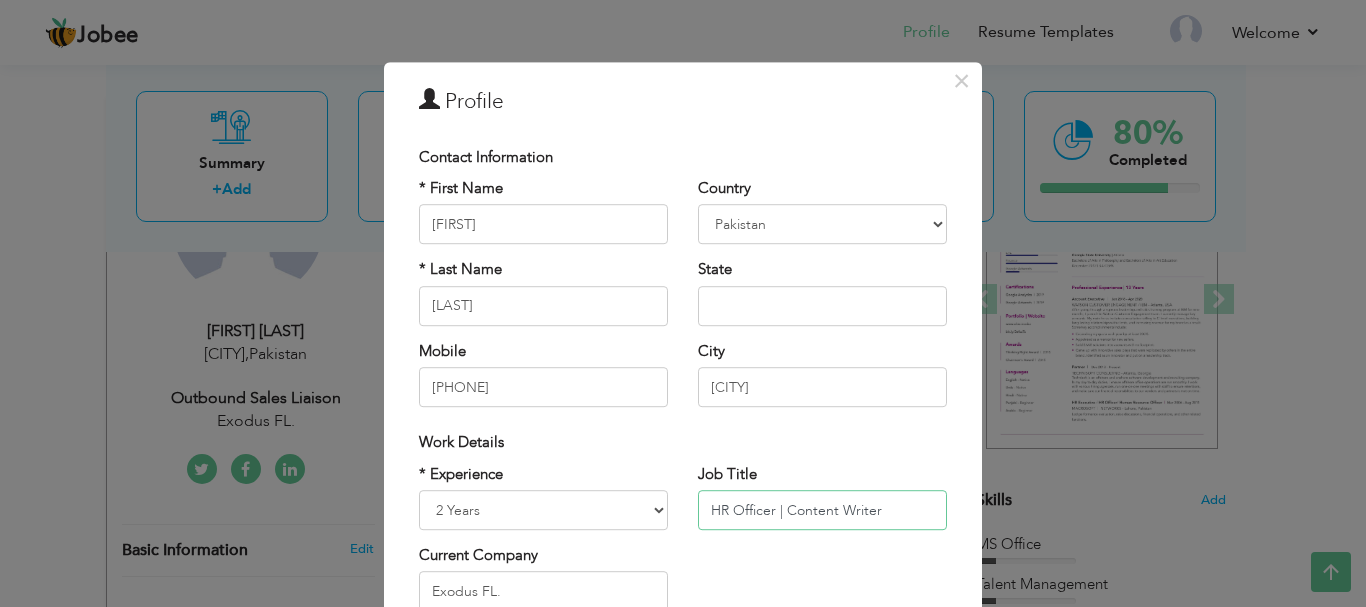type on "HR Officer | Content Writer" 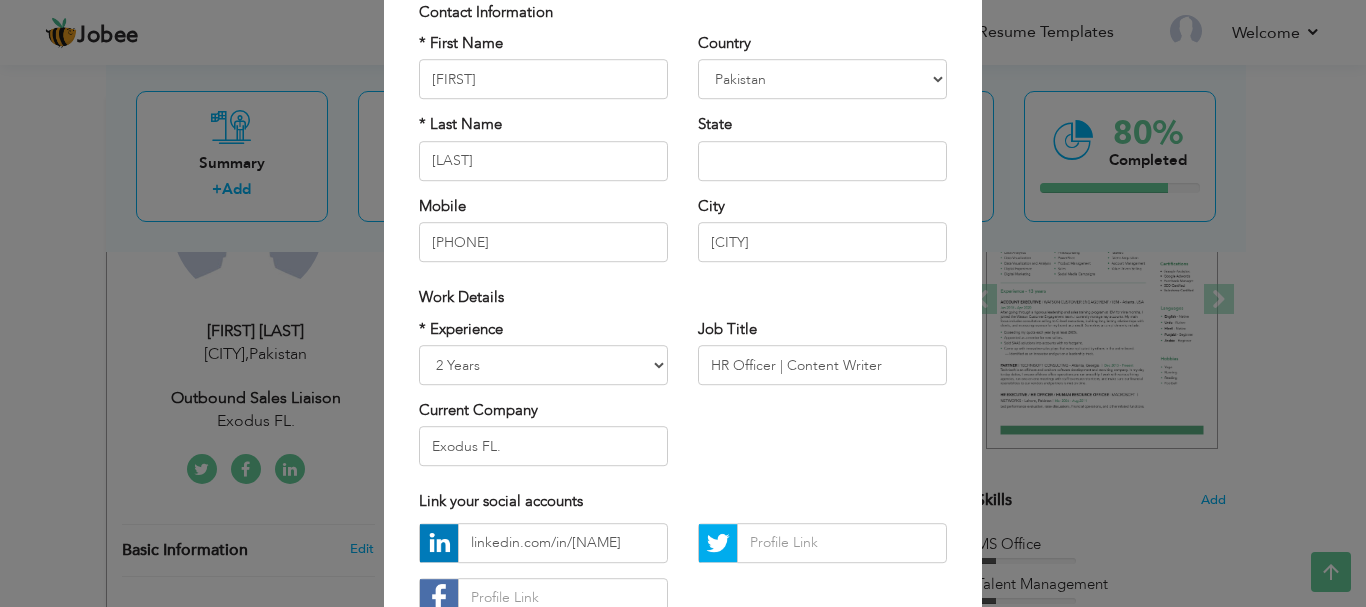 scroll, scrollTop: 163, scrollLeft: 0, axis: vertical 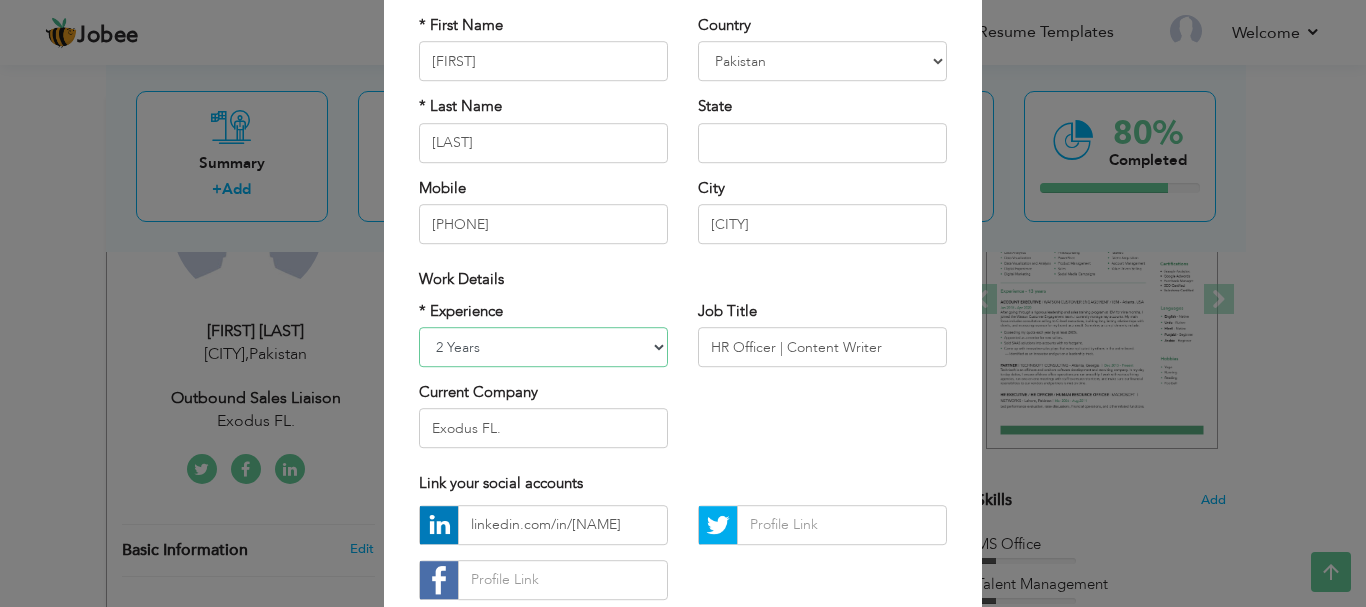 click on "Entry Level Less than 1 Year 1 Year 2 Years 3 Years 4 Years 5 Years 6 Years 7 Years 8 Years 9 Years 10 Years 11 Years 12 Years 13 Years 14 Years 15 Years 16 Years 17 Years 18 Years 19 Years 20 Years 21 Years 22 Years 23 Years 24 Years 25 Years 26 Years 27 Years 28 Years 29 Years 30 Years 31 Years 32 Years 33 Years 34 Years 35 Years More than 35 Years" at bounding box center [543, 347] 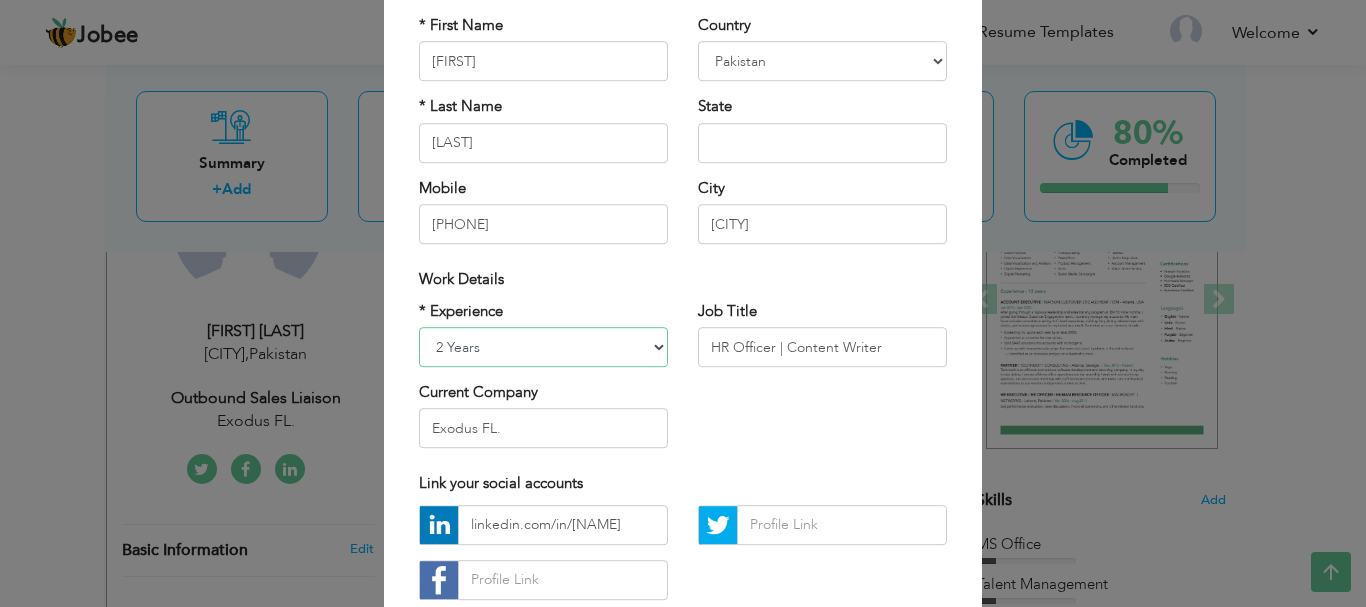 select on "number:3" 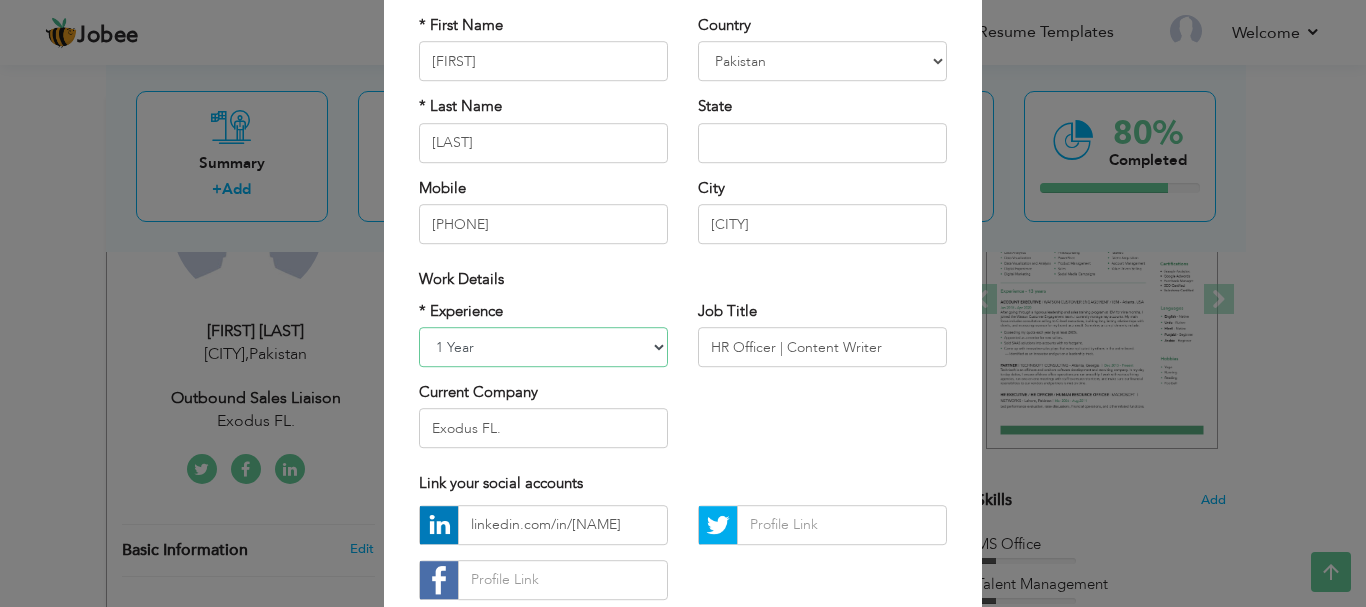 click on "Entry Level Less than 1 Year 1 Year 2 Years 3 Years 4 Years 5 Years 6 Years 7 Years 8 Years 9 Years 10 Years 11 Years 12 Years 13 Years 14 Years 15 Years 16 Years 17 Years 18 Years 19 Years 20 Years 21 Years 22 Years 23 Years 24 Years 25 Years 26 Years 27 Years 28 Years 29 Years 30 Years 31 Years 32 Years 33 Years 34 Years 35 Years More than 35 Years" at bounding box center [543, 347] 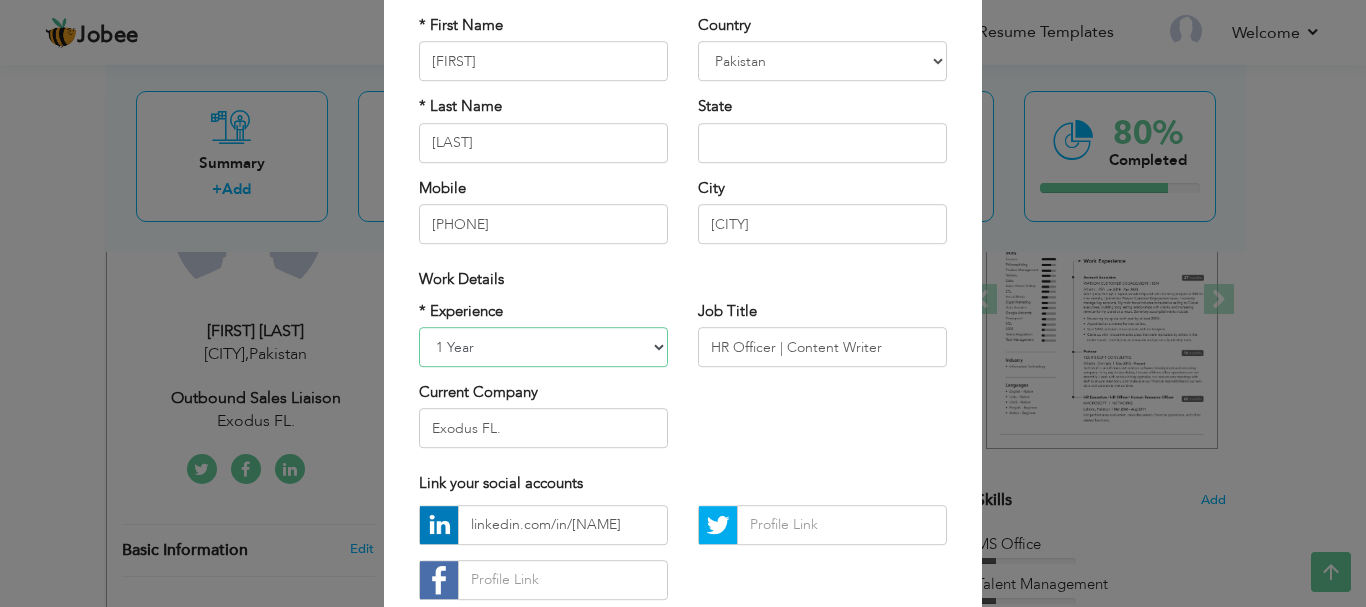 click on "Entry Level Less than 1 Year 1 Year 2 Years 3 Years 4 Years 5 Years 6 Years 7 Years 8 Years 9 Years 10 Years 11 Years 12 Years 13 Years 14 Years 15 Years 16 Years 17 Years 18 Years 19 Years 20 Years 21 Years 22 Years 23 Years 24 Years 25 Years 26 Years 27 Years 28 Years 29 Years 30 Years 31 Years 32 Years 33 Years 34 Years 35 Years More than 35 Years" at bounding box center [543, 347] 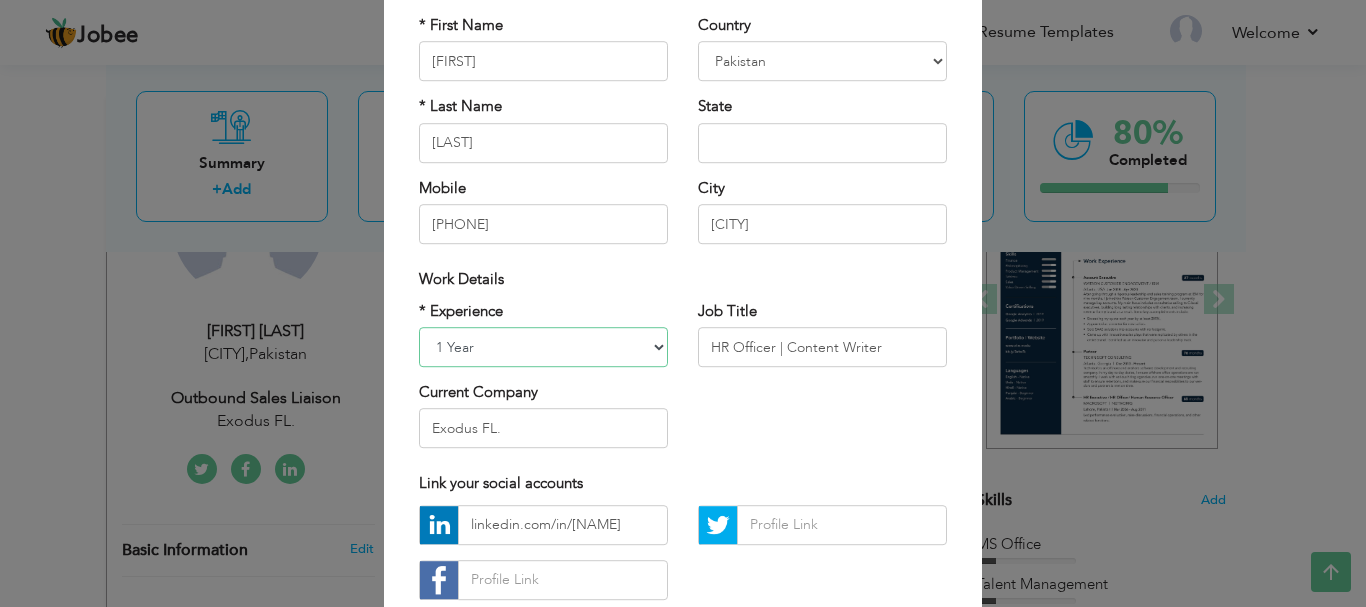 click on "Entry Level Less than 1 Year 1 Year 2 Years 3 Years 4 Years 5 Years 6 Years 7 Years 8 Years 9 Years 10 Years 11 Years 12 Years 13 Years 14 Years 15 Years 16 Years 17 Years 18 Years 19 Years 20 Years 21 Years 22 Years 23 Years 24 Years 25 Years 26 Years 27 Years 28 Years 29 Years 30 Years 31 Years 32 Years 33 Years 34 Years 35 Years More than 35 Years" at bounding box center [543, 347] 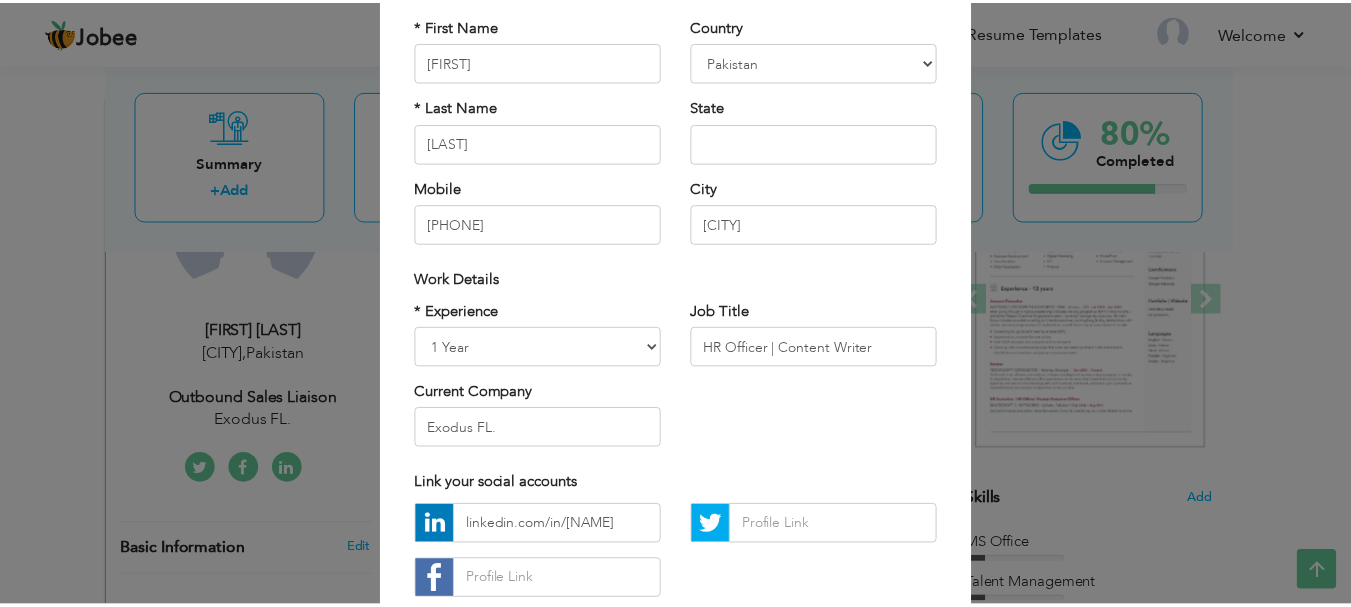 scroll, scrollTop: 292, scrollLeft: 0, axis: vertical 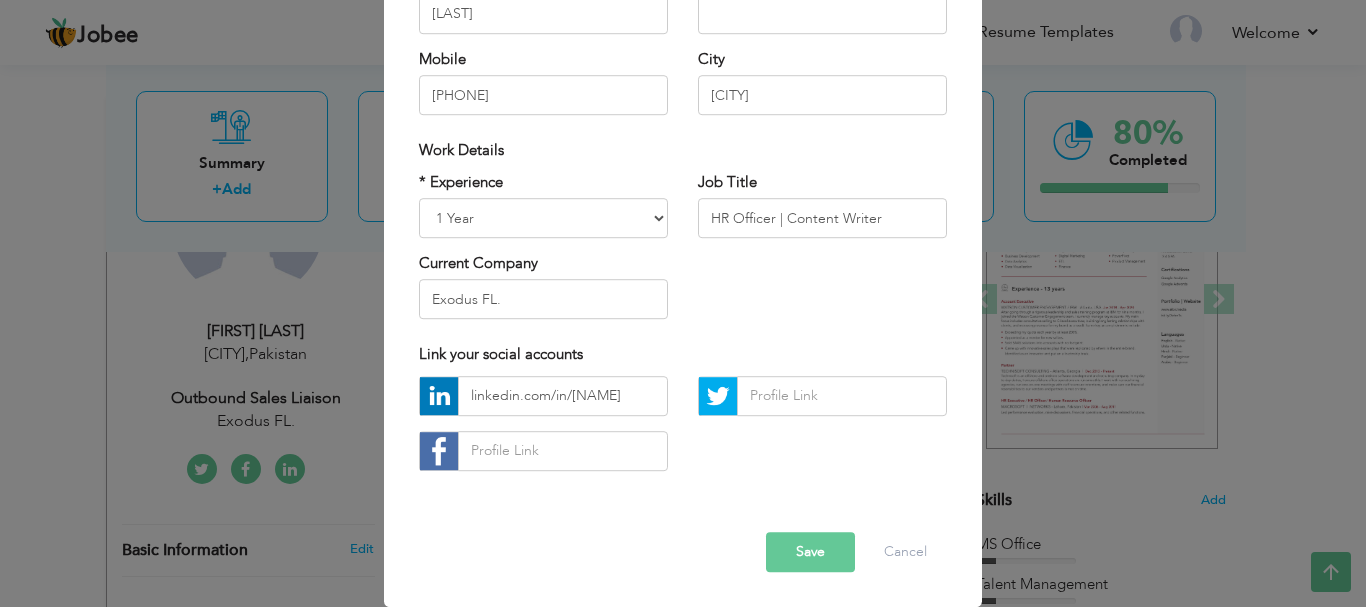 click on "Save" at bounding box center [810, 552] 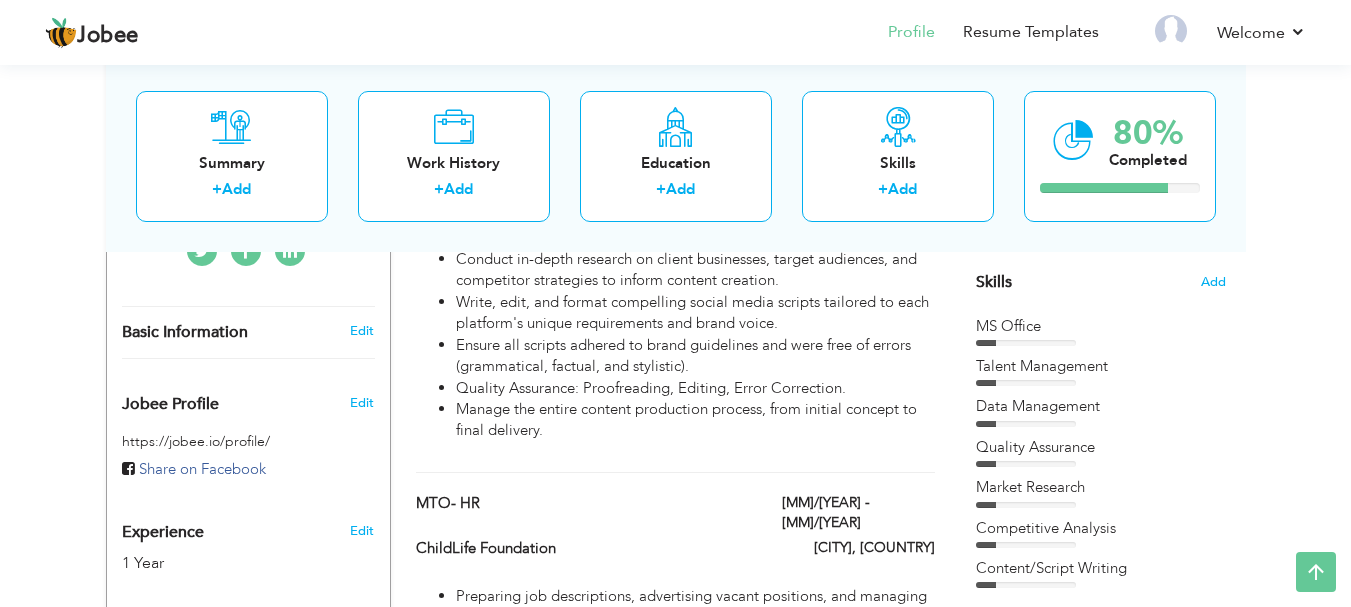 scroll, scrollTop: 495, scrollLeft: 0, axis: vertical 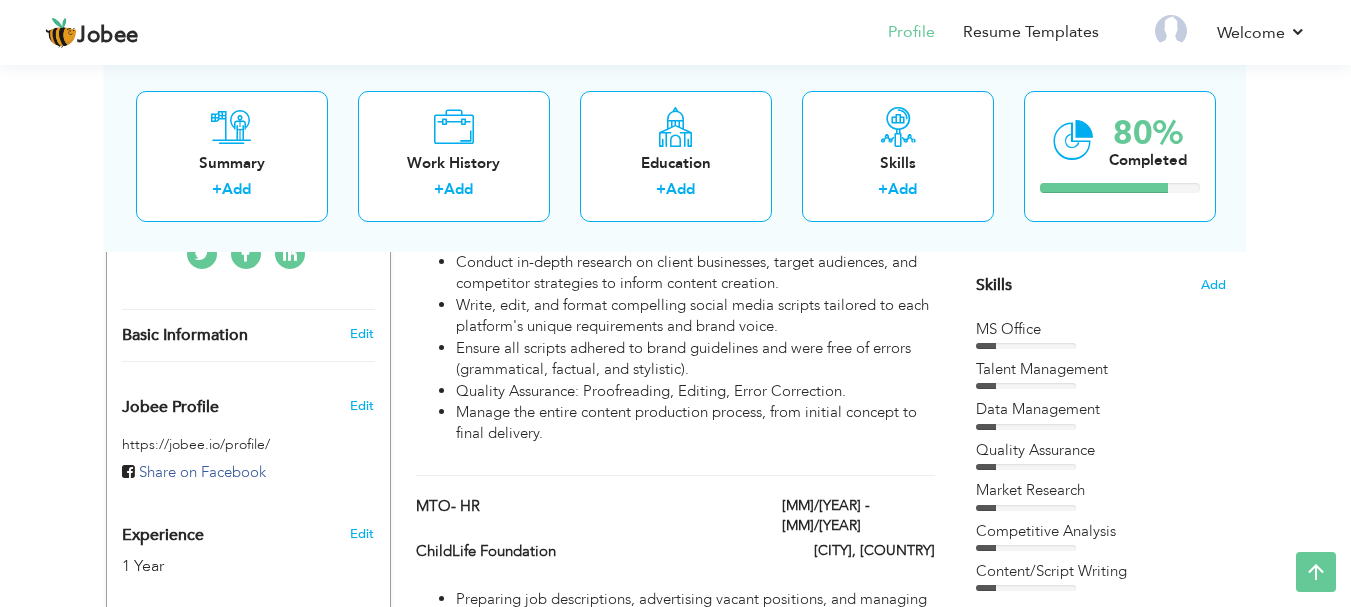 drag, startPoint x: 1001, startPoint y: 342, endPoint x: 1025, endPoint y: 339, distance: 24.186773 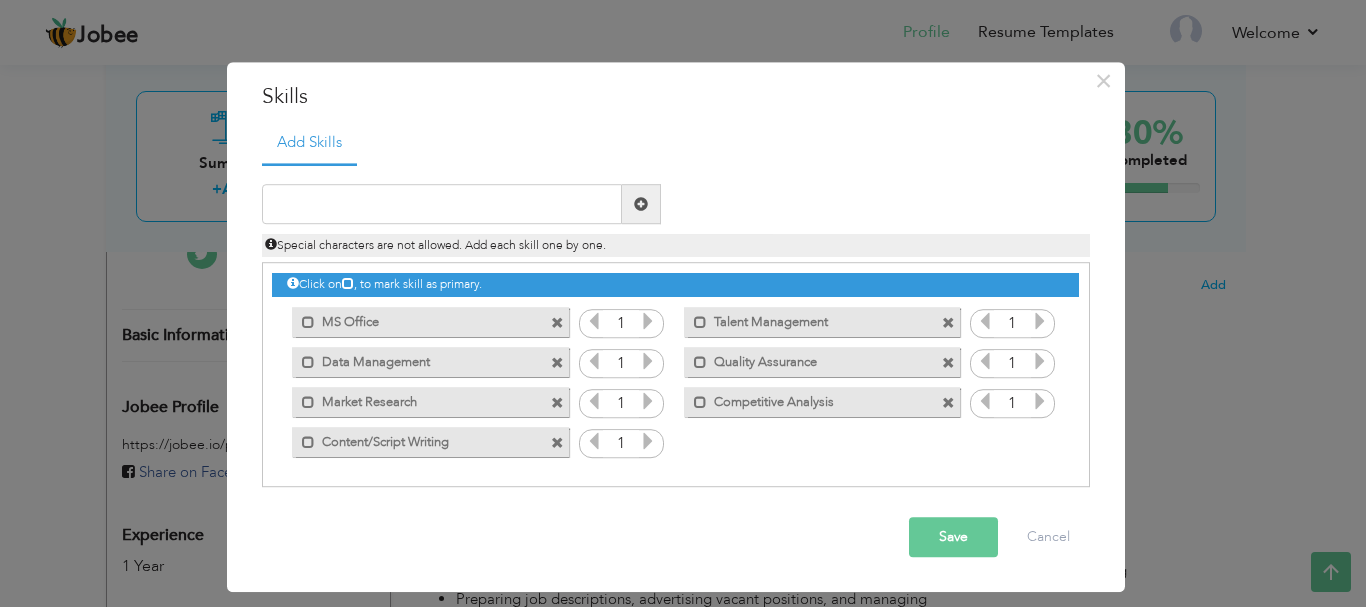 click at bounding box center (648, 322) 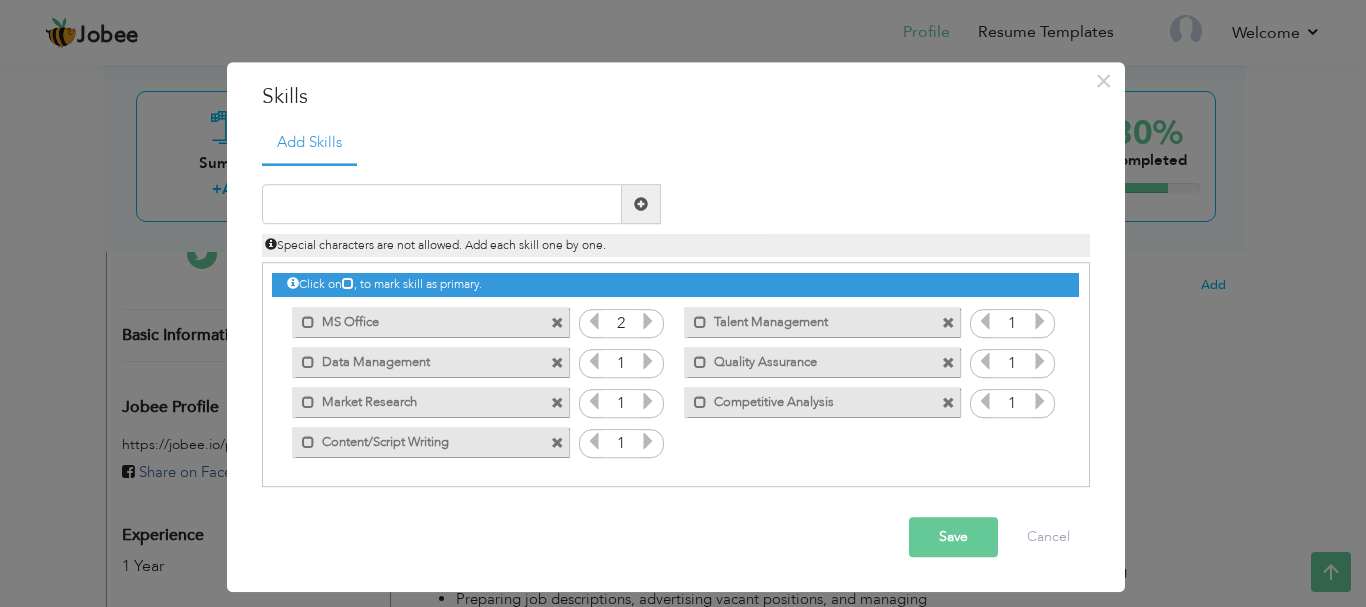 click at bounding box center [648, 322] 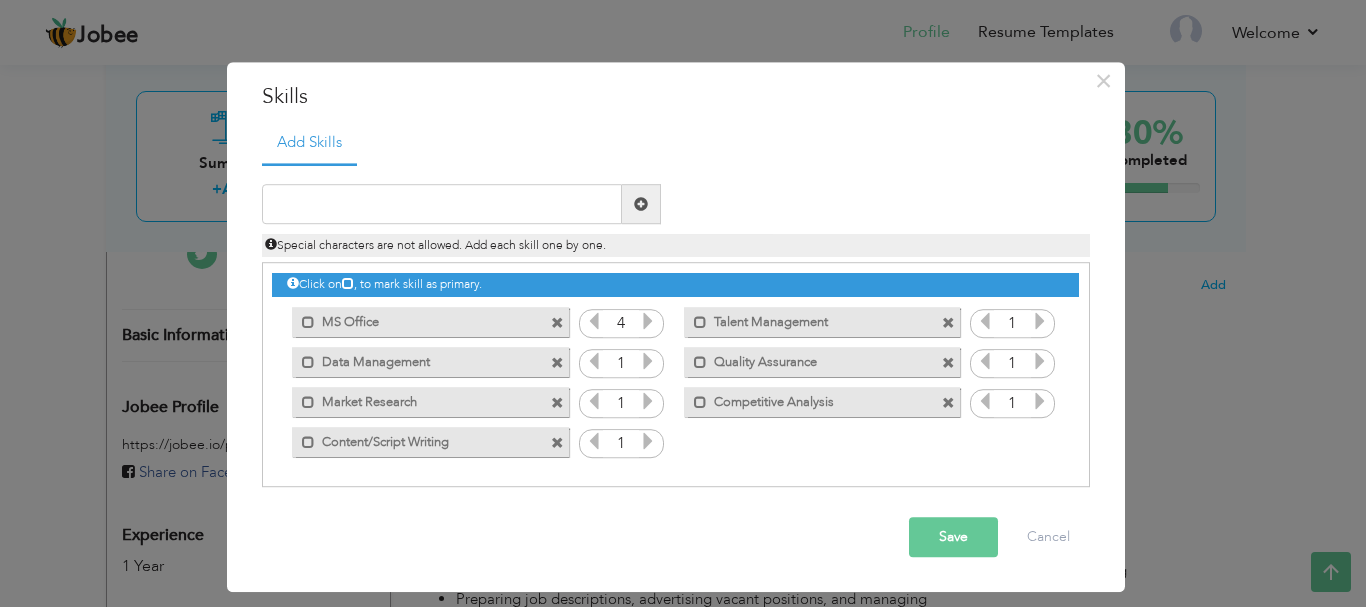 click at bounding box center [648, 322] 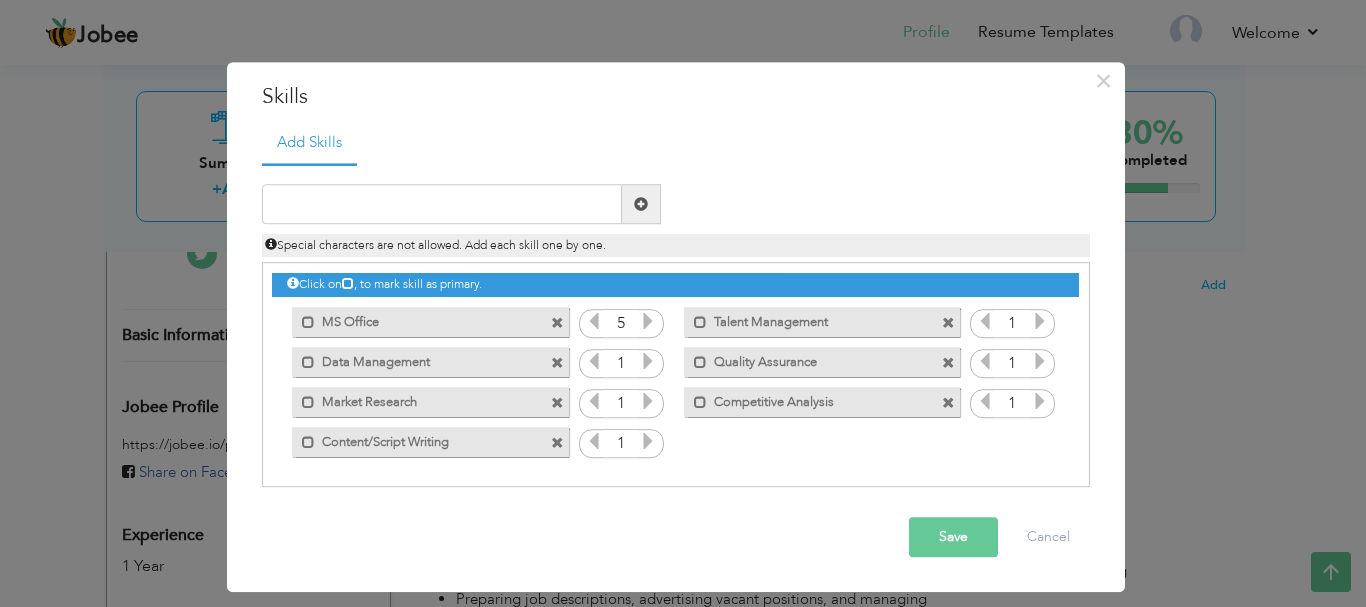 click at bounding box center (648, 322) 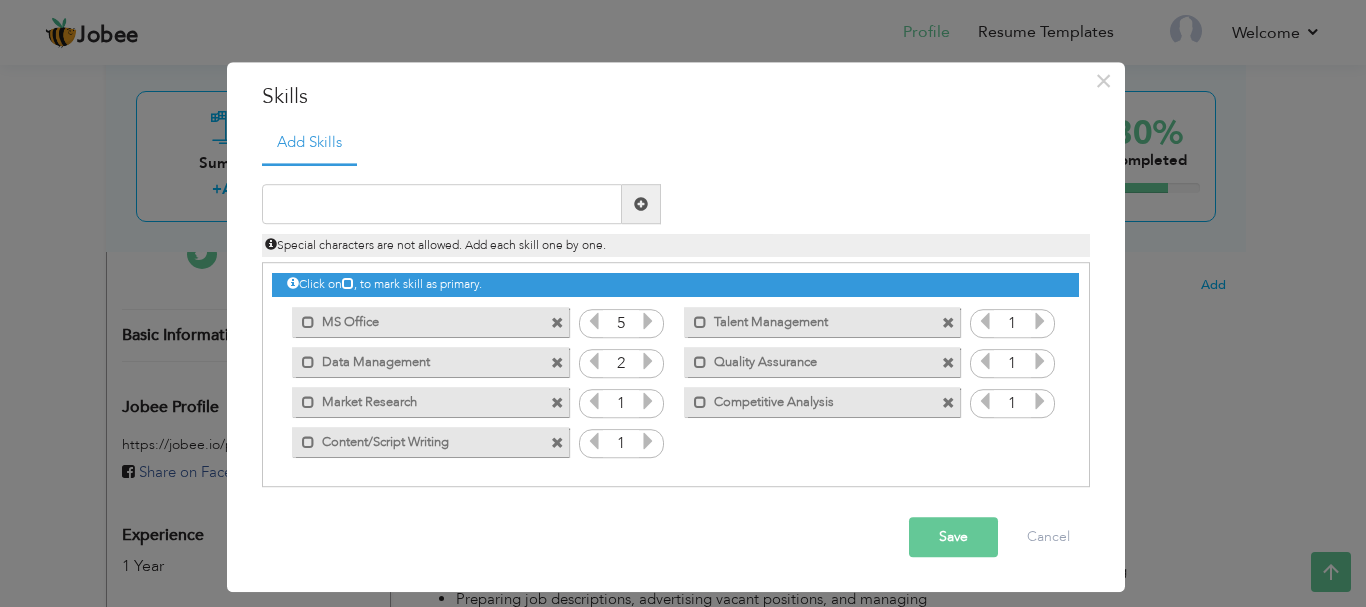 click at bounding box center [648, 362] 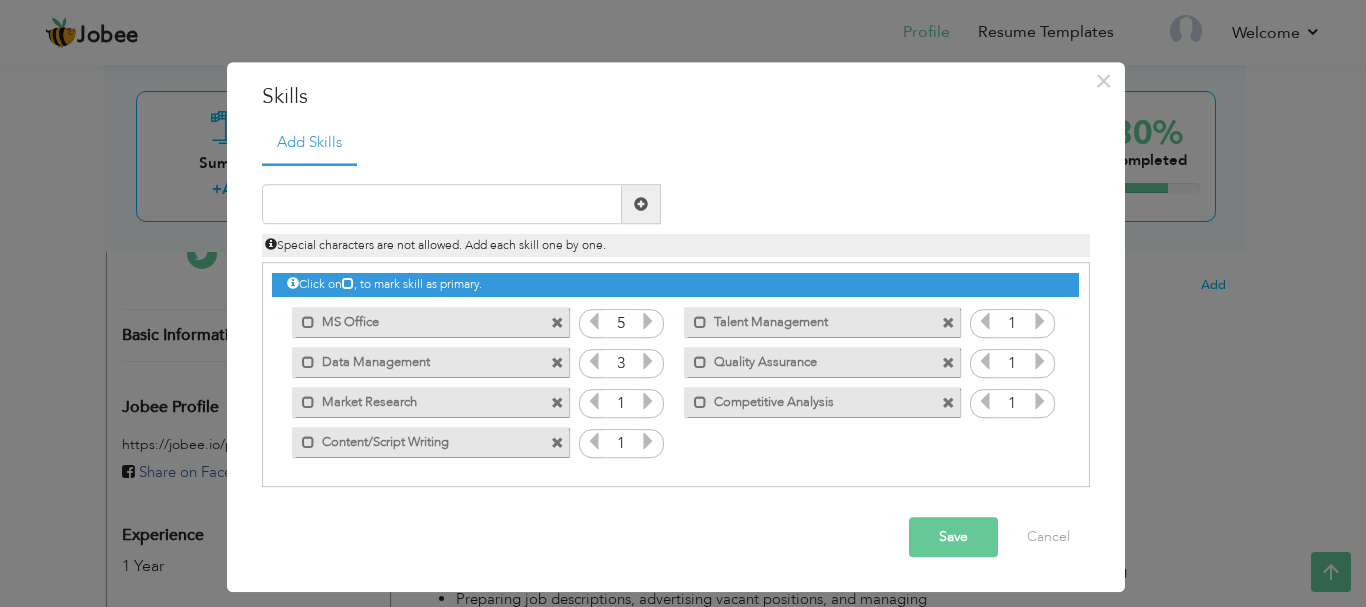 click at bounding box center [648, 362] 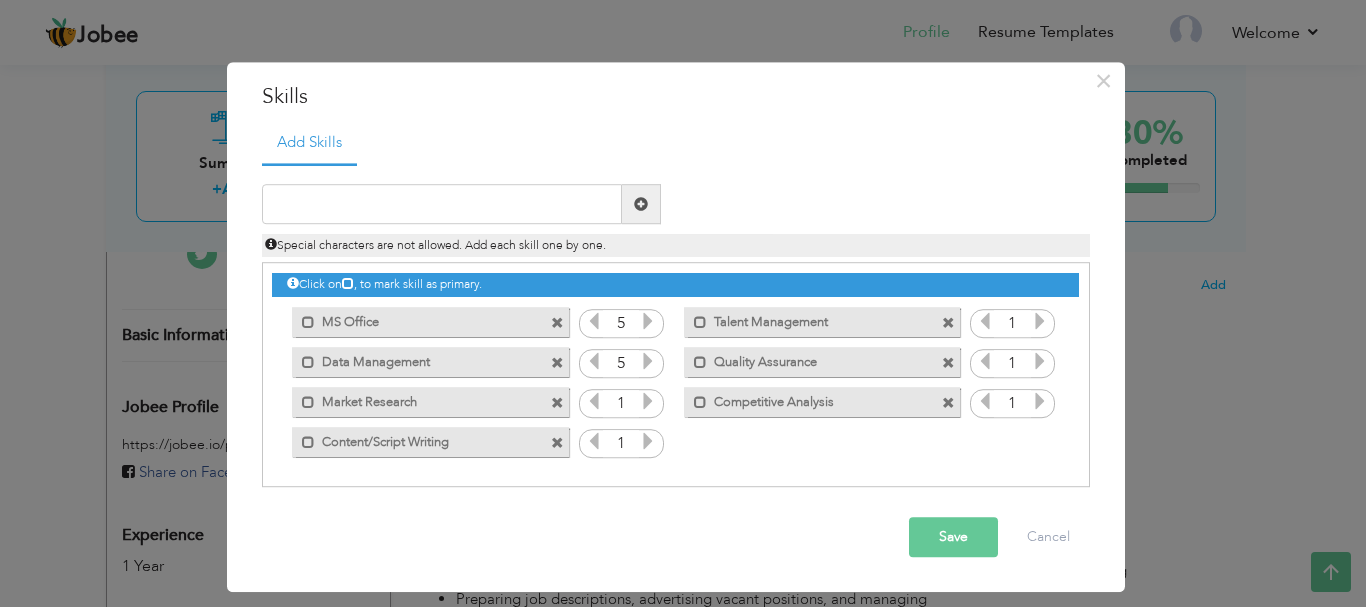 click at bounding box center (648, 362) 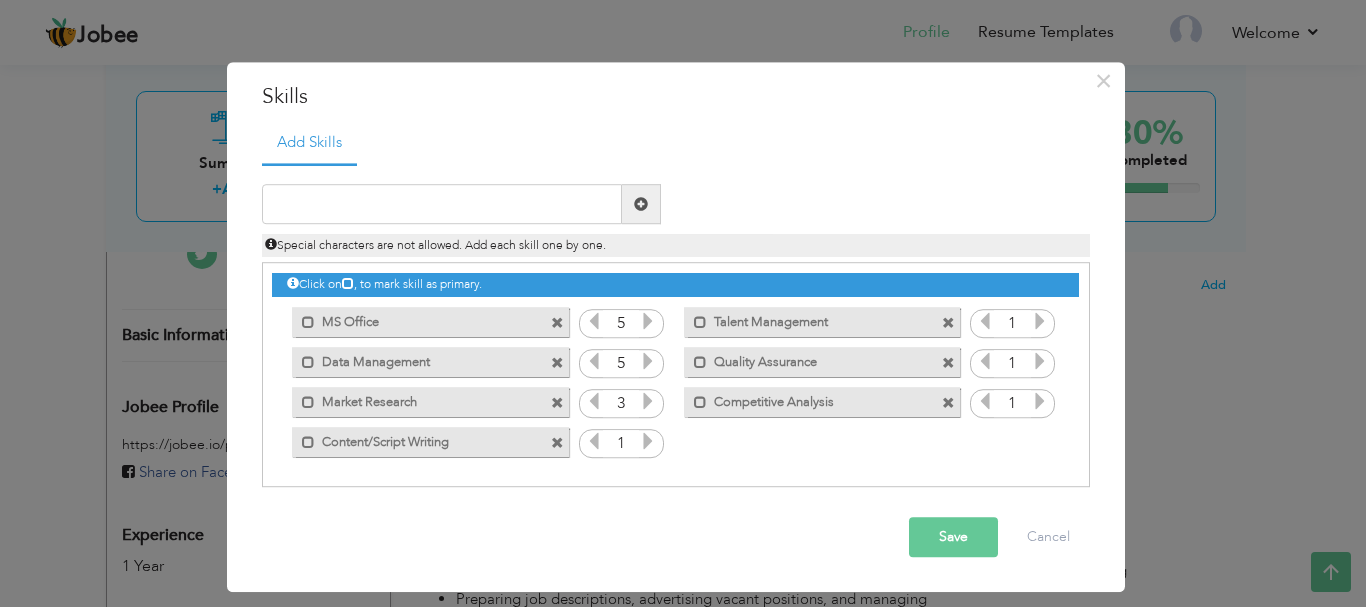 click at bounding box center (648, 402) 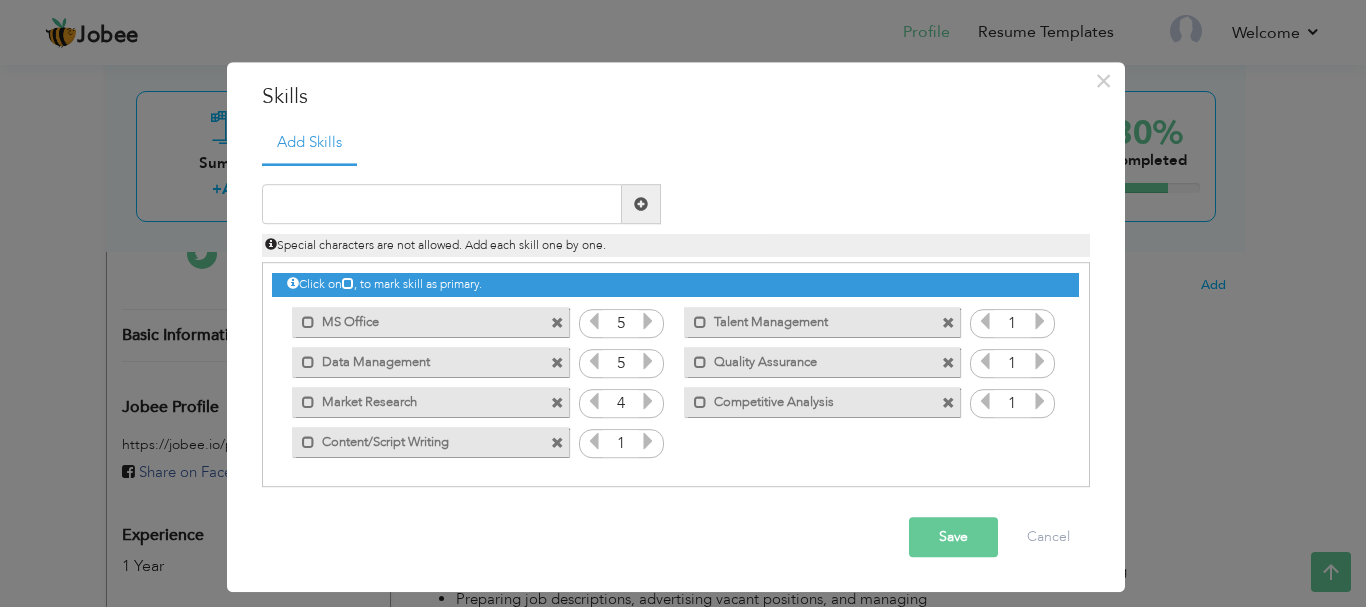 click at bounding box center (648, 402) 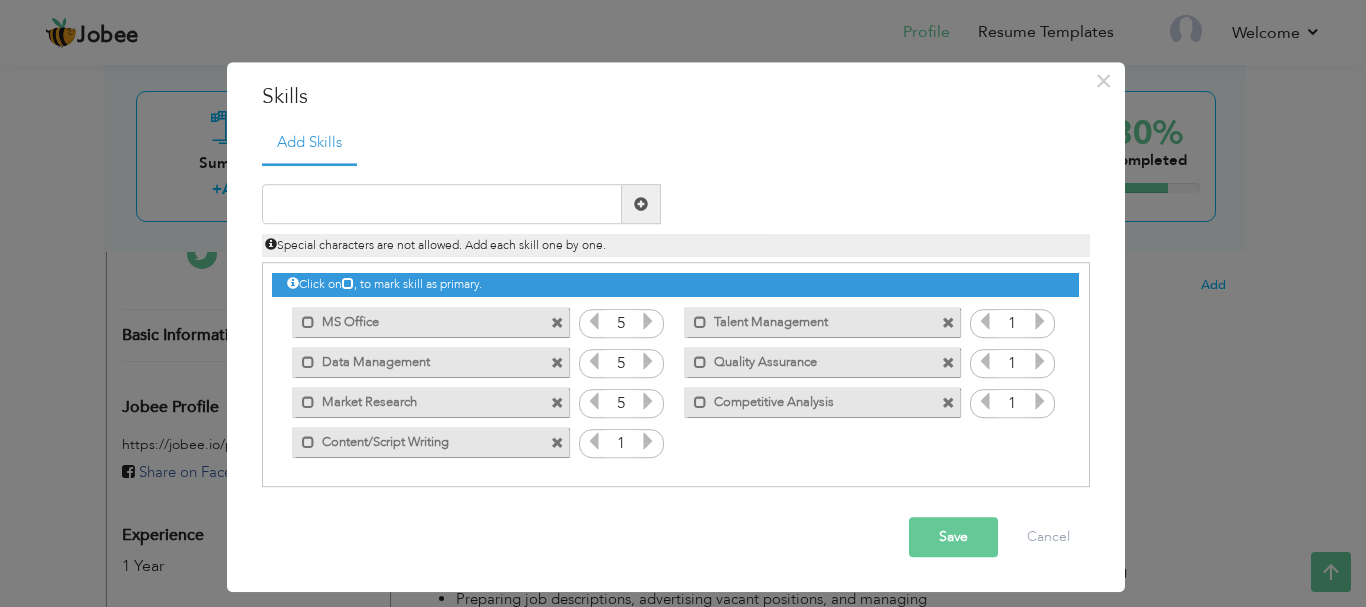 click at bounding box center [648, 402] 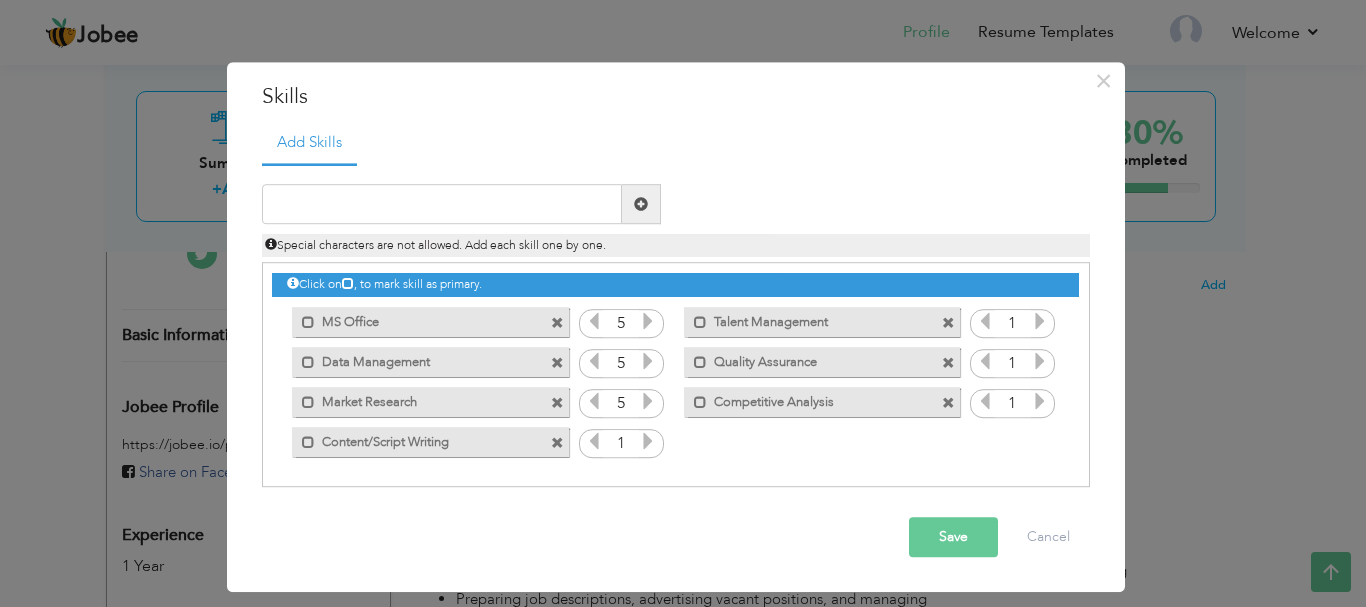 click at bounding box center [648, 442] 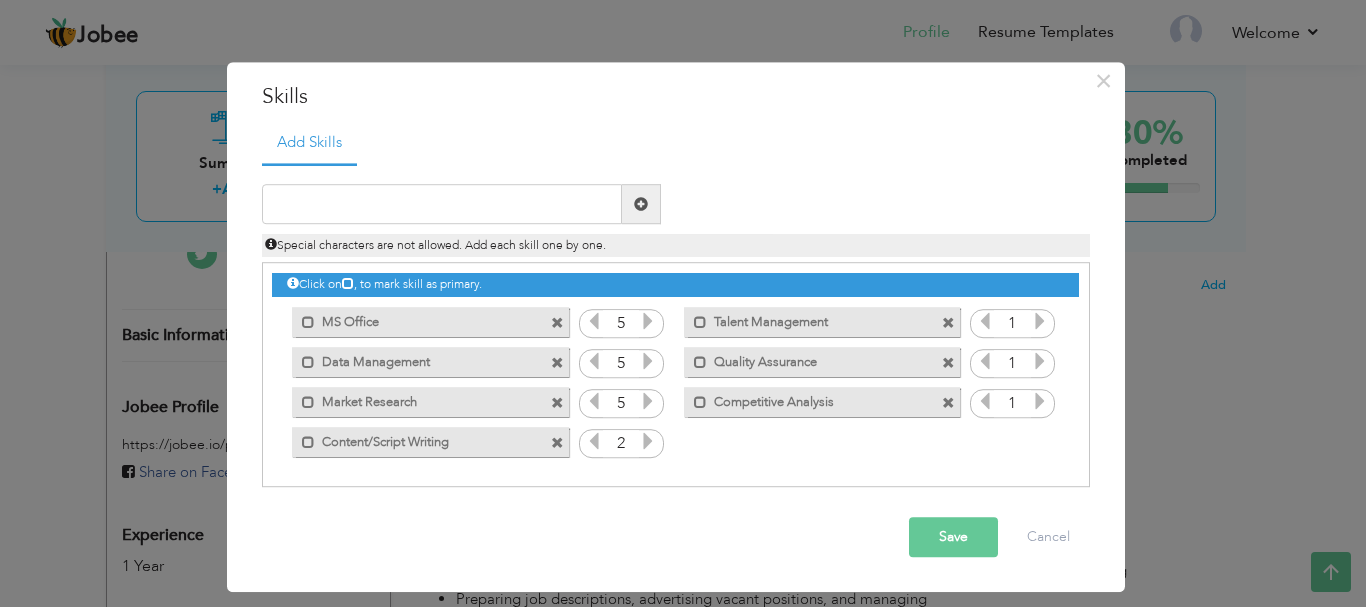 click at bounding box center (648, 442) 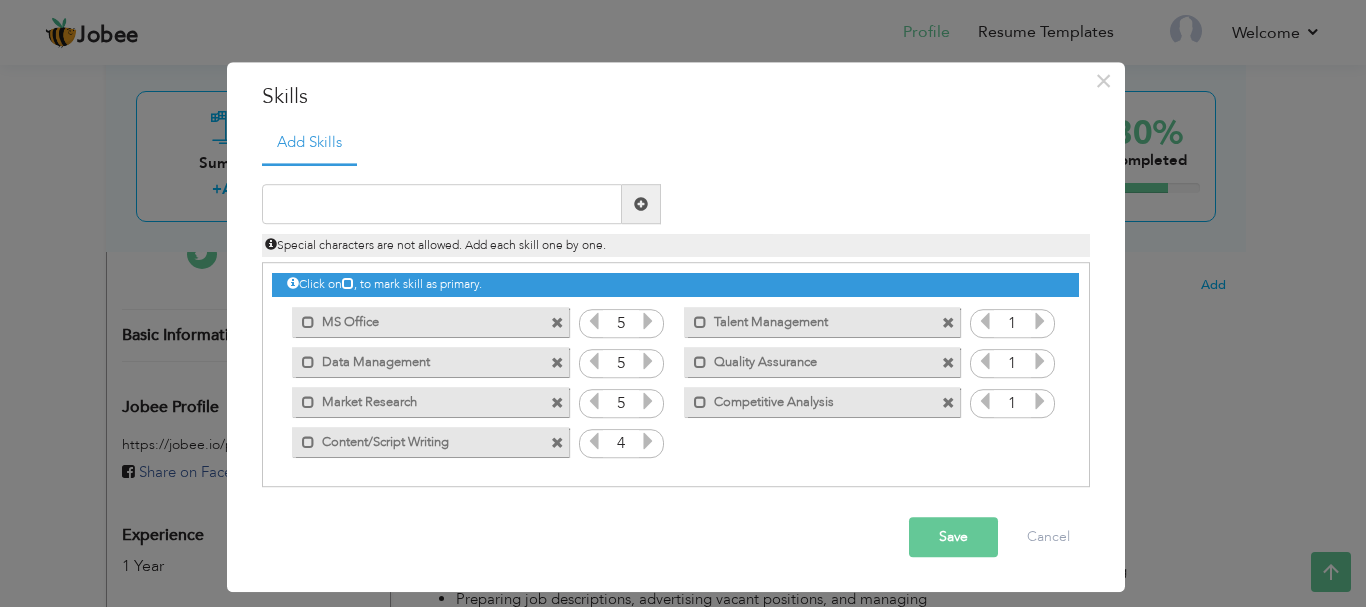 click at bounding box center (648, 442) 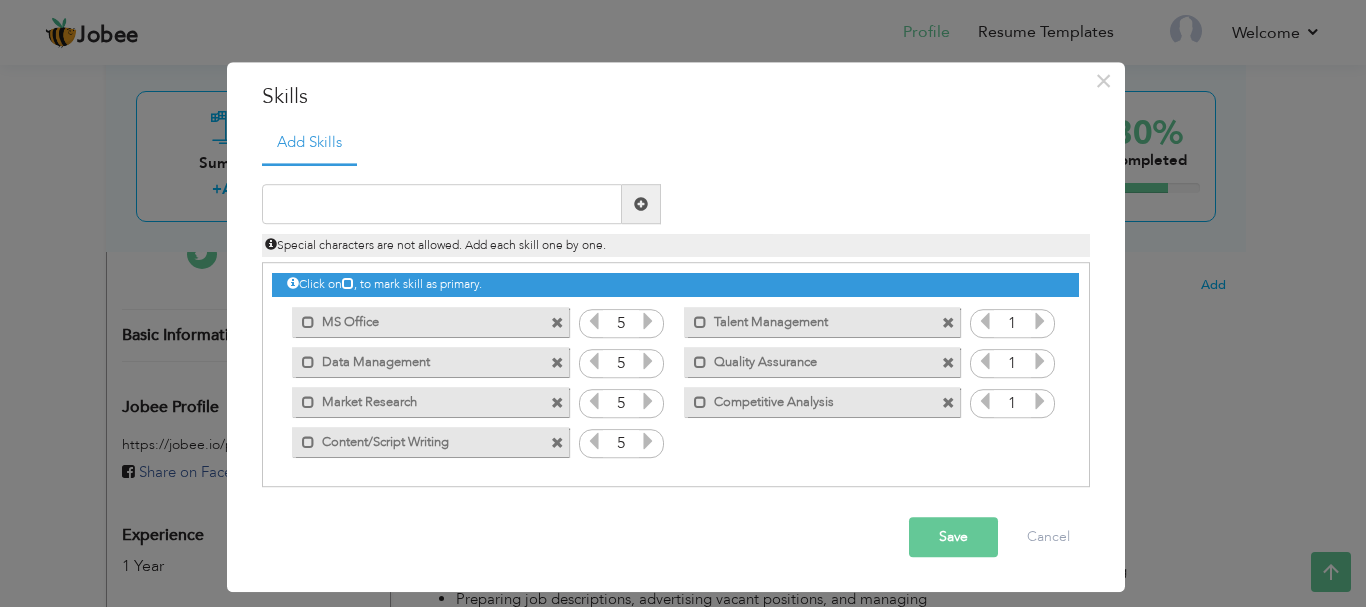 click at bounding box center (648, 442) 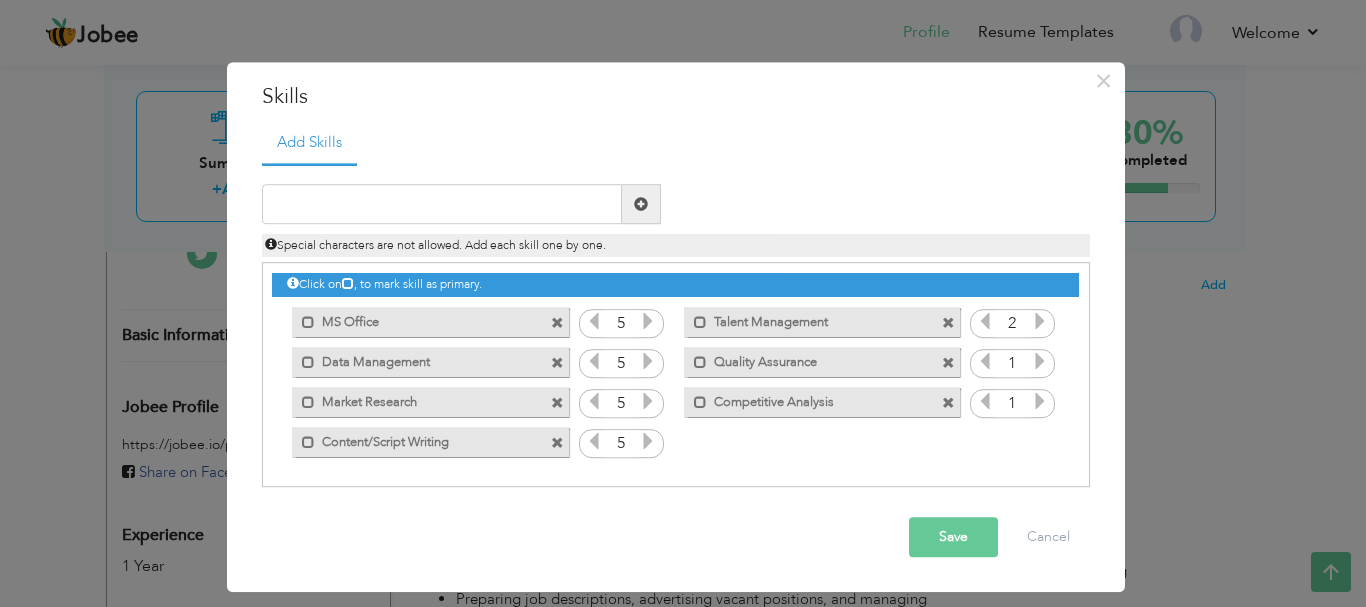 click at bounding box center (1040, 322) 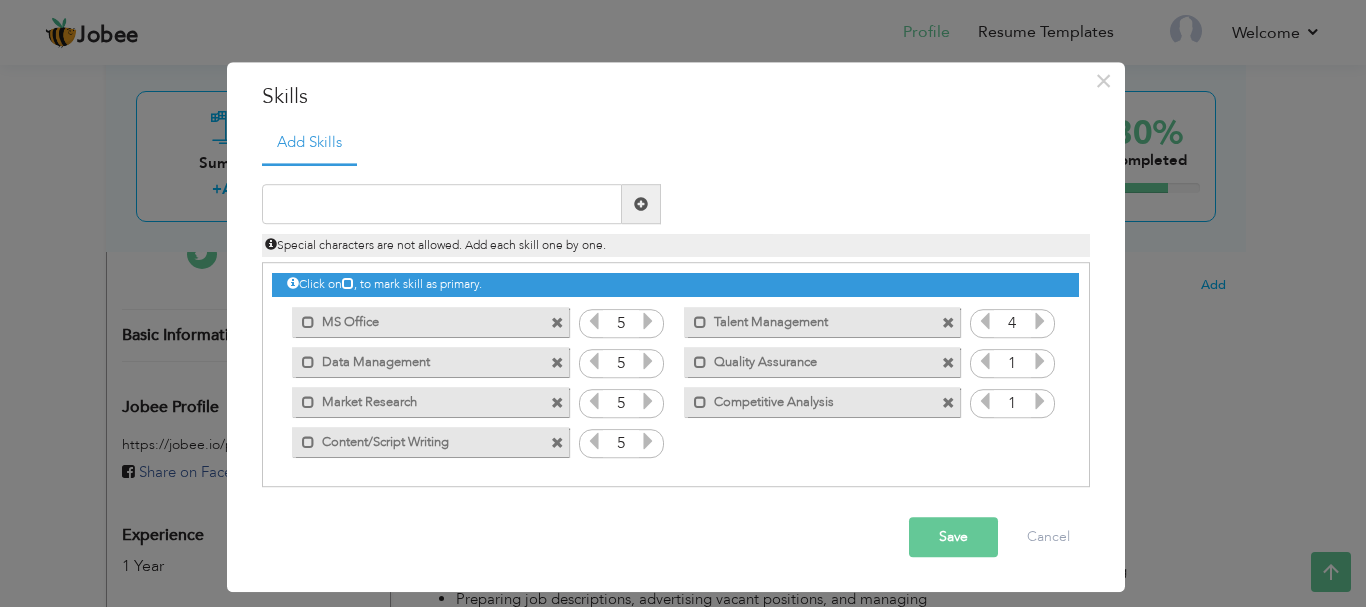 click at bounding box center (1040, 322) 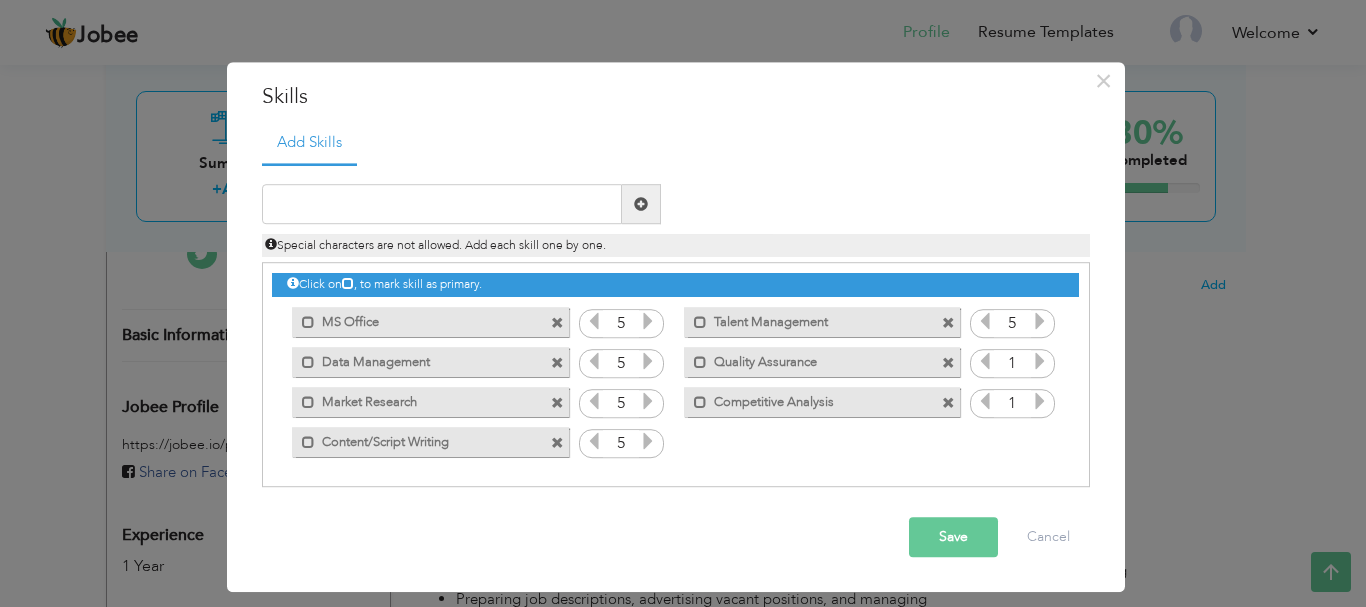 click at bounding box center (1040, 322) 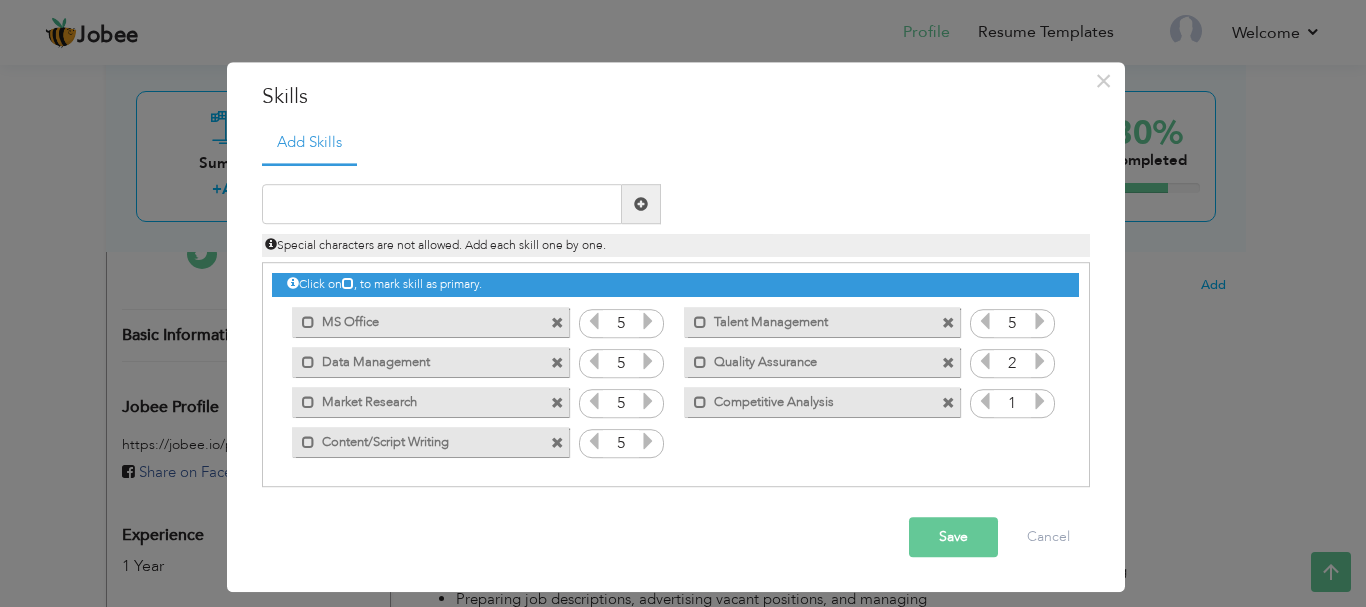 click at bounding box center [1040, 362] 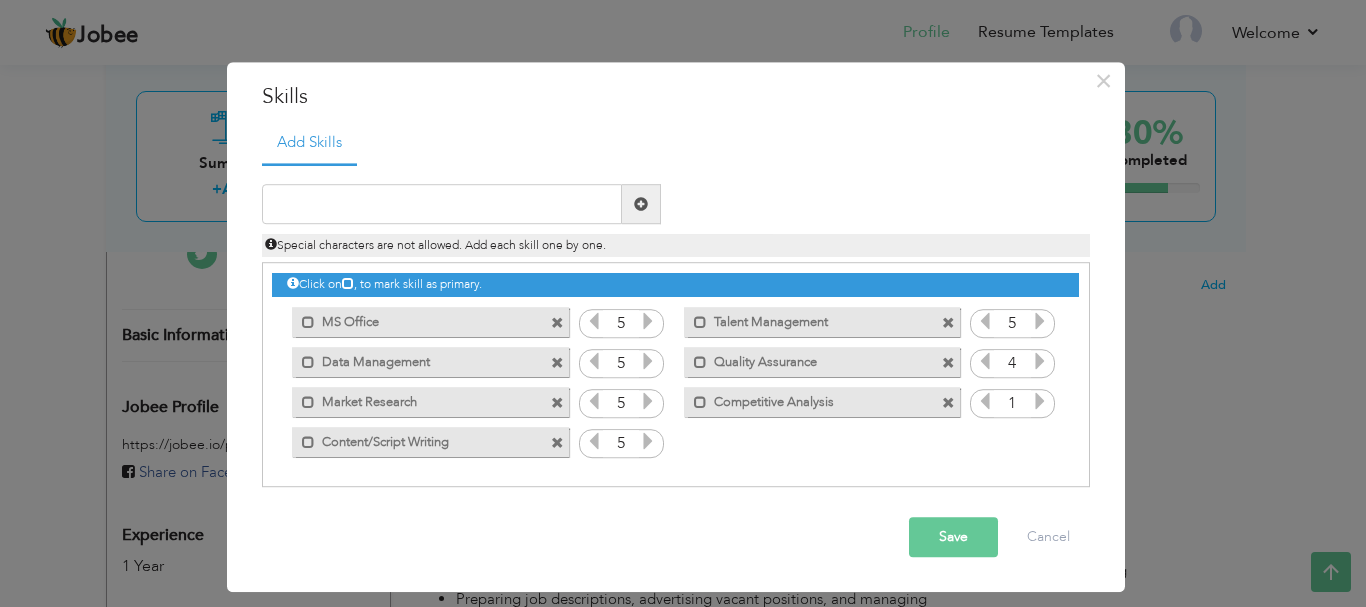 click at bounding box center (1040, 362) 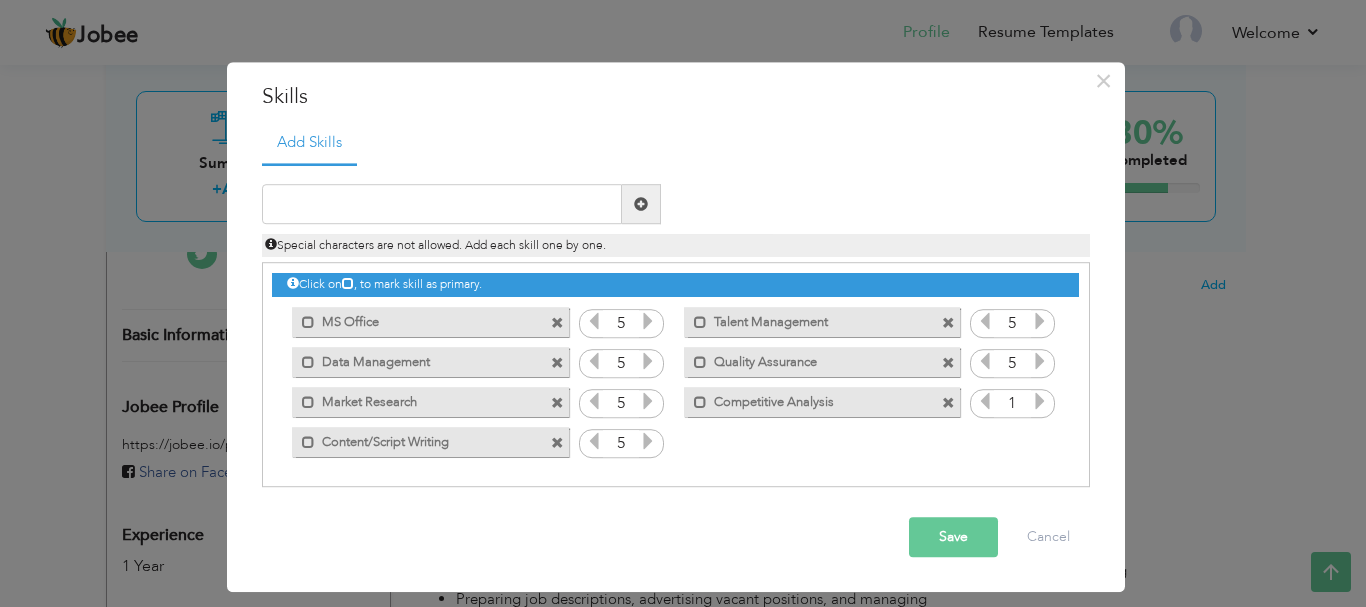 click at bounding box center (1040, 362) 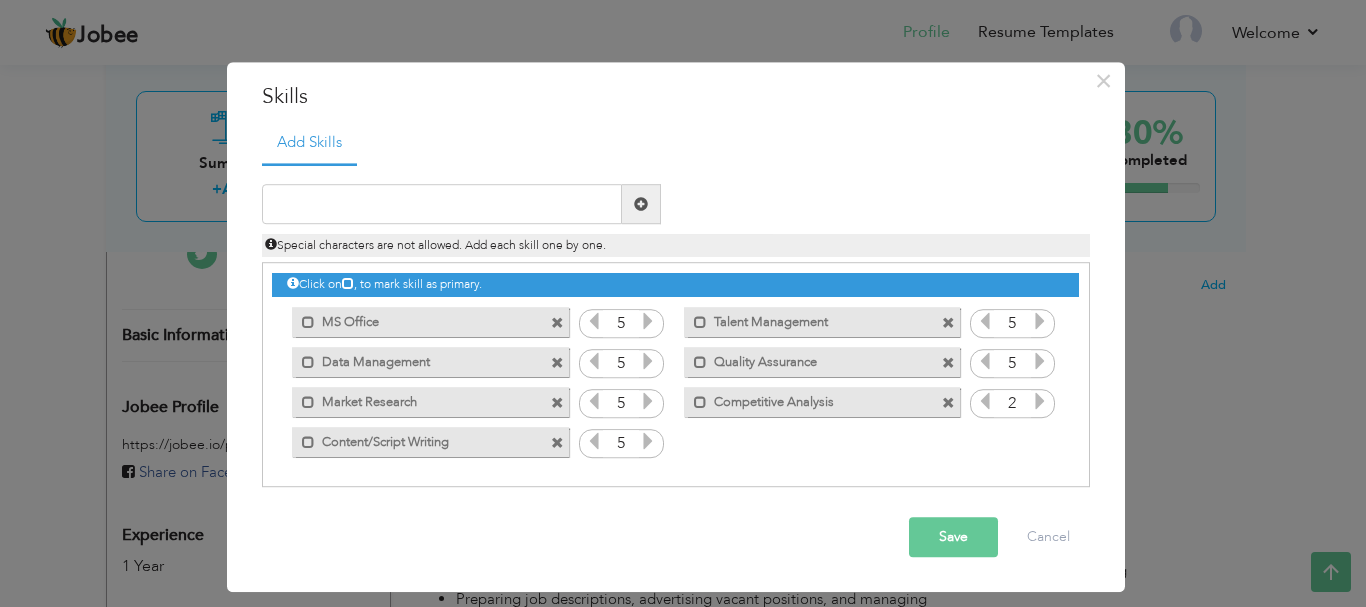 click at bounding box center (1040, 402) 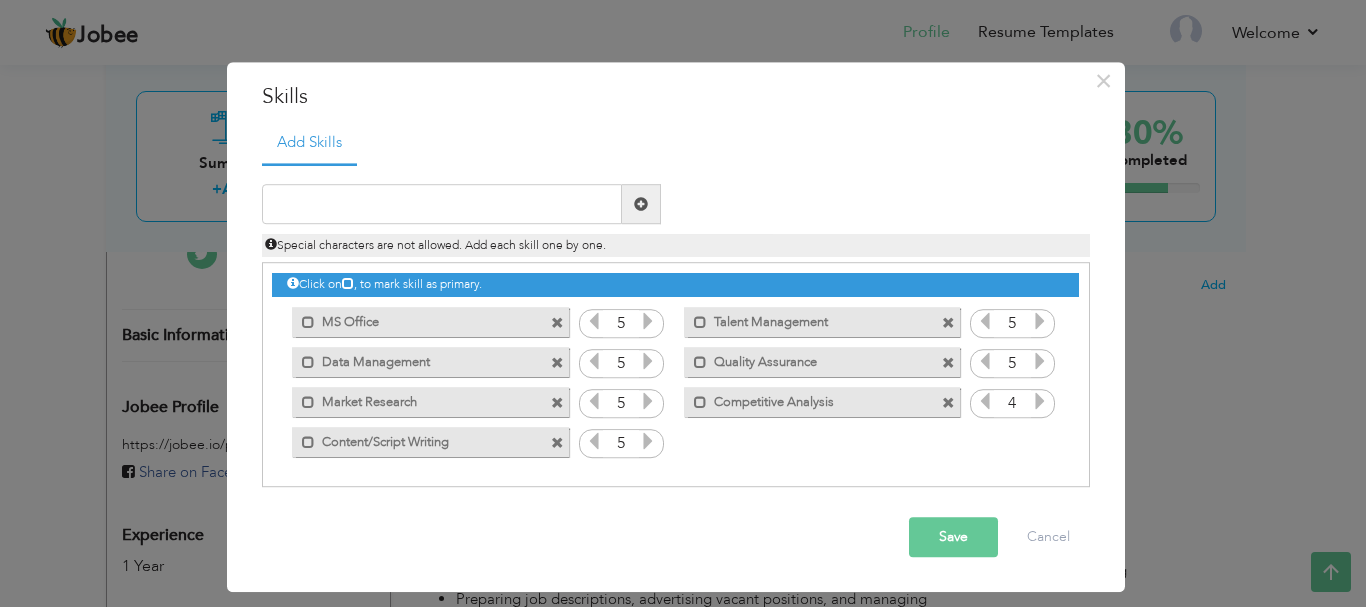 click at bounding box center (1040, 402) 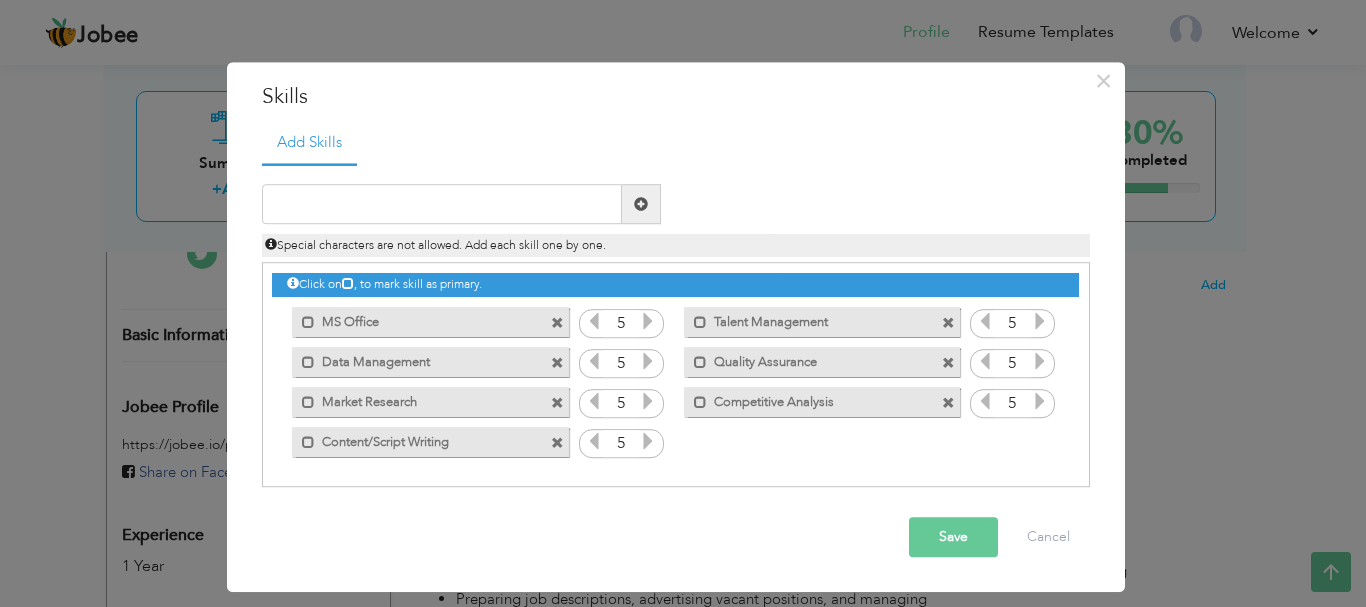 click at bounding box center (1040, 402) 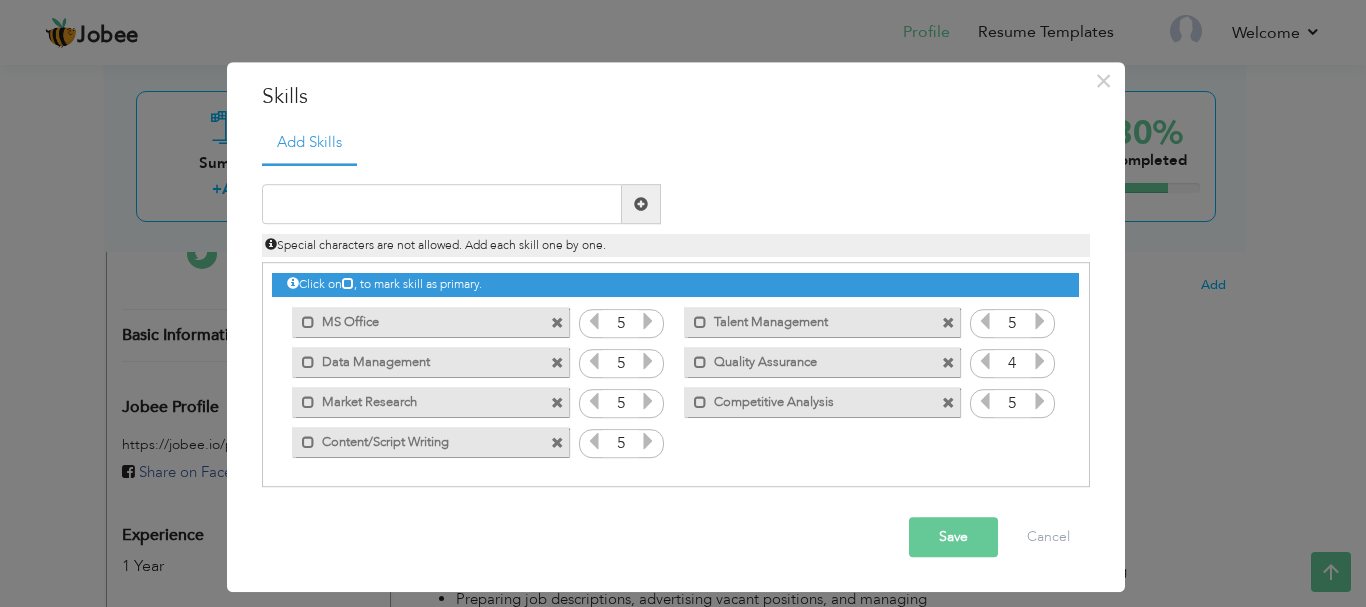 click at bounding box center [985, 362] 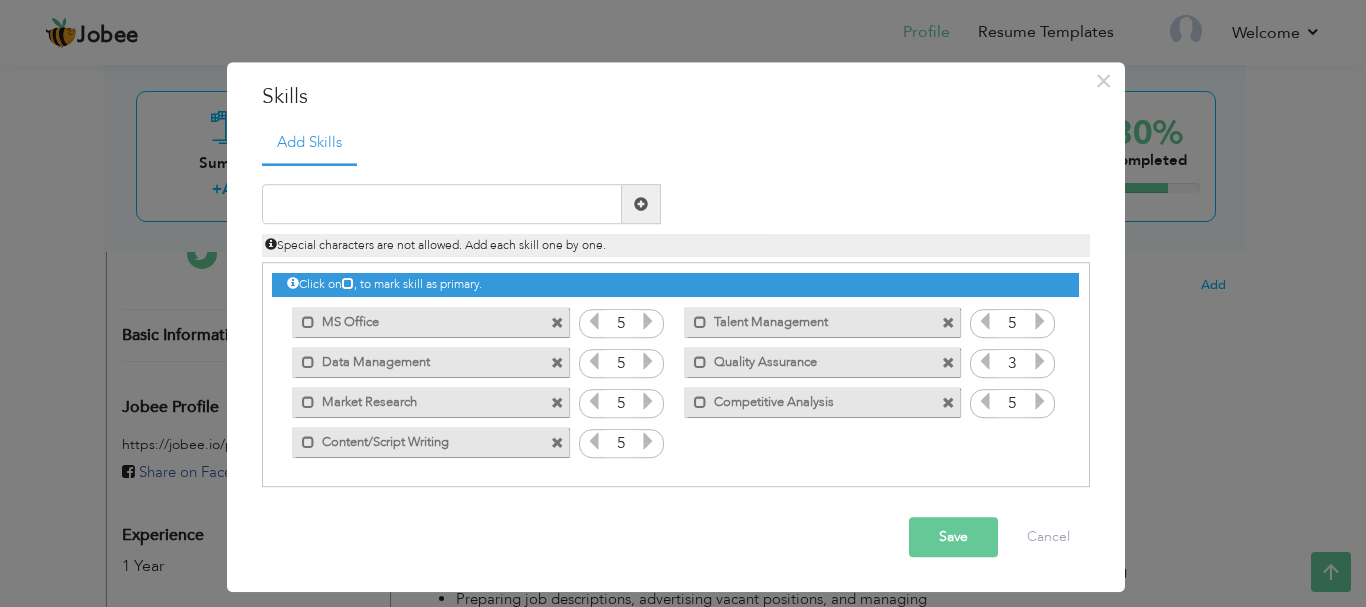 click at bounding box center [985, 322] 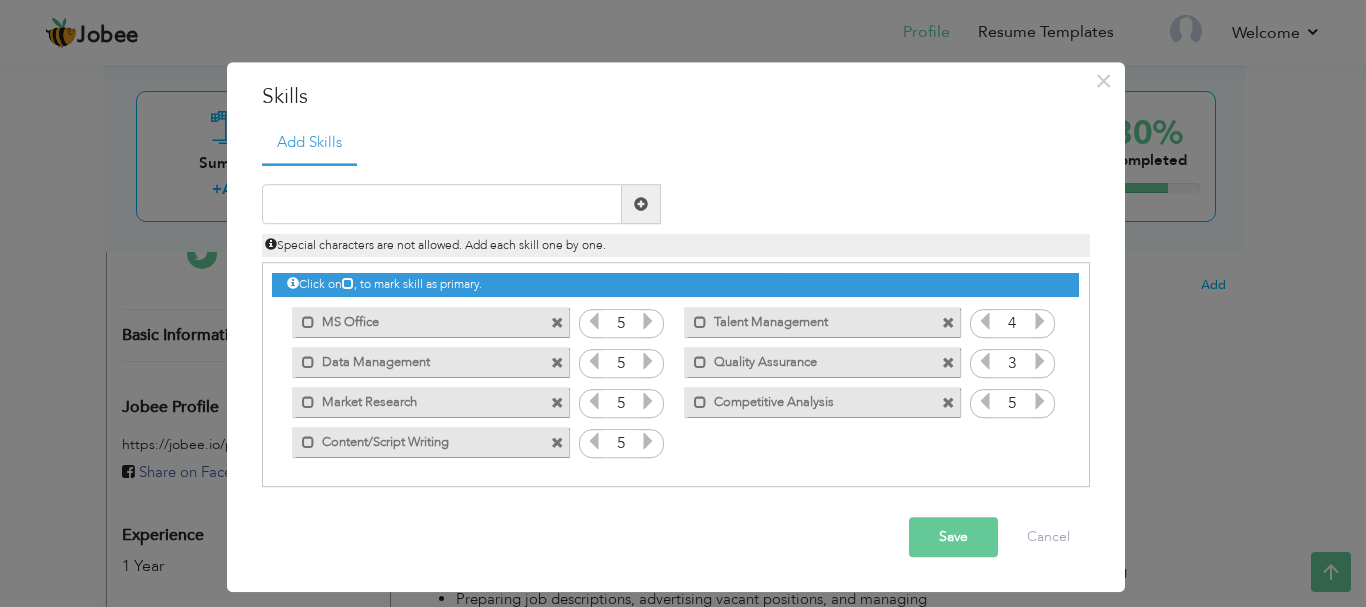 click at bounding box center [985, 322] 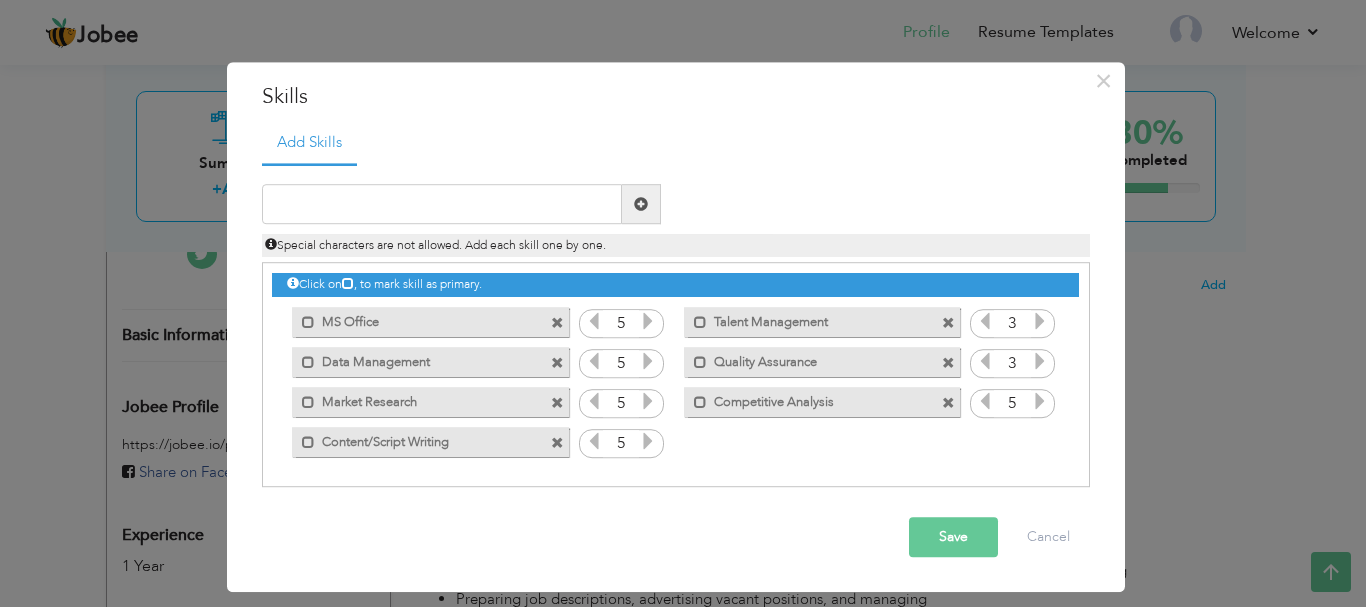 click at bounding box center [1040, 322] 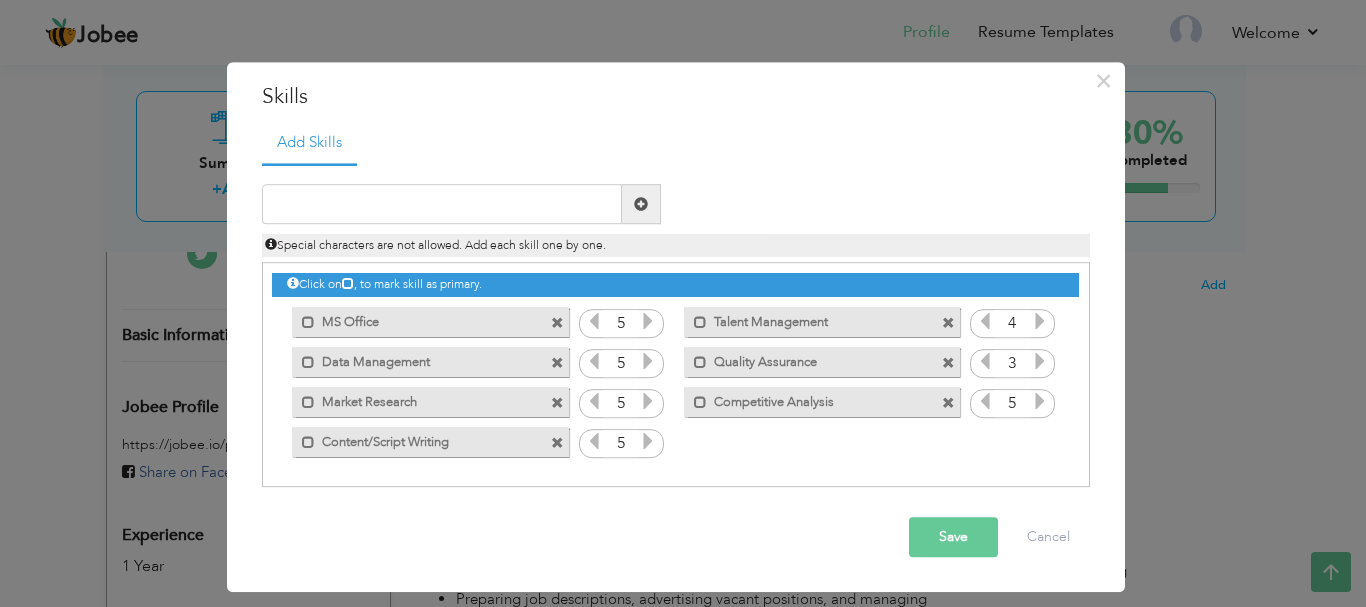 click at bounding box center [594, 362] 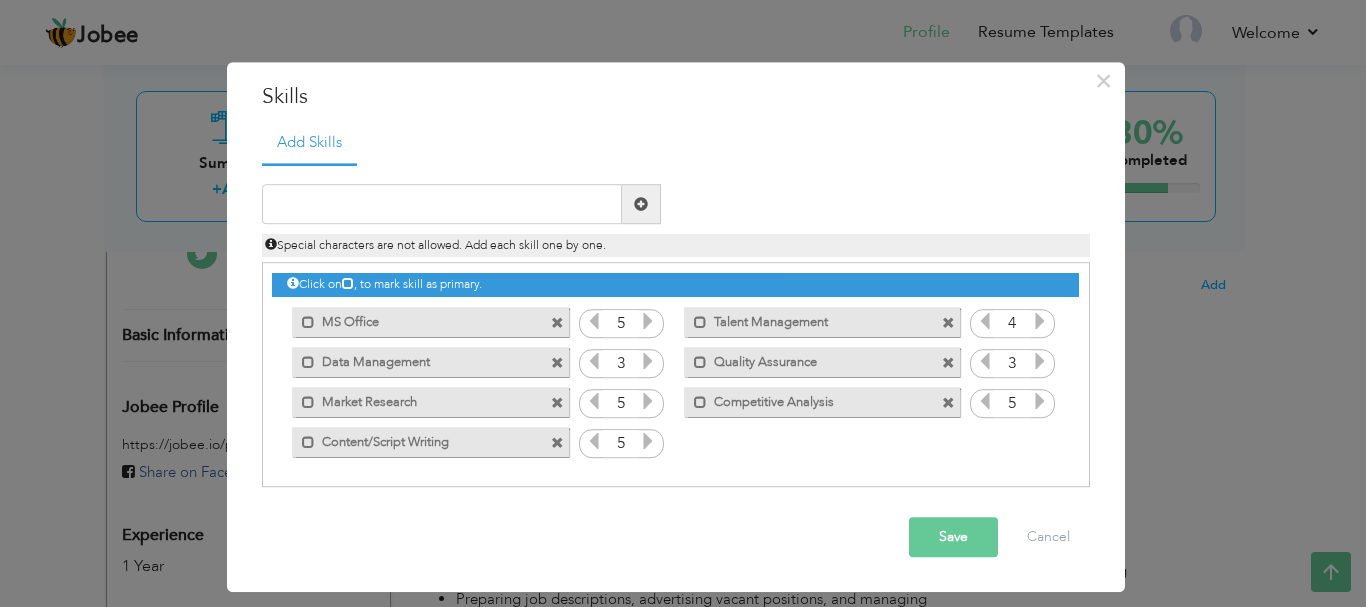 click on "Save" at bounding box center [953, 538] 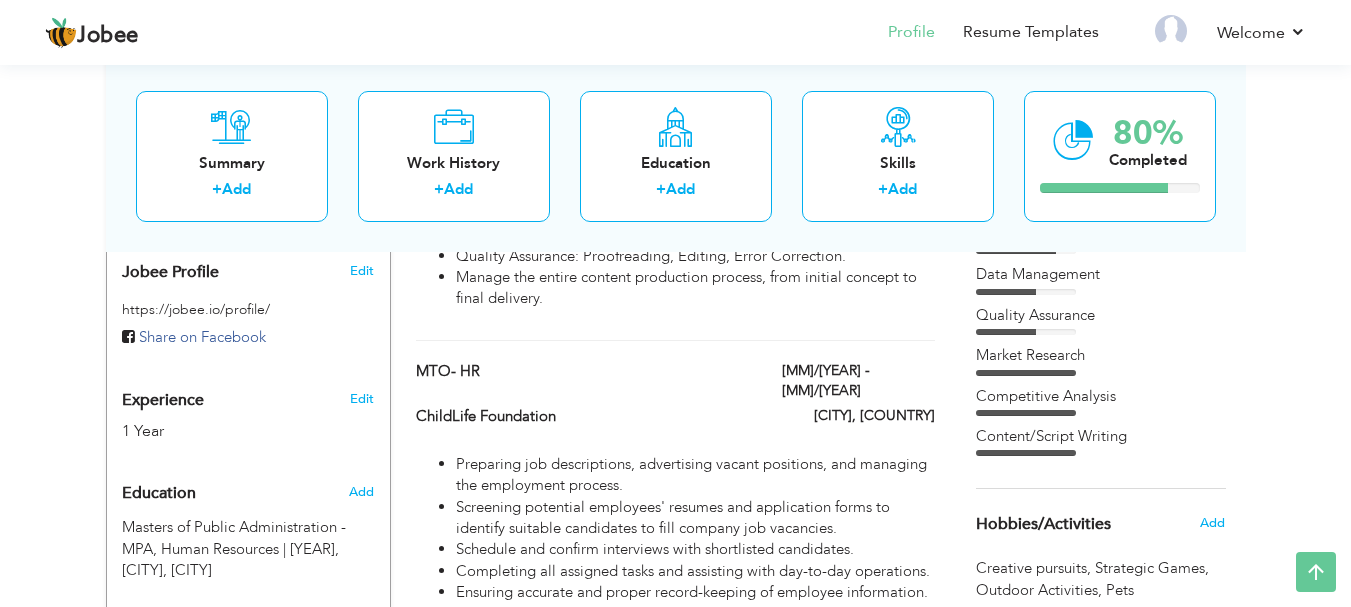 scroll, scrollTop: 652, scrollLeft: 0, axis: vertical 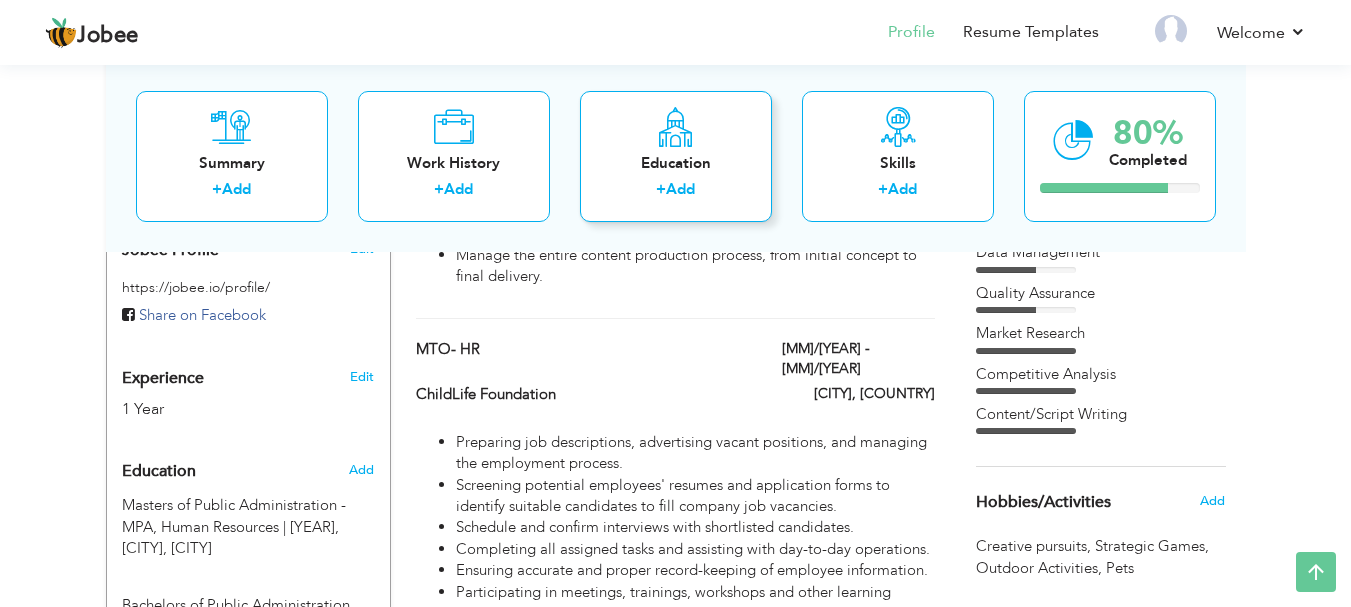 click on "Education" at bounding box center (676, 162) 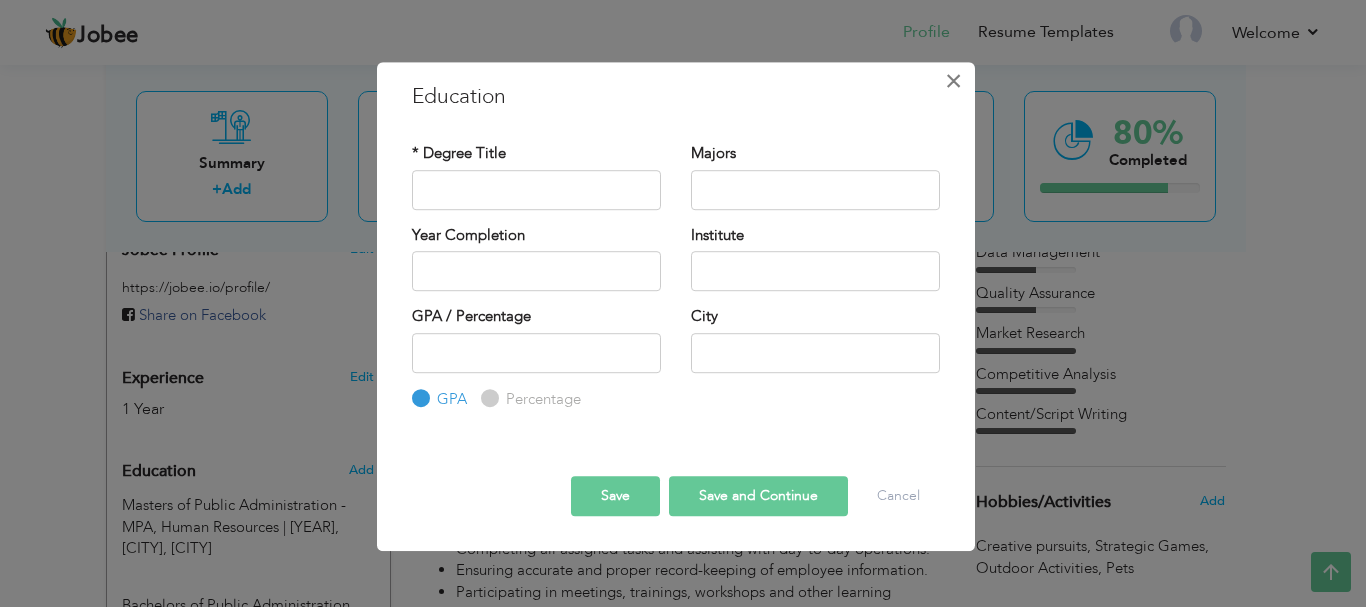 click on "×" at bounding box center (954, 81) 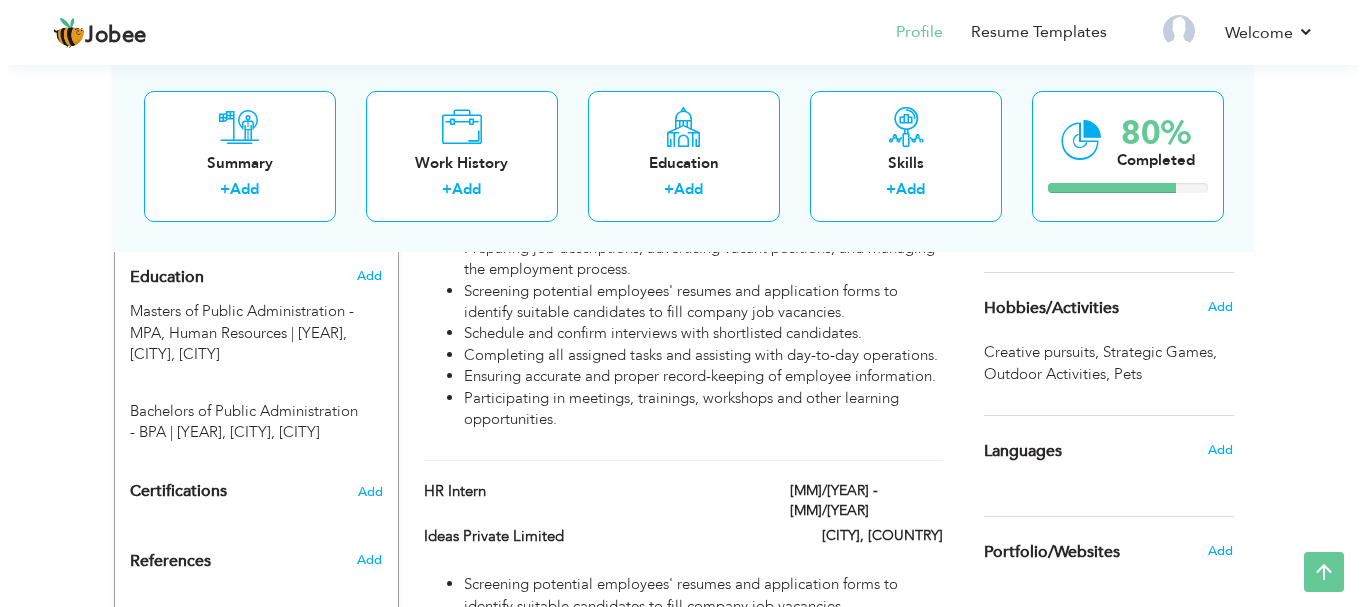 scroll, scrollTop: 849, scrollLeft: 0, axis: vertical 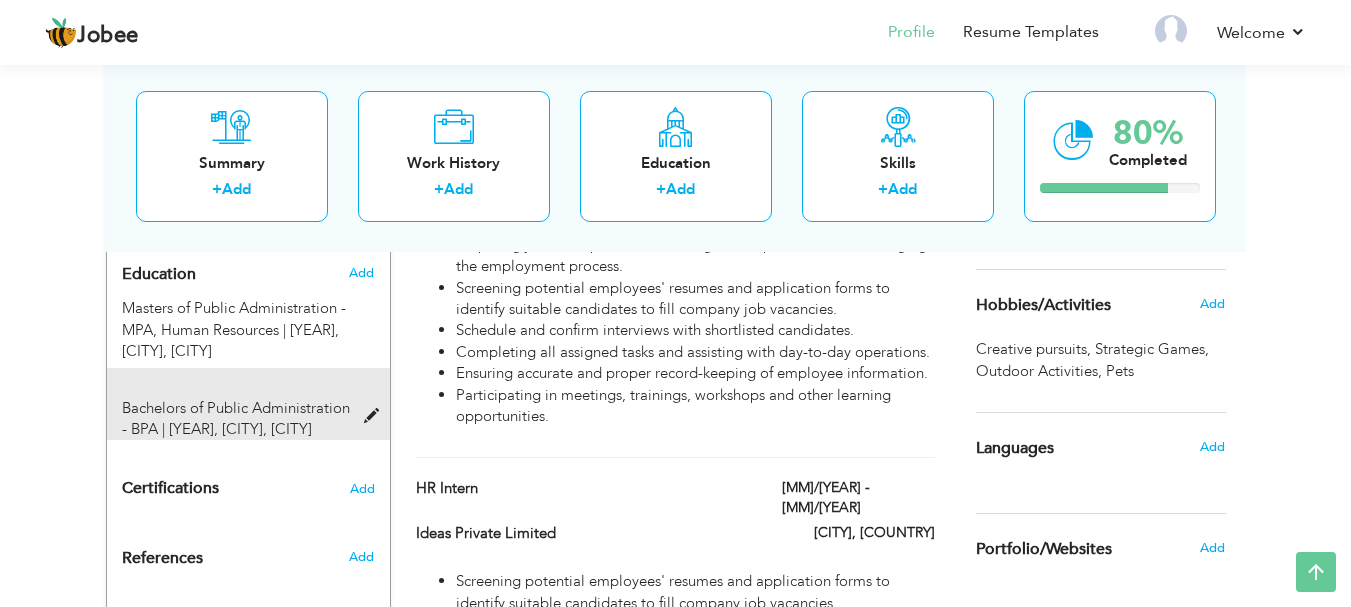 click at bounding box center [376, 416] 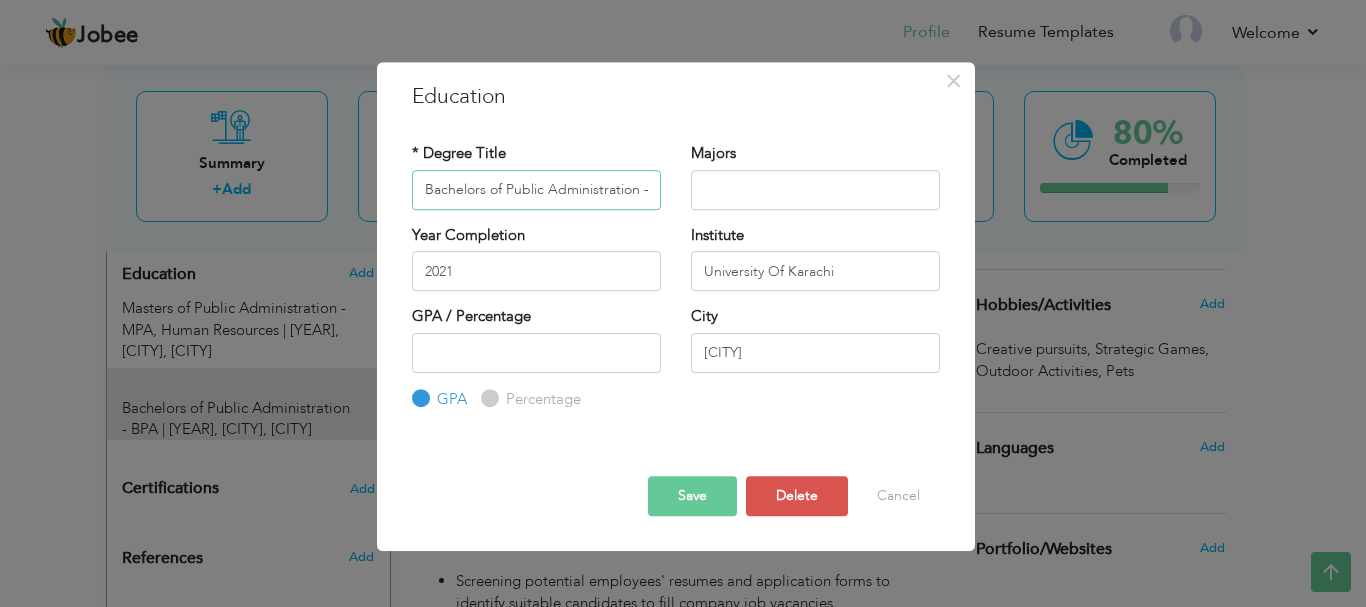 scroll, scrollTop: 0, scrollLeft: 28, axis: horizontal 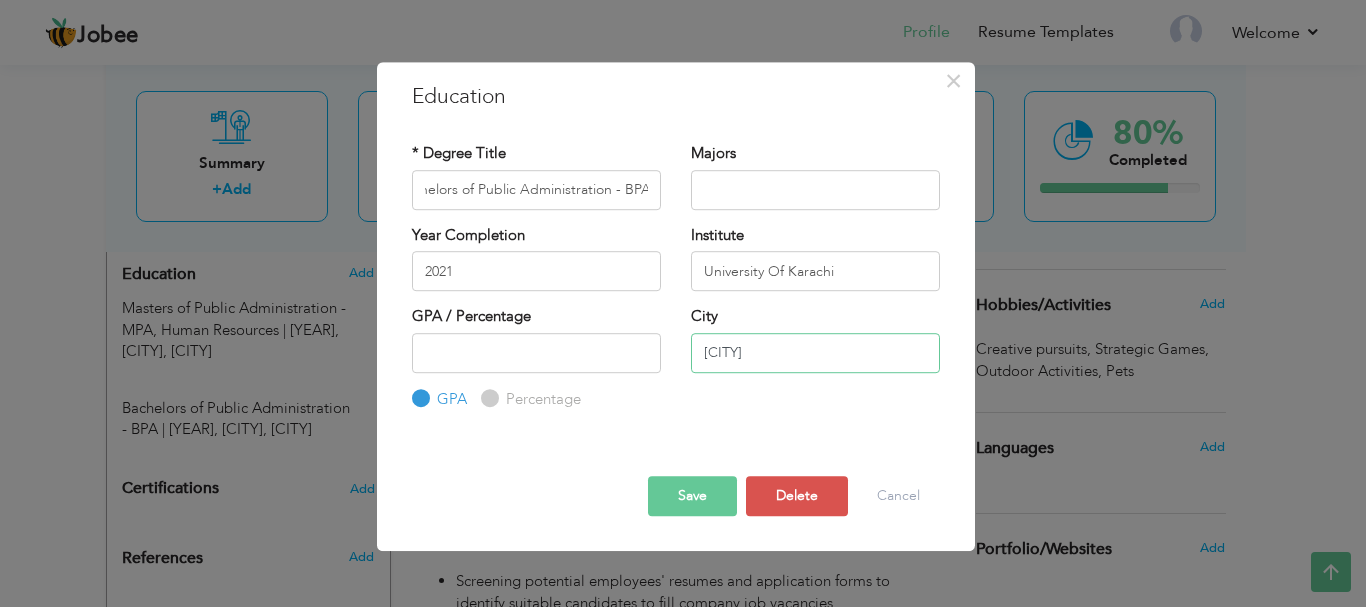 click on "Karachi" at bounding box center [815, 353] 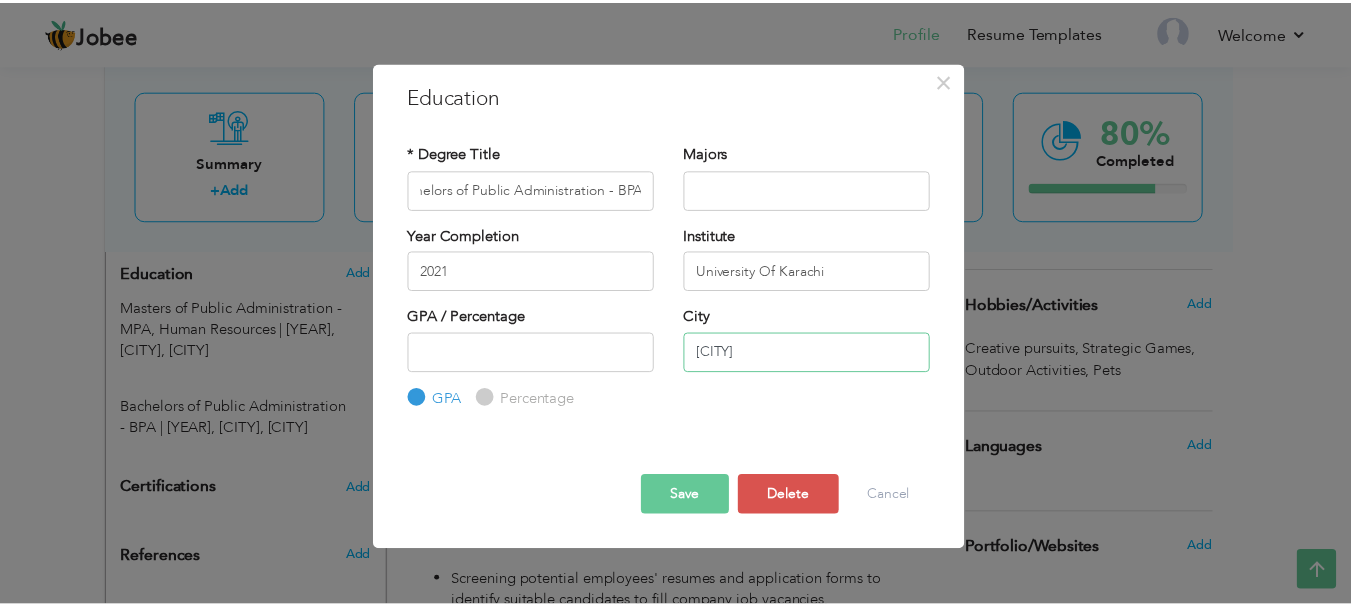 scroll, scrollTop: 0, scrollLeft: 0, axis: both 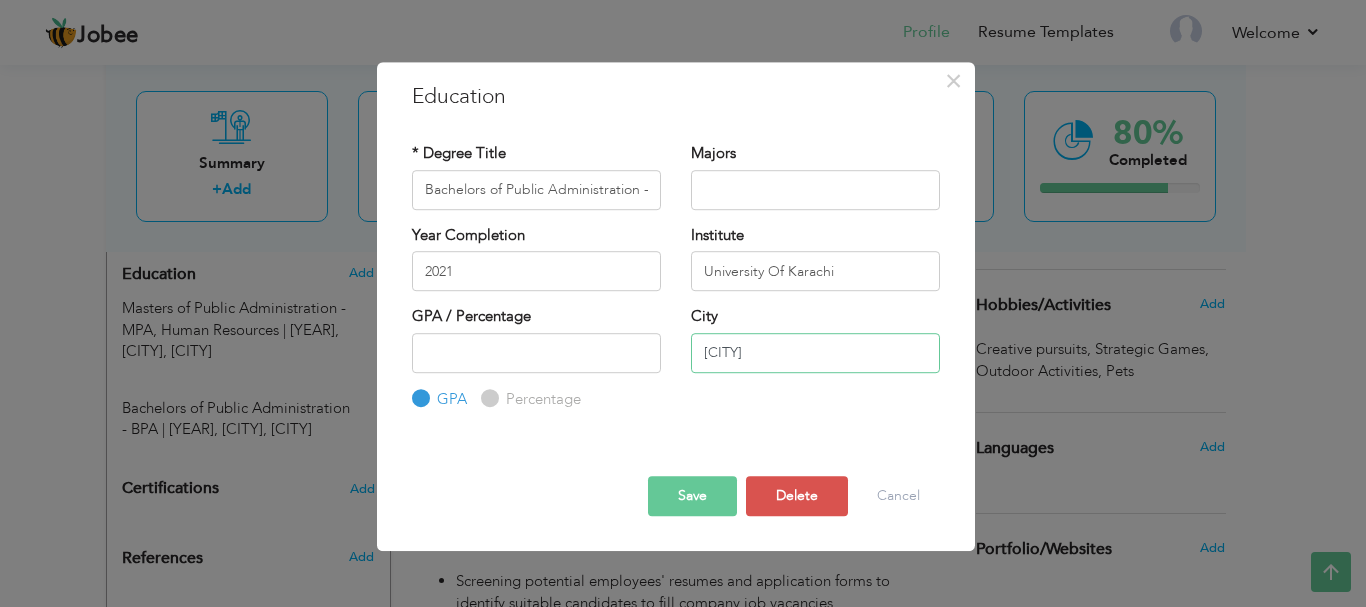 click on "Karachi" at bounding box center [815, 353] 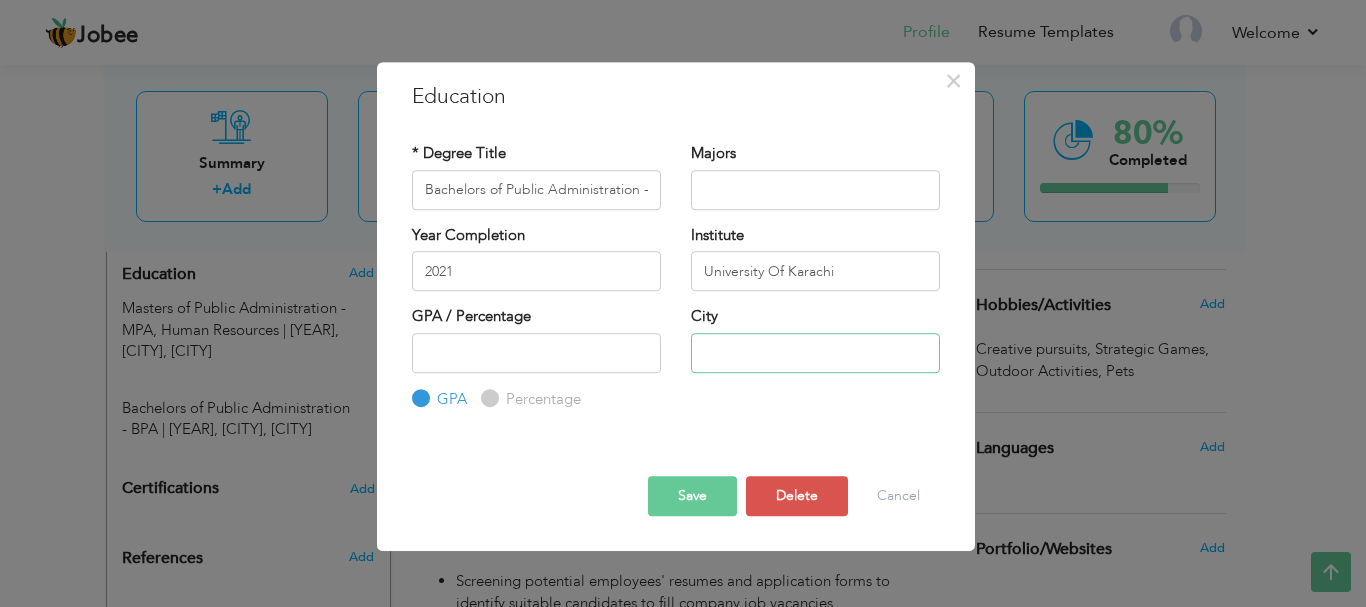 type 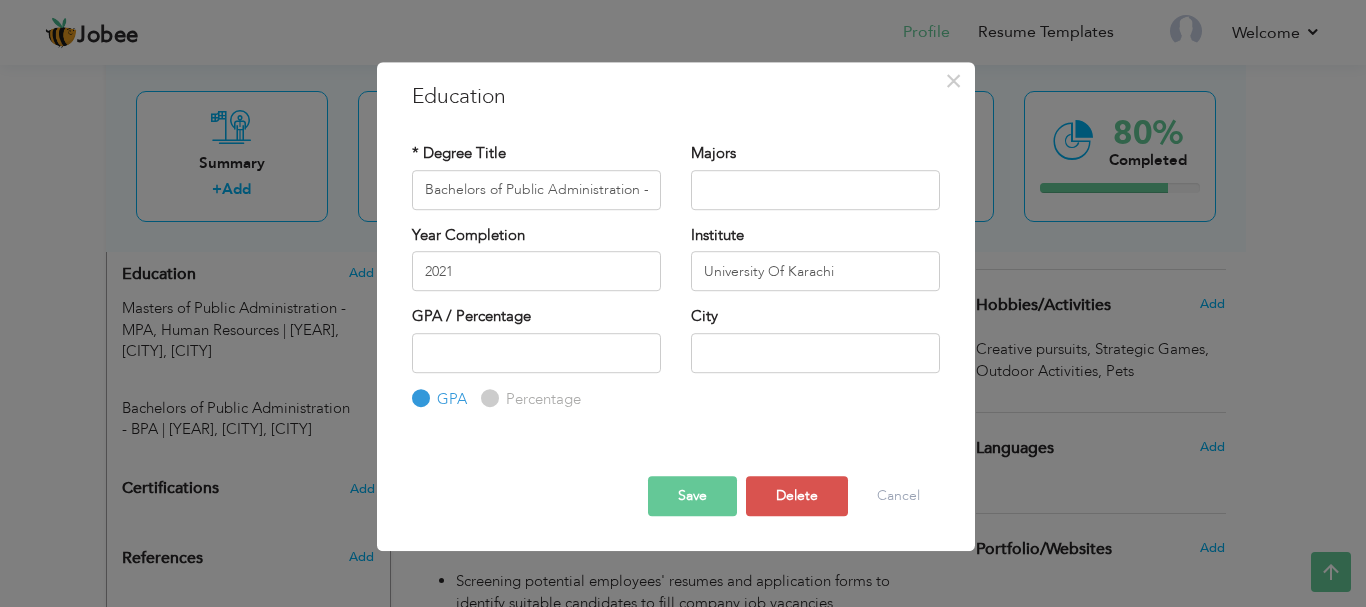 click on "Save" at bounding box center (692, 496) 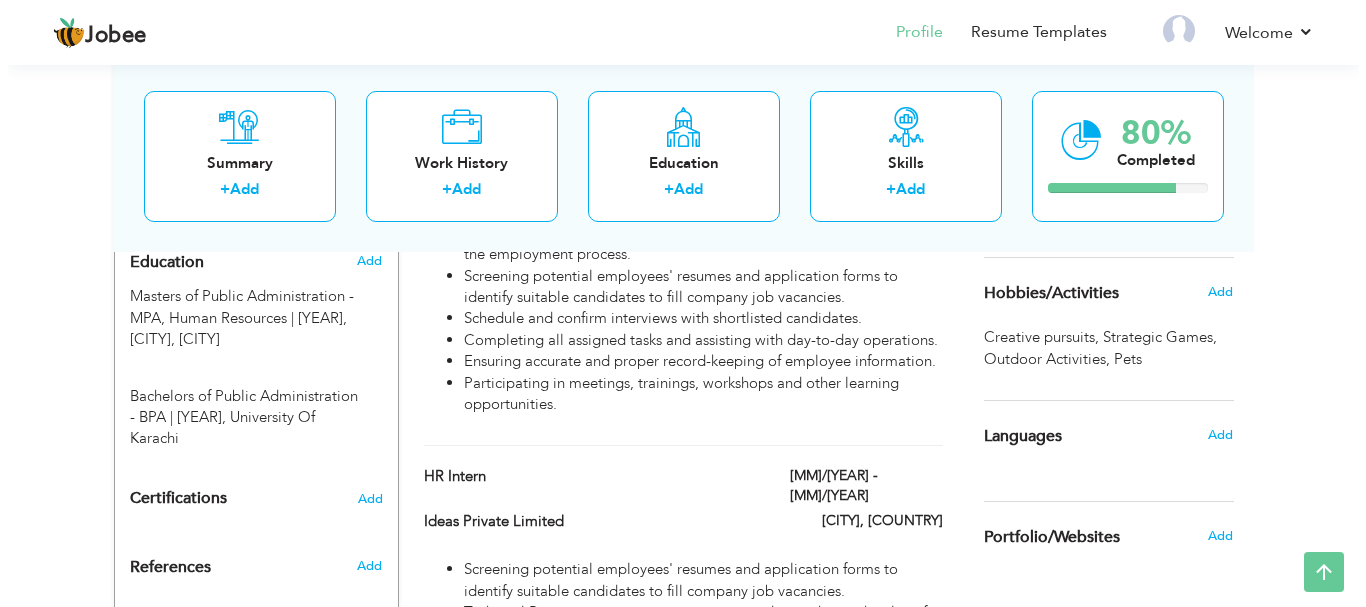 scroll, scrollTop: 839, scrollLeft: 0, axis: vertical 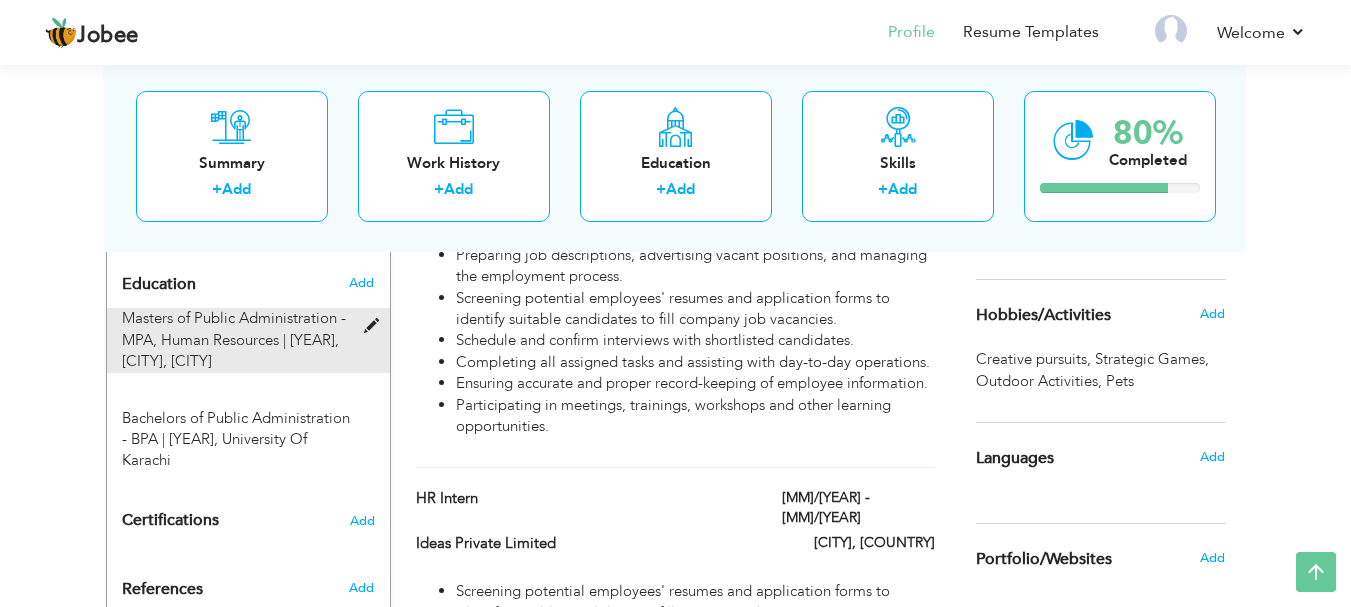 click on "Masters of Public Administration - MPA,  Human Resources  |  [DATE]," at bounding box center (234, 328) 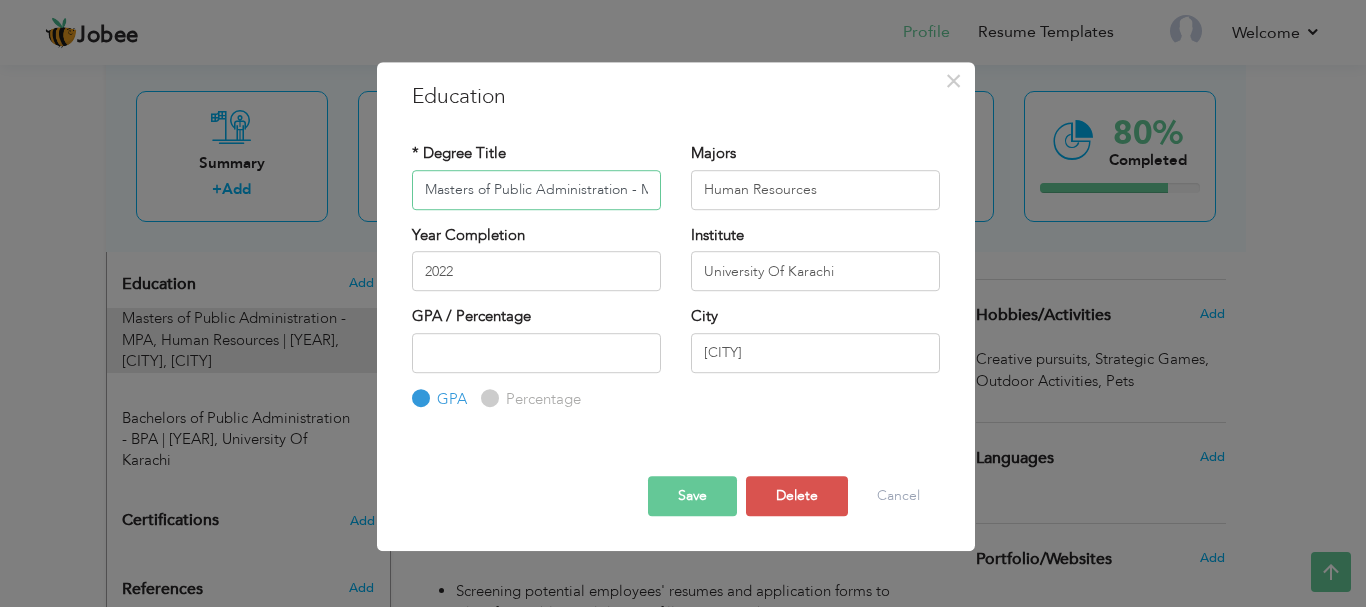 scroll, scrollTop: 0, scrollLeft: 19, axis: horizontal 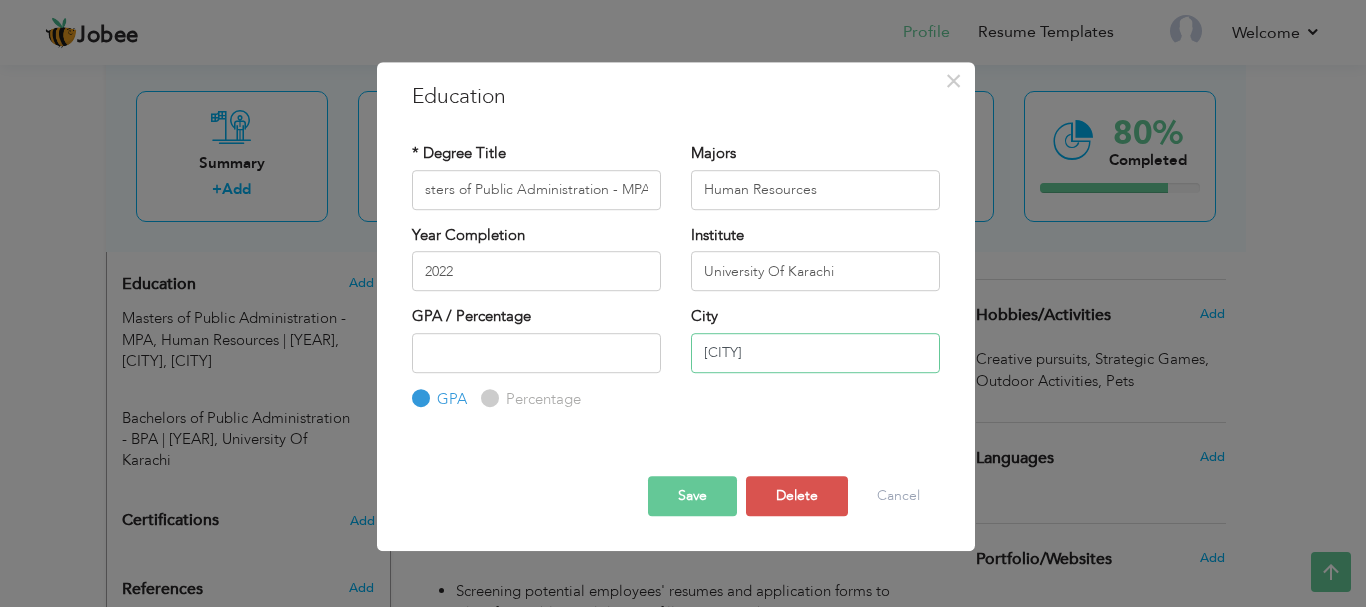click on "Karachi" at bounding box center [815, 353] 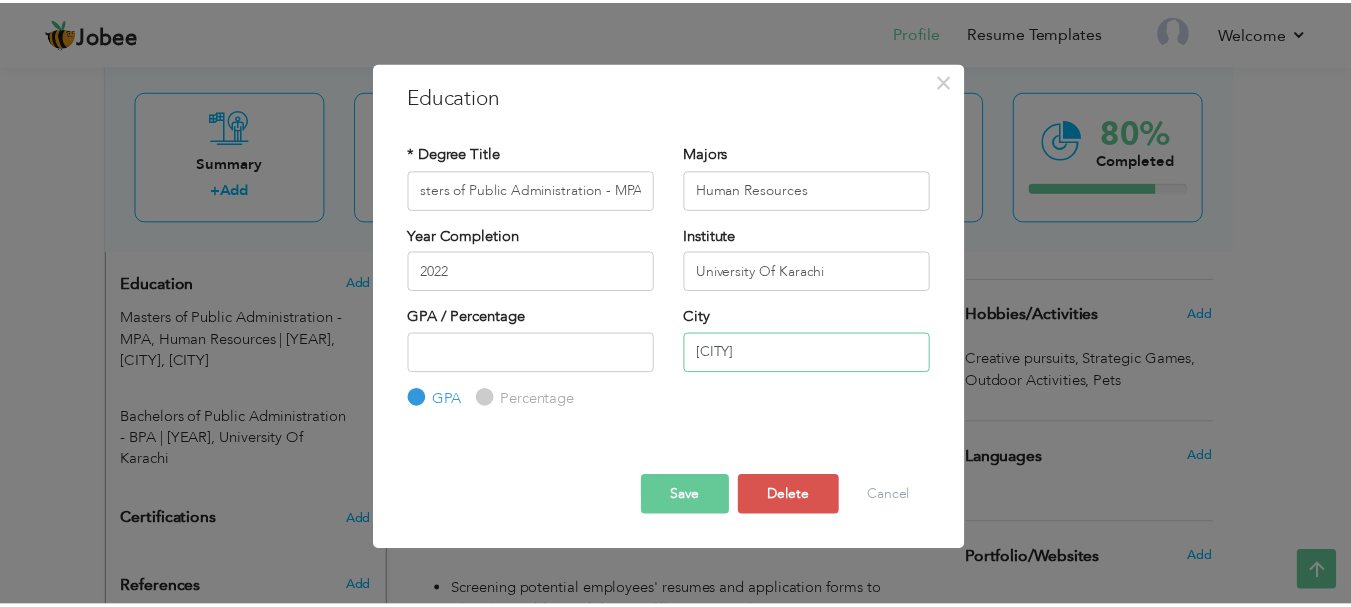 scroll, scrollTop: 0, scrollLeft: 0, axis: both 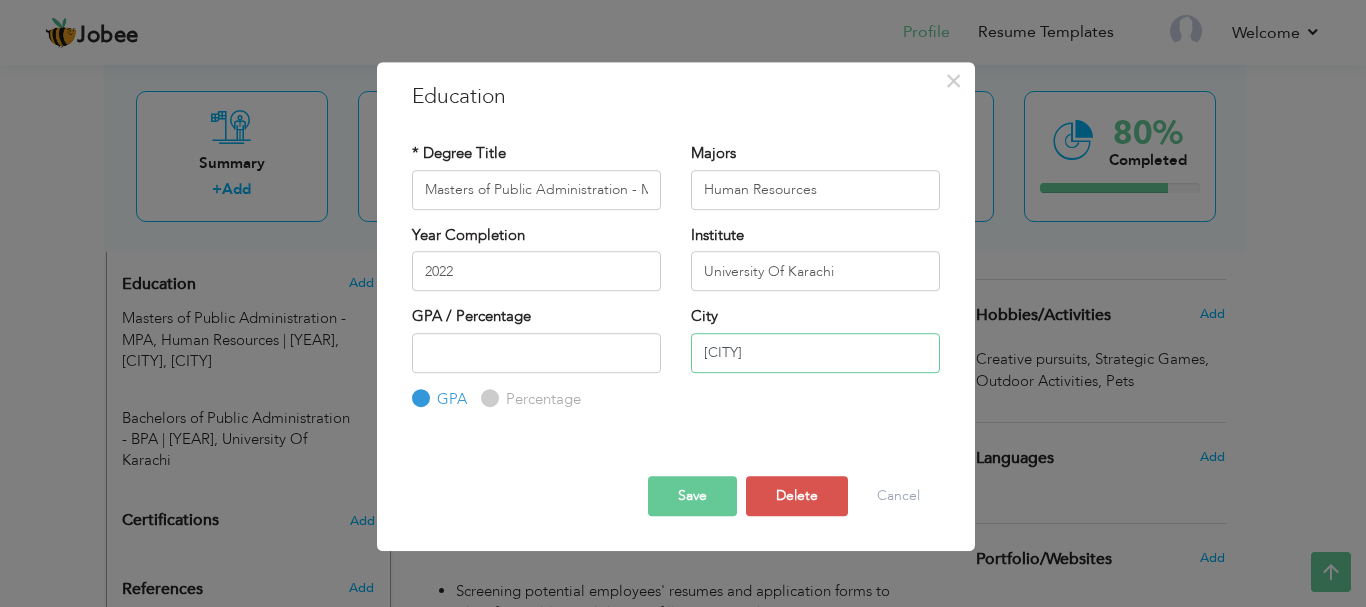 click on "Karachi" at bounding box center (815, 353) 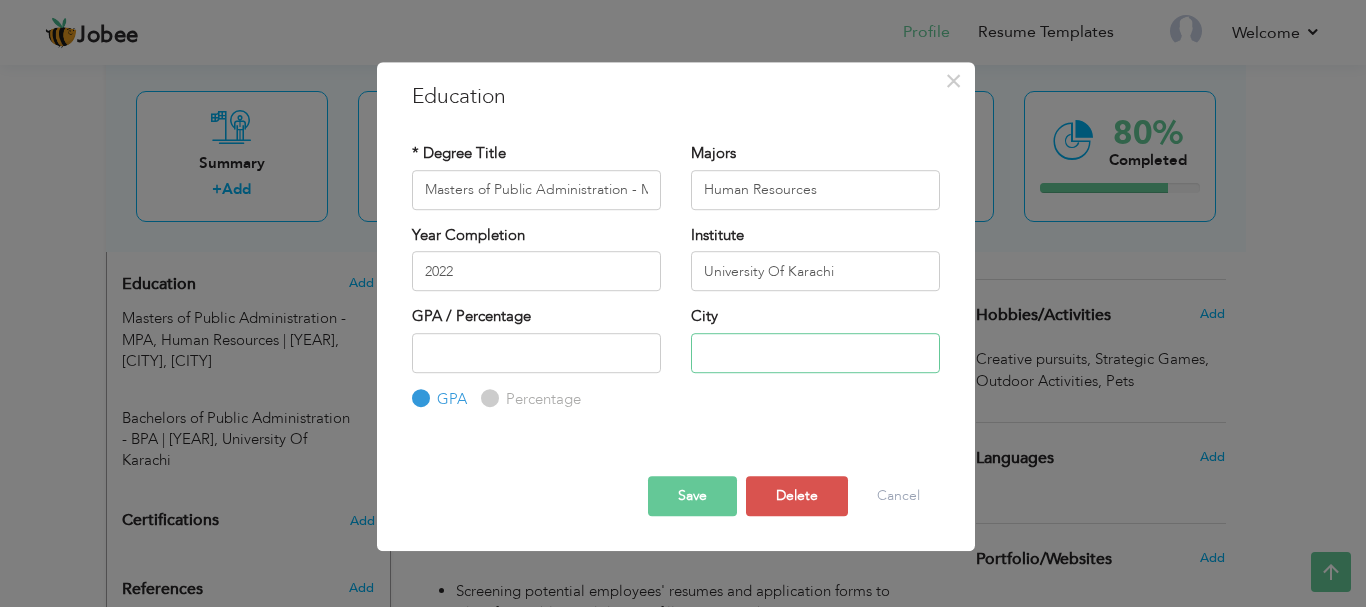 type 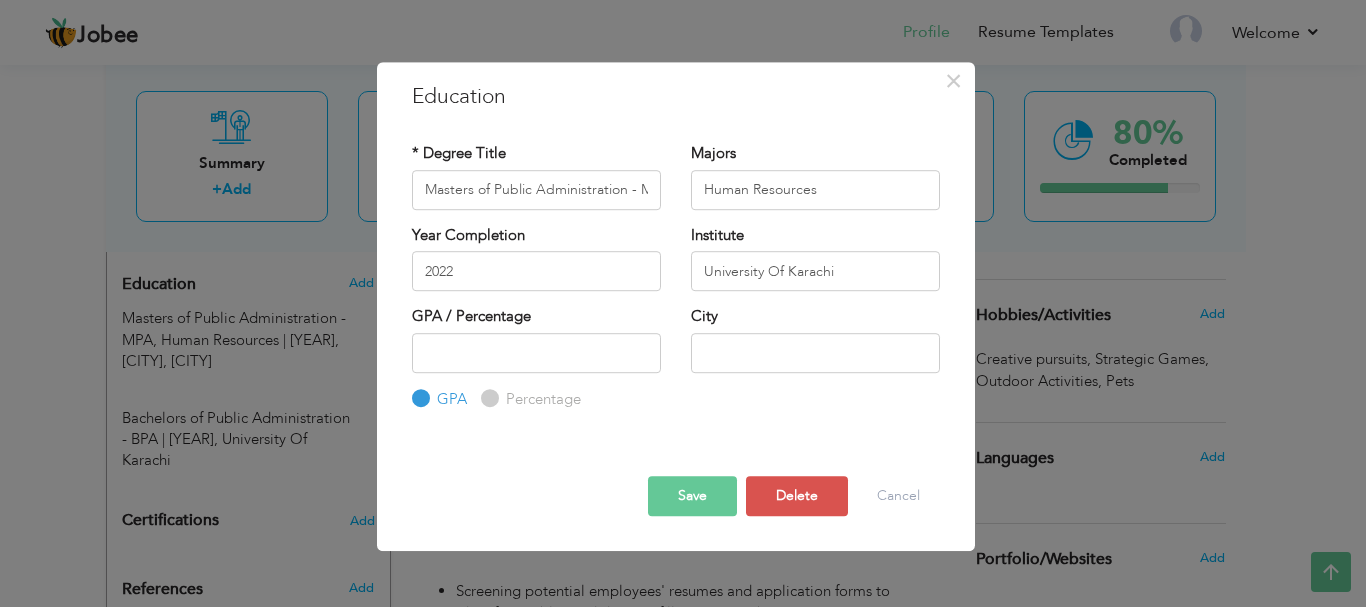 click on "Save" at bounding box center [692, 496] 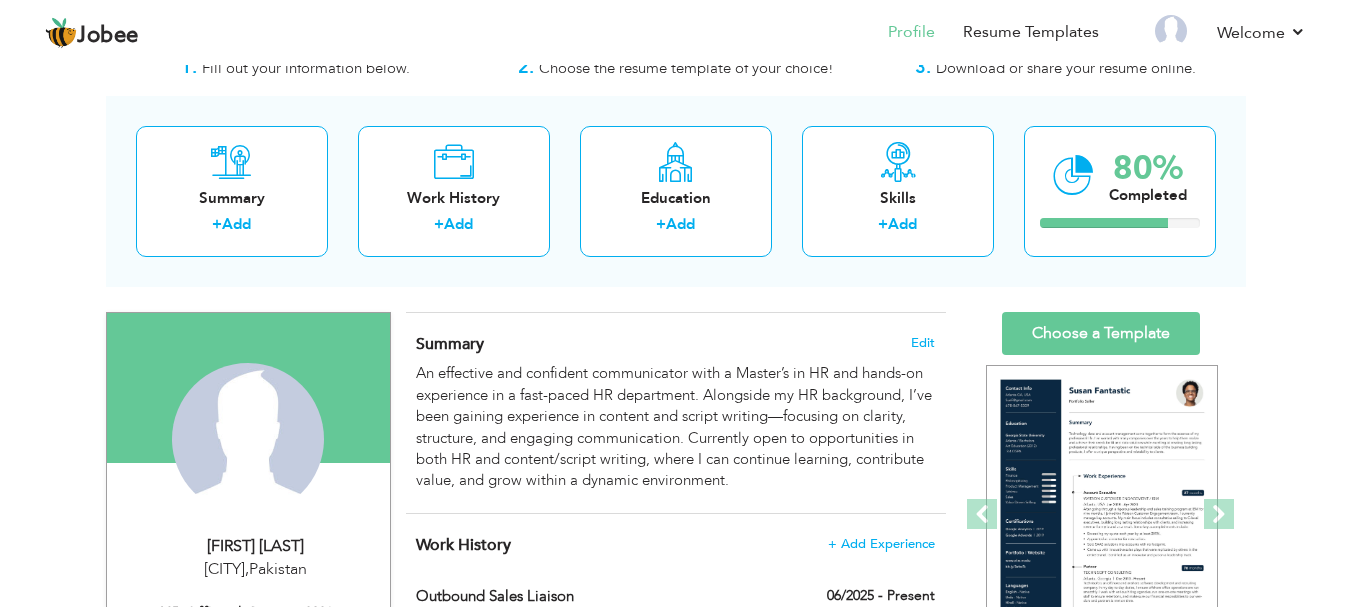 scroll, scrollTop: 0, scrollLeft: 0, axis: both 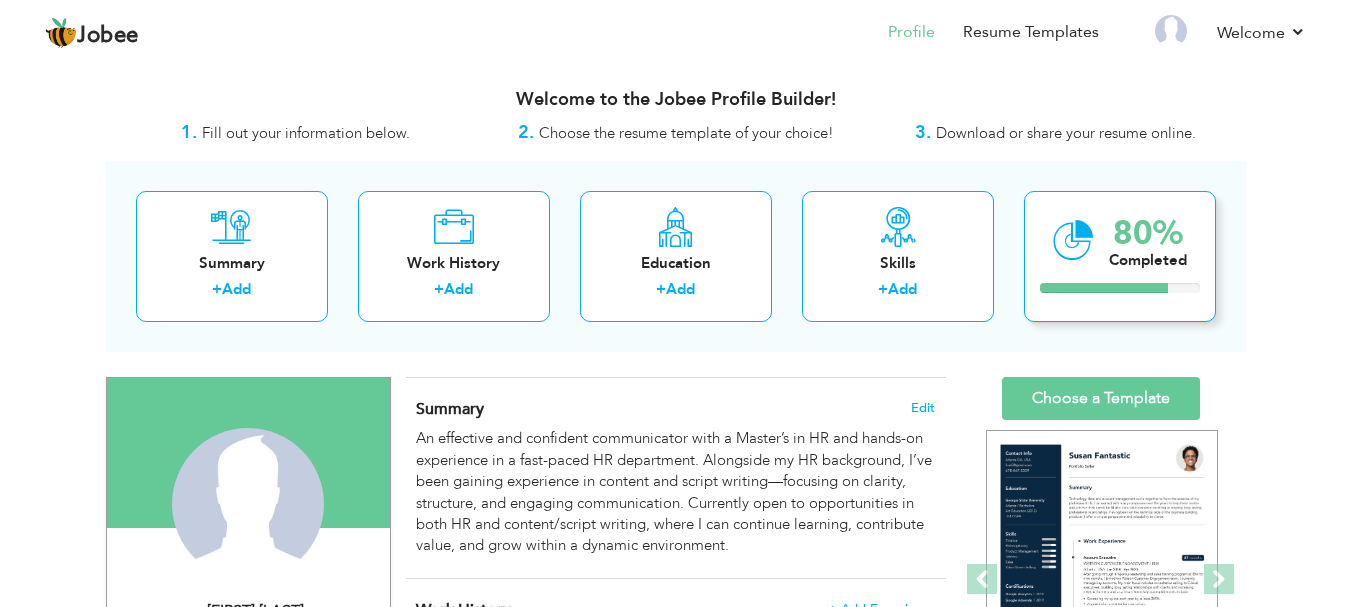 click at bounding box center (1073, 240) 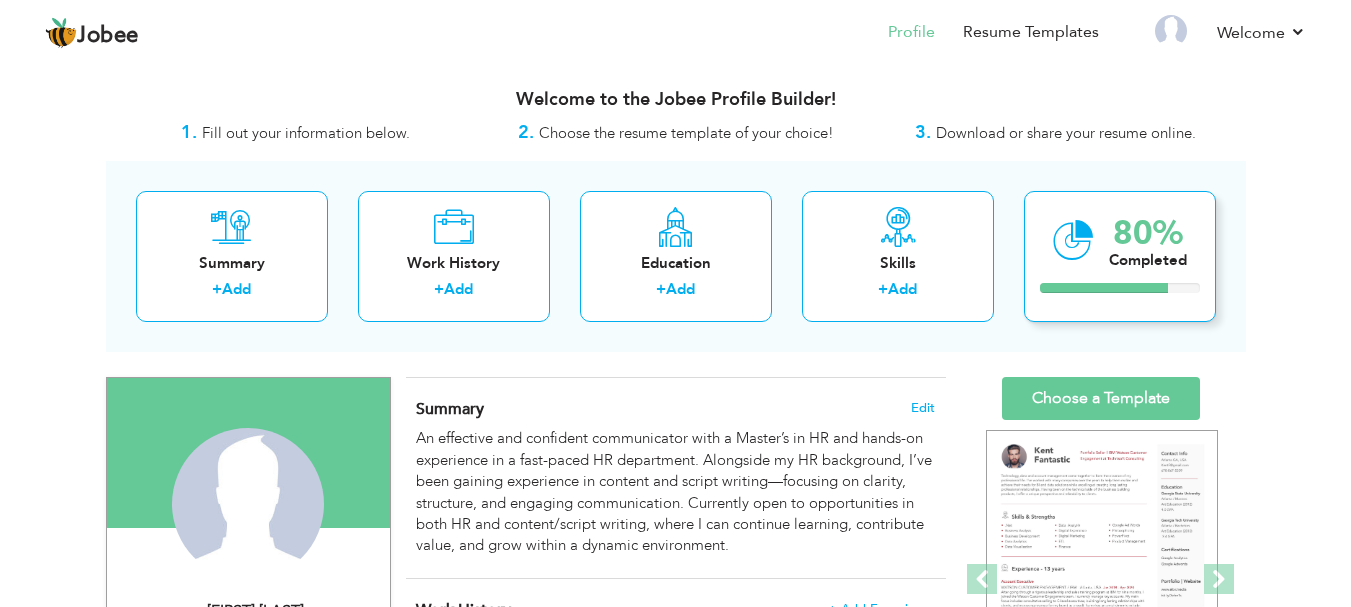 click at bounding box center [1104, 288] 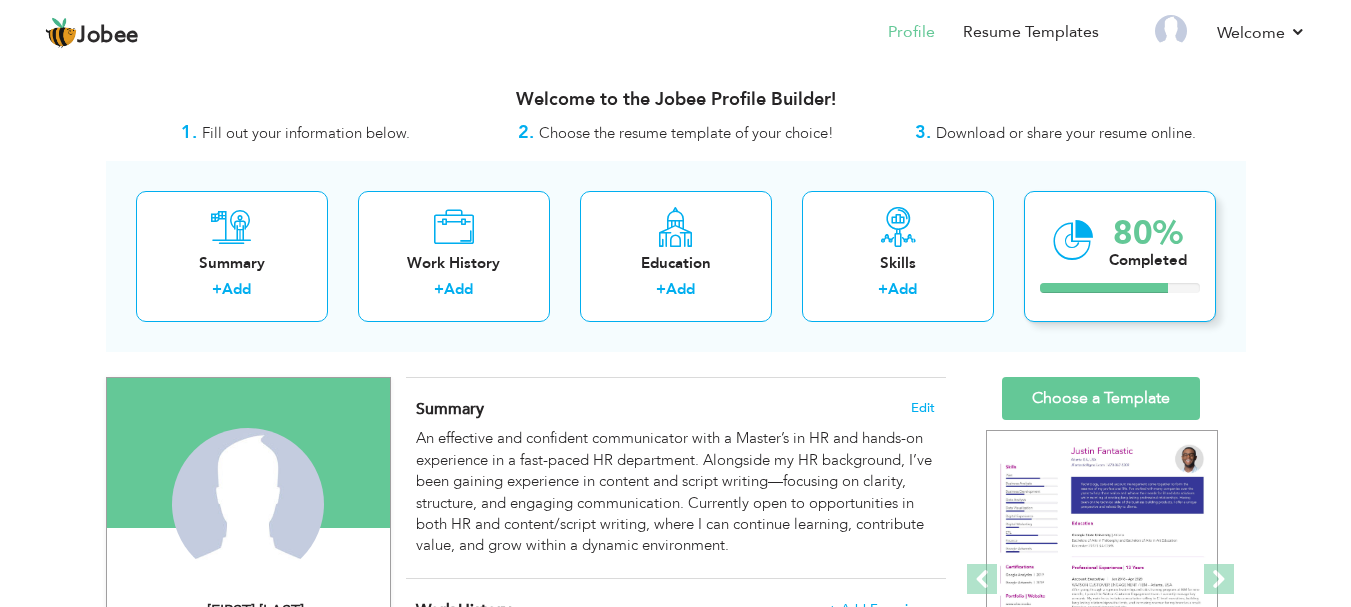 click at bounding box center (1104, 288) 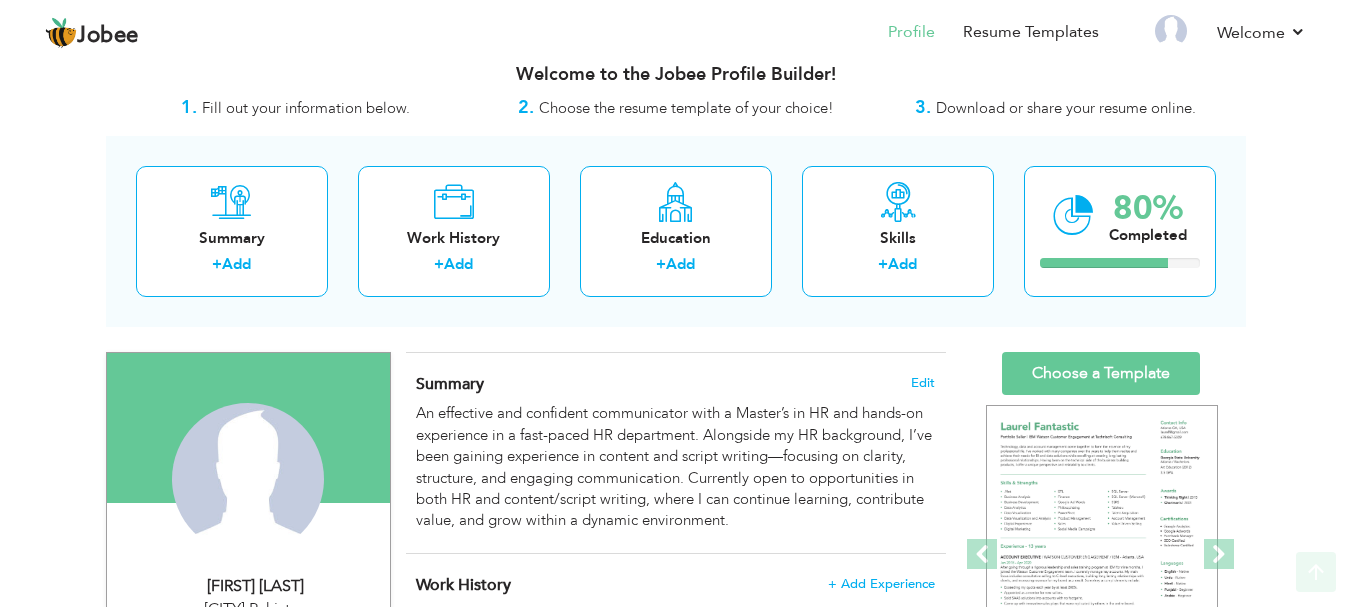 scroll, scrollTop: 12, scrollLeft: 0, axis: vertical 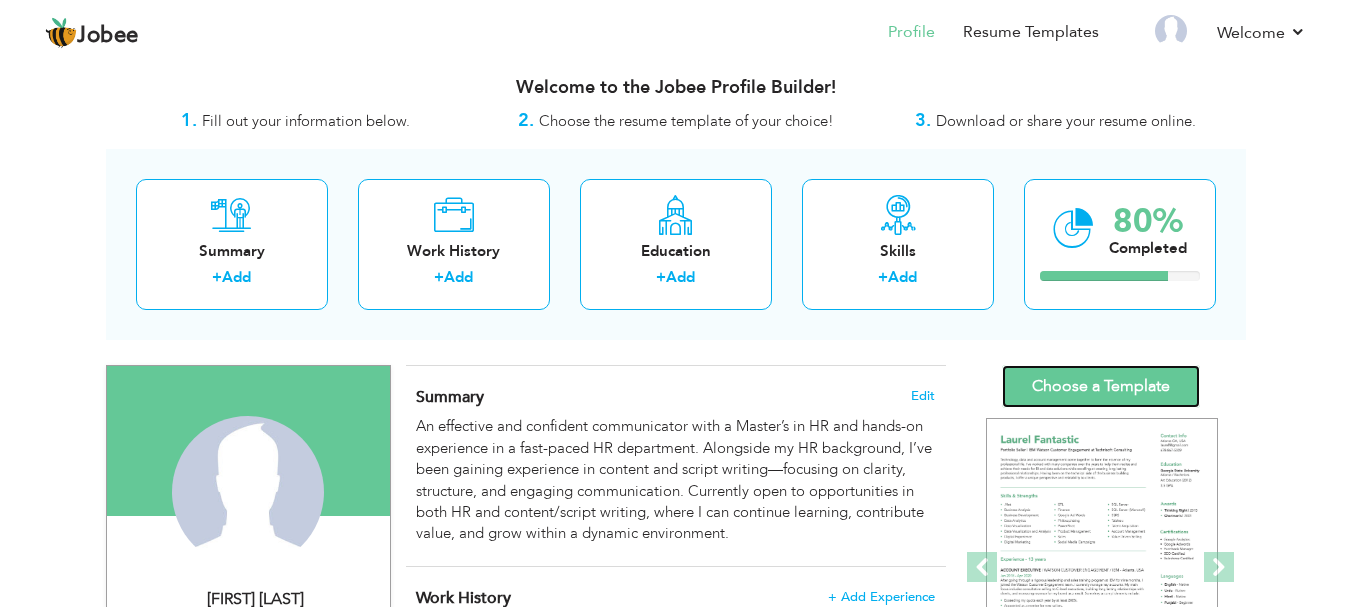 click on "Choose a Template" at bounding box center (1101, 386) 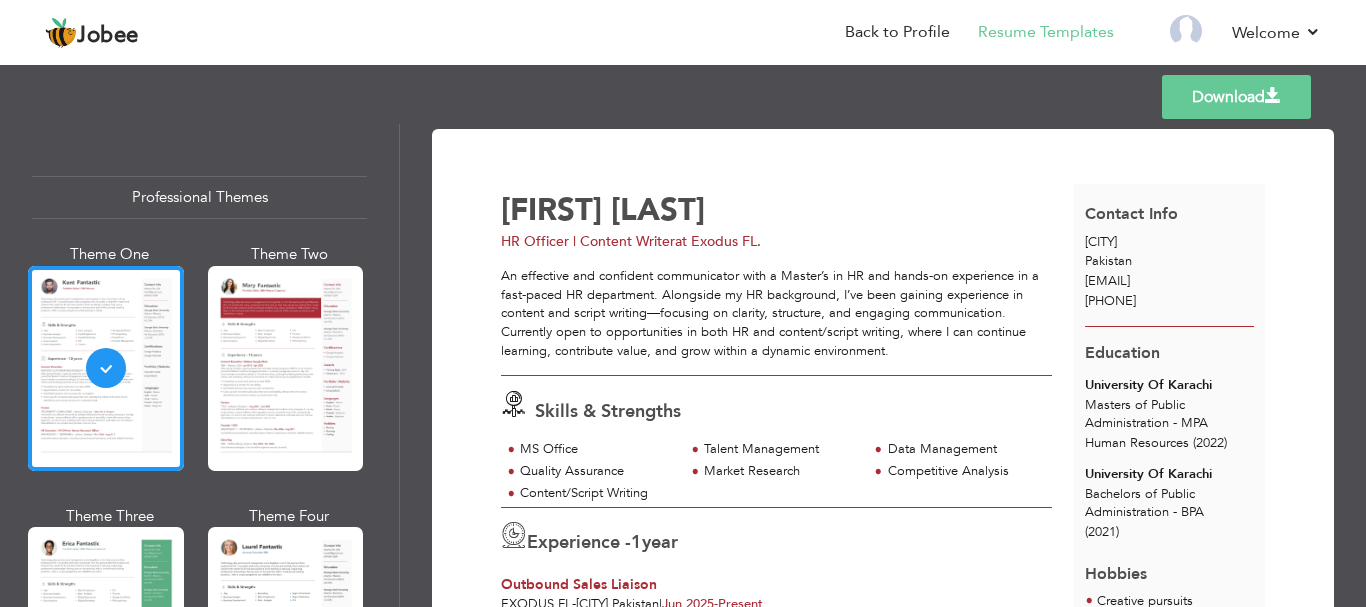 scroll, scrollTop: 0, scrollLeft: 0, axis: both 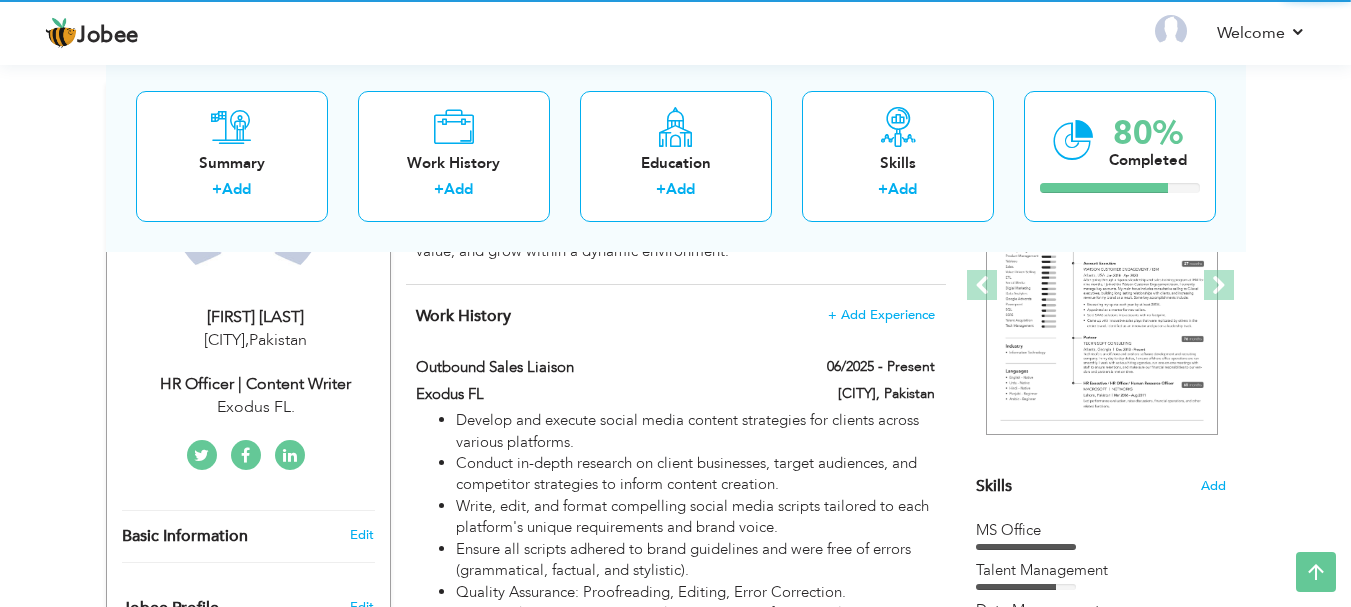 select on "?" 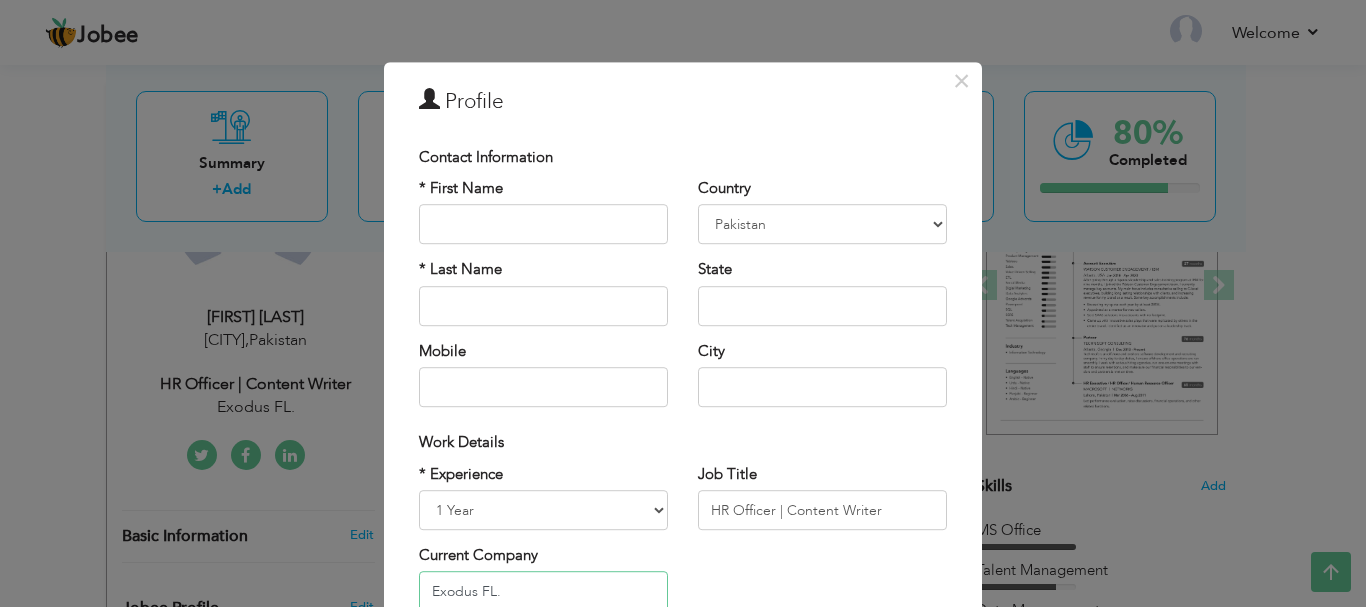 click on "Exodus FL." at bounding box center [543, 592] 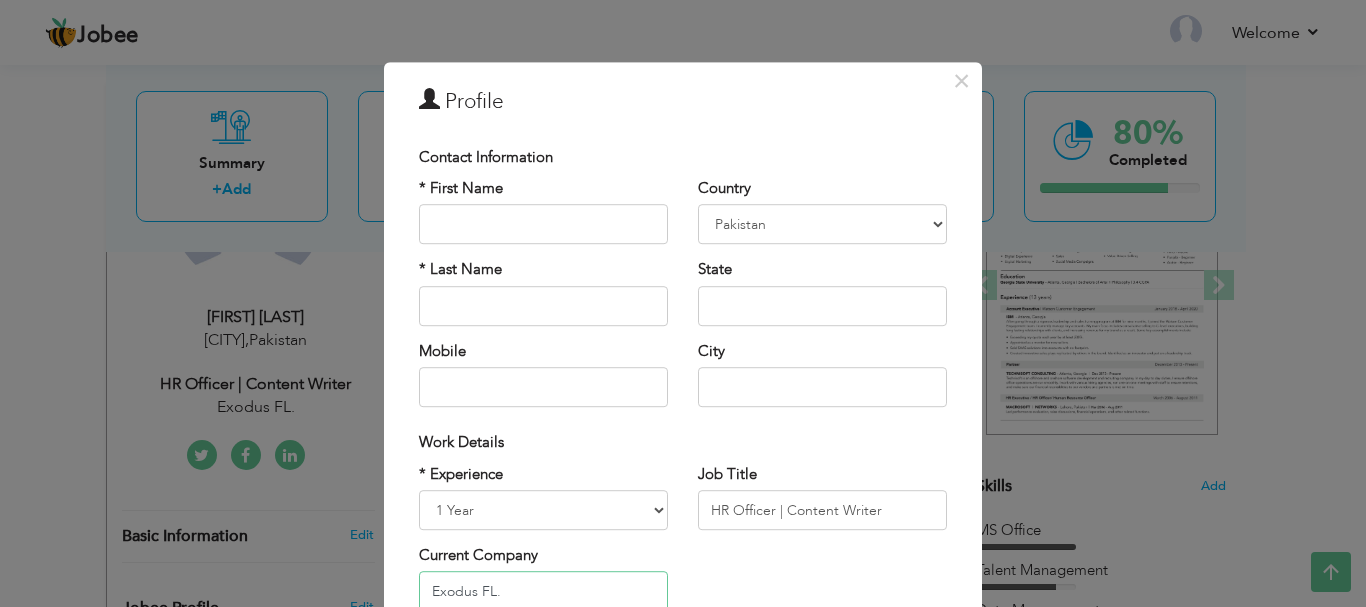 click on "Exodus FL." at bounding box center [543, 592] 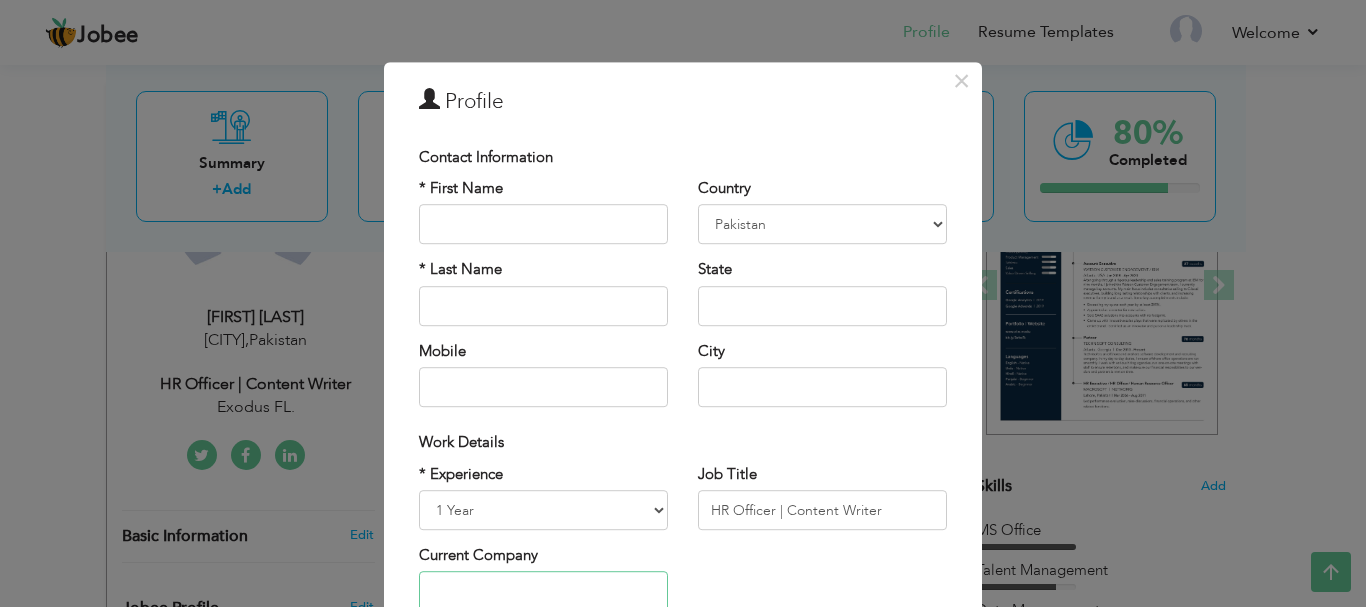 type 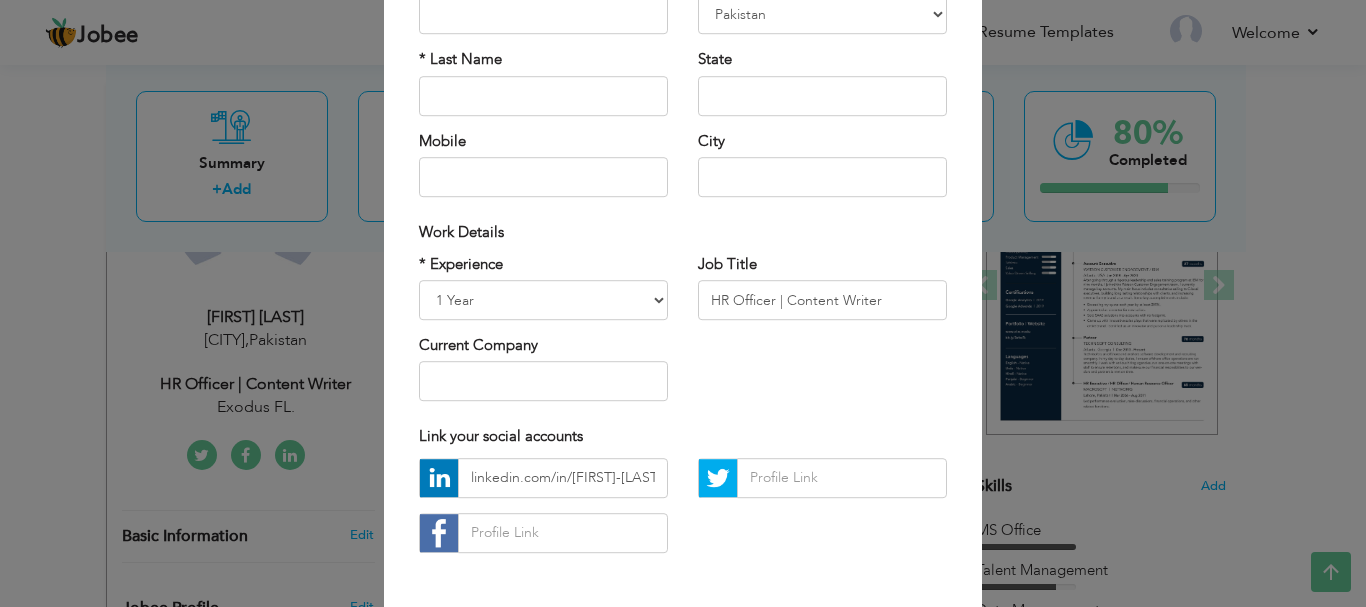 scroll, scrollTop: 216, scrollLeft: 0, axis: vertical 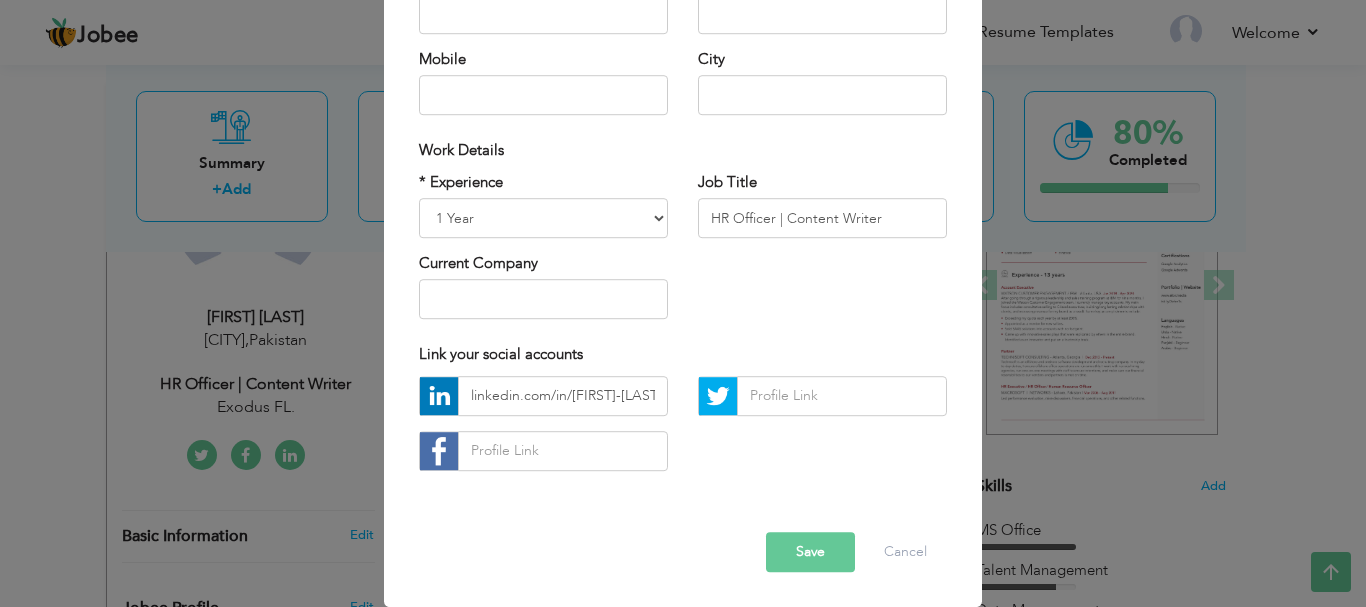 click on "Save" at bounding box center [810, 552] 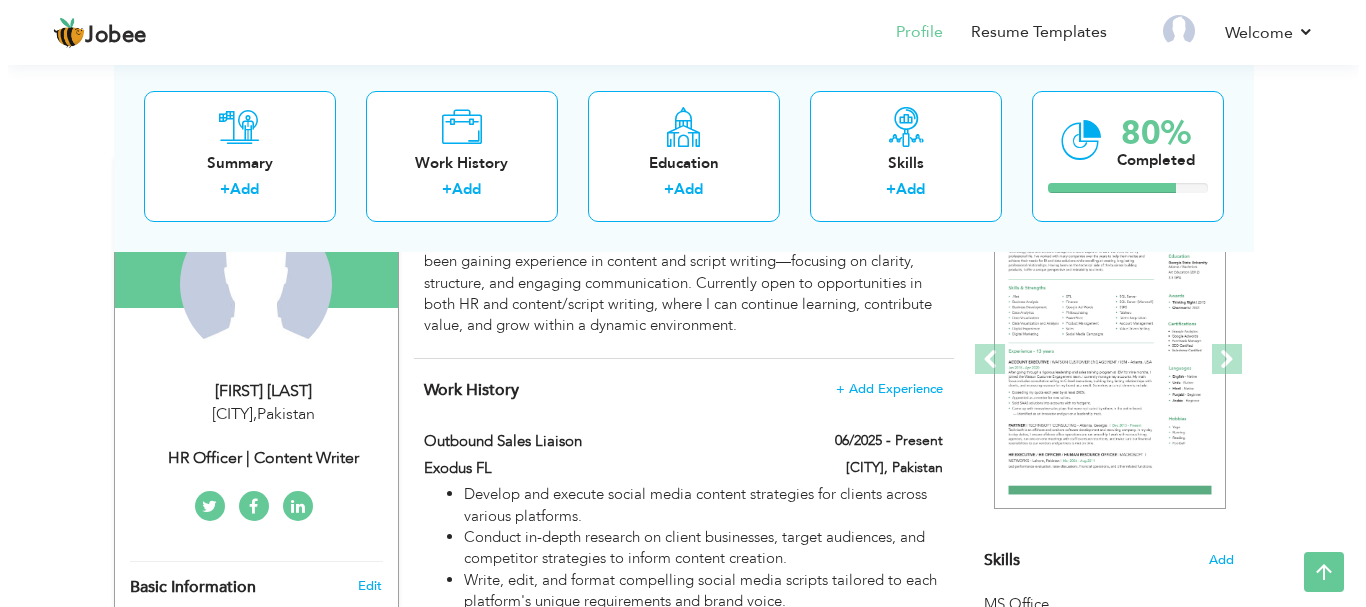scroll, scrollTop: 217, scrollLeft: 0, axis: vertical 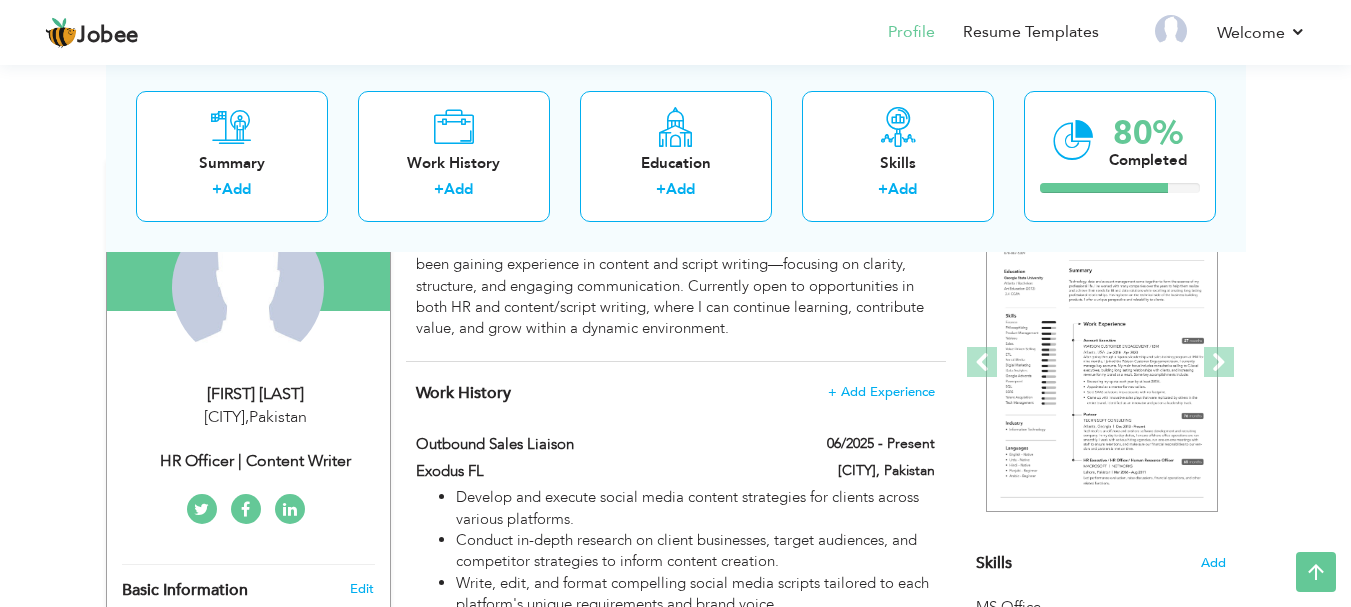 click on "Karachi ,   Pakistan" at bounding box center [256, 417] 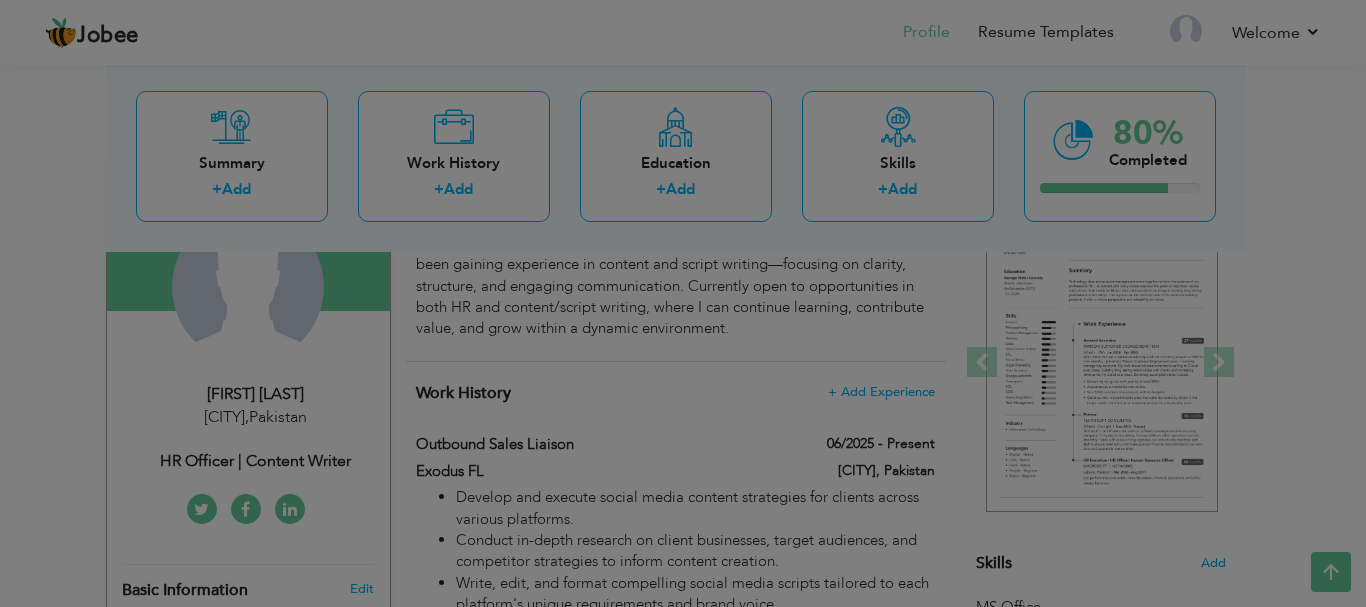 scroll, scrollTop: 0, scrollLeft: 0, axis: both 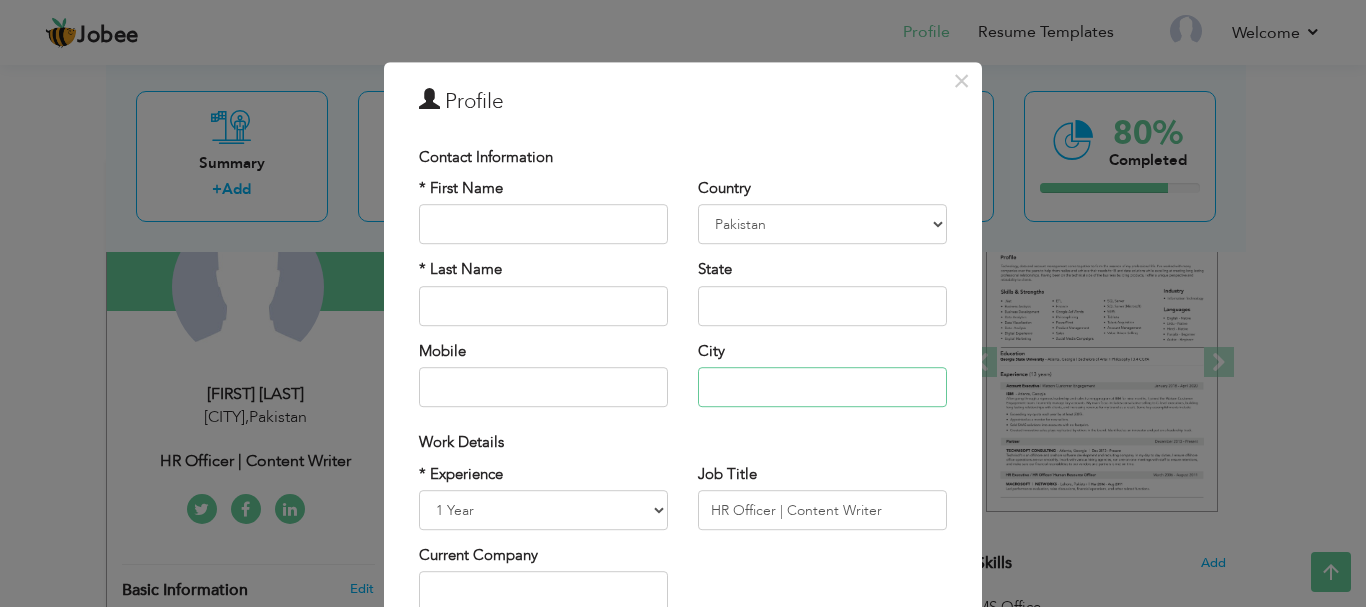 click at bounding box center (822, 387) 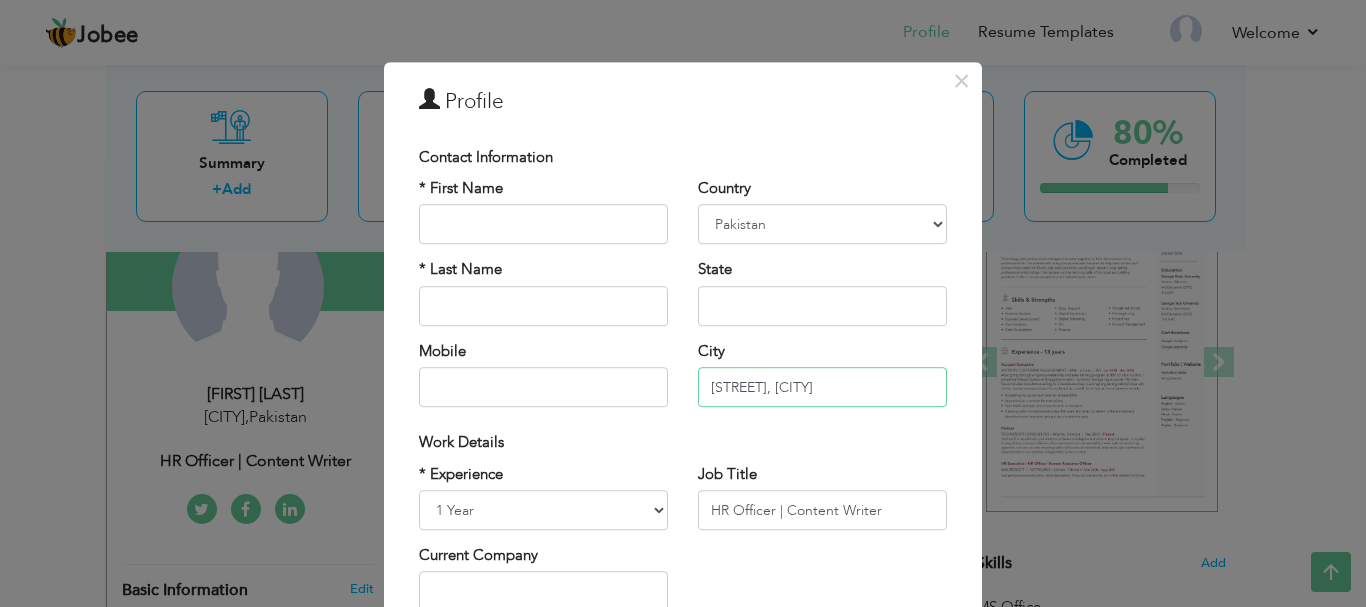 type on "[STREET], [CITY]" 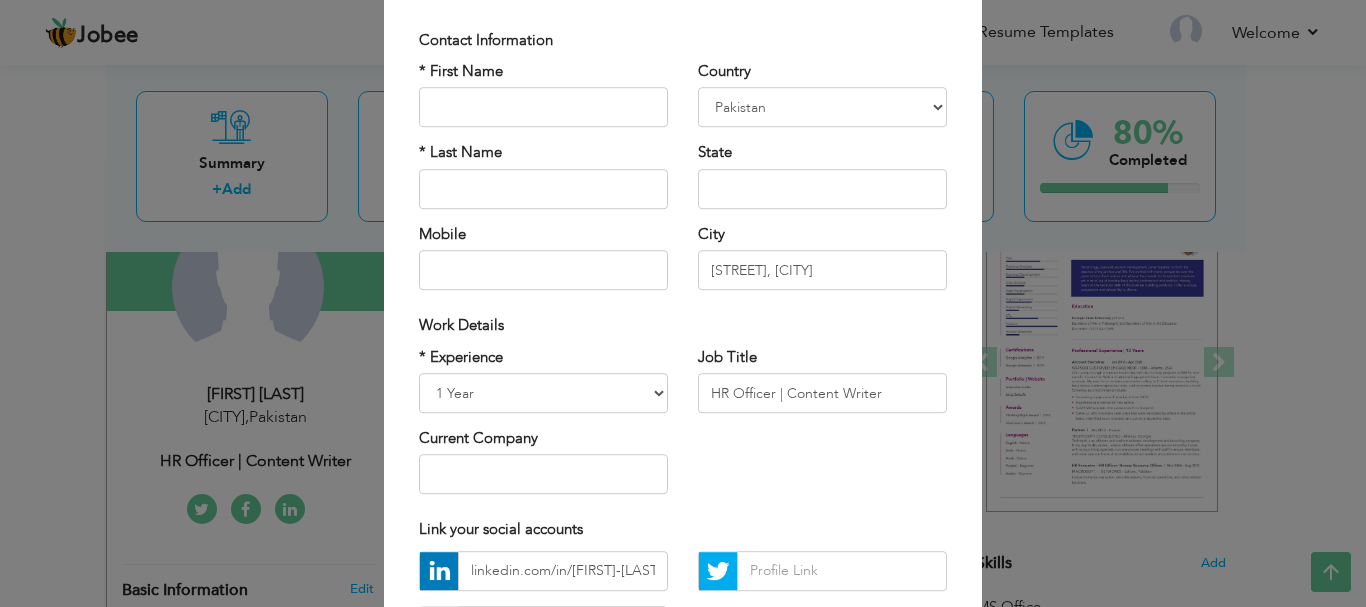 scroll, scrollTop: 112, scrollLeft: 0, axis: vertical 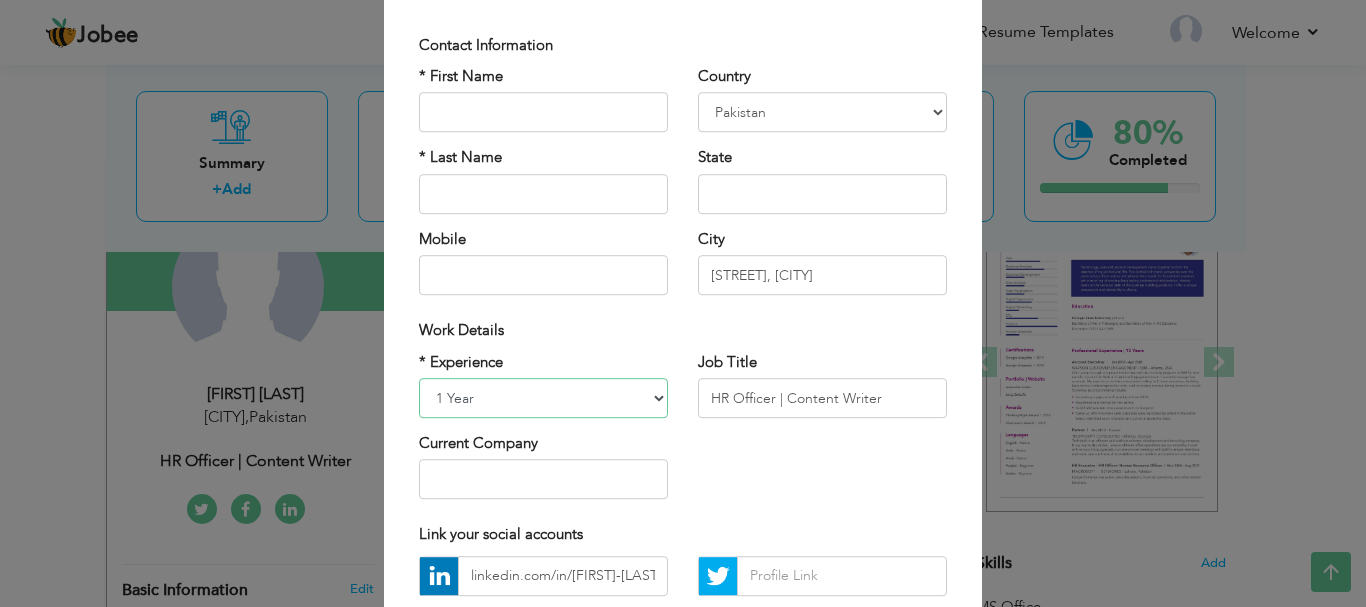 click on "Entry Level Less than 1 Year 1 Year 2 Years 3 Years 4 Years 5 Years 6 Years 7 Years 8 Years 9 Years 10 Years 11 Years 12 Years 13 Years 14 Years 15 Years 16 Years 17 Years 18 Years 19 Years 20 Years 21 Years 22 Years 23 Years 24 Years 25 Years 26 Years 27 Years 28 Years 29 Years 30 Years 31 Years 32 Years 33 Years 34 Years 35 Years More than 35 Years" at bounding box center [543, 398] 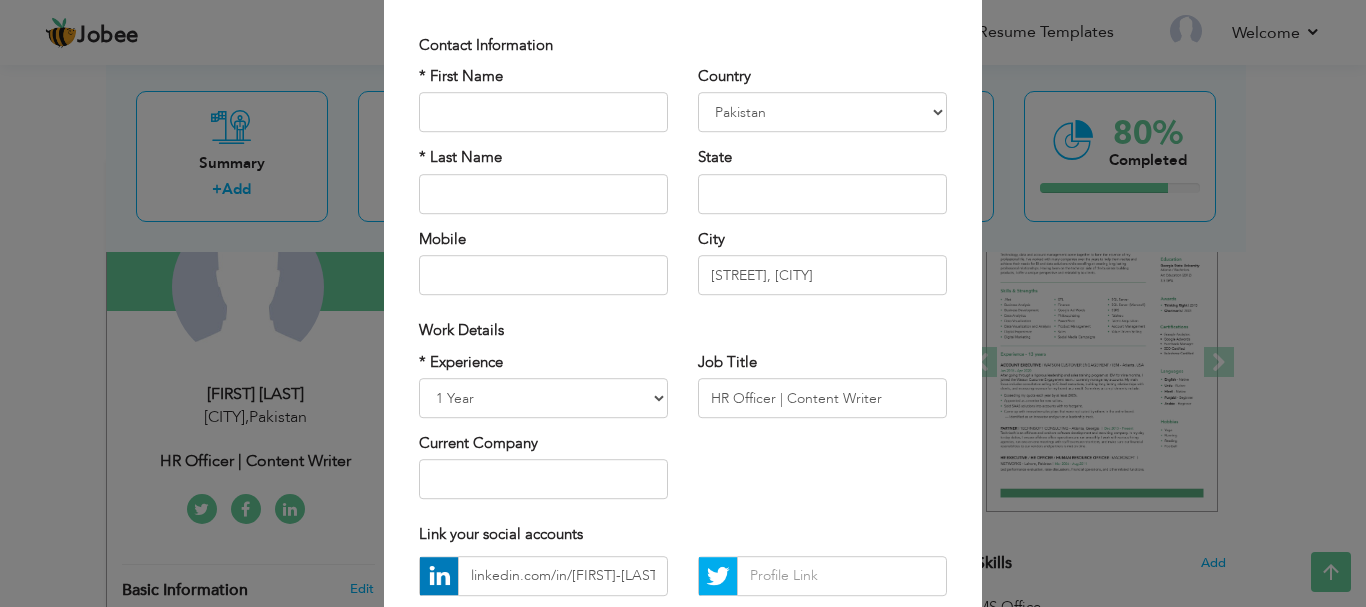 click on "* Experience
Entry Level Less than 1 Year 1 Year 2 Years 3 Years 4 Years 5 Years 6 Years 7 Years 8 Years 9 Years 10 Years 11 Years 12 Years 13 Years 14 Years 15 Years 16 Years 17 Years 18 Years 19 Years 20 Years 21 Years 22 Years 23 Years 24 Years 25 Years 26 Years 27 Years 28 Years 29 Years 30 Years 31 Years 32 Years 33 Years 34 Years 35 Years More than 35 Years
Current Company
Job Title" at bounding box center (683, 433) 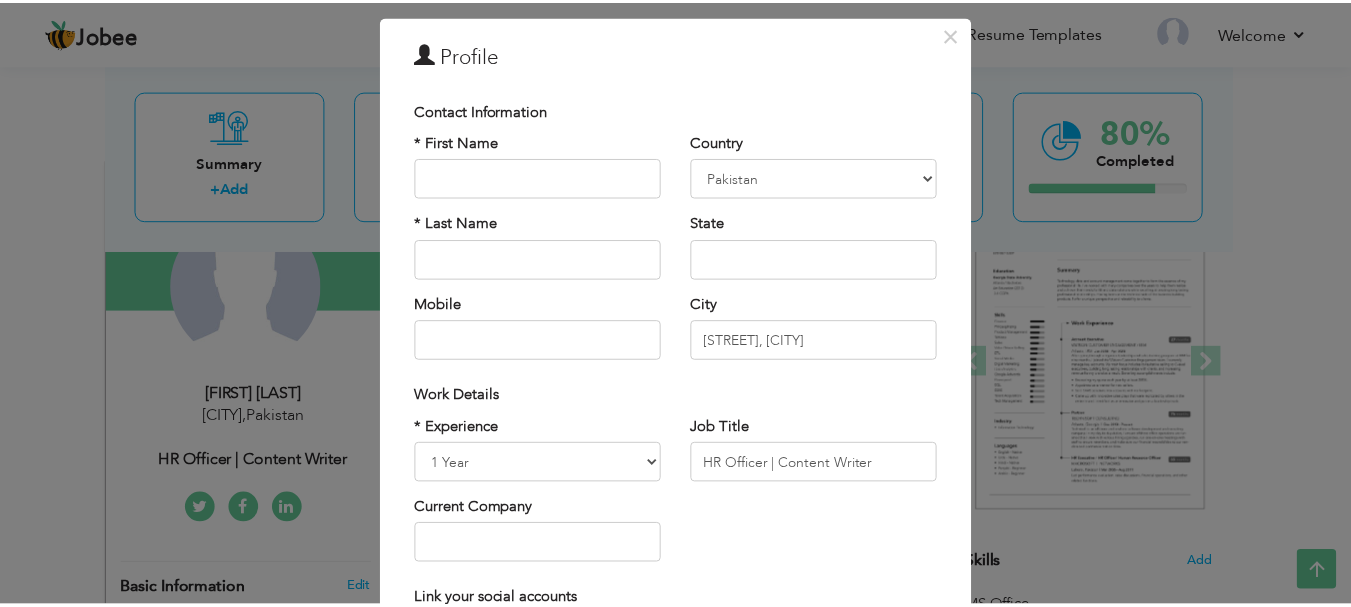 scroll, scrollTop: 292, scrollLeft: 0, axis: vertical 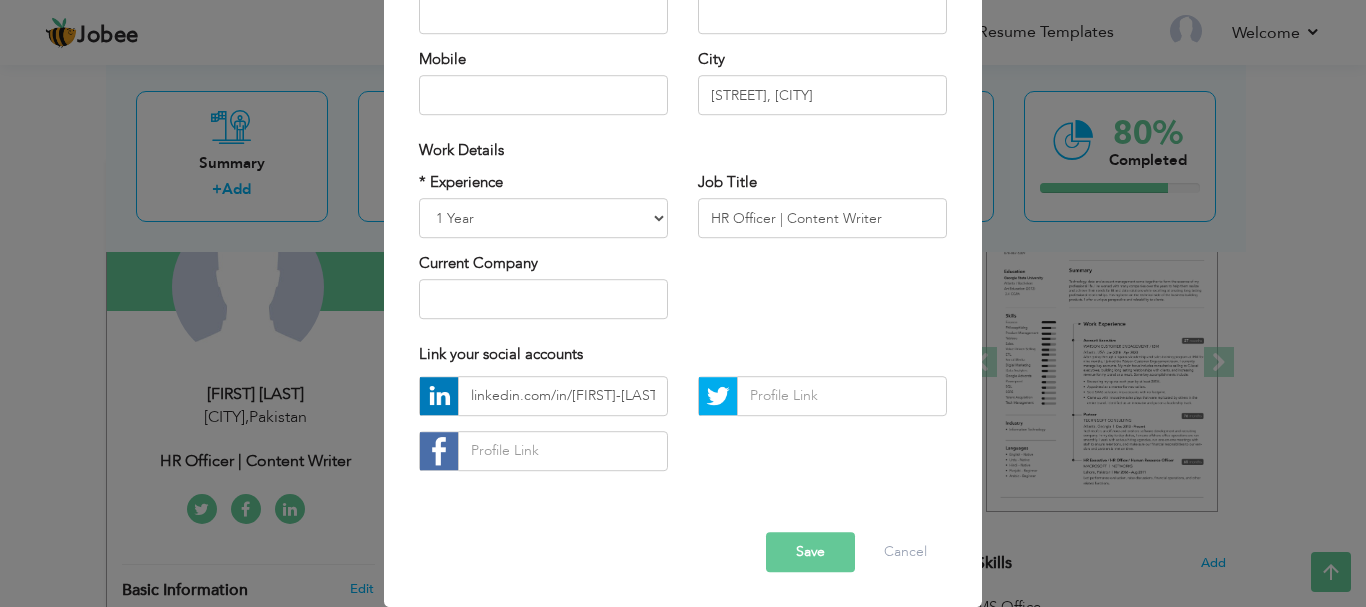 click on "Save" at bounding box center [810, 552] 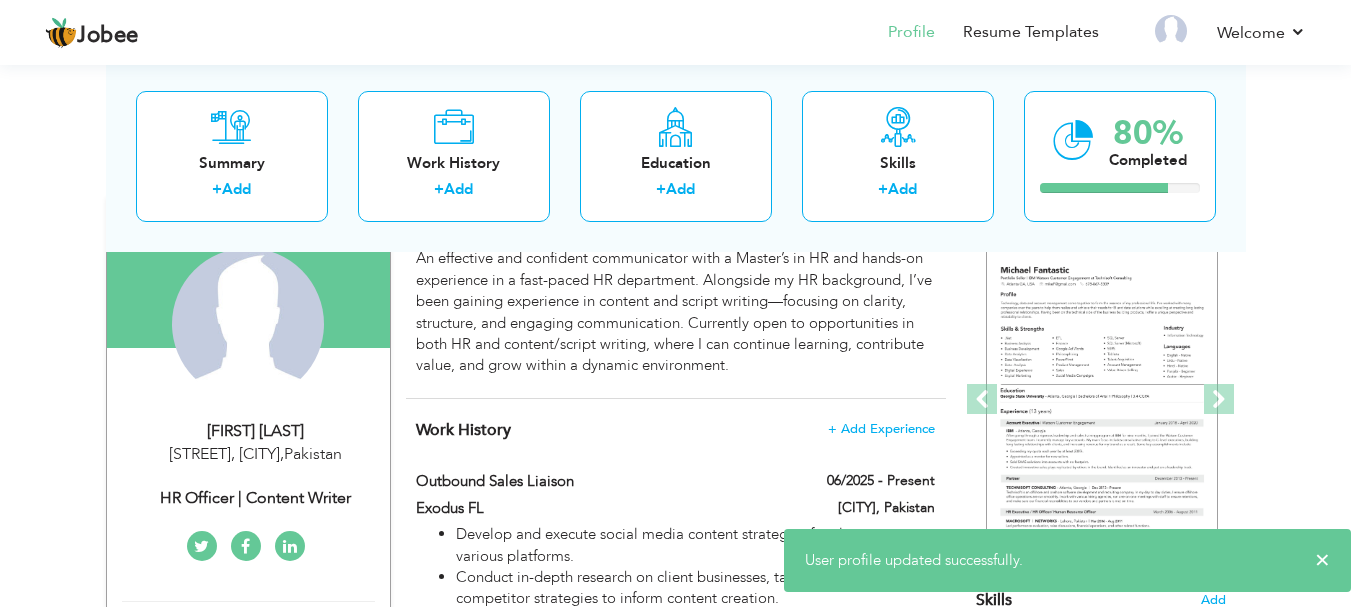 scroll, scrollTop: 177, scrollLeft: 0, axis: vertical 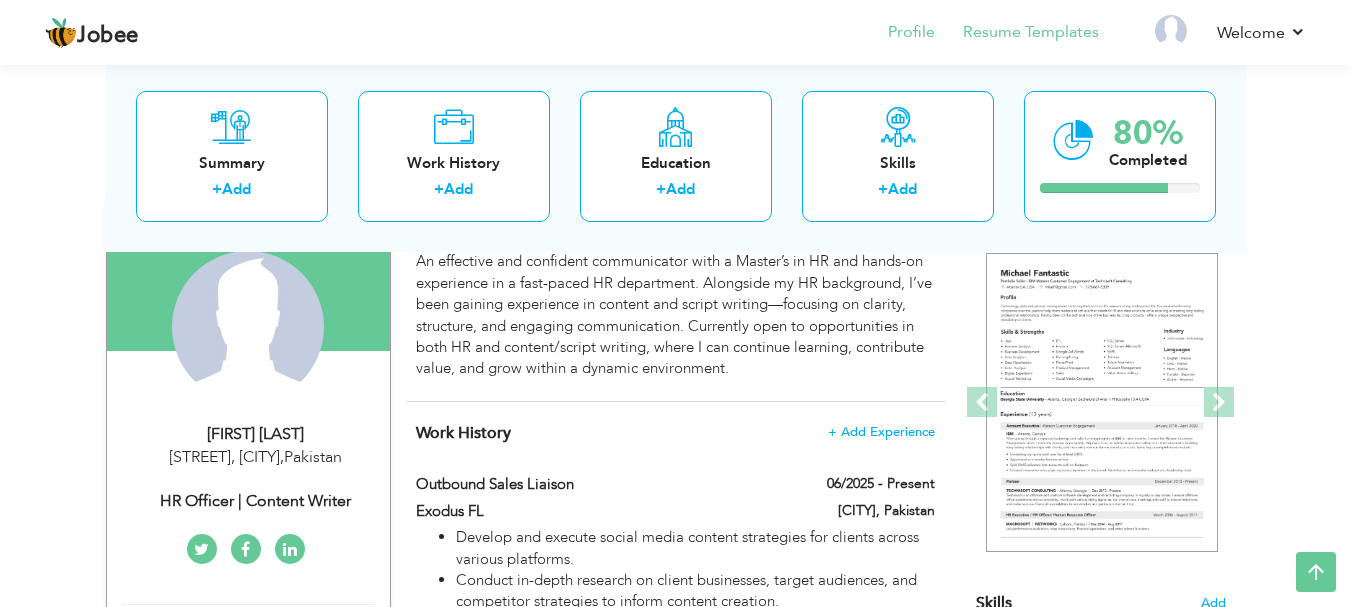 click on "Resume Templates" at bounding box center (1017, 34) 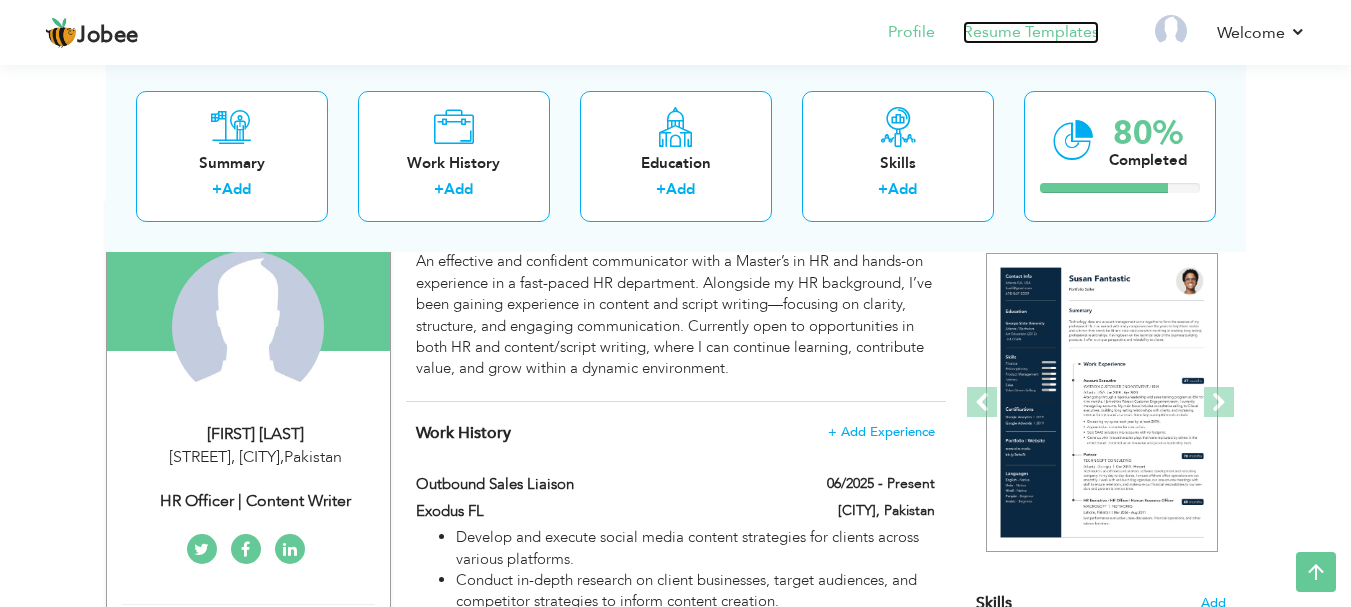 click on "Resume Templates" at bounding box center (1031, 32) 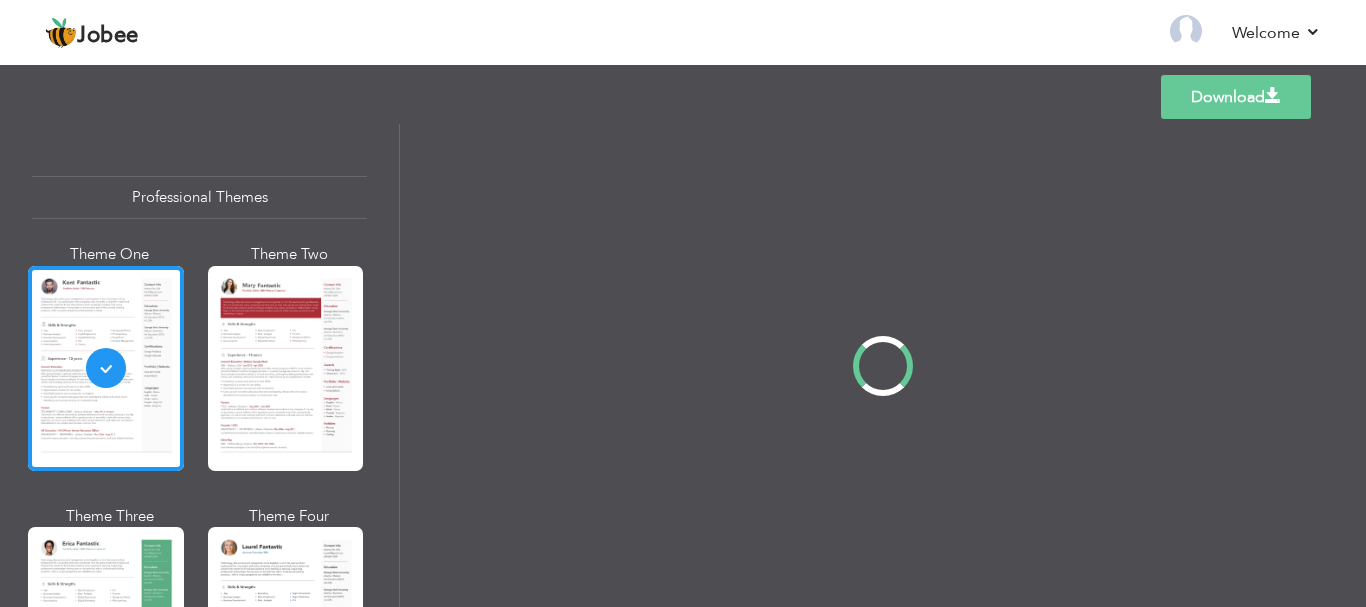 scroll, scrollTop: 0, scrollLeft: 0, axis: both 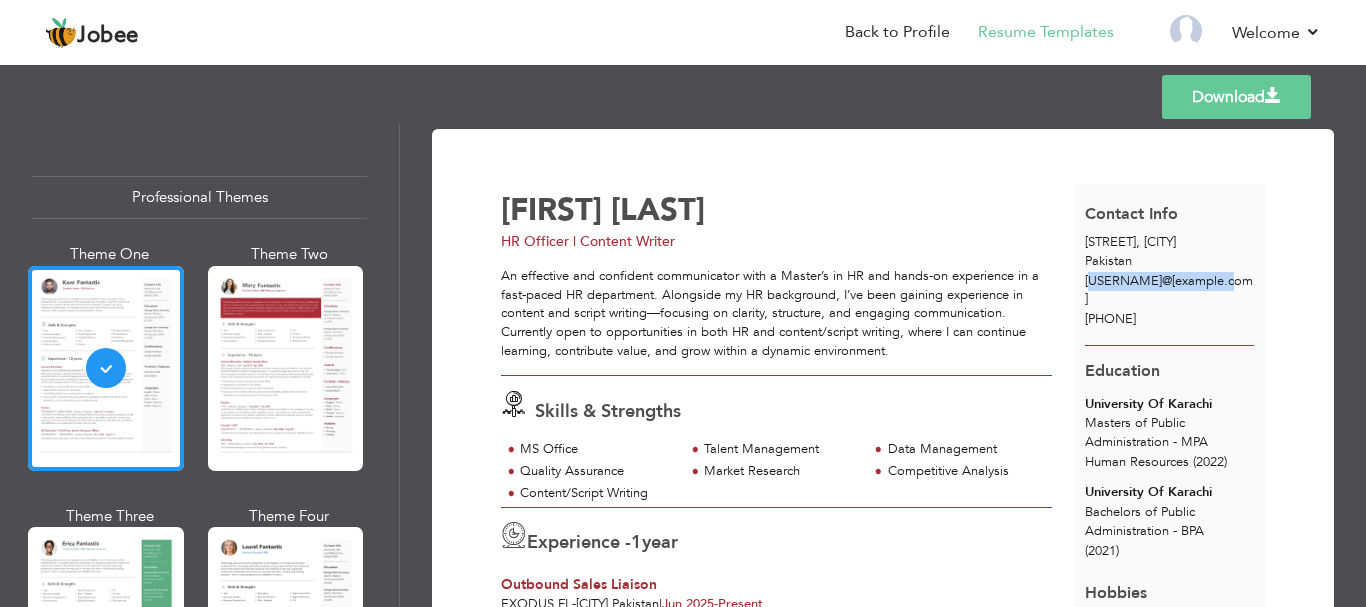 drag, startPoint x: 1082, startPoint y: 281, endPoint x: 1225, endPoint y: 286, distance: 143.08739 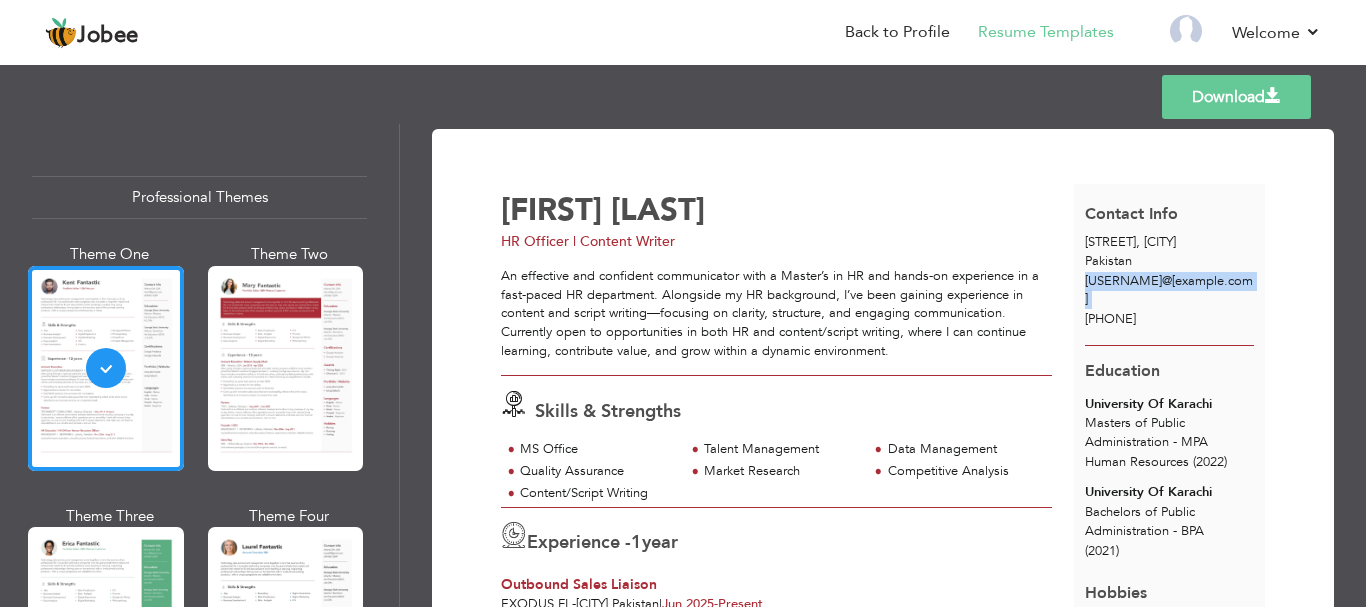 drag, startPoint x: 1222, startPoint y: 284, endPoint x: 1078, endPoint y: 282, distance: 144.01389 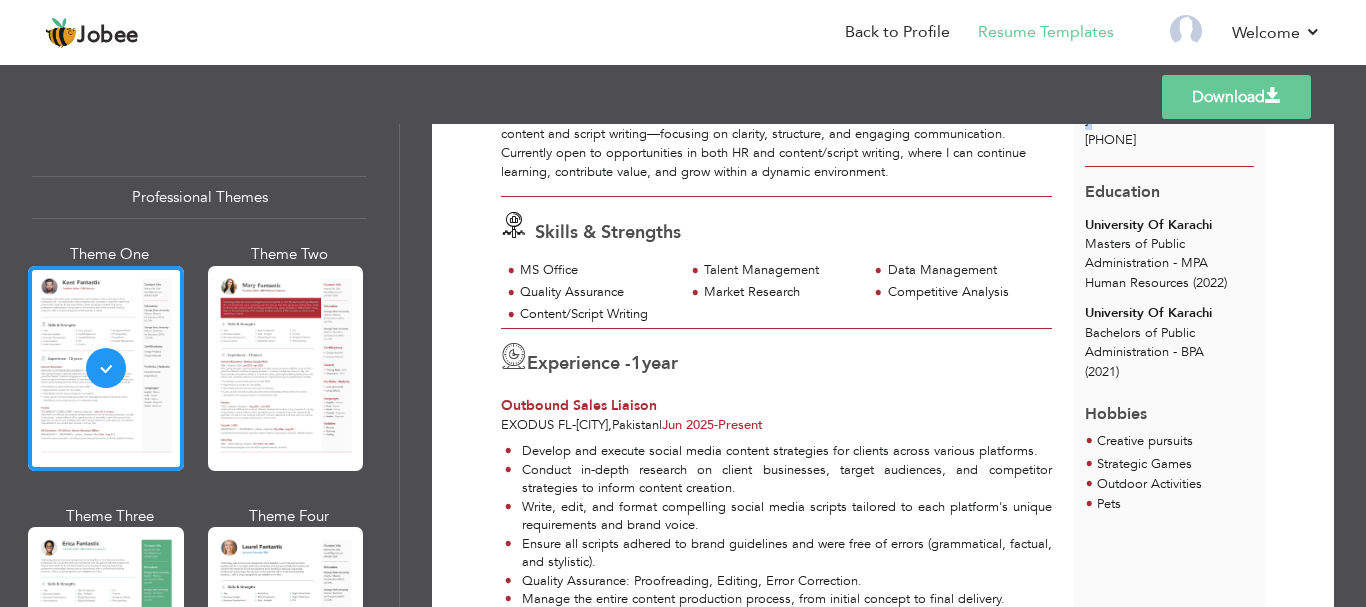 scroll, scrollTop: 0, scrollLeft: 0, axis: both 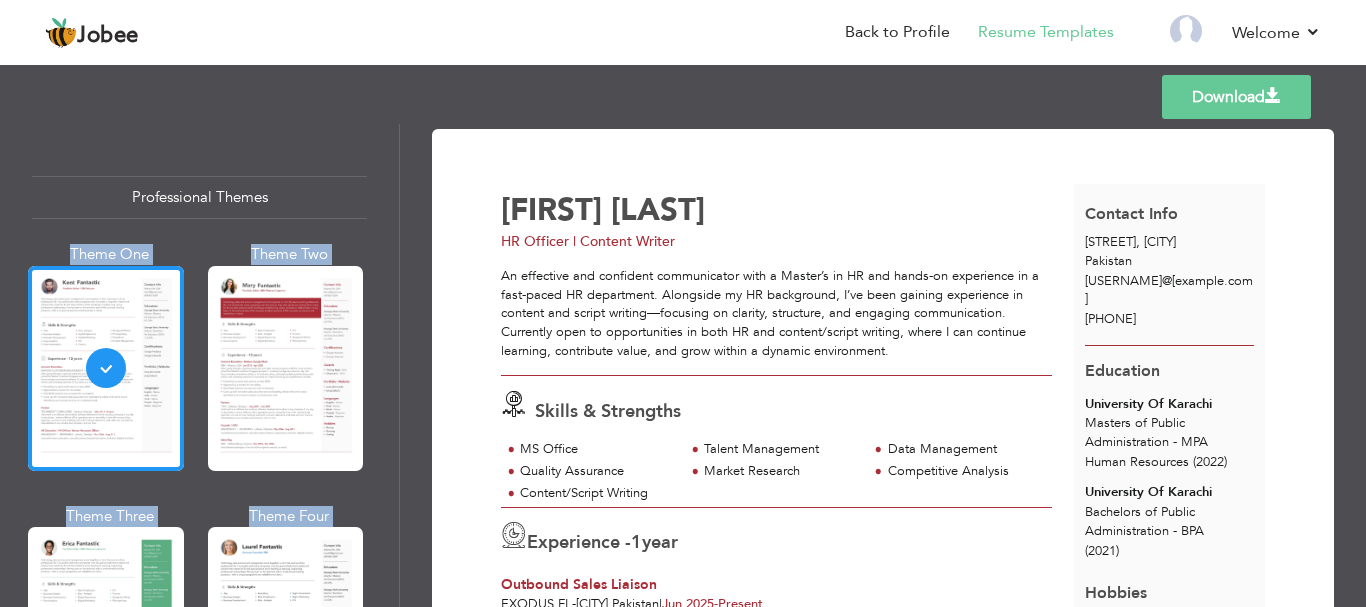 drag, startPoint x: 401, startPoint y: 162, endPoint x: 389, endPoint y: 212, distance: 51.41984 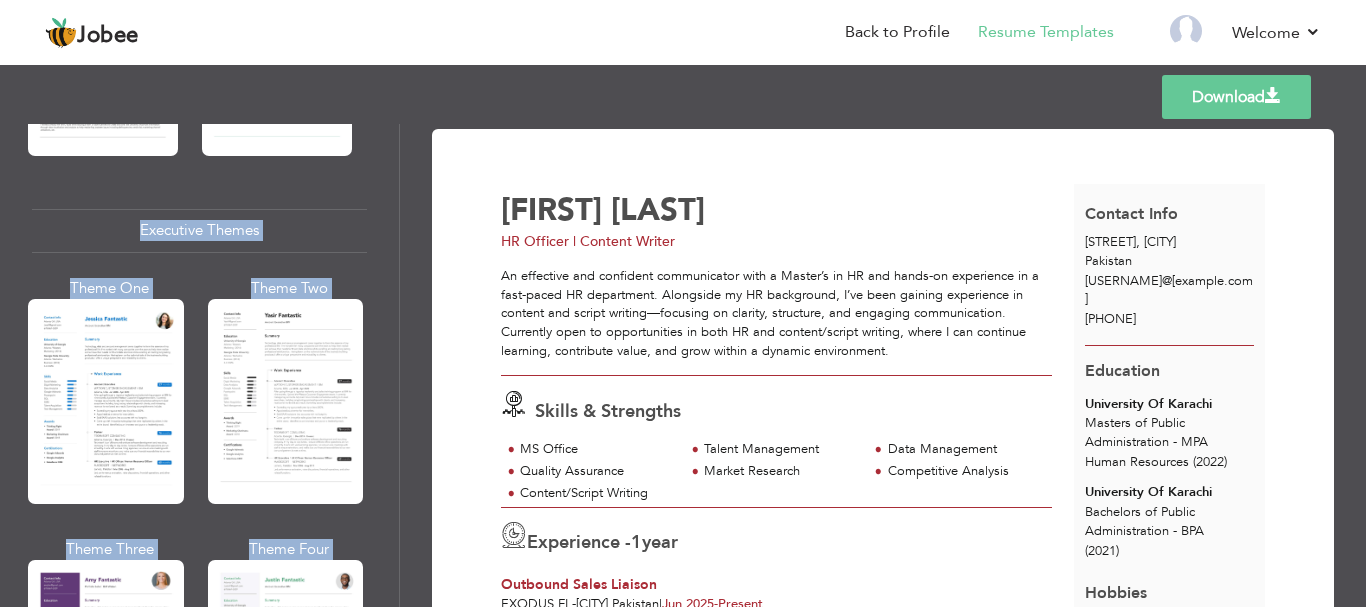 scroll, scrollTop: 1451, scrollLeft: 0, axis: vertical 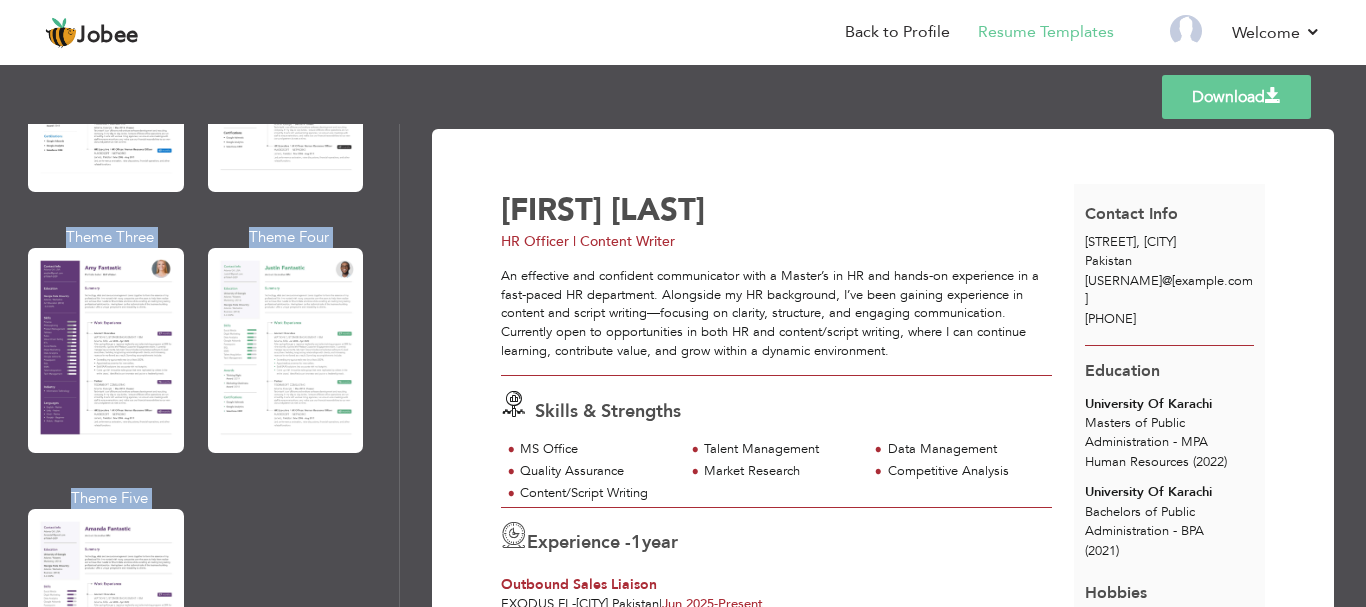 click on "Professional Themes
Theme One
Theme Two
Theme Three
Theme Six" at bounding box center [199, 365] 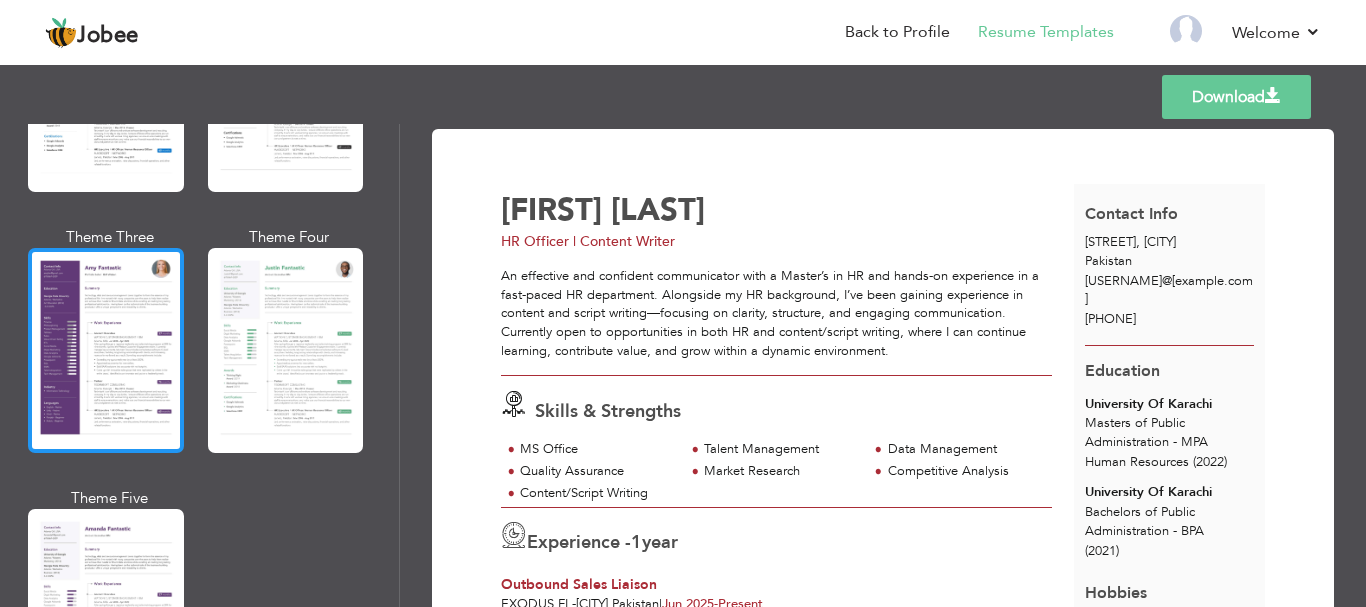 click at bounding box center (106, 350) 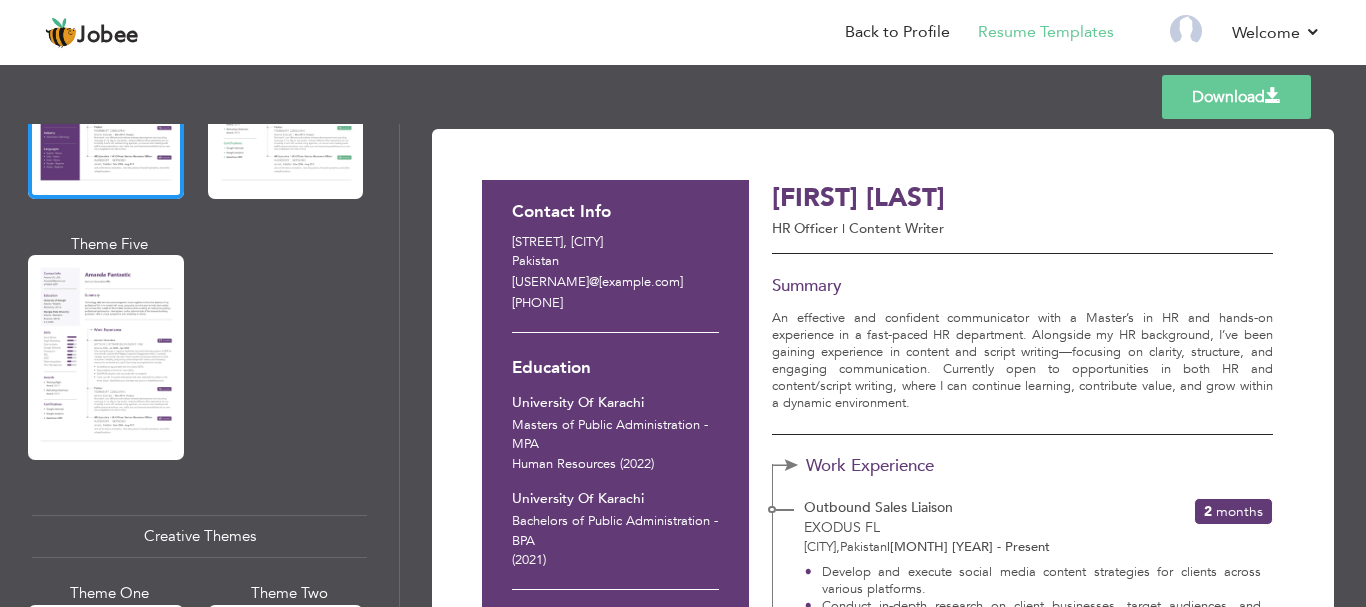 scroll, scrollTop: 2025, scrollLeft: 0, axis: vertical 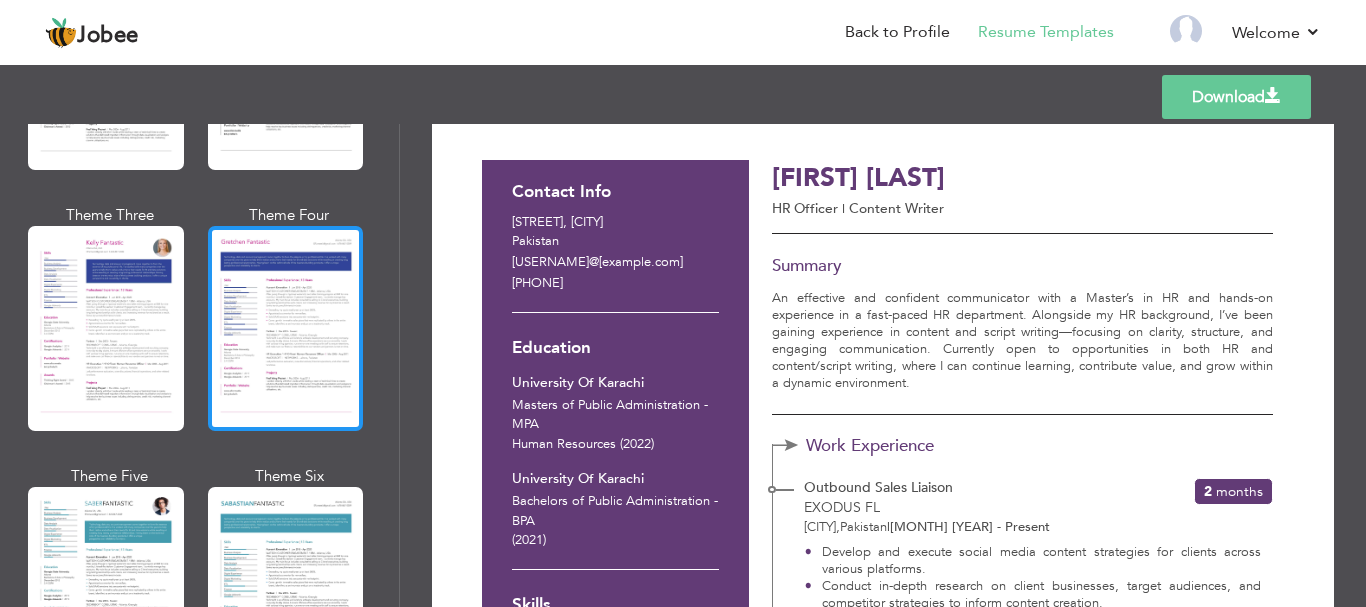 click at bounding box center [286, 328] 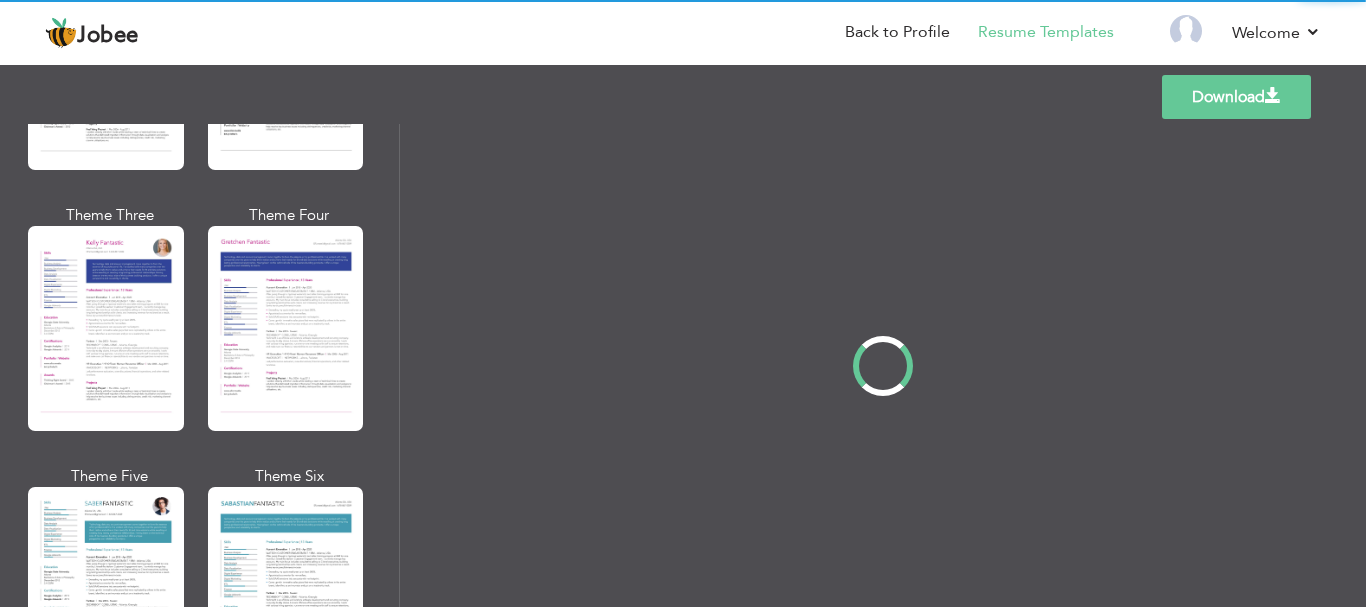 scroll, scrollTop: 0, scrollLeft: 0, axis: both 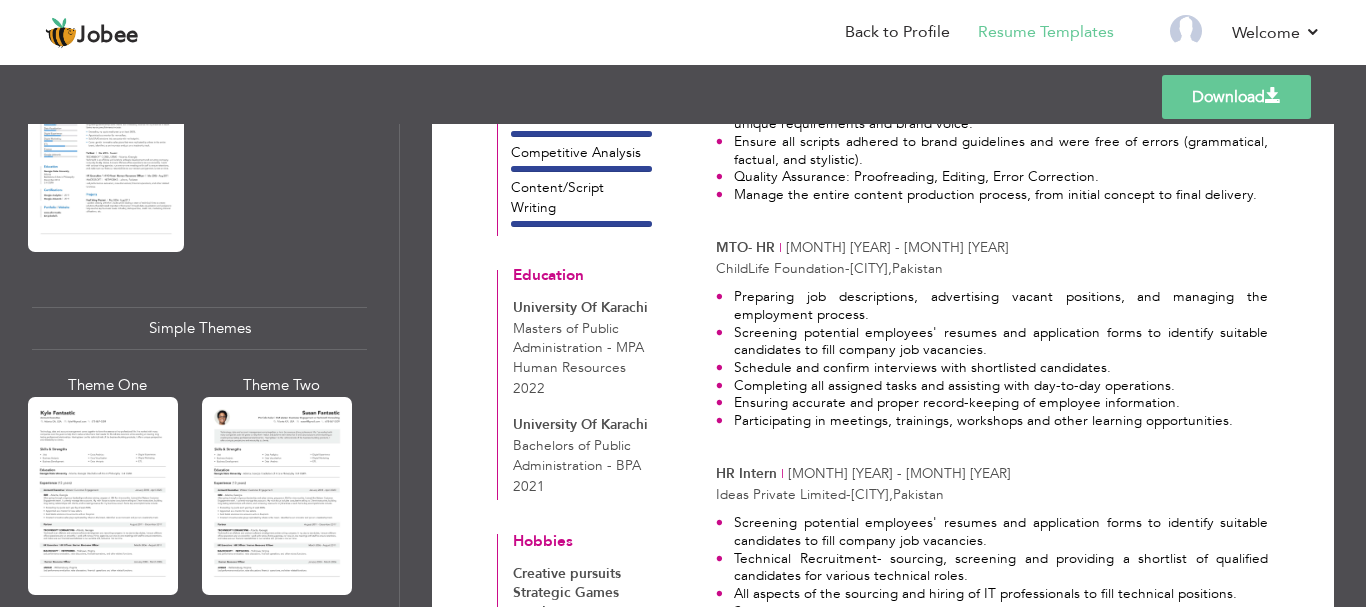 click at bounding box center (277, 496) 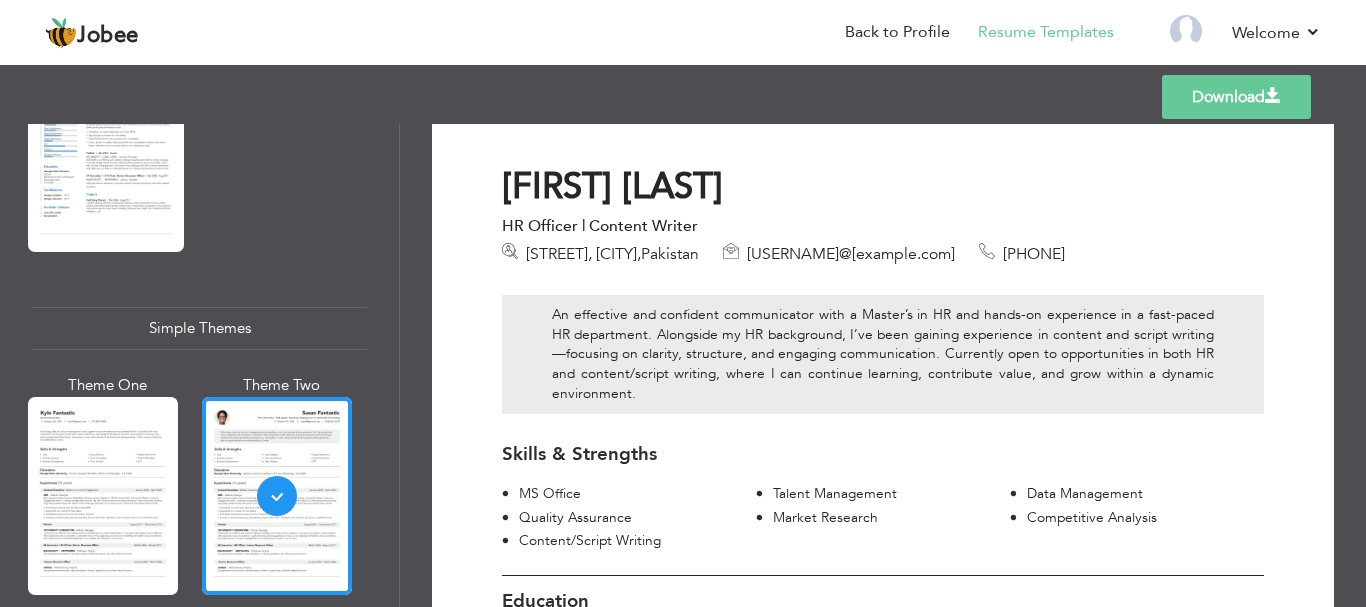 scroll, scrollTop: 0, scrollLeft: 0, axis: both 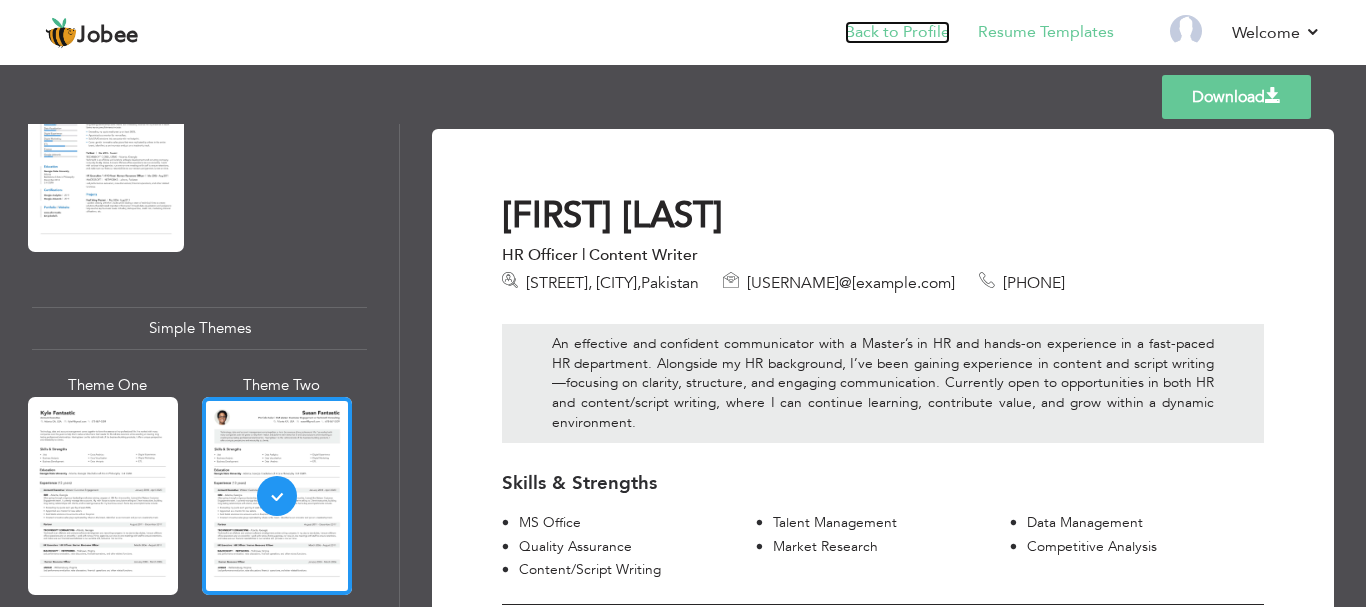 click on "Back to Profile" at bounding box center (897, 32) 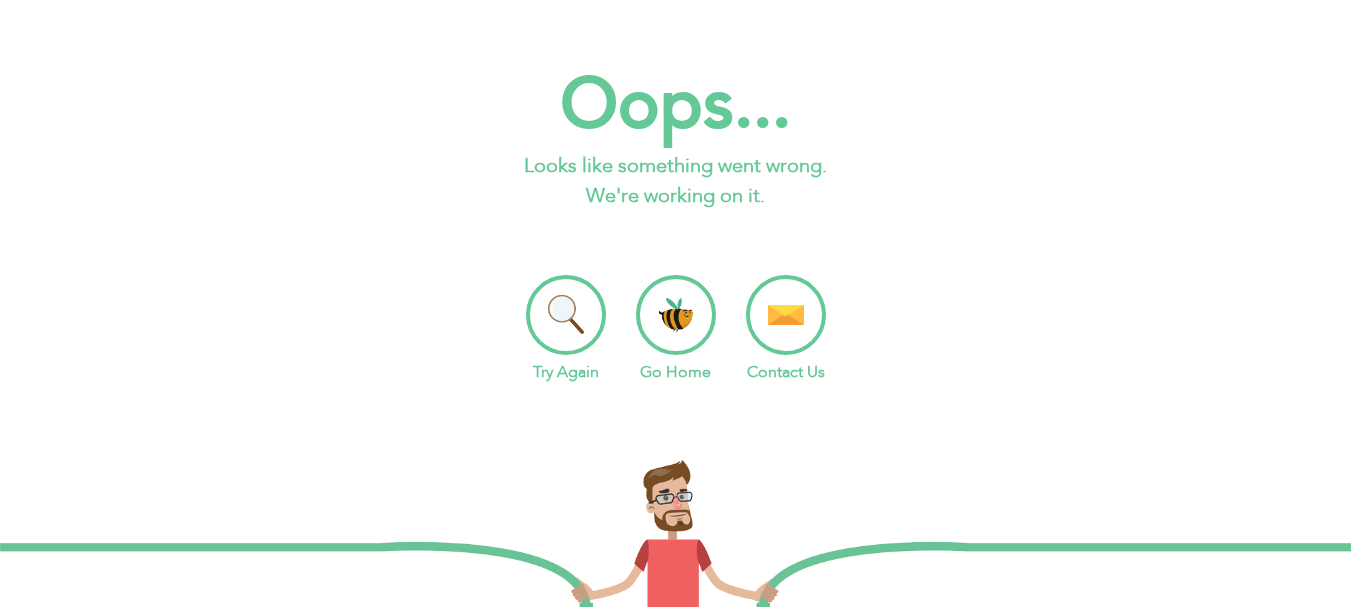 scroll, scrollTop: 0, scrollLeft: 0, axis: both 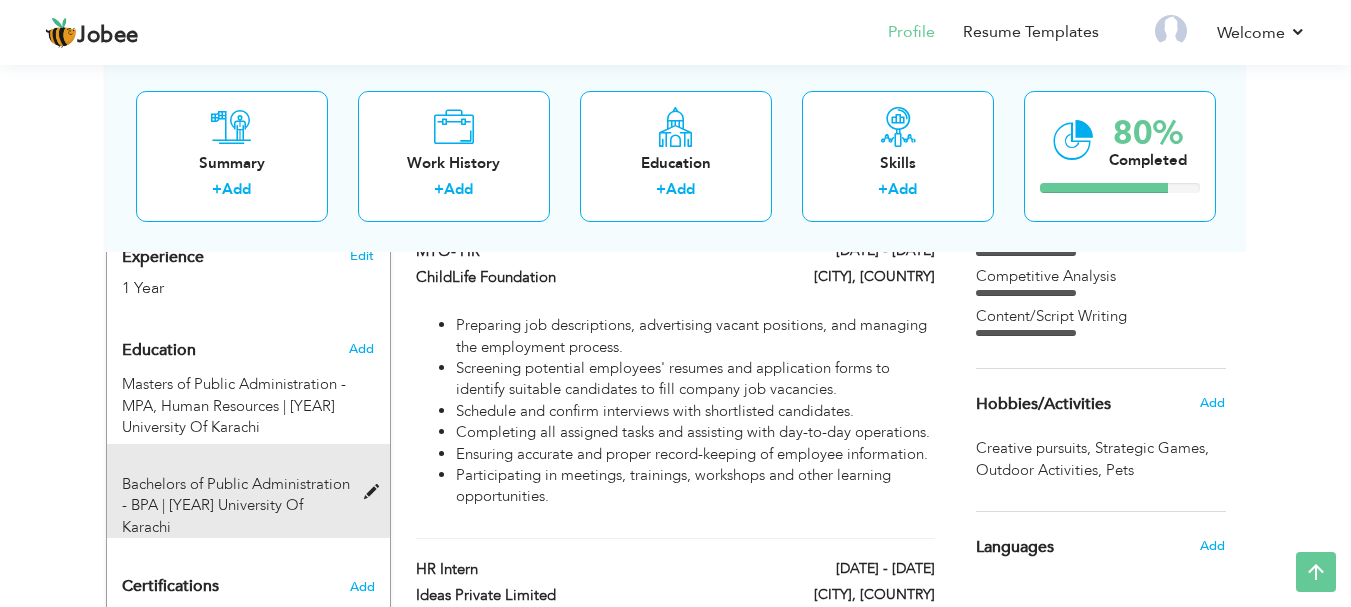 click on "University Of Karachi" at bounding box center (212, 515) 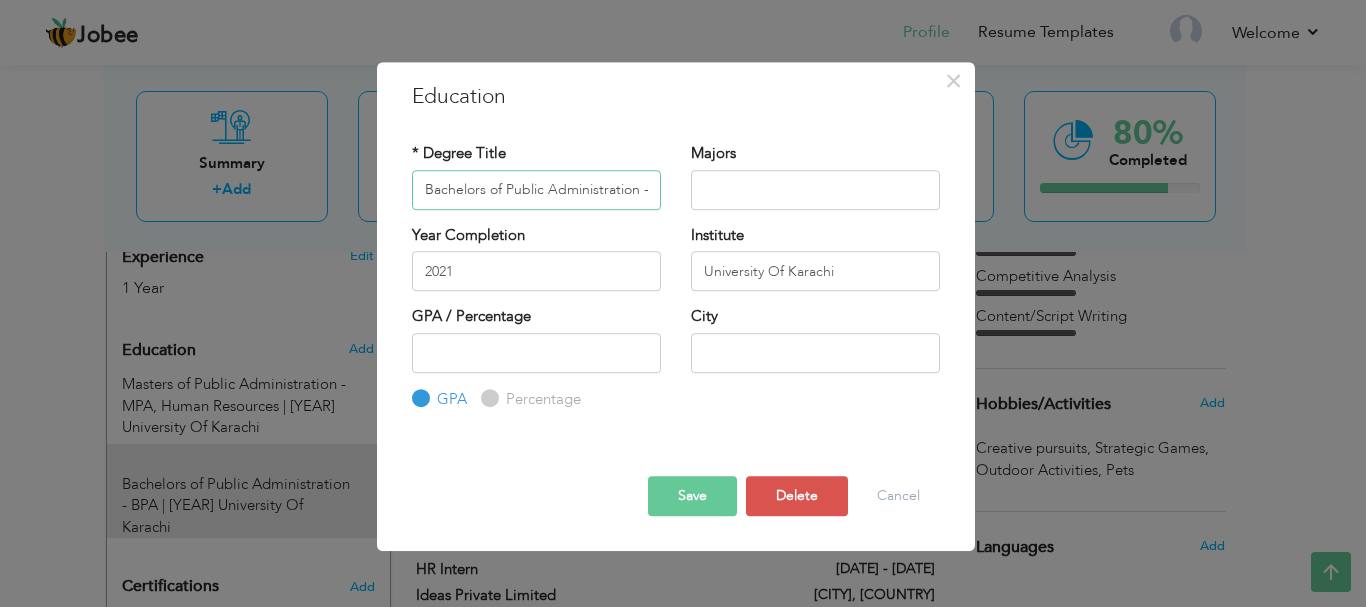 scroll, scrollTop: 0, scrollLeft: 28, axis: horizontal 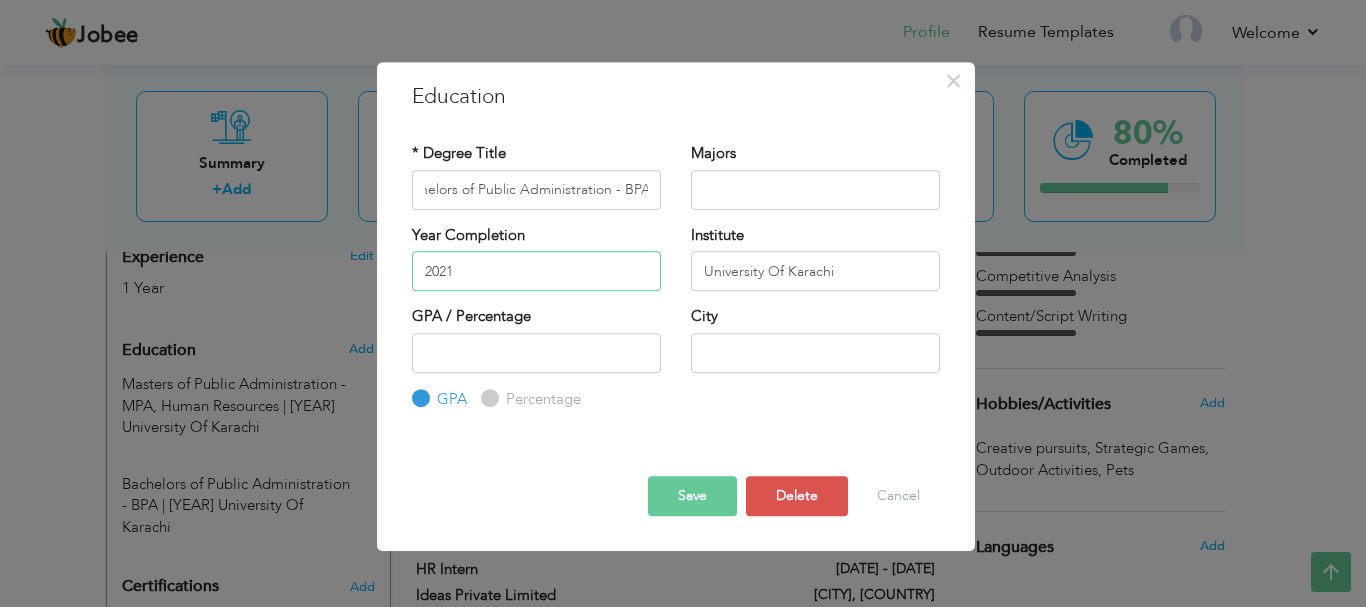 click on "2021" at bounding box center (536, 271) 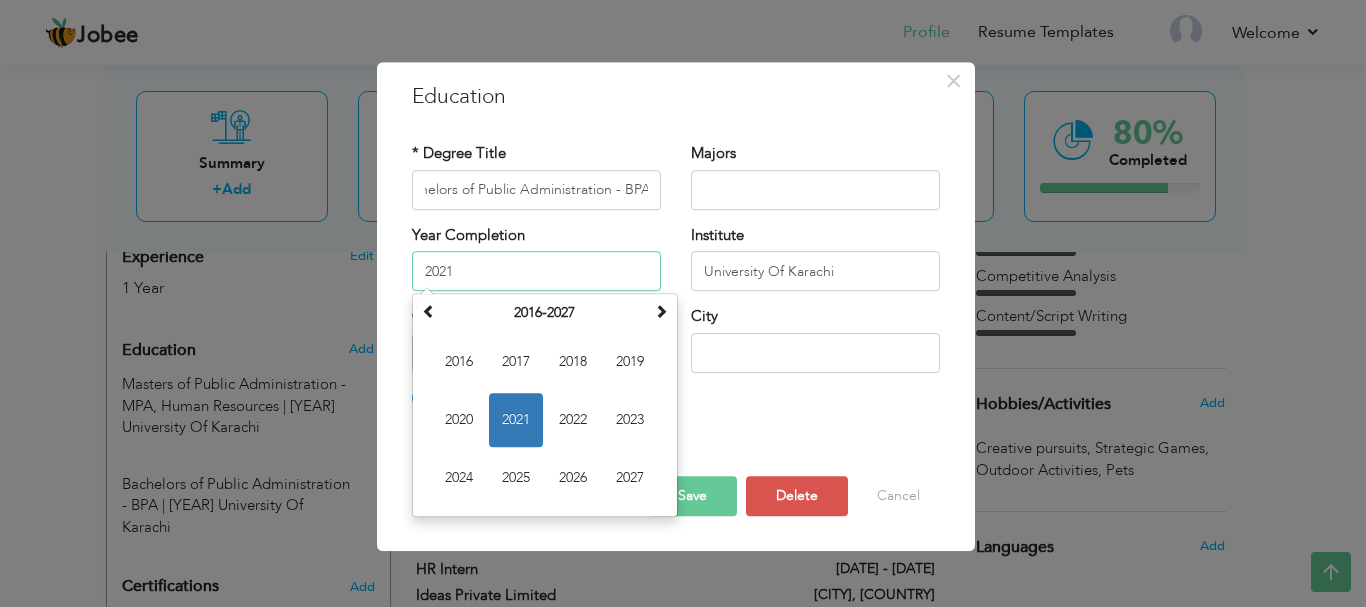 scroll, scrollTop: 0, scrollLeft: 0, axis: both 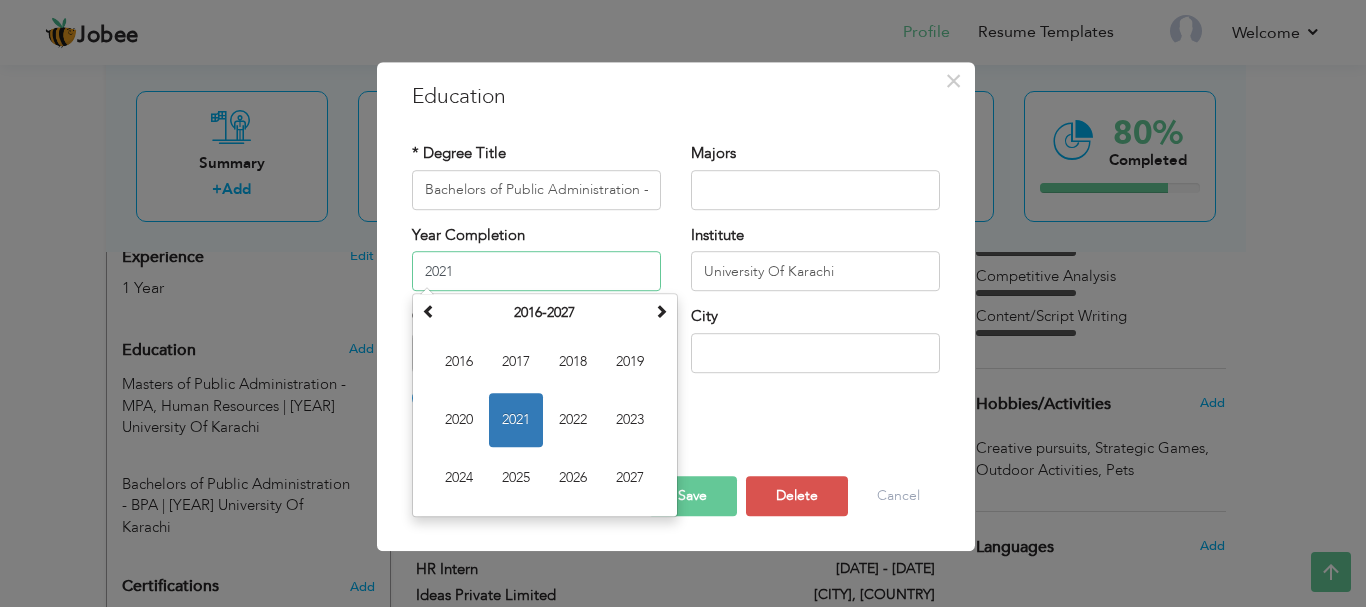 click on "2021" at bounding box center (516, 420) 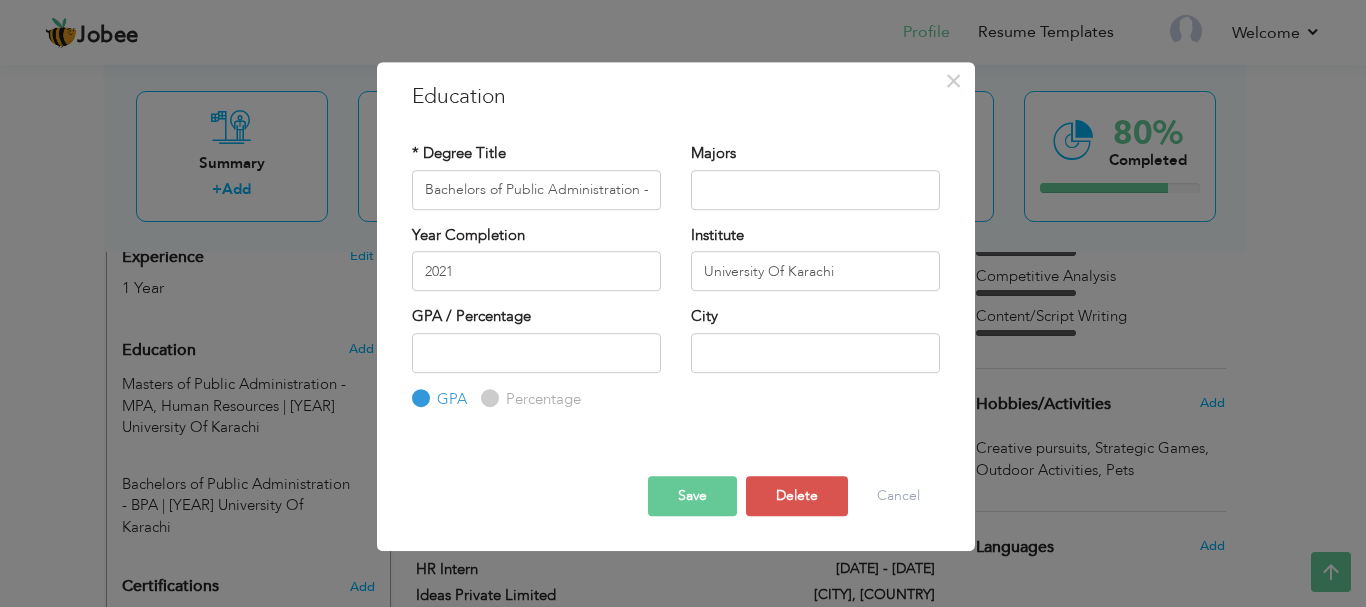 click on "Save" at bounding box center [692, 496] 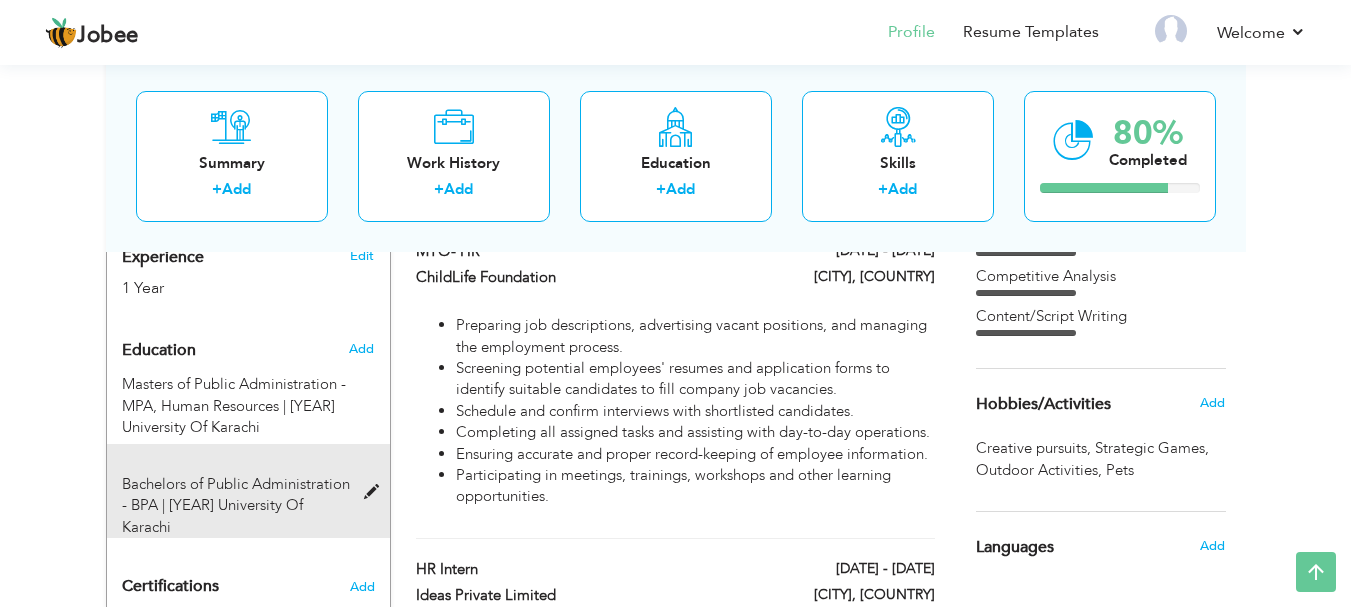 click on "[DEGREE] - [ABBREVIATION]   |  [YEAR]," at bounding box center [236, 494] 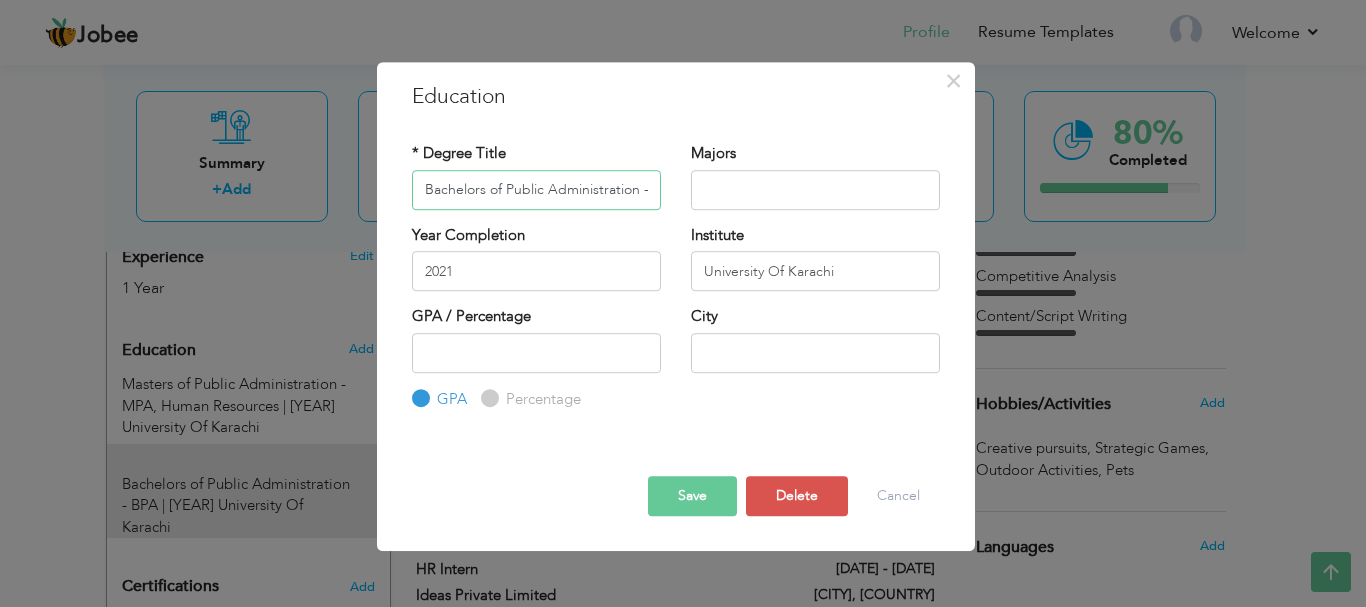 scroll, scrollTop: 0, scrollLeft: 28, axis: horizontal 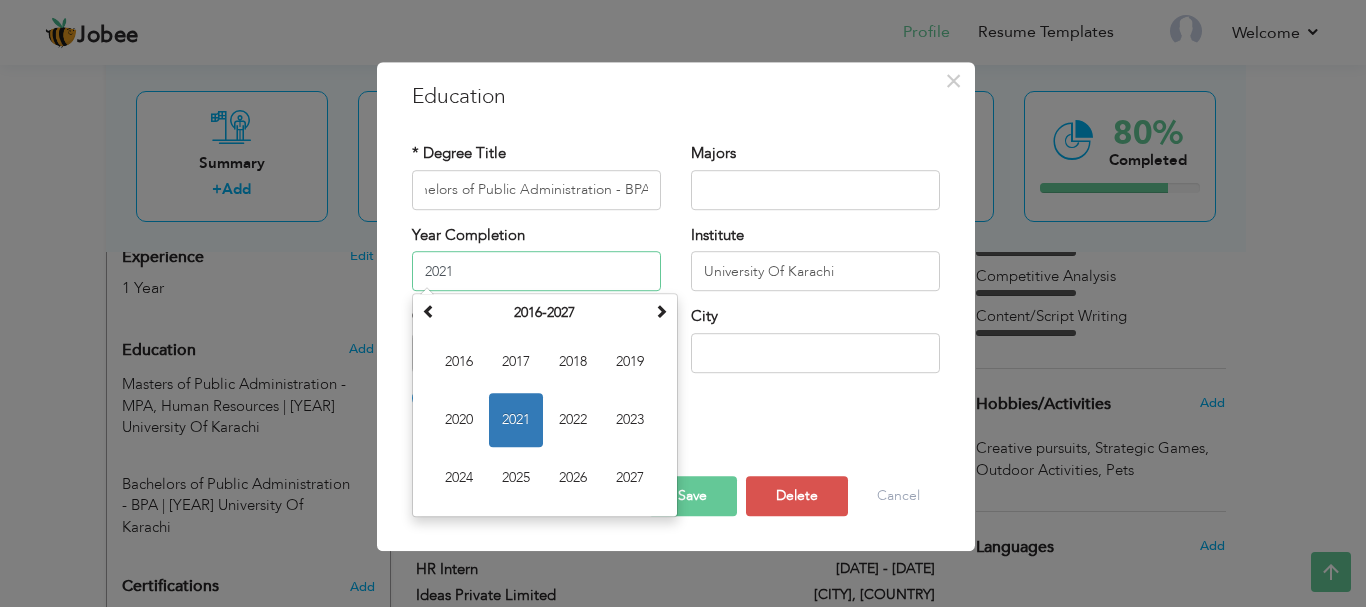 click on "2021" at bounding box center [536, 271] 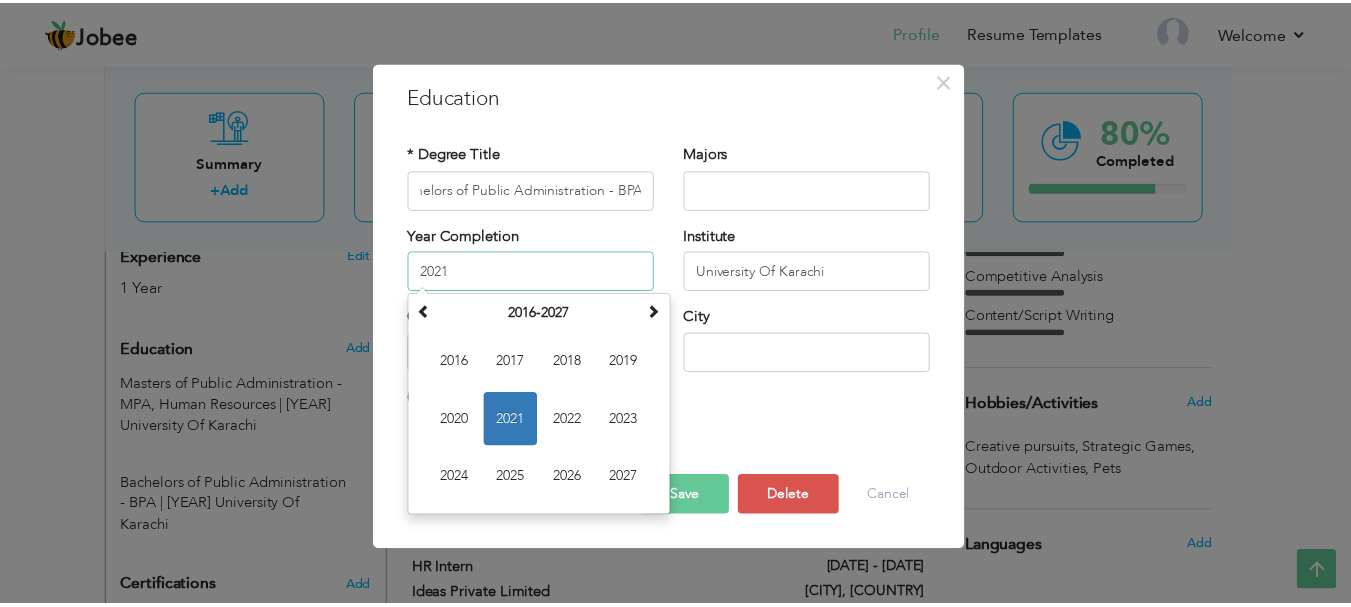 scroll, scrollTop: 0, scrollLeft: 0, axis: both 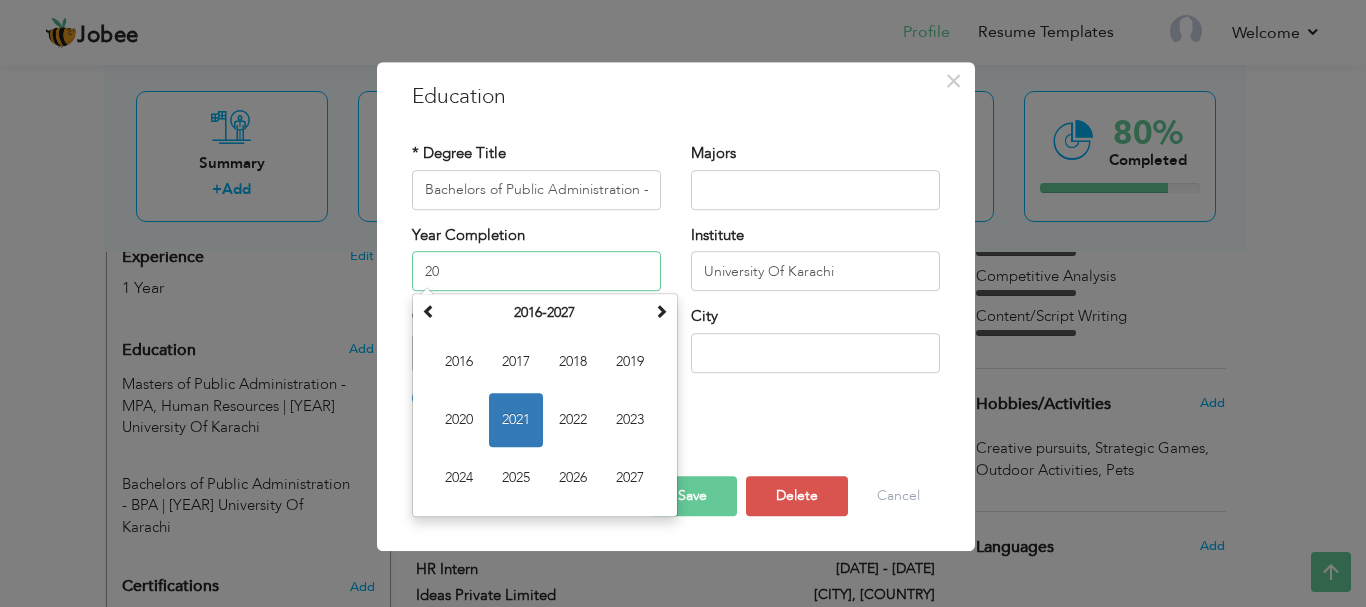 type on "2" 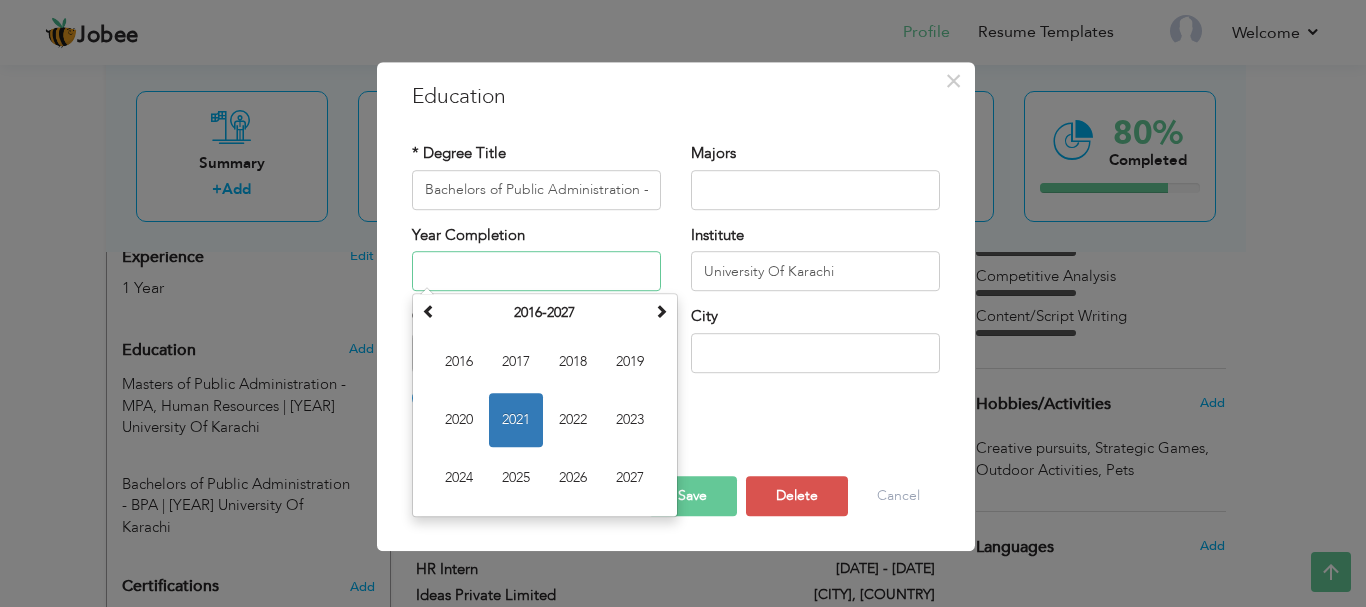 type 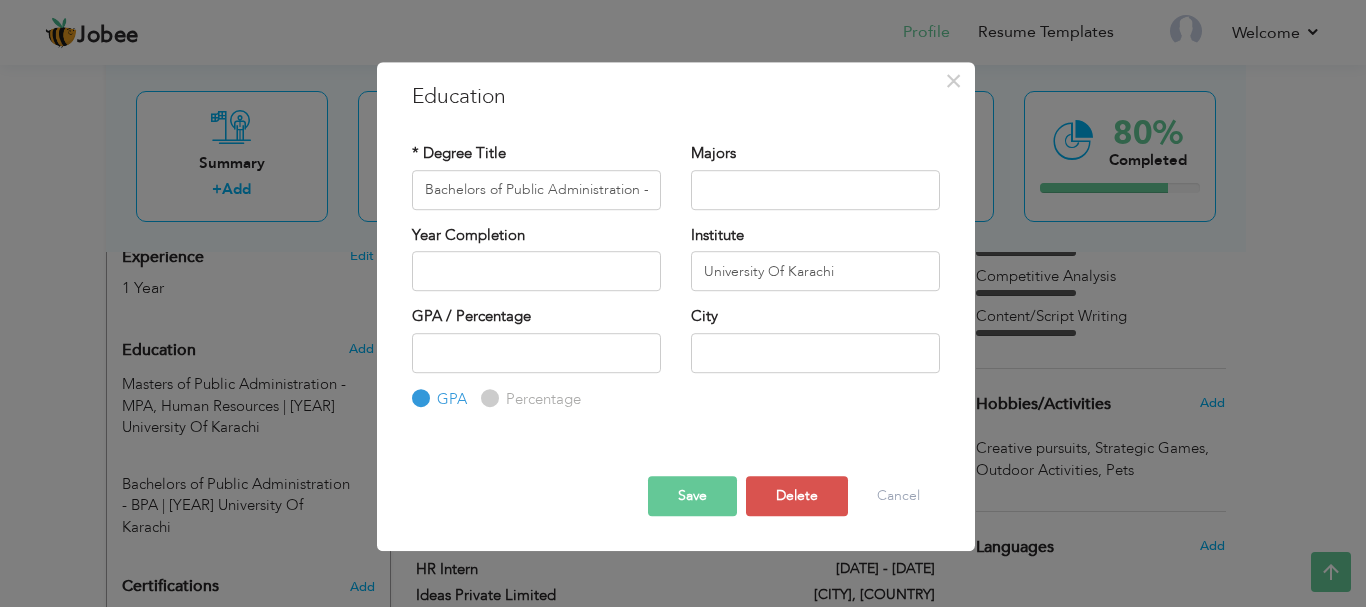 click on "Save" at bounding box center (692, 496) 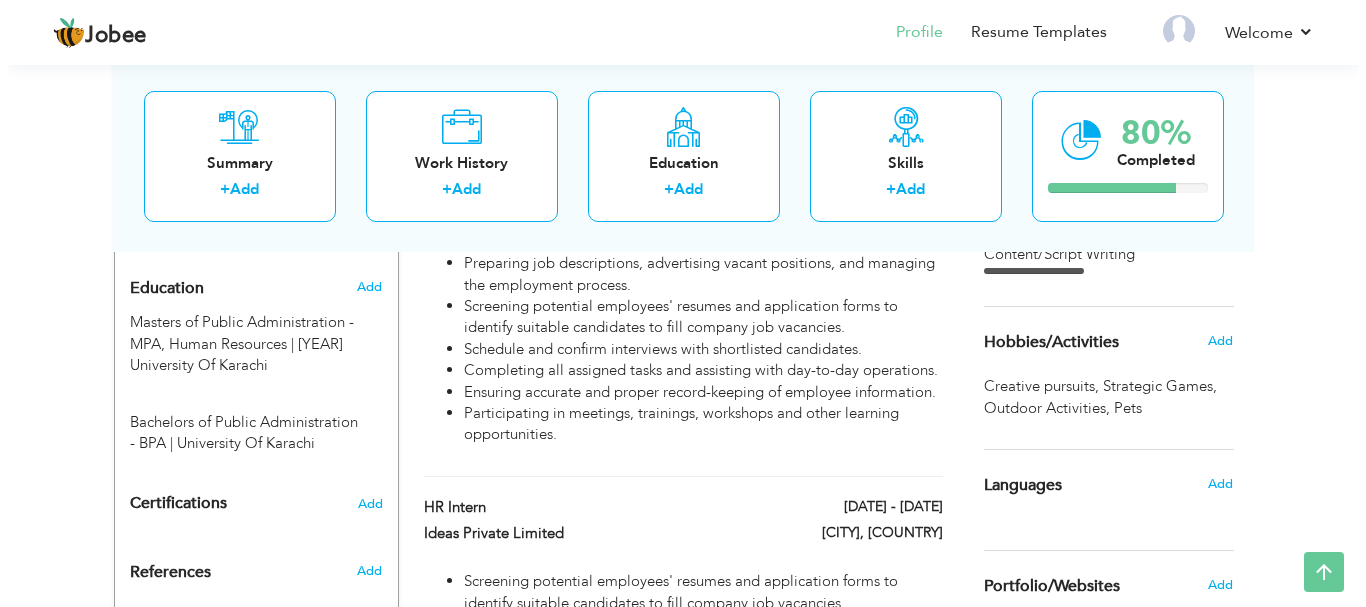 scroll, scrollTop: 803, scrollLeft: 0, axis: vertical 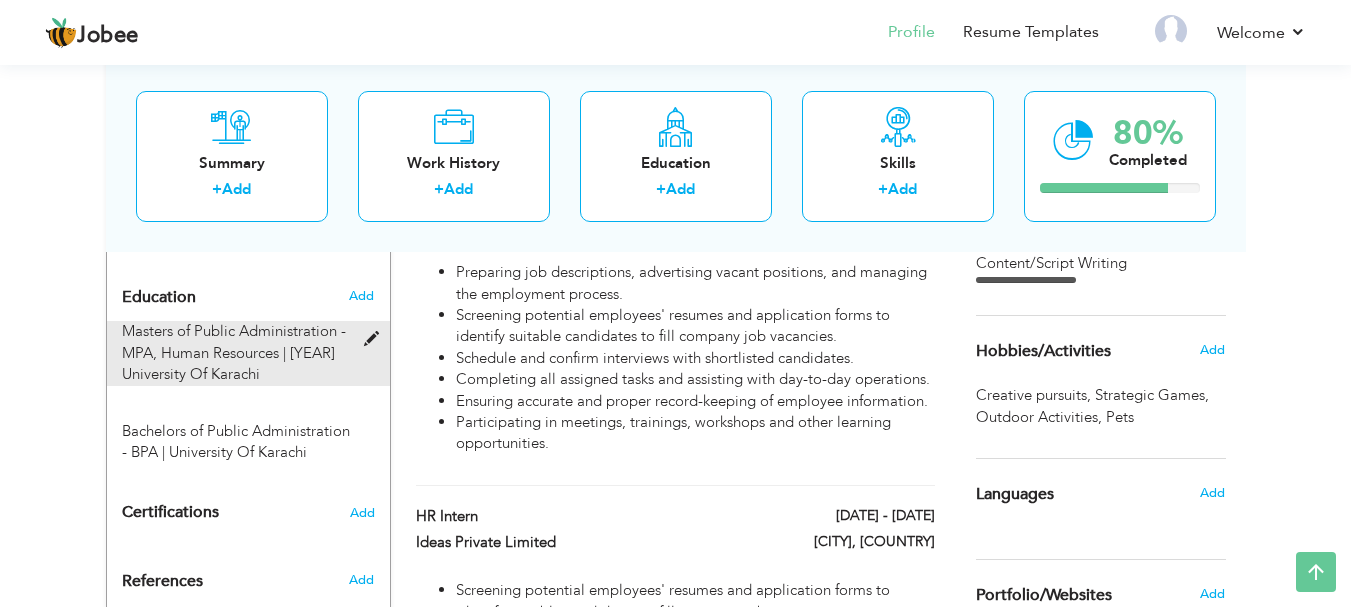 click on "Masters of Public Administration - MPA,  Human Resources  |  2022,
University Of Karachi" at bounding box center [236, 353] 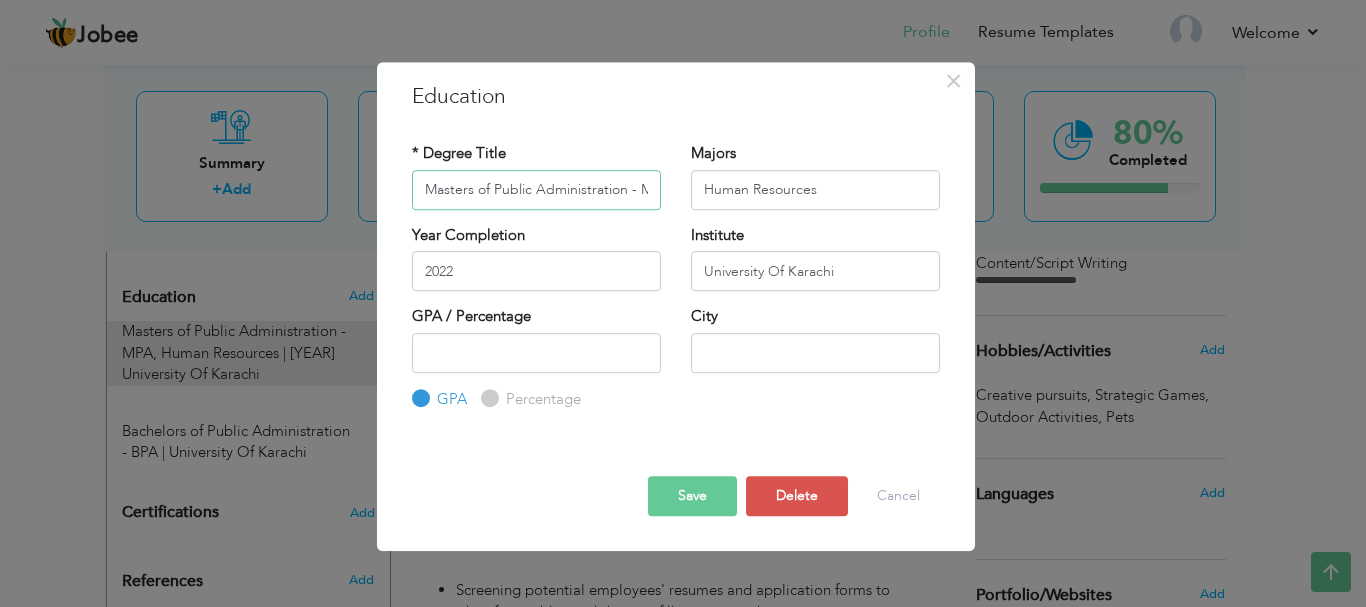 scroll, scrollTop: 0, scrollLeft: 19, axis: horizontal 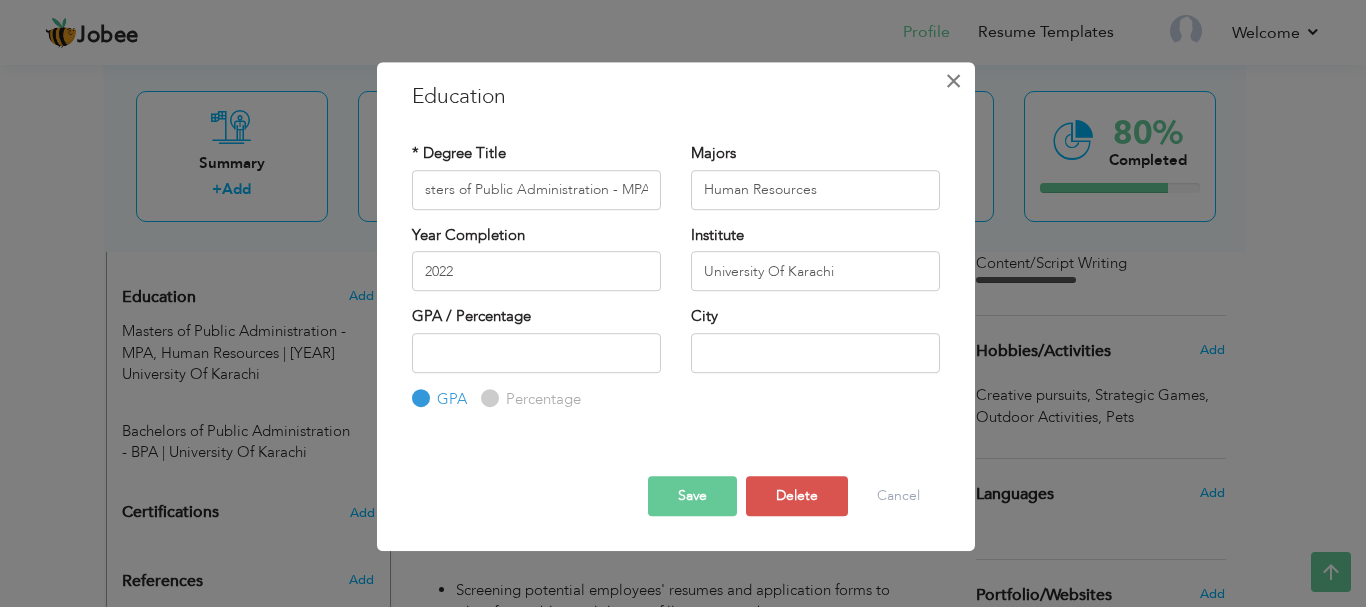 click on "×" at bounding box center [953, 81] 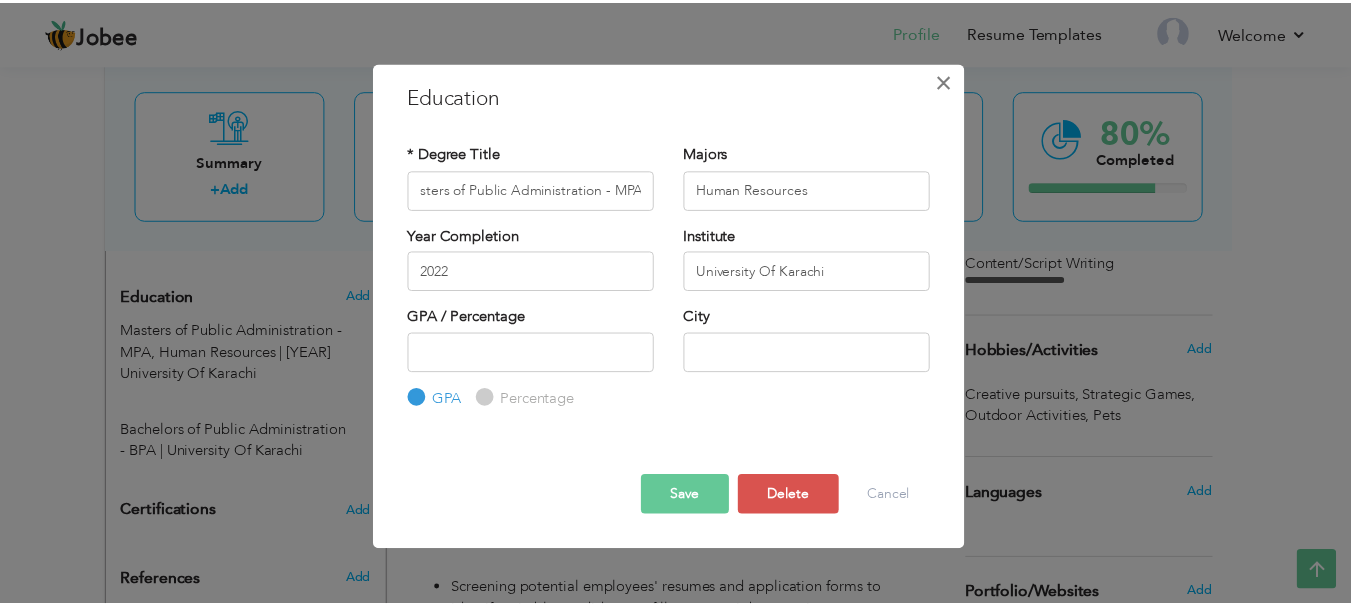 scroll, scrollTop: 0, scrollLeft: 0, axis: both 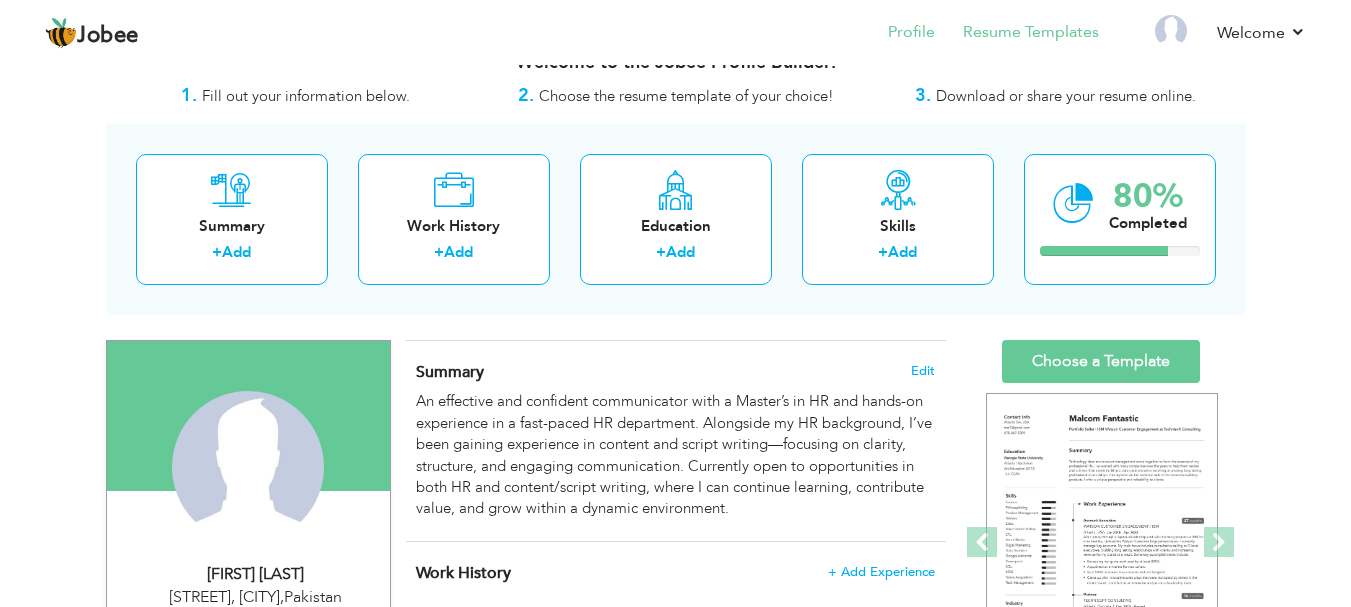 click on "Resume Templates" at bounding box center (1017, 34) 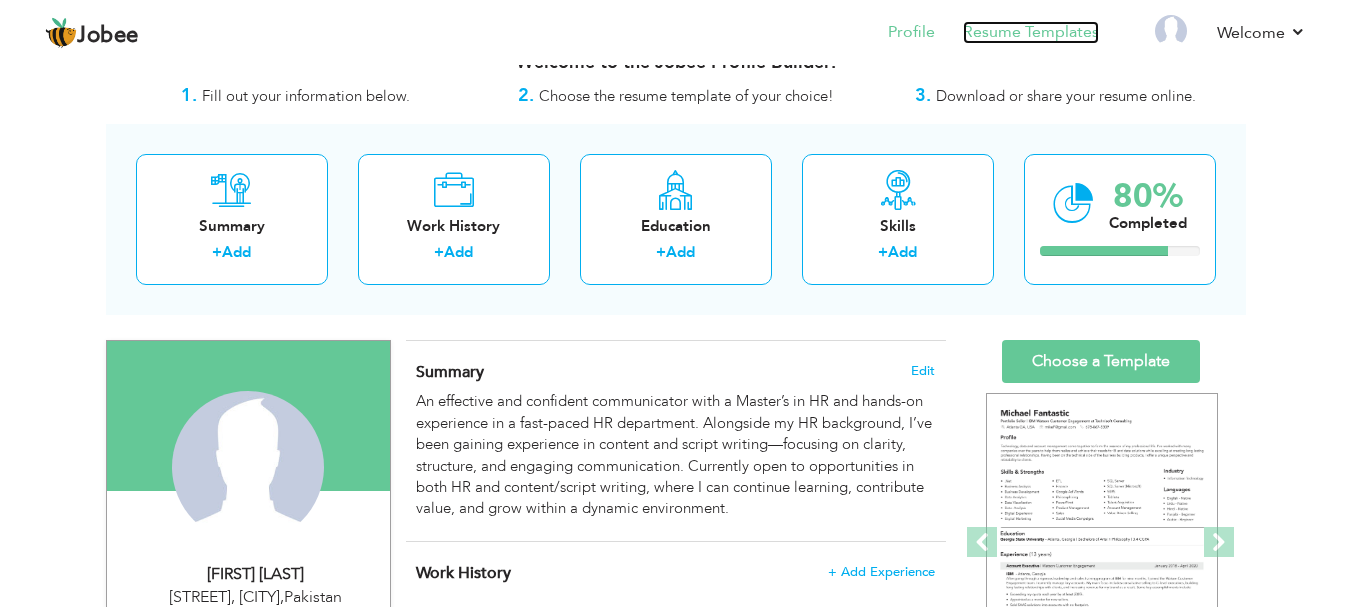 click on "Resume Templates" at bounding box center (1031, 32) 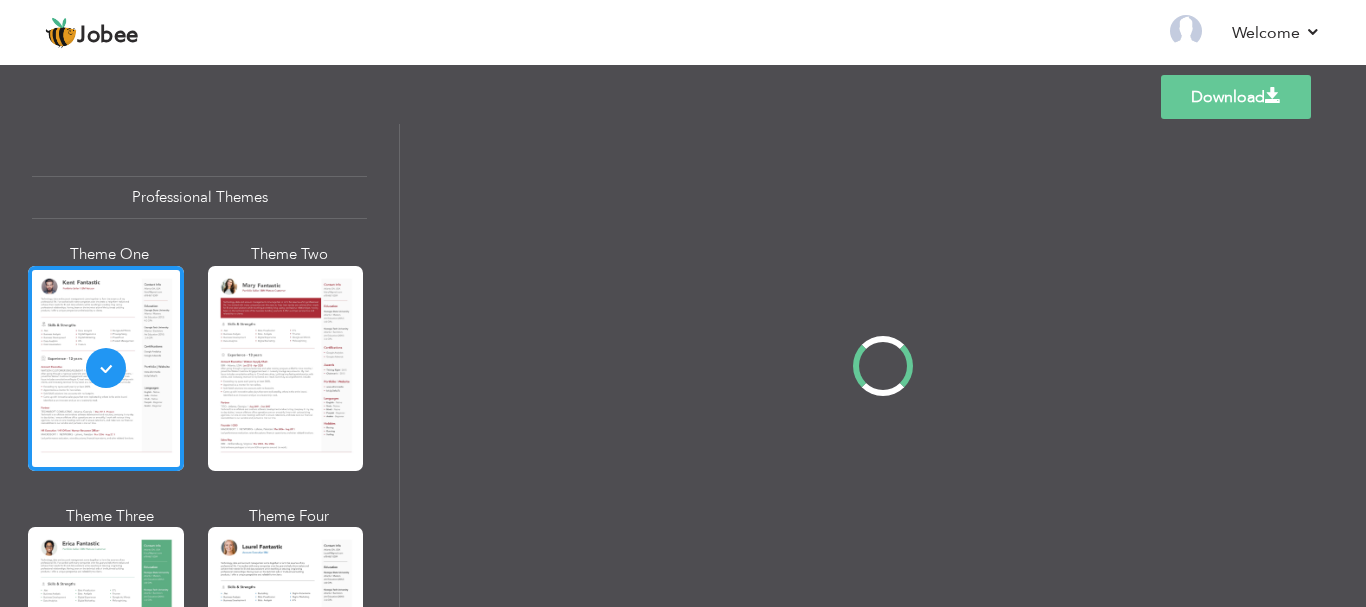 scroll, scrollTop: 0, scrollLeft: 0, axis: both 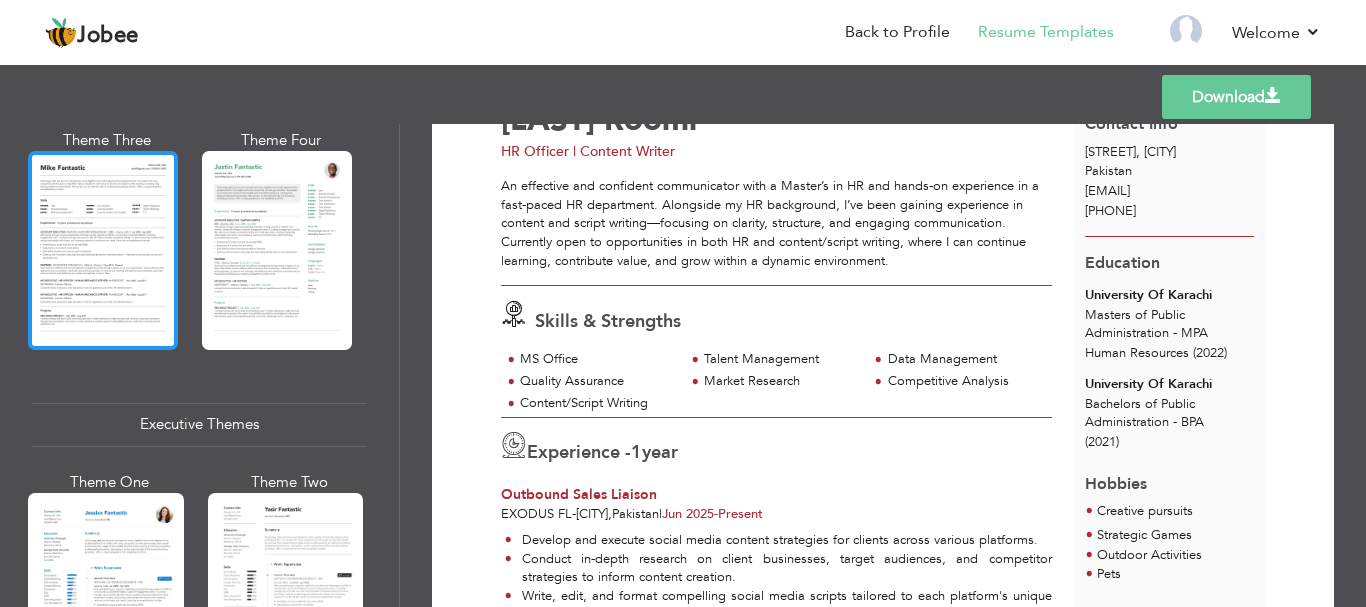 click at bounding box center [103, 250] 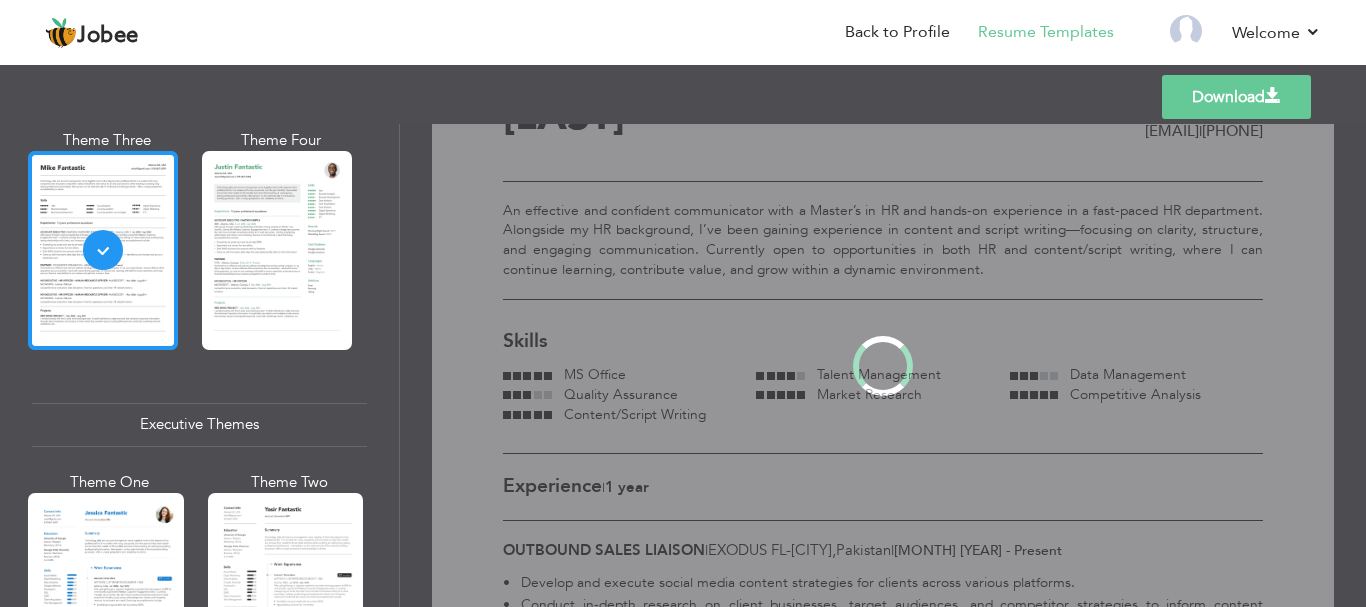 scroll, scrollTop: 0, scrollLeft: 0, axis: both 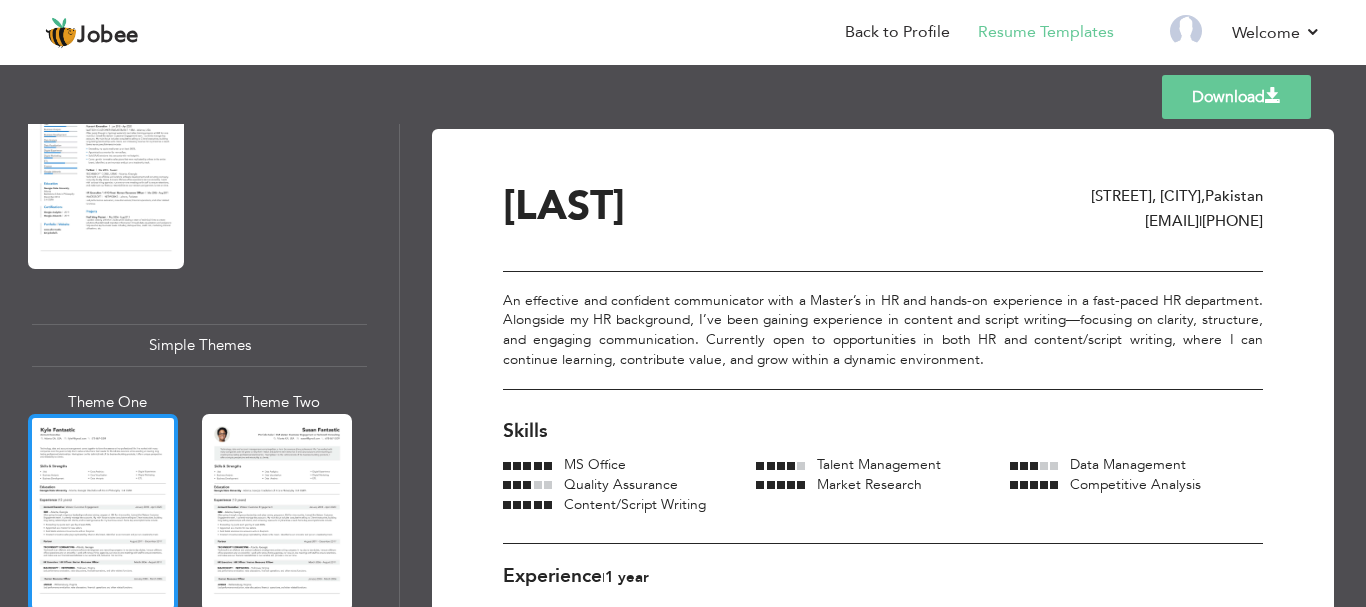 click at bounding box center [103, 513] 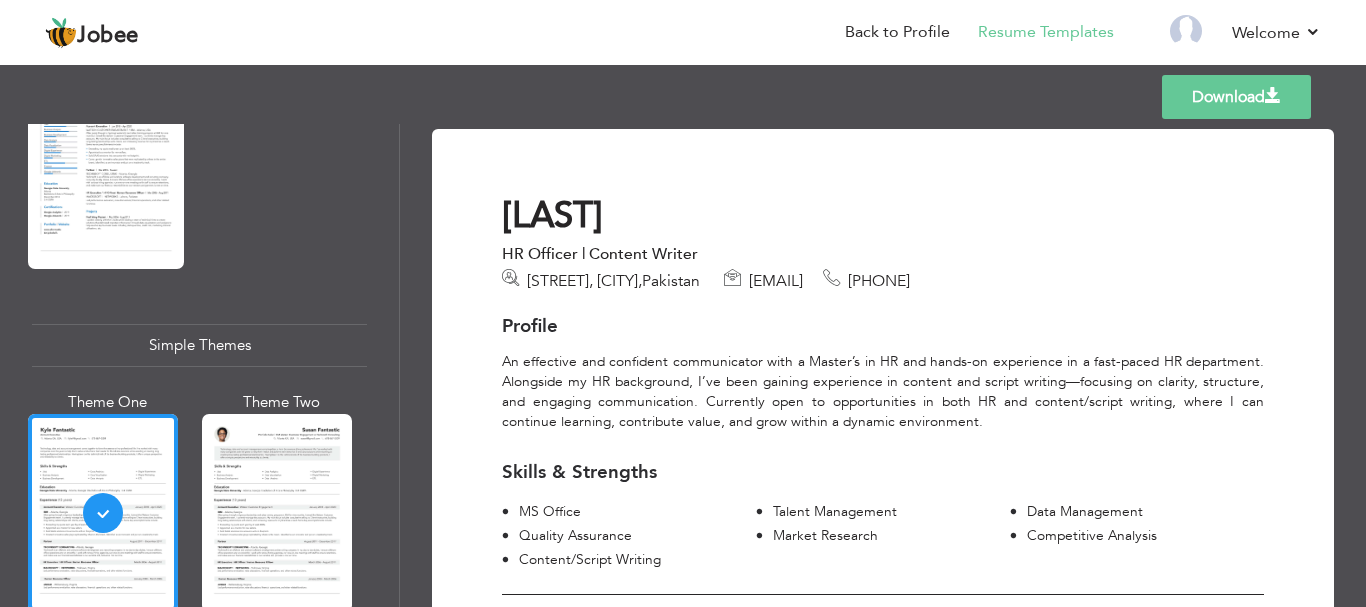 scroll, scrollTop: 292, scrollLeft: 0, axis: vertical 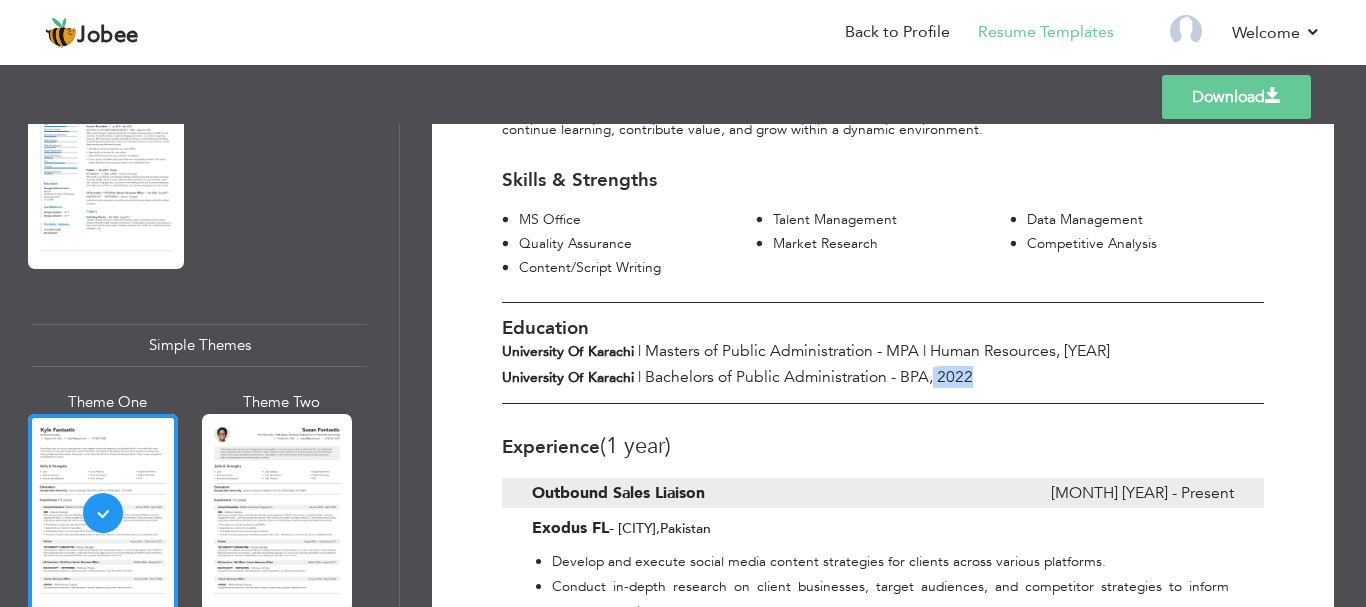 drag, startPoint x: 941, startPoint y: 380, endPoint x: 993, endPoint y: 383, distance: 52.086468 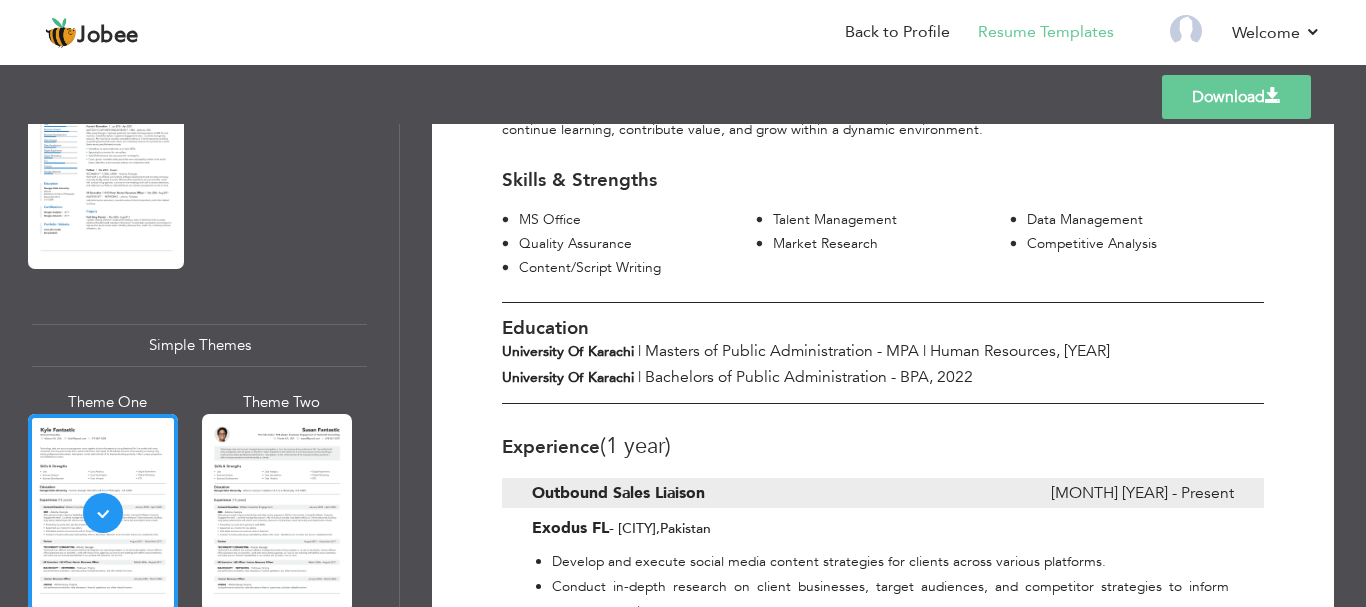 click on "Experience  (1 Year)
Outbound Sales Liaison
June 2025 - Present
Exodus FL
-
Karachi ,  Pakistan" at bounding box center [883, 471] 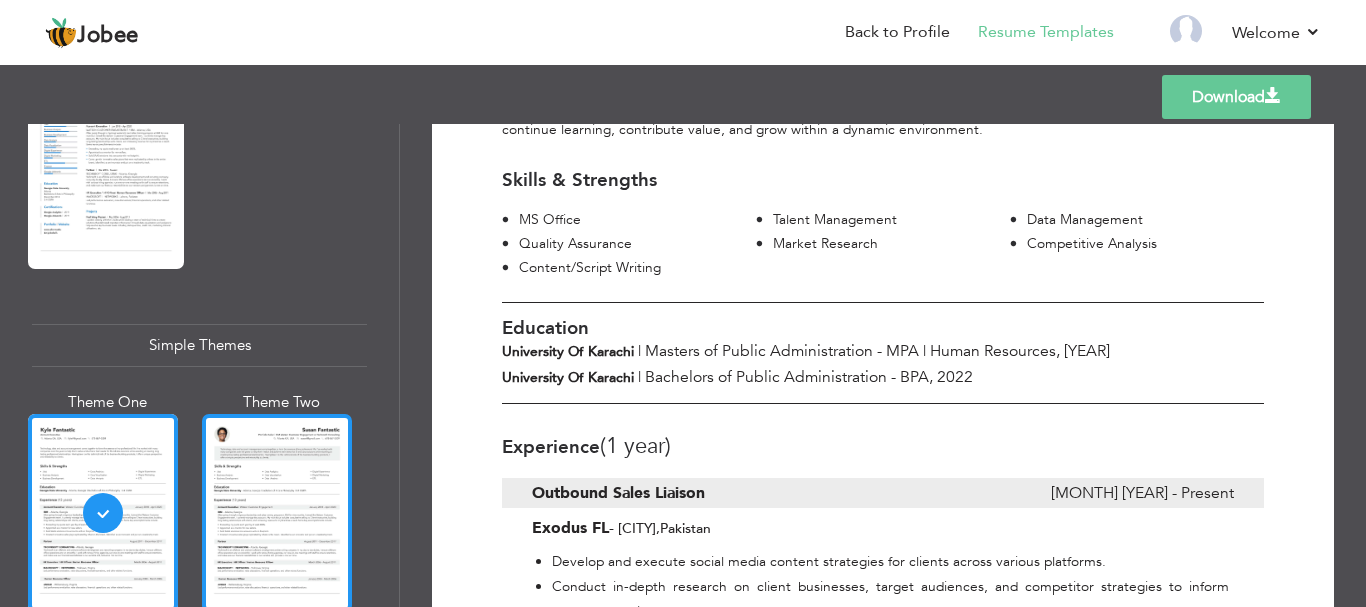 click at bounding box center (277, 513) 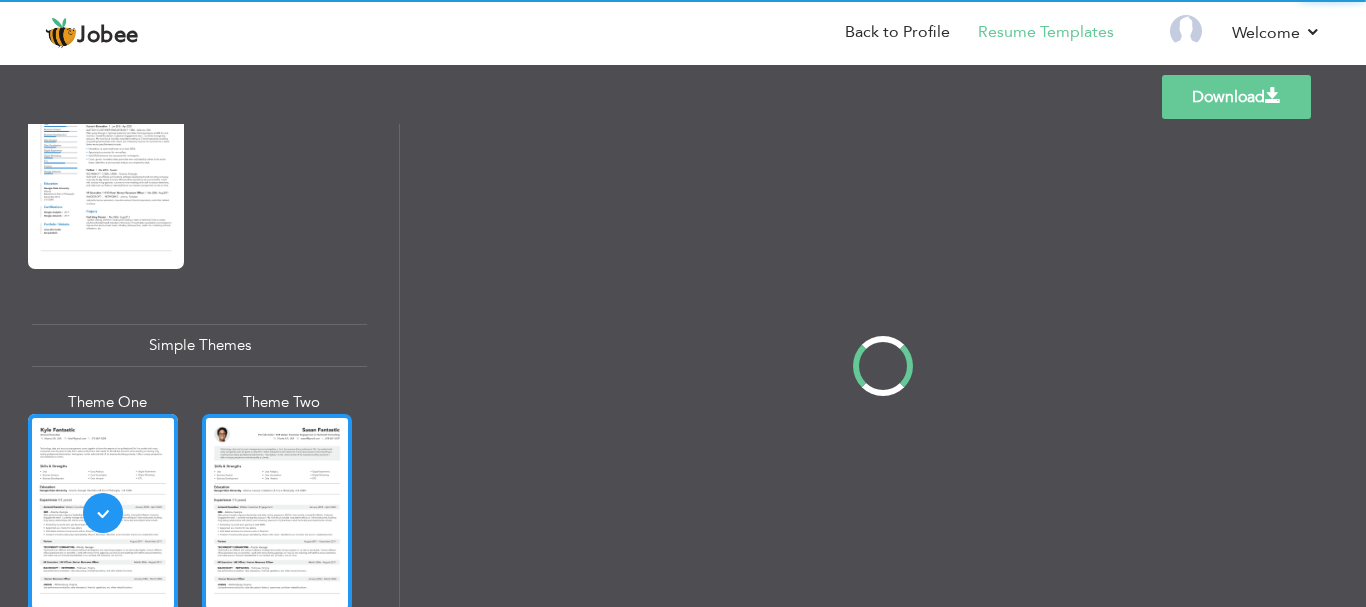 scroll, scrollTop: 0, scrollLeft: 0, axis: both 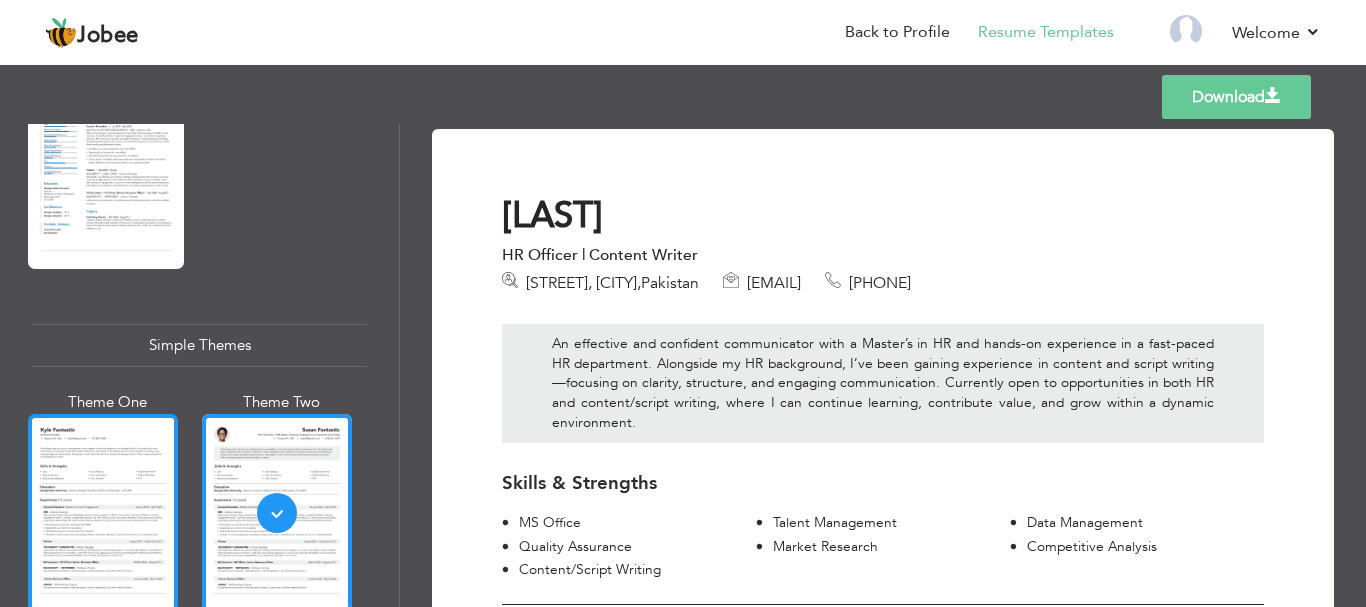 click at bounding box center [103, 513] 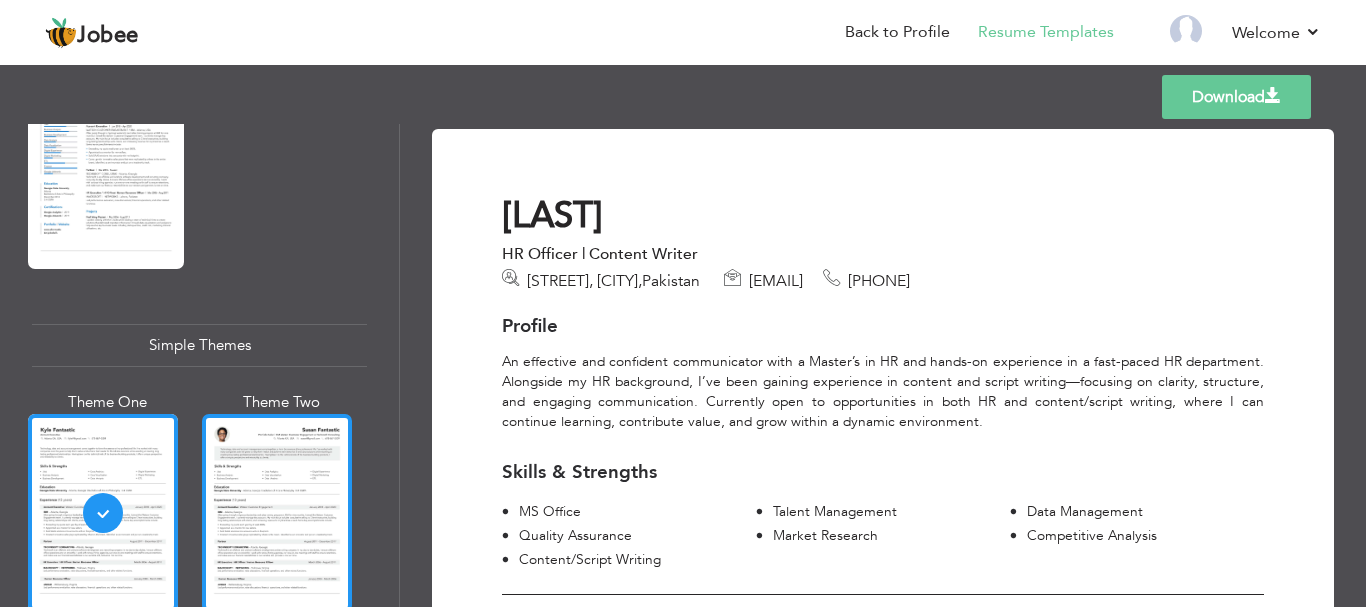 click at bounding box center [277, 513] 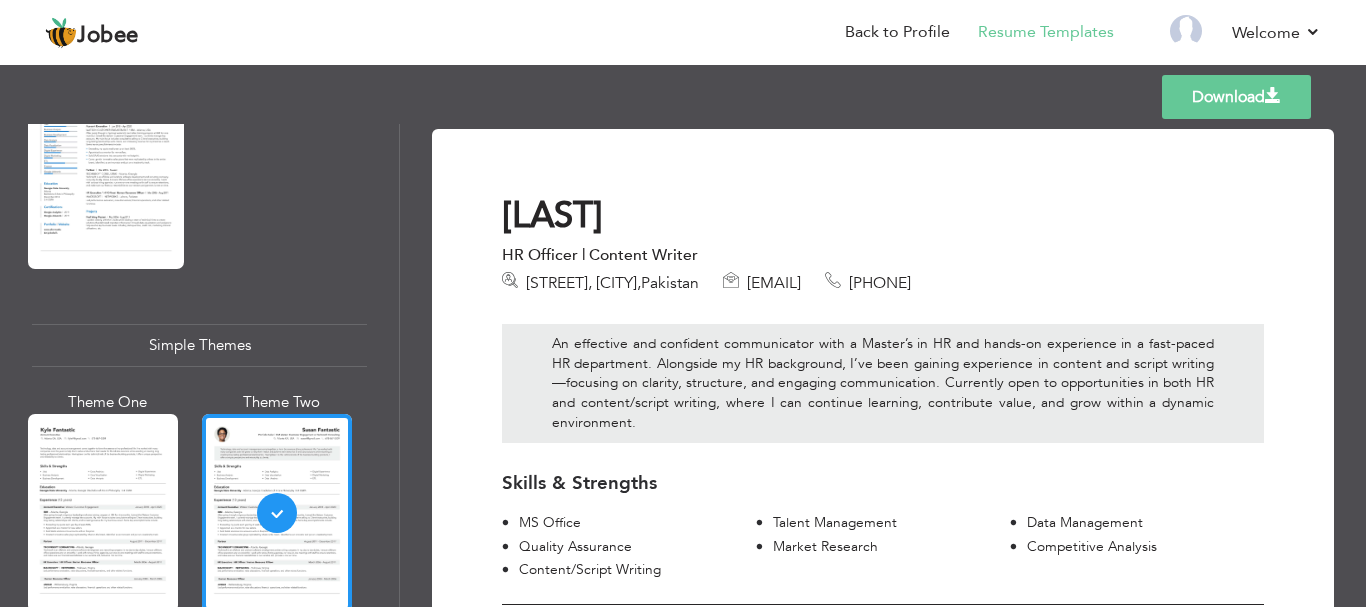 drag, startPoint x: 1358, startPoint y: 206, endPoint x: 1361, endPoint y: 235, distance: 29.15476 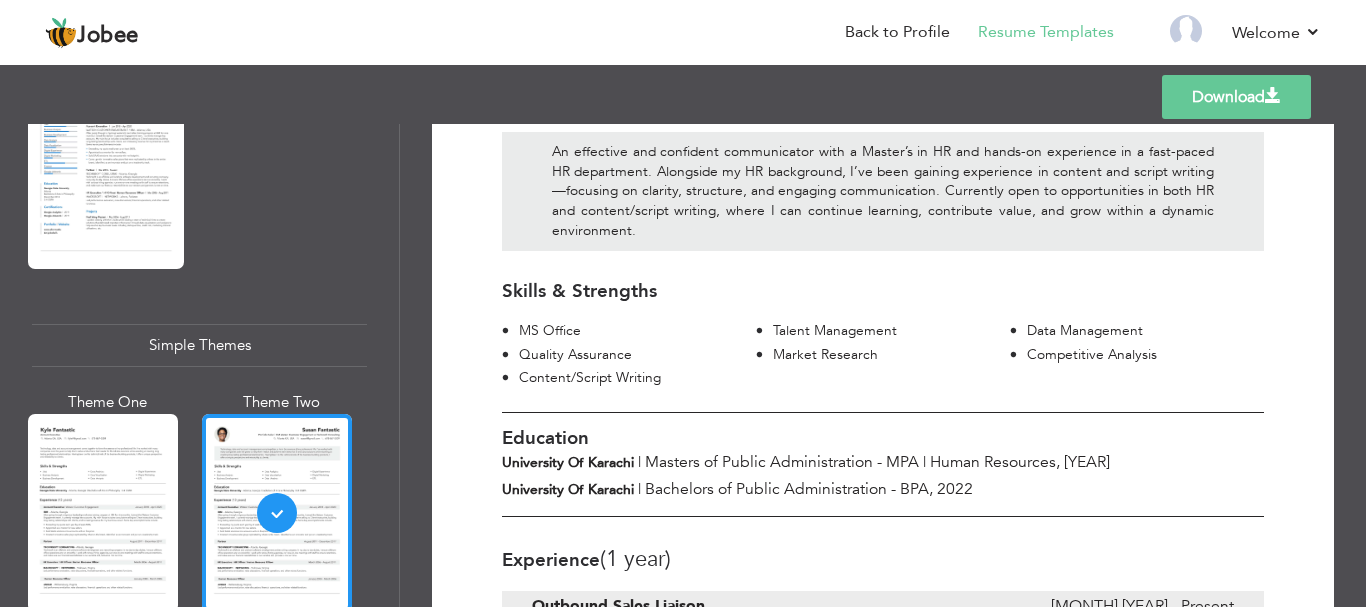 scroll, scrollTop: 255, scrollLeft: 0, axis: vertical 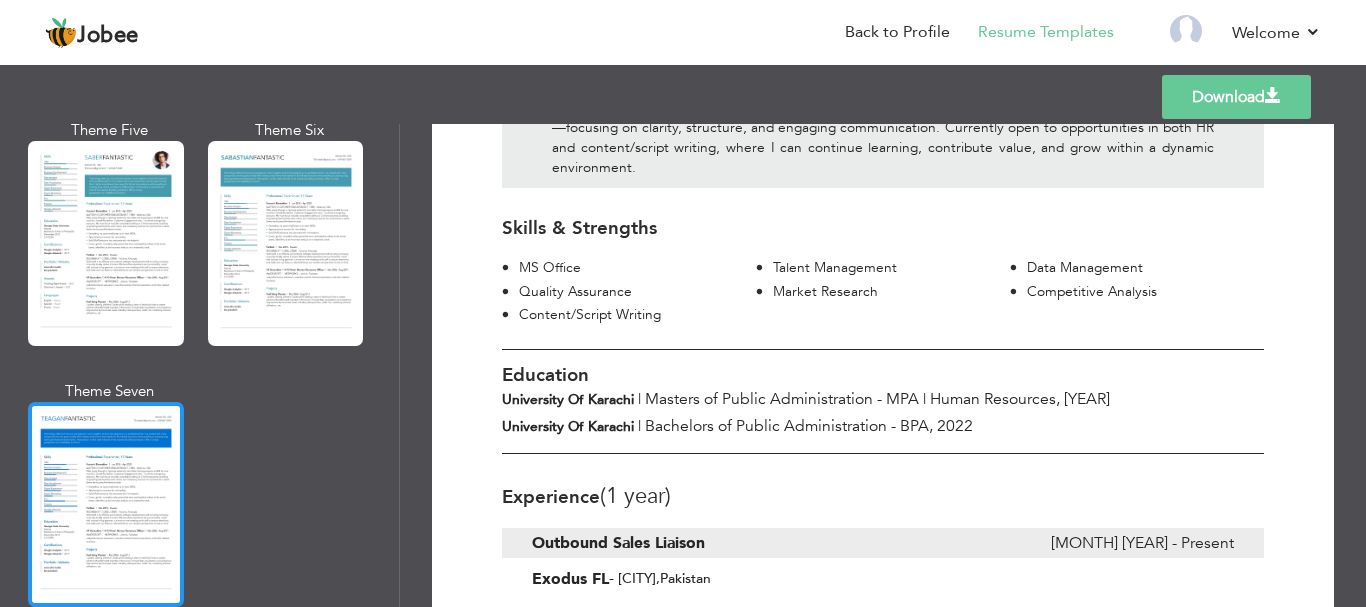 click at bounding box center (106, 504) 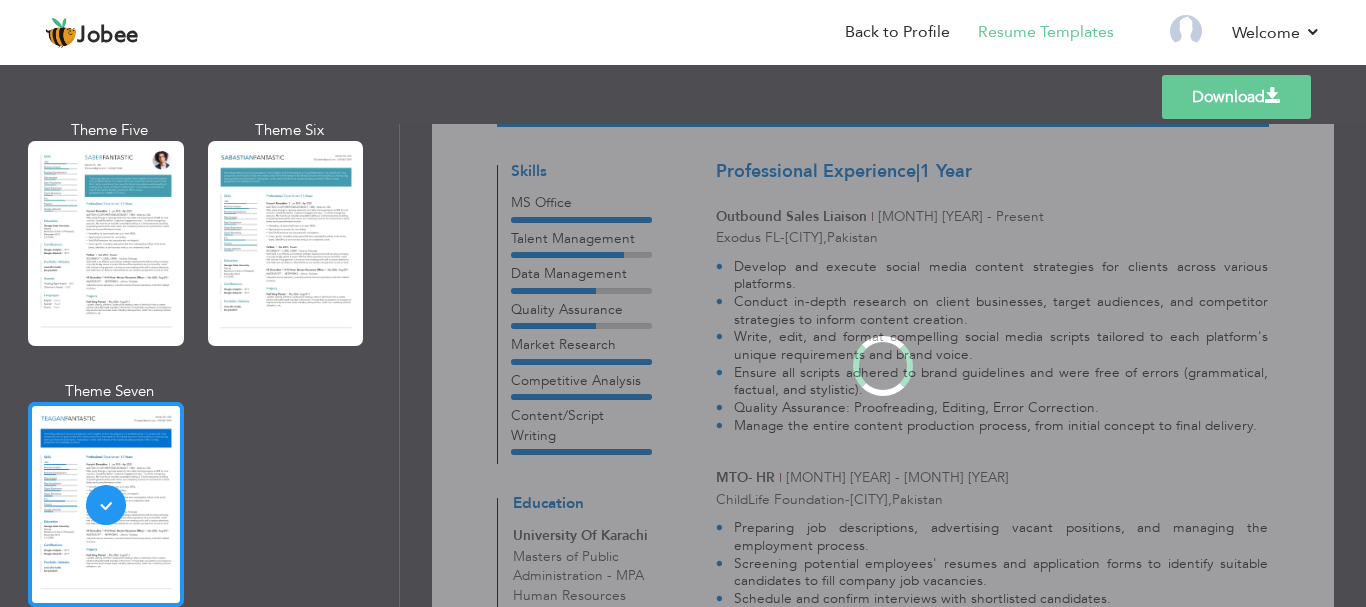 scroll, scrollTop: 0, scrollLeft: 0, axis: both 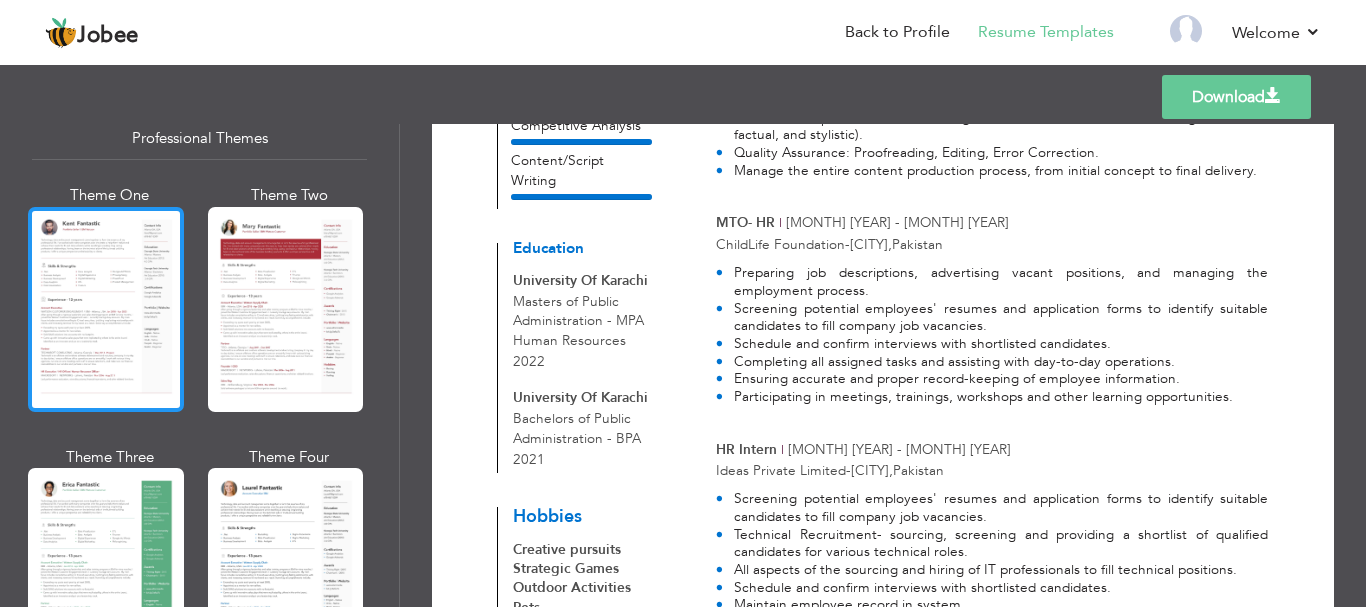 click at bounding box center [106, 309] 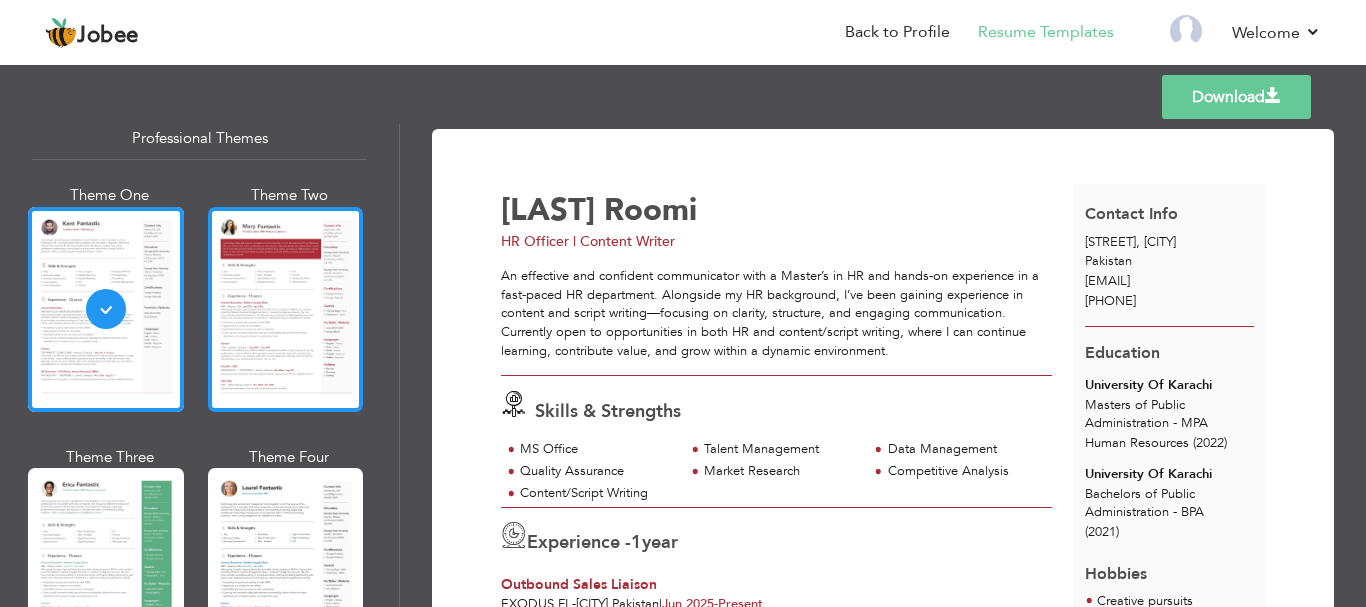 click at bounding box center [286, 309] 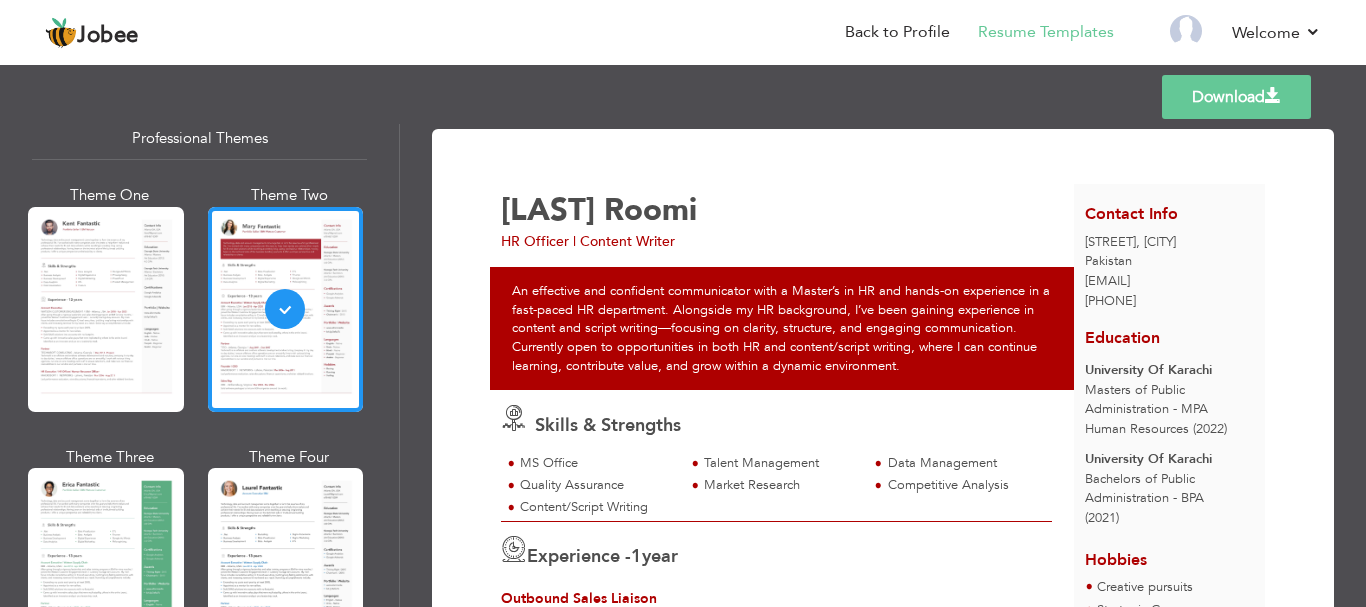 drag, startPoint x: 394, startPoint y: 165, endPoint x: 344, endPoint y: 185, distance: 53.851646 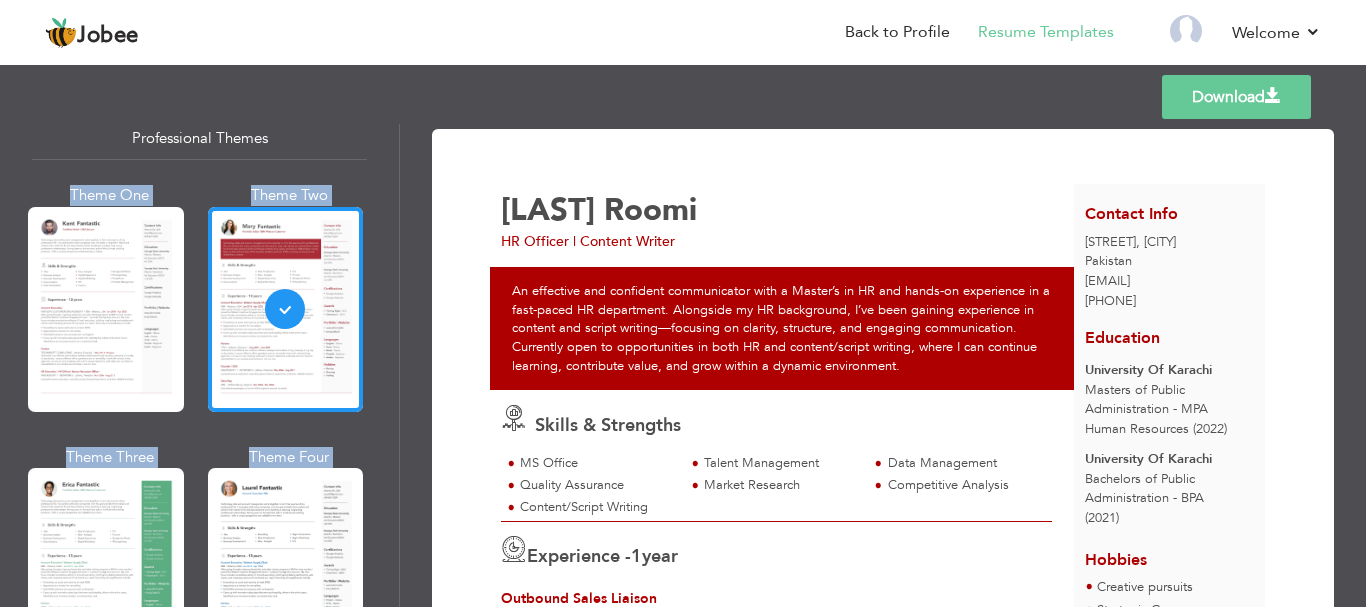 click on "Professional Themes
Theme One
Theme Two
Theme Three
Theme Four" at bounding box center (683, 365) 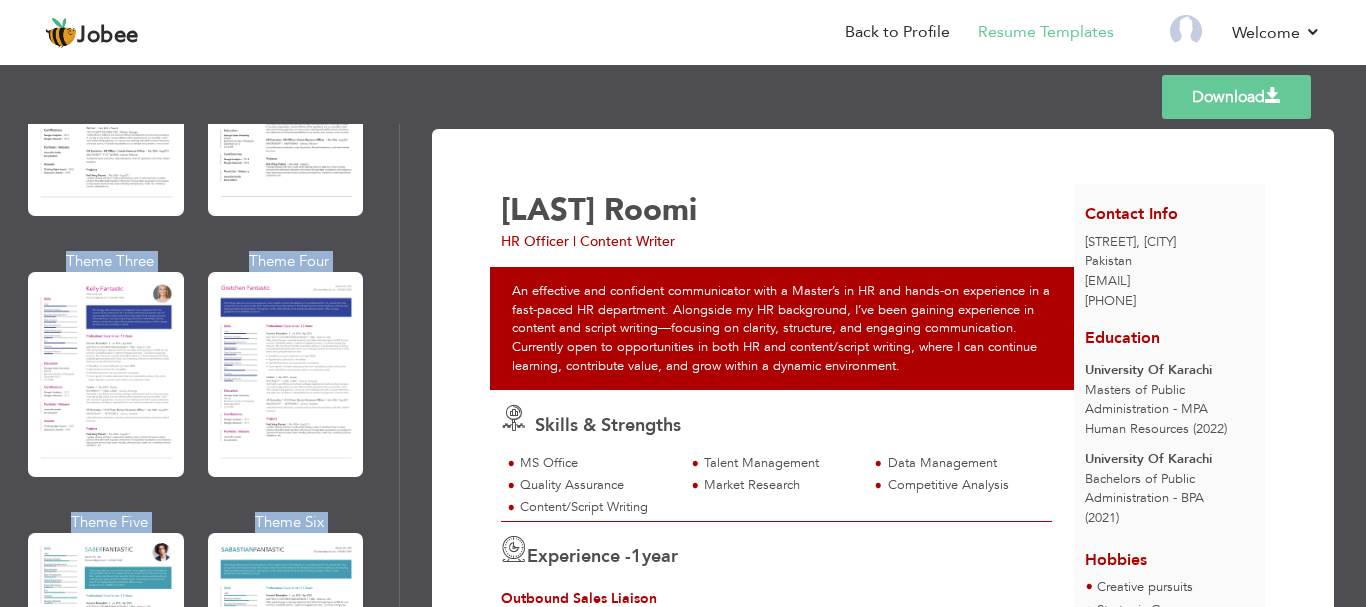 scroll, scrollTop: 3017, scrollLeft: 0, axis: vertical 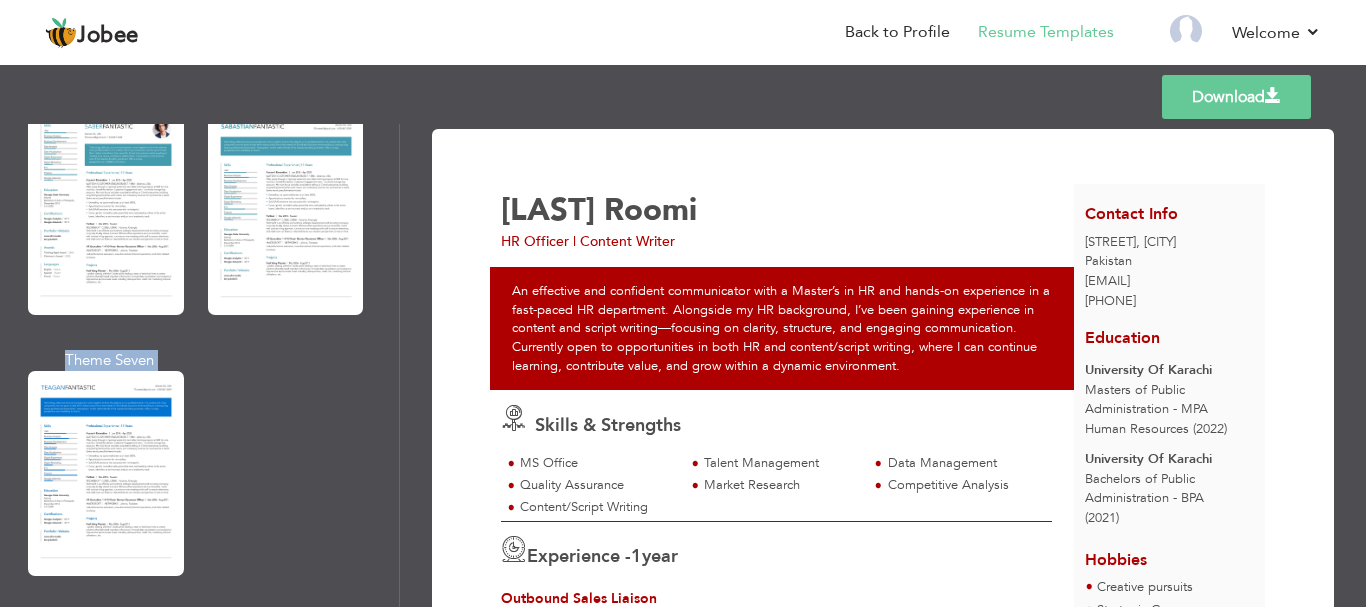 drag, startPoint x: 398, startPoint y: 494, endPoint x: 344, endPoint y: 484, distance: 54.91812 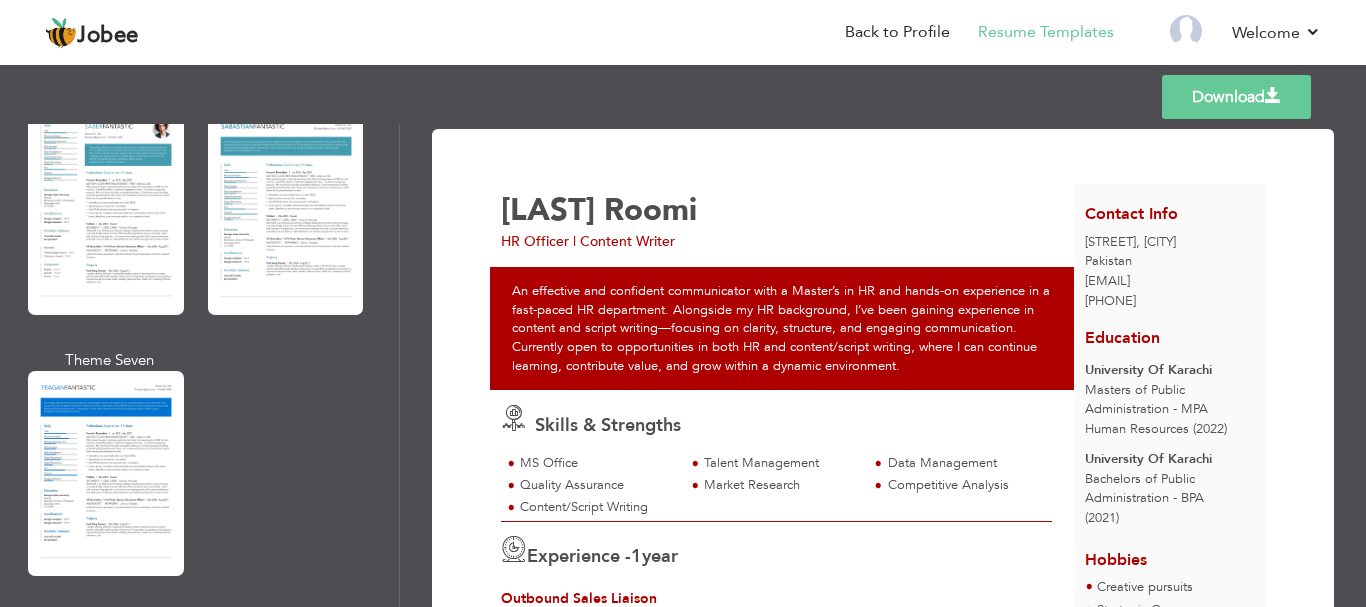 scroll, scrollTop: 3440, scrollLeft: 0, axis: vertical 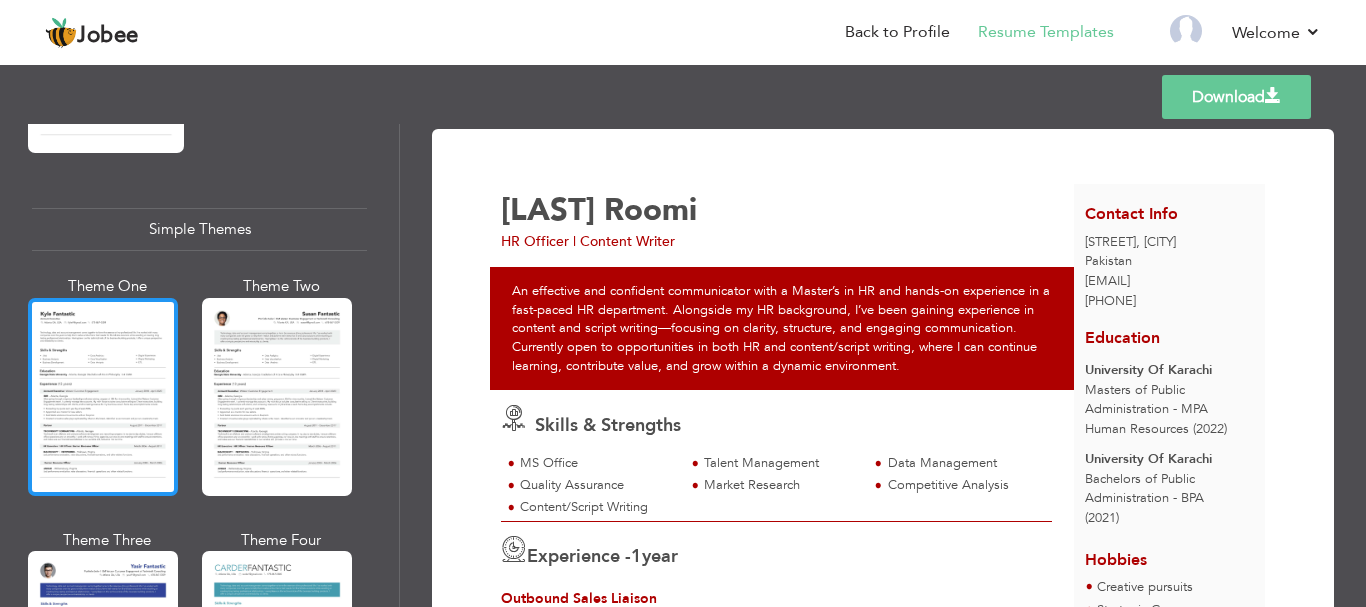 click at bounding box center [103, 397] 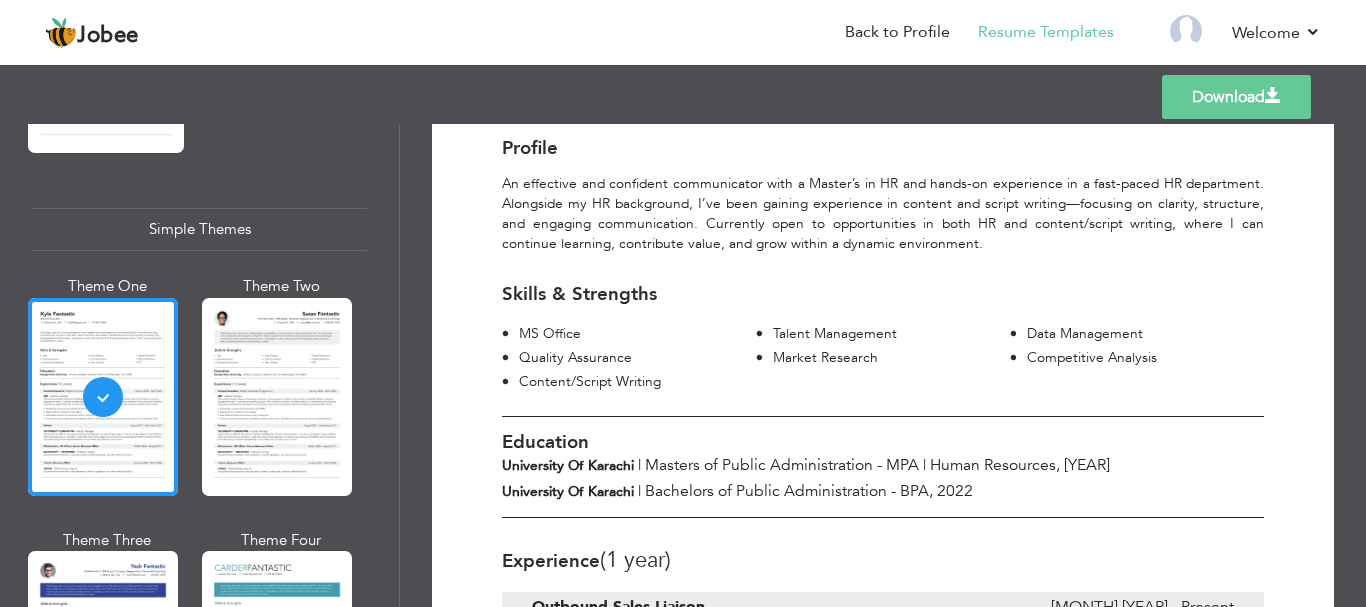 scroll, scrollTop: 181, scrollLeft: 0, axis: vertical 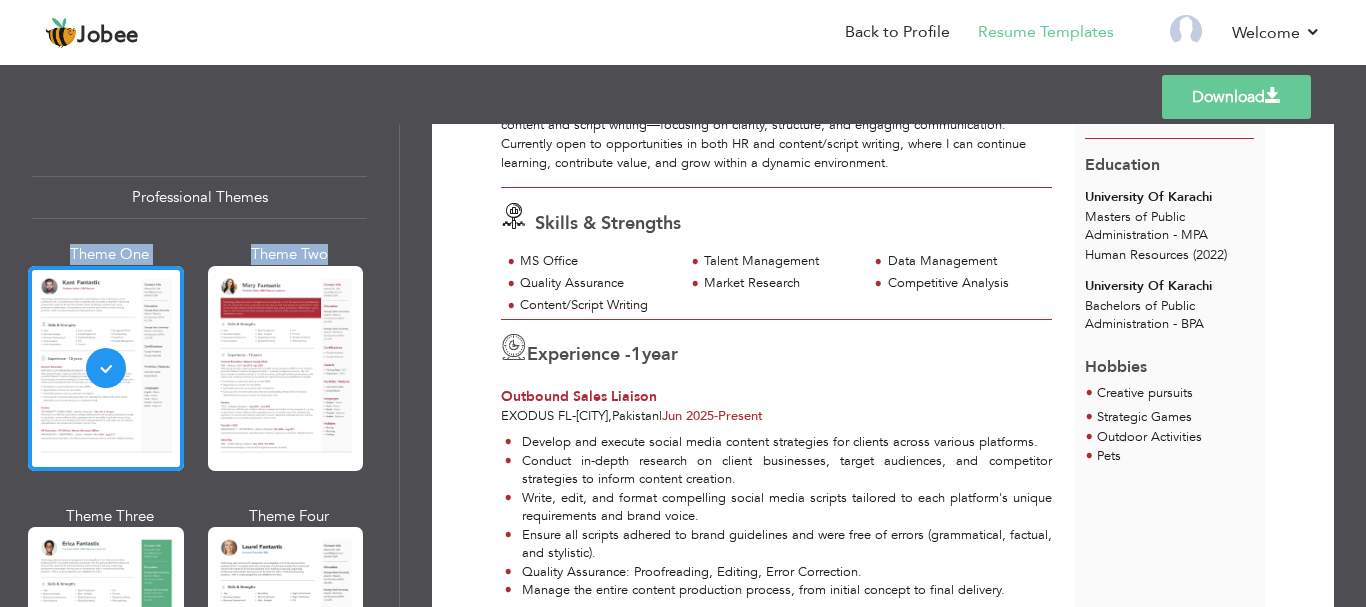 drag, startPoint x: 391, startPoint y: 142, endPoint x: 393, endPoint y: 258, distance: 116.01724 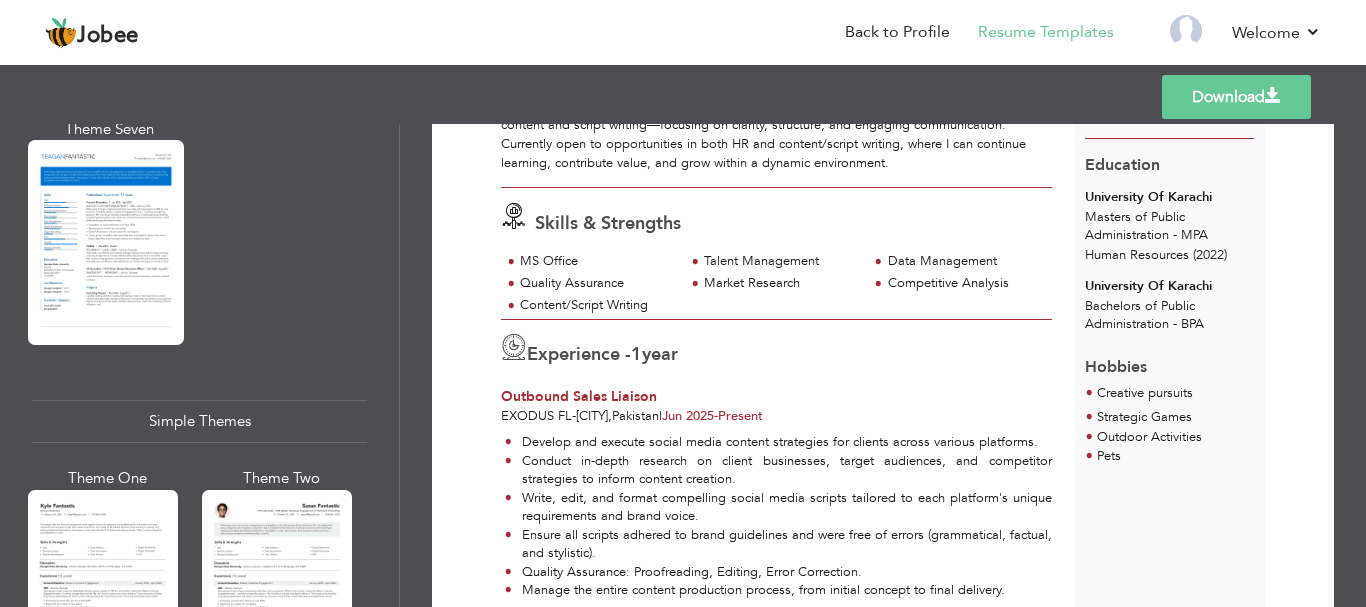 scroll, scrollTop: 3256, scrollLeft: 0, axis: vertical 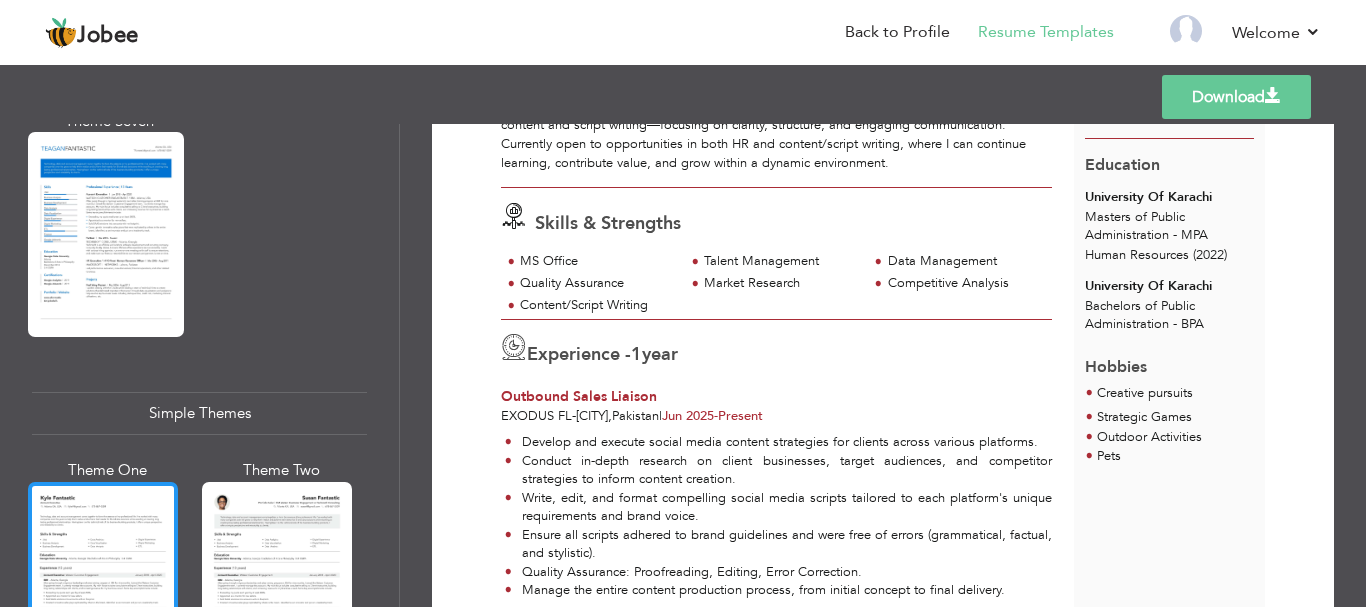 click at bounding box center (103, 581) 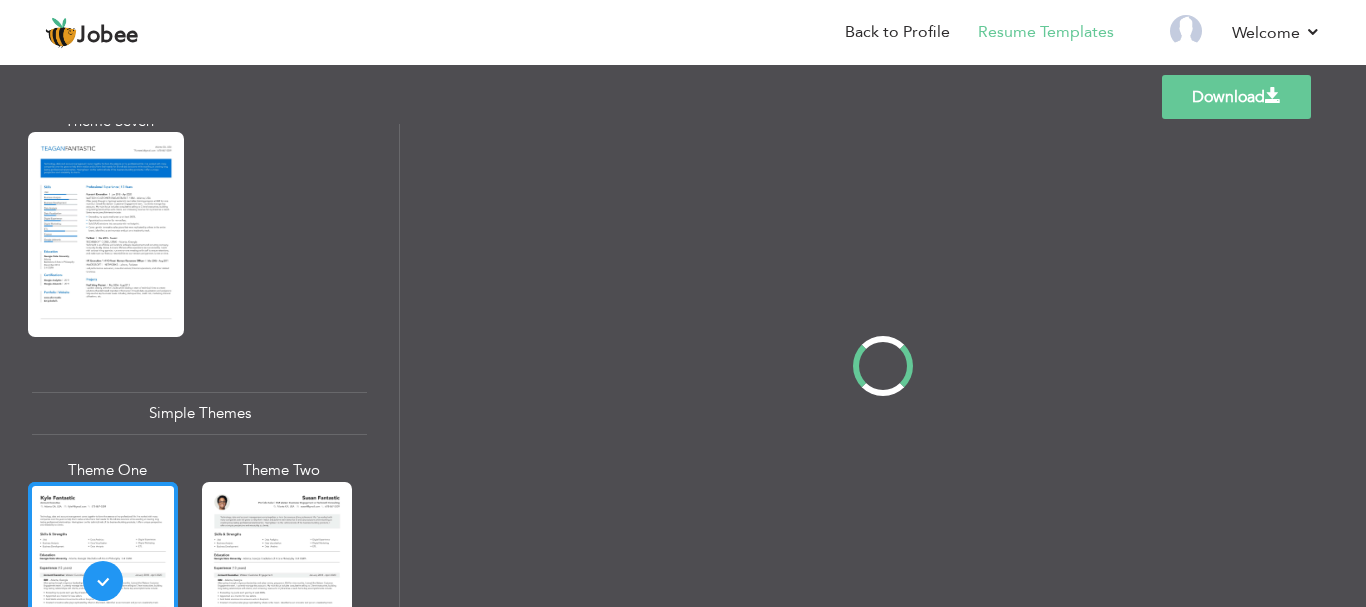 scroll, scrollTop: 0, scrollLeft: 0, axis: both 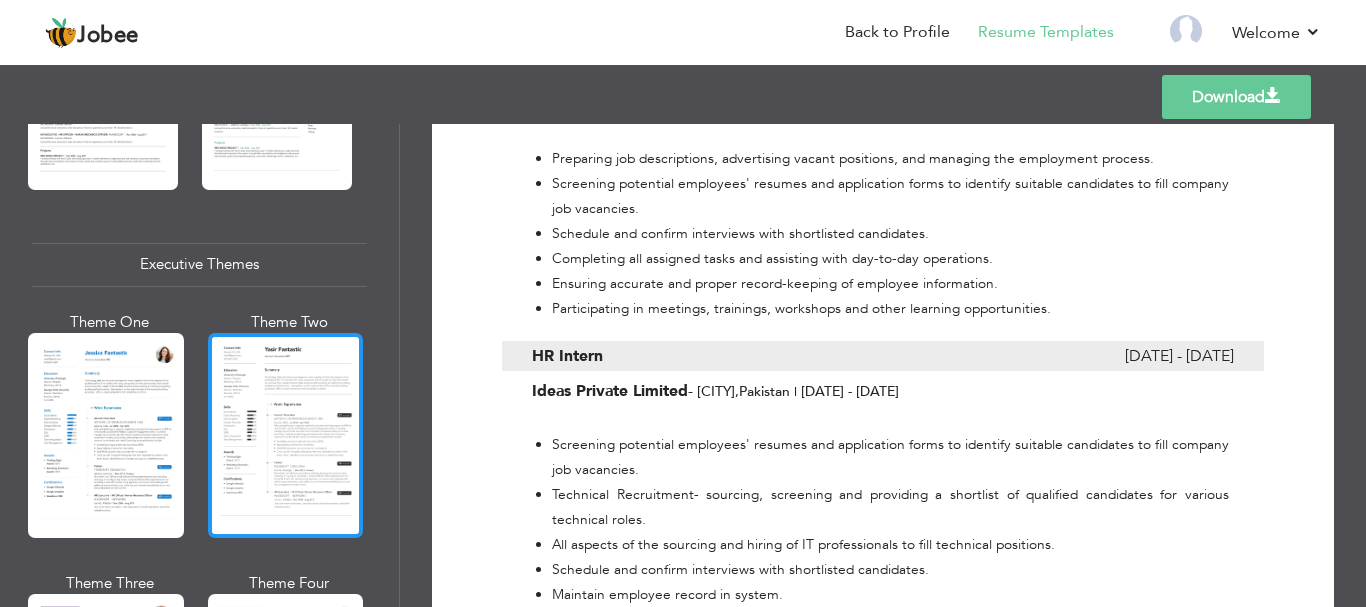 click at bounding box center [286, 435] 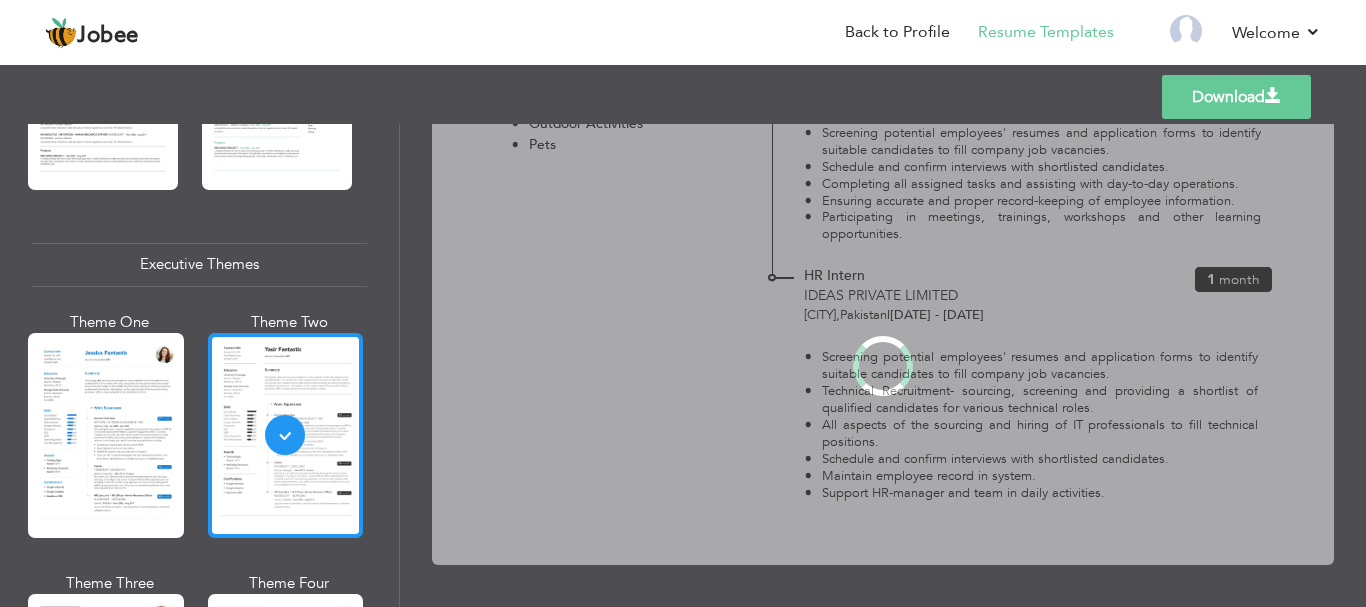 scroll, scrollTop: 0, scrollLeft: 0, axis: both 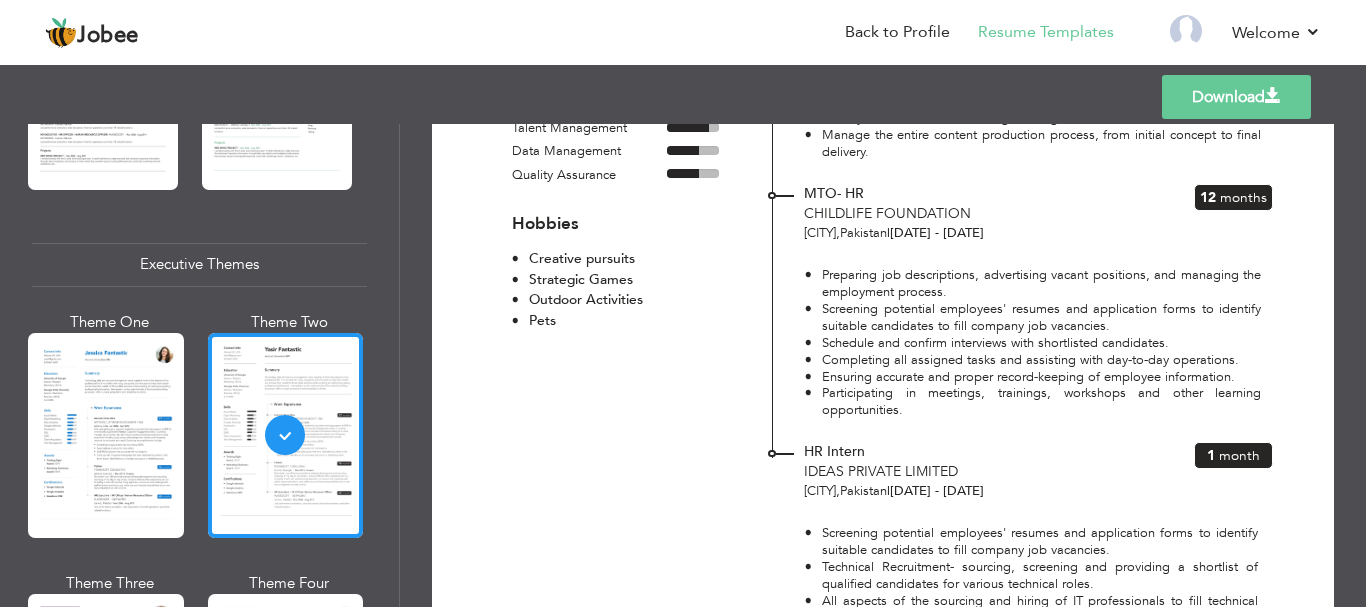 click on "Months" at bounding box center [1243, 197] 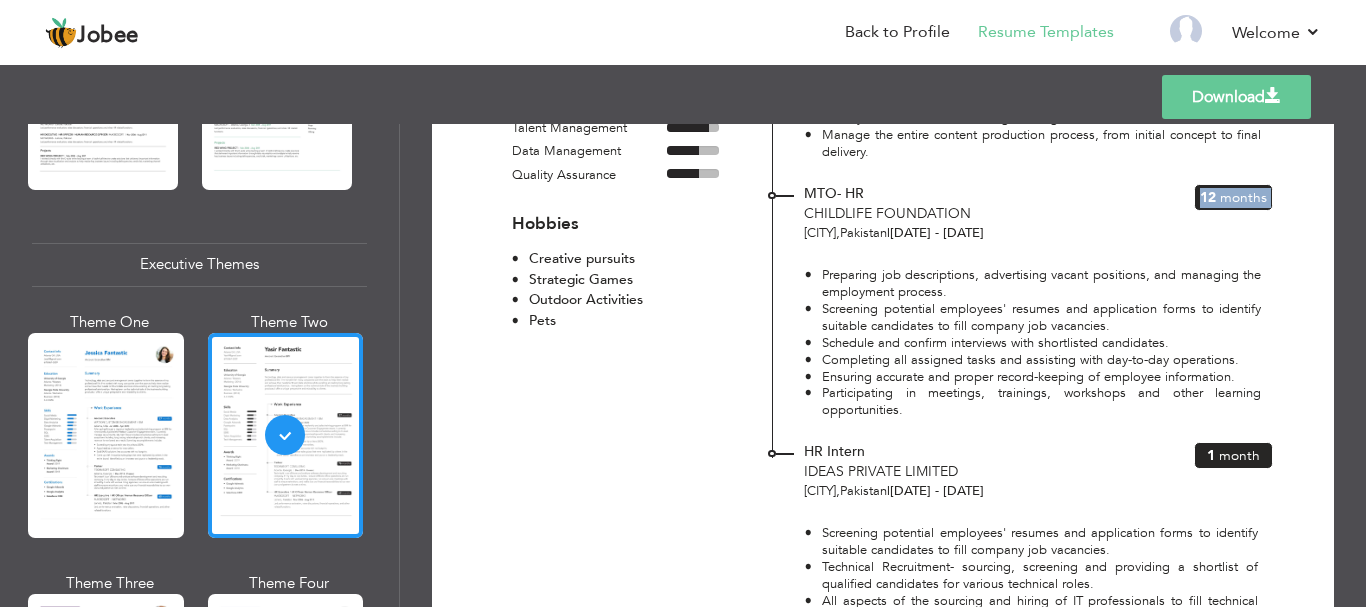 click on "Months" at bounding box center [1243, 197] 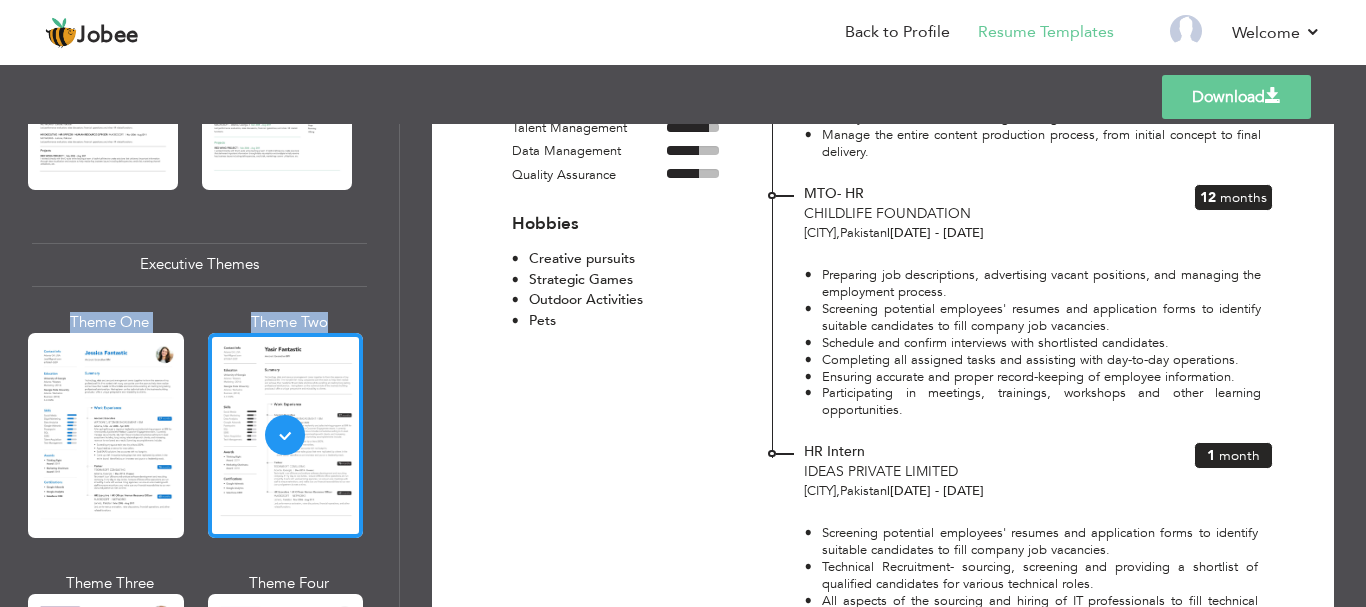 drag, startPoint x: 399, startPoint y: 310, endPoint x: 400, endPoint y: 260, distance: 50.01 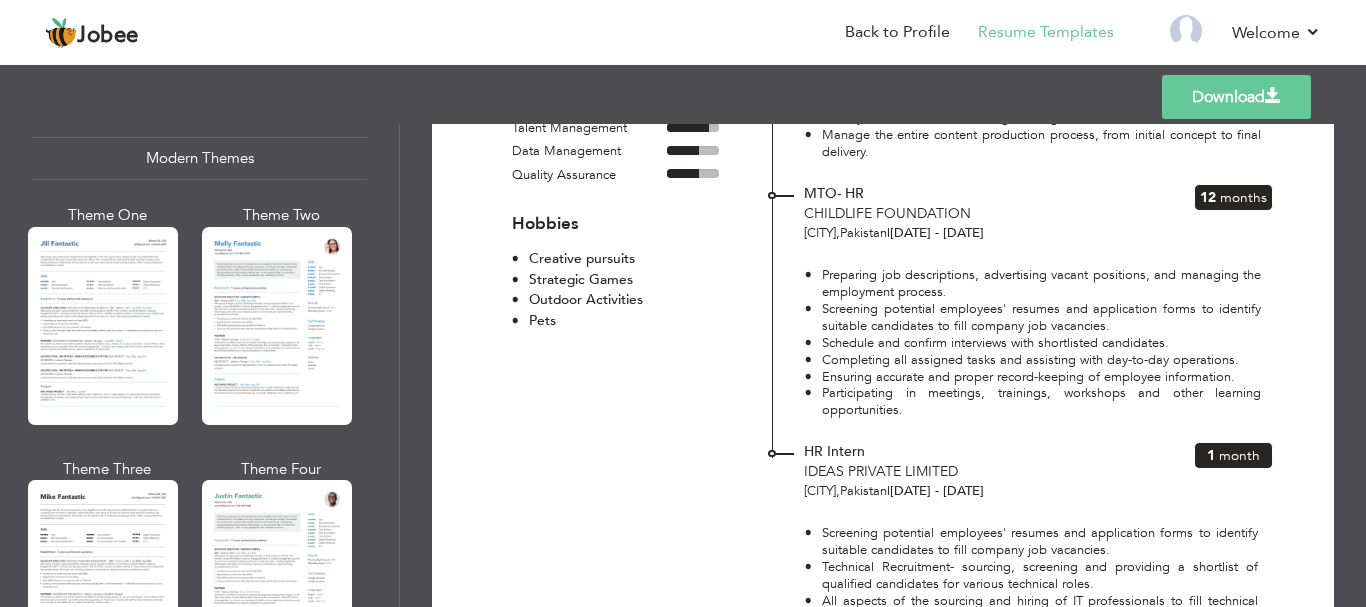 scroll, scrollTop: 826, scrollLeft: 0, axis: vertical 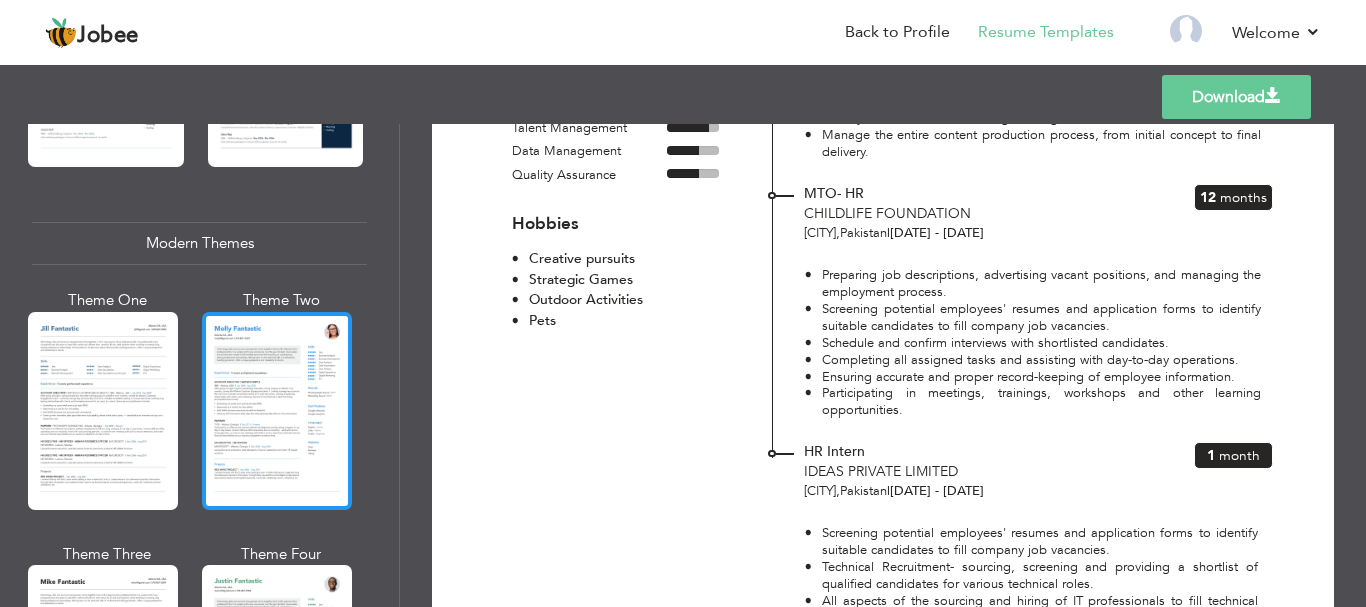 click at bounding box center [277, 411] 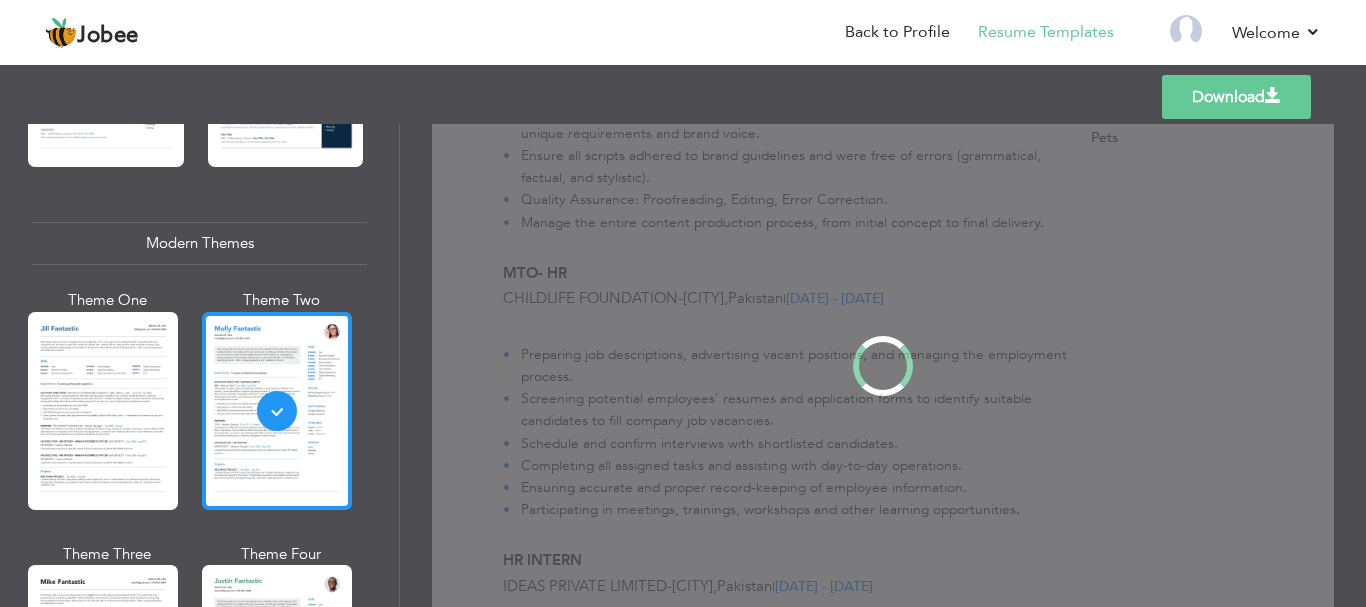 scroll, scrollTop: 0, scrollLeft: 0, axis: both 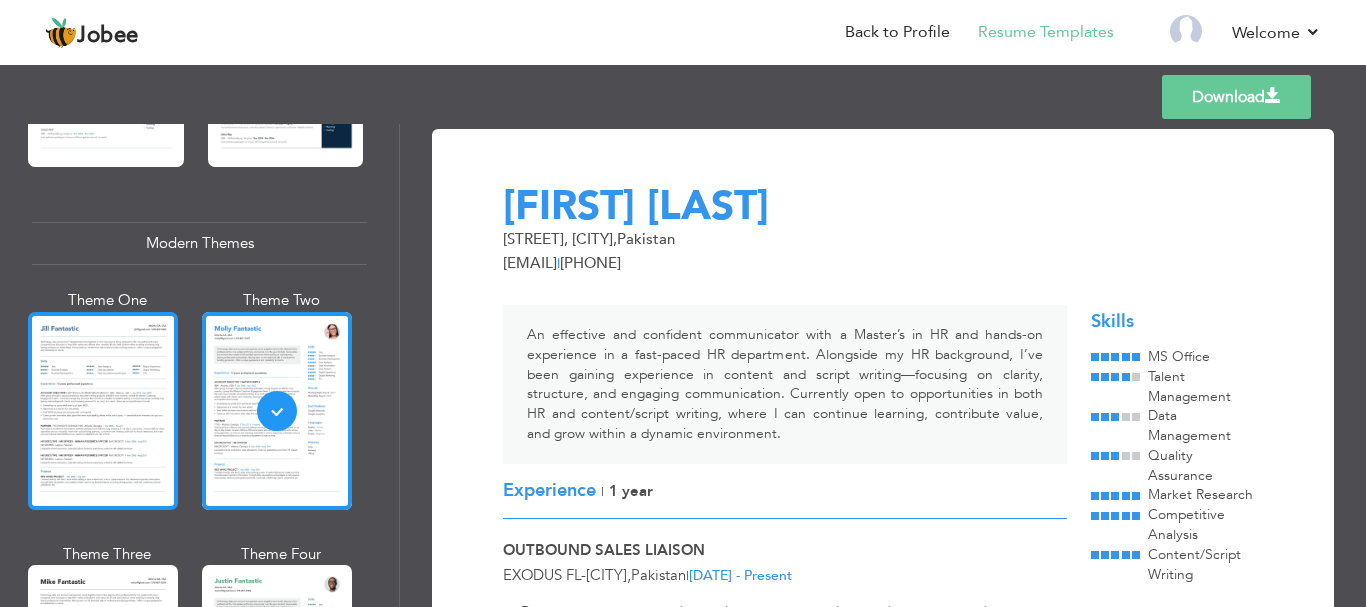 click at bounding box center [103, 411] 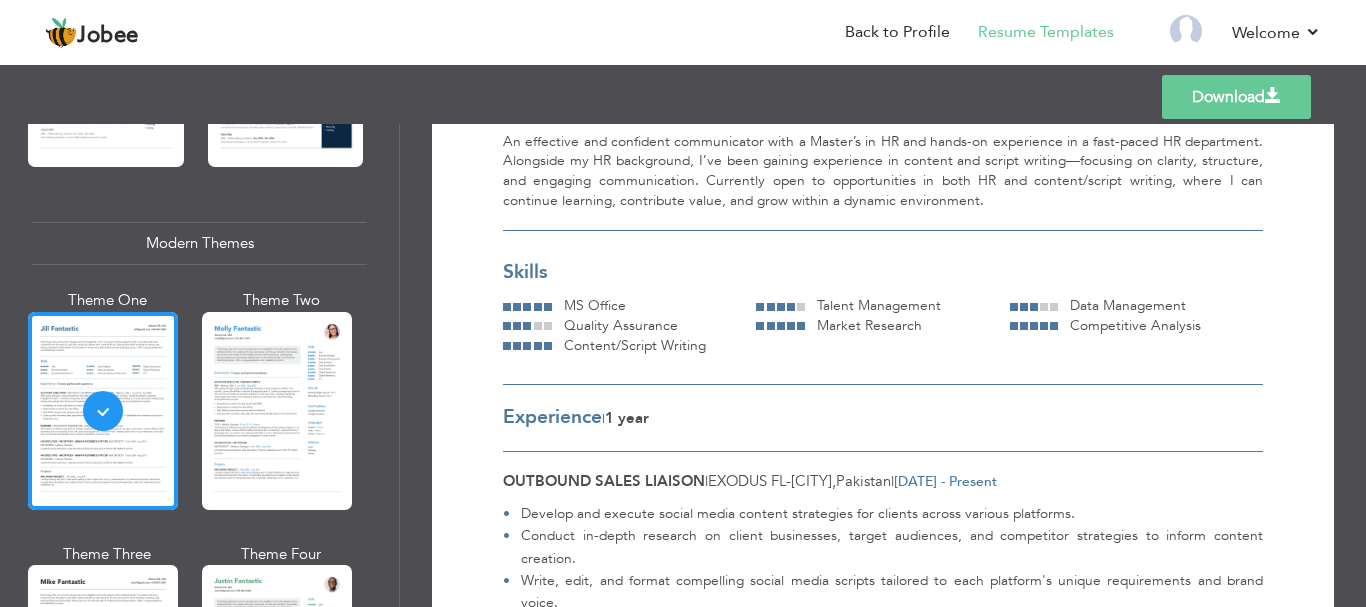 scroll, scrollTop: 173, scrollLeft: 0, axis: vertical 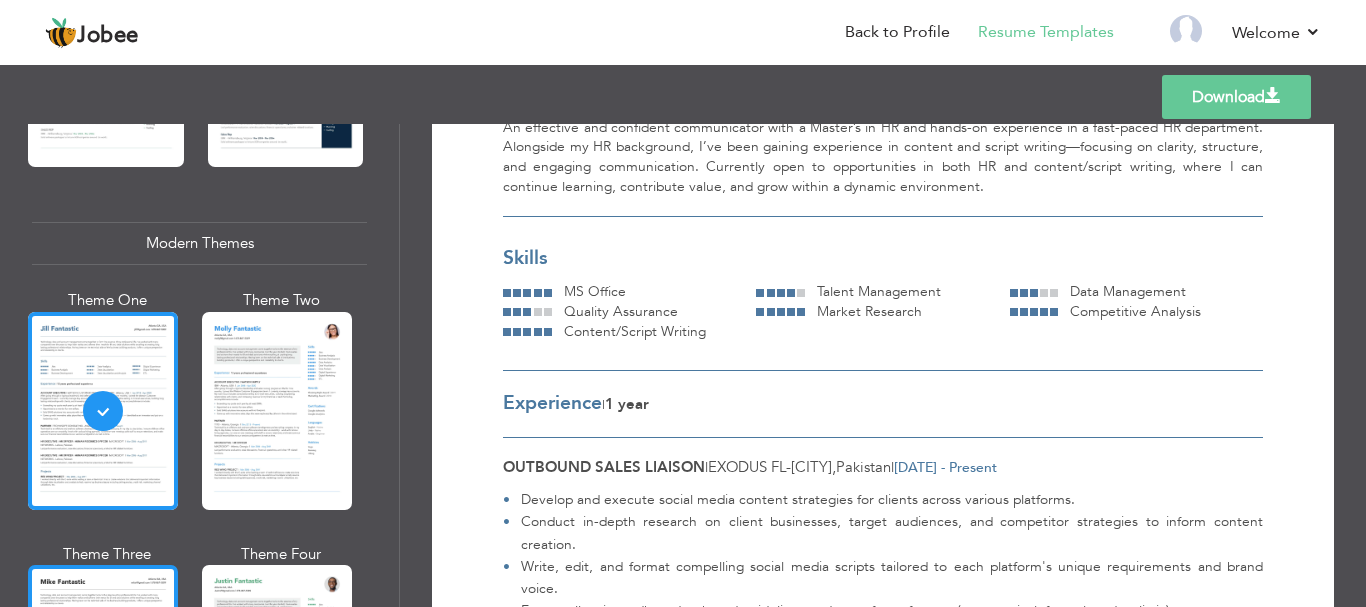 click at bounding box center (103, 664) 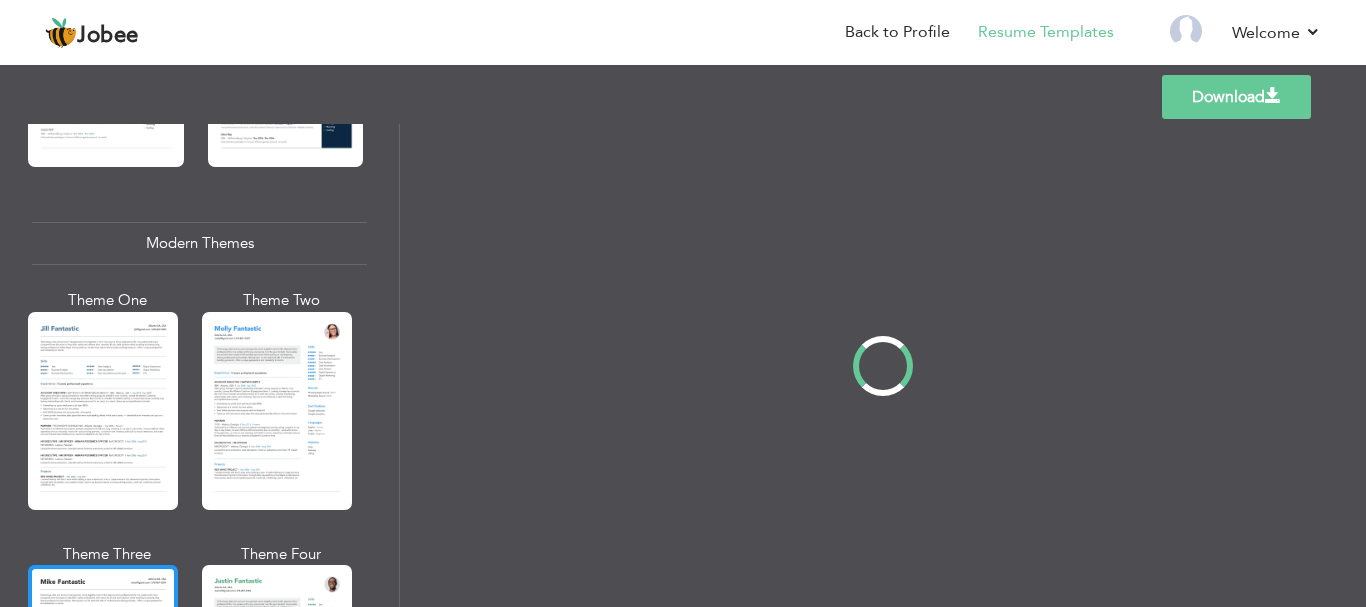 scroll, scrollTop: 0, scrollLeft: 0, axis: both 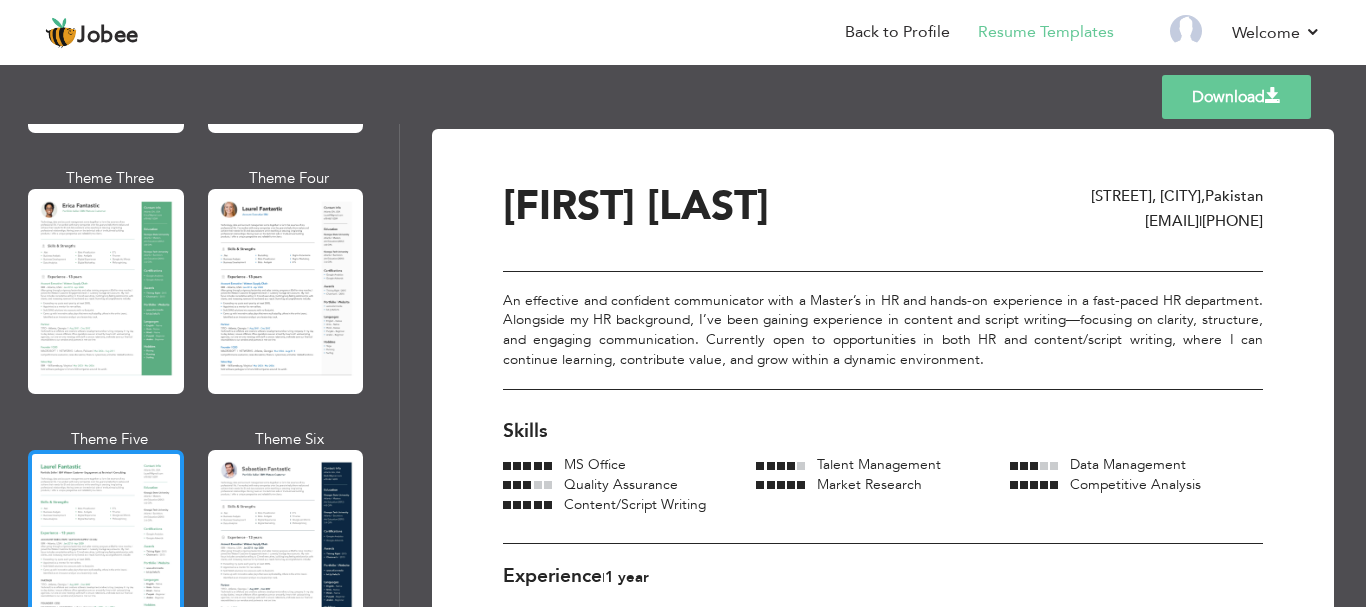 click at bounding box center (106, 552) 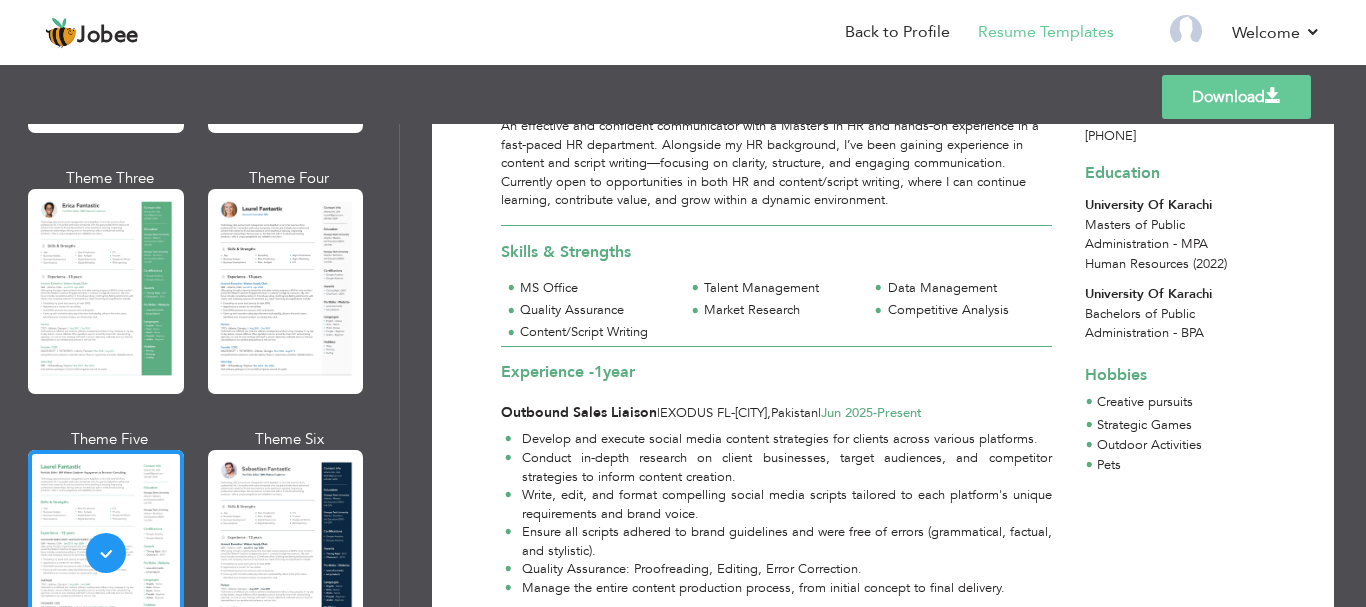 scroll, scrollTop: 0, scrollLeft: 0, axis: both 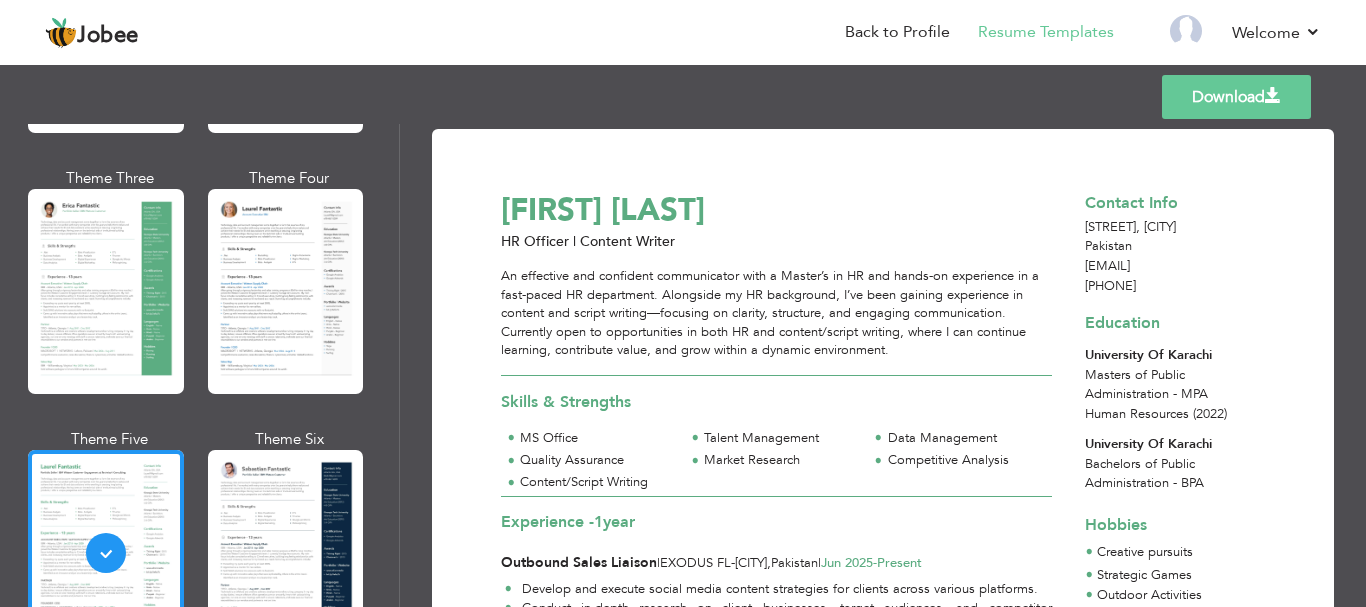 drag, startPoint x: 590, startPoint y: 212, endPoint x: 1094, endPoint y: 398, distance: 537.2262 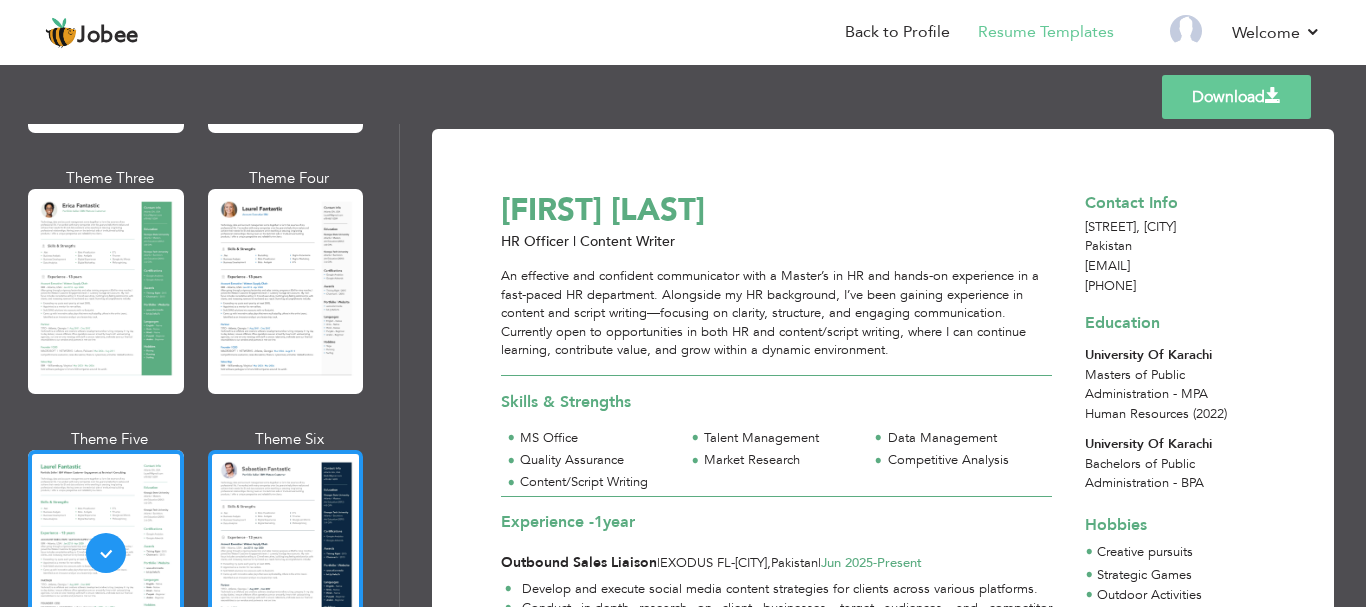 click at bounding box center [286, 552] 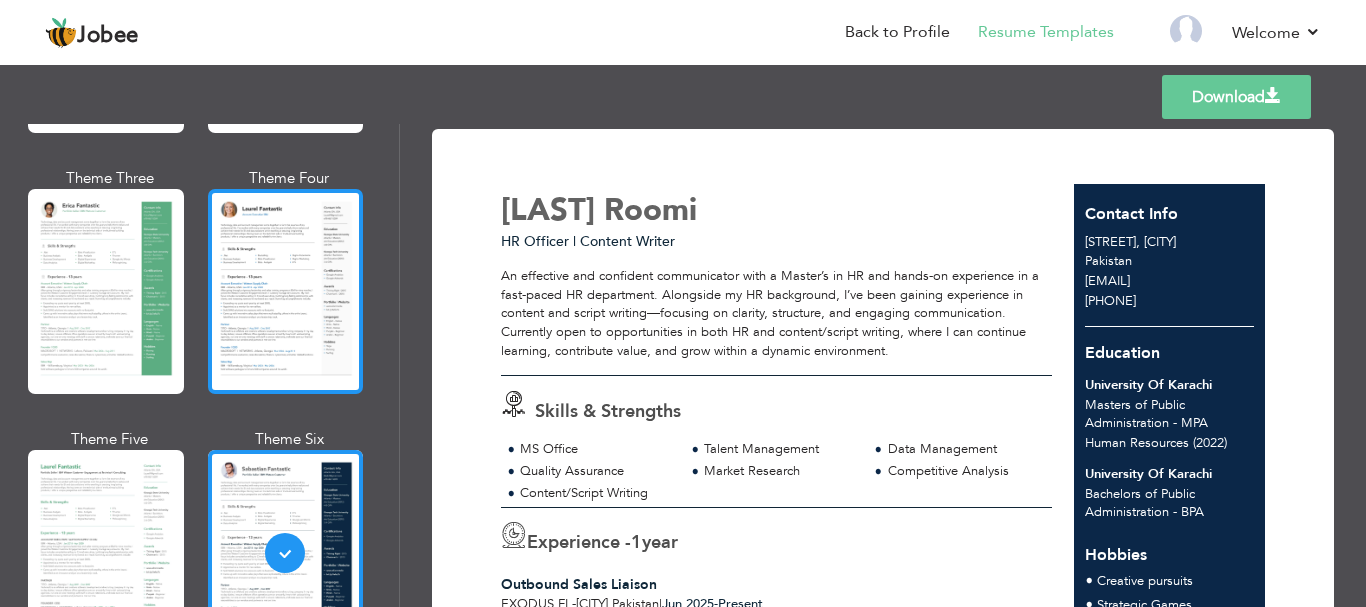 click at bounding box center (286, 291) 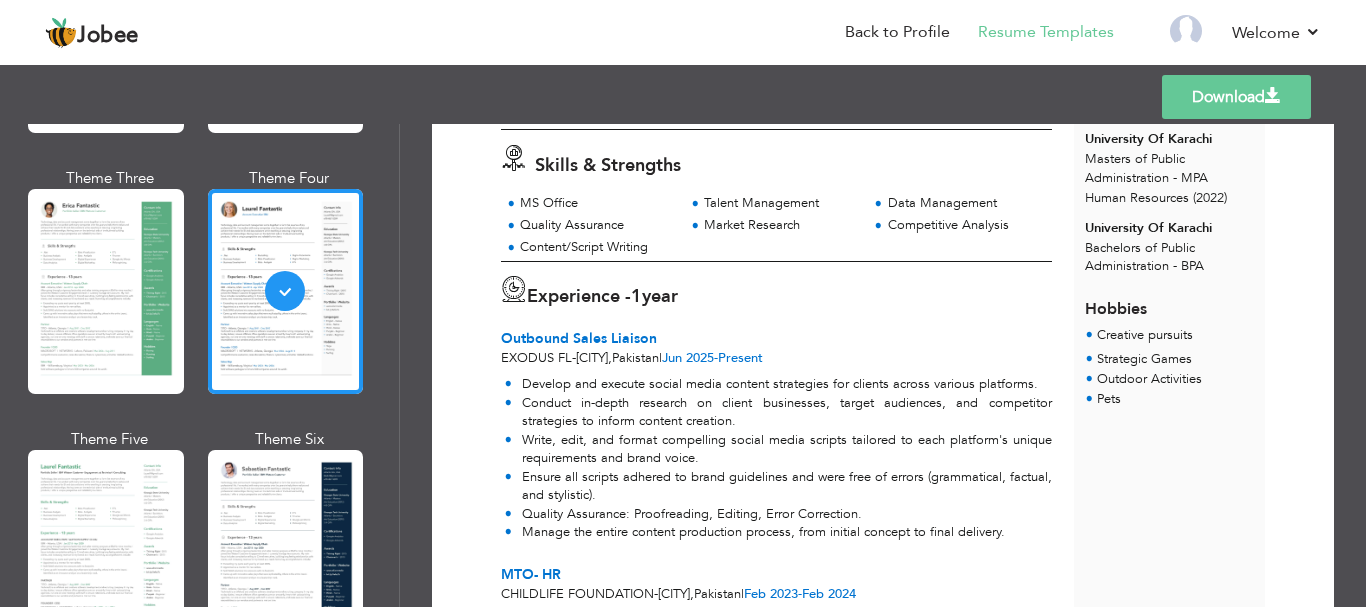 scroll, scrollTop: 249, scrollLeft: 0, axis: vertical 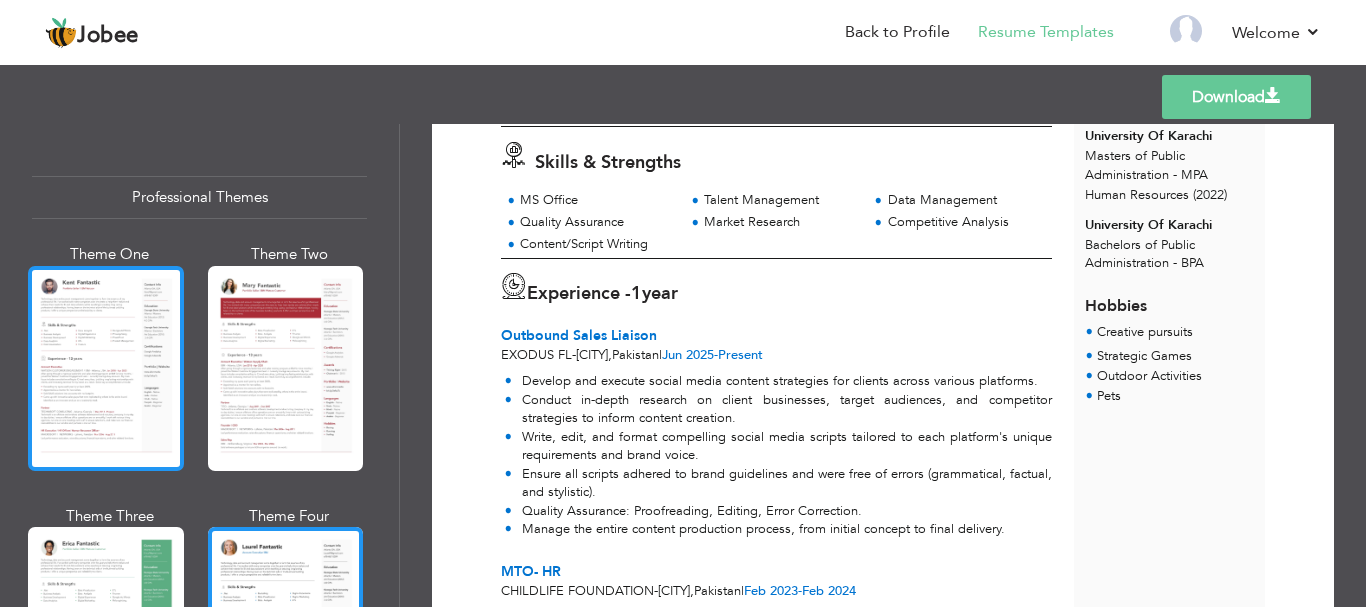 click at bounding box center [106, 368] 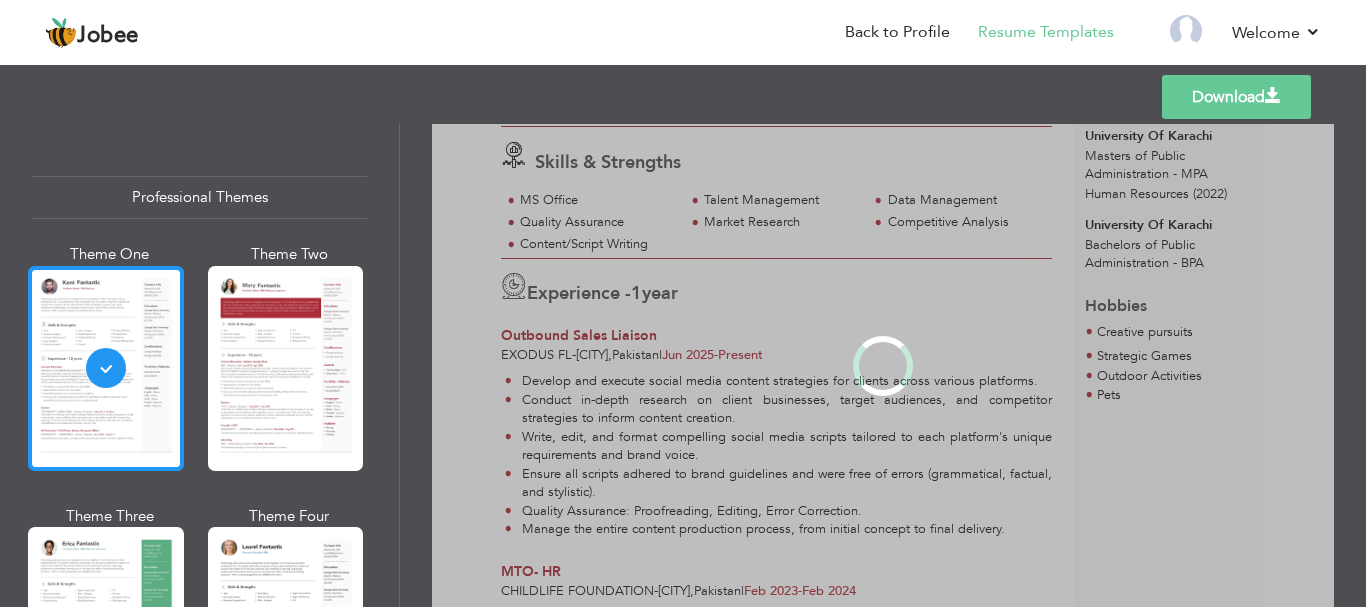 scroll, scrollTop: 0, scrollLeft: 0, axis: both 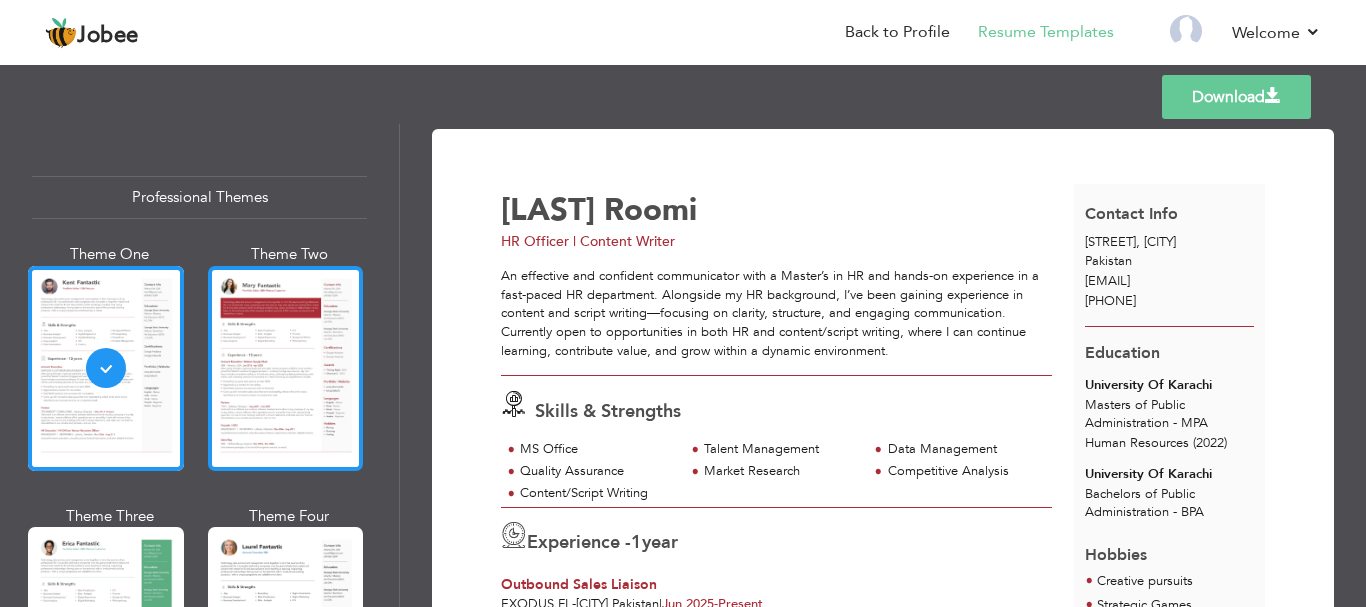 click at bounding box center [286, 368] 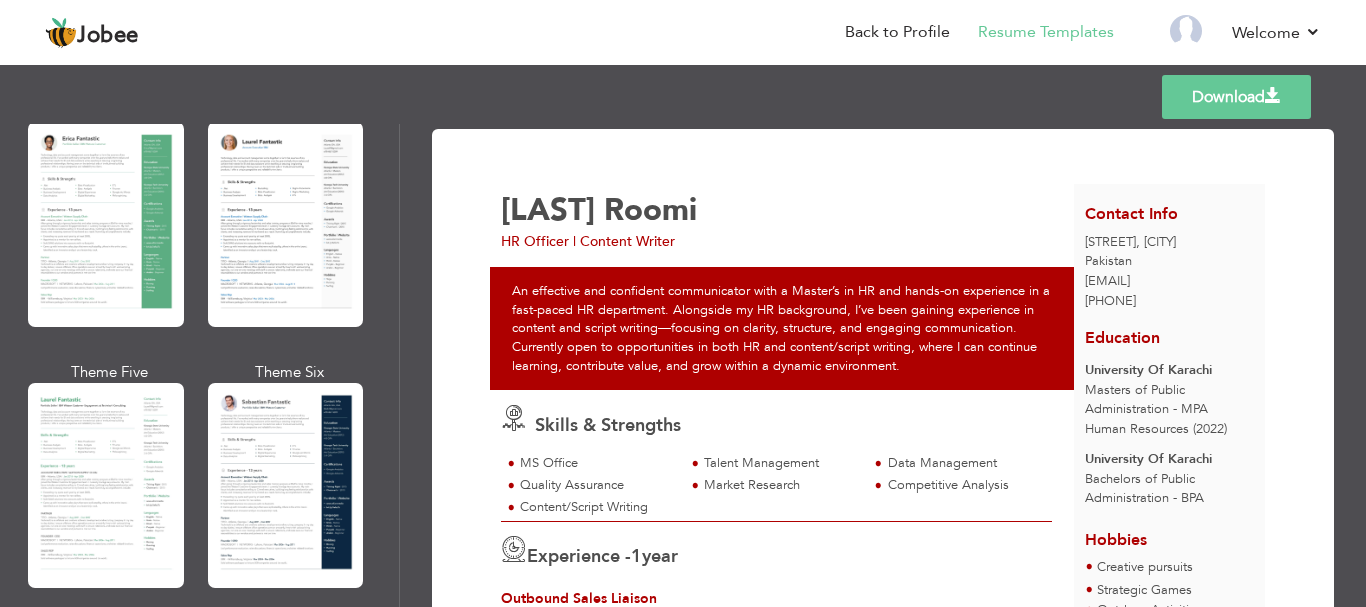scroll, scrollTop: 481, scrollLeft: 0, axis: vertical 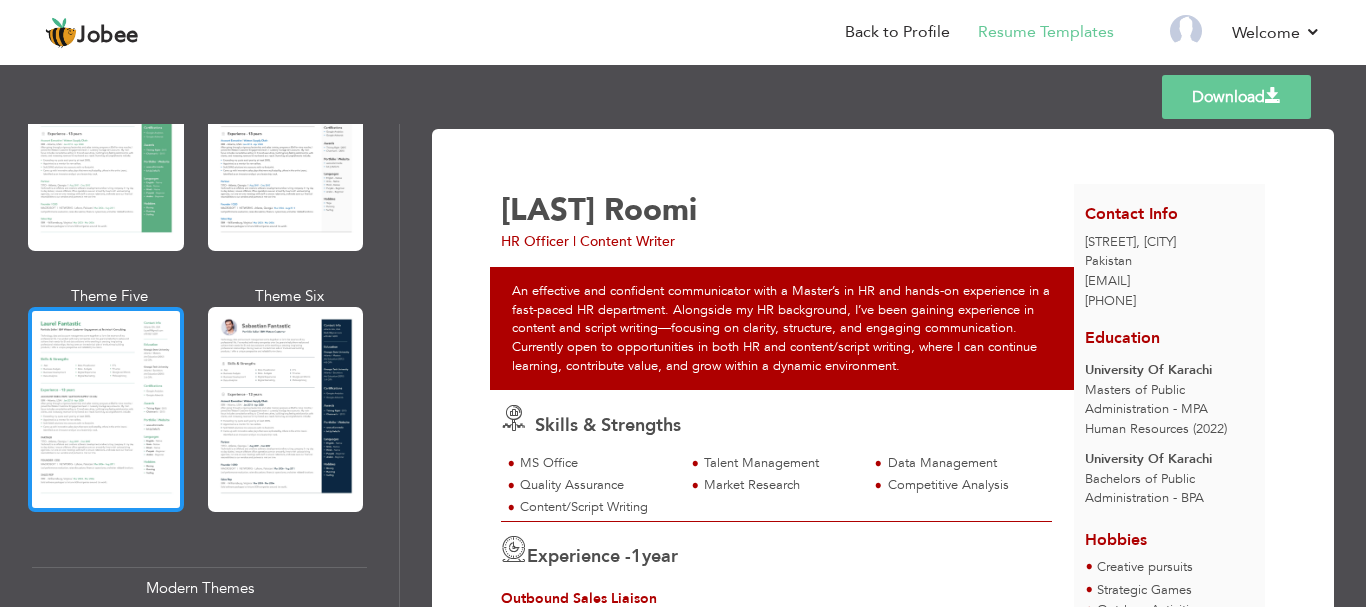 click at bounding box center (106, 409) 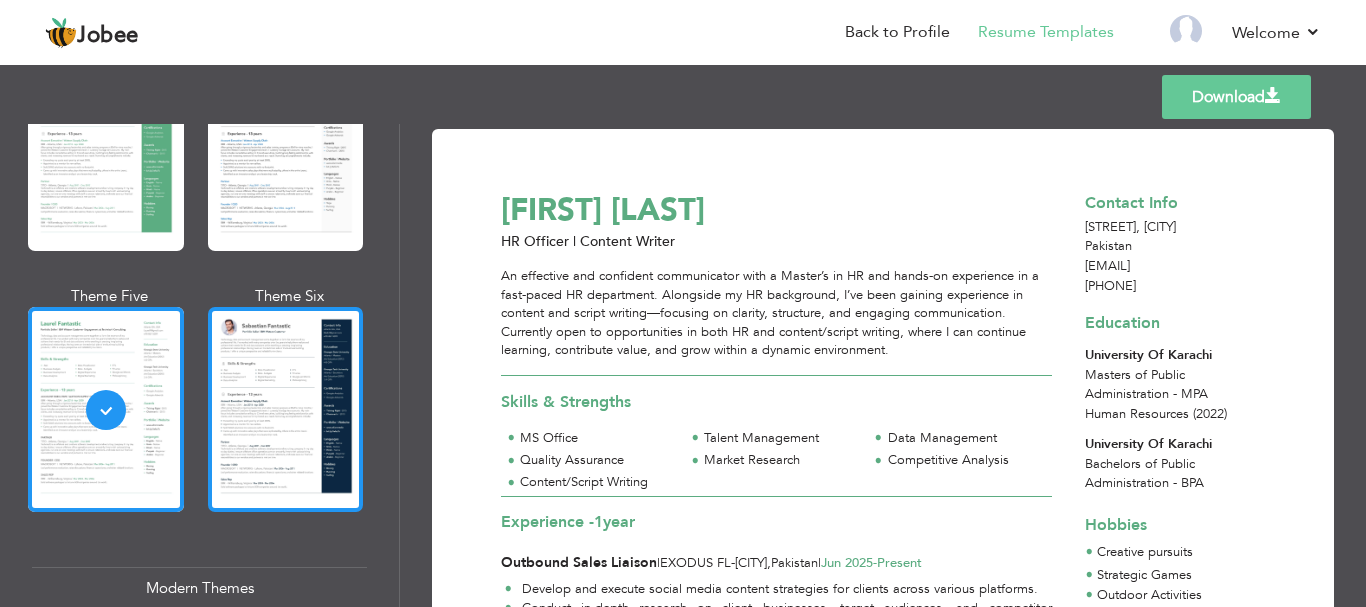 click at bounding box center [286, 409] 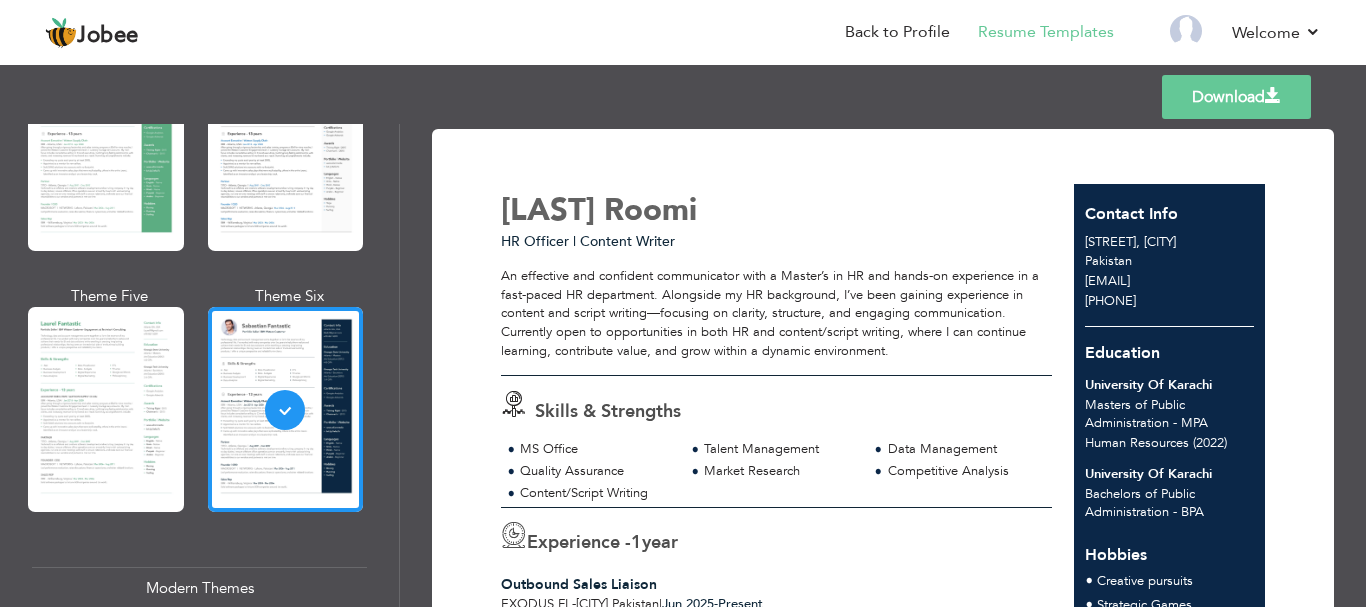 click on "Professional Themes
Theme One
Theme Two
Theme Three
Theme Six" at bounding box center [199, 365] 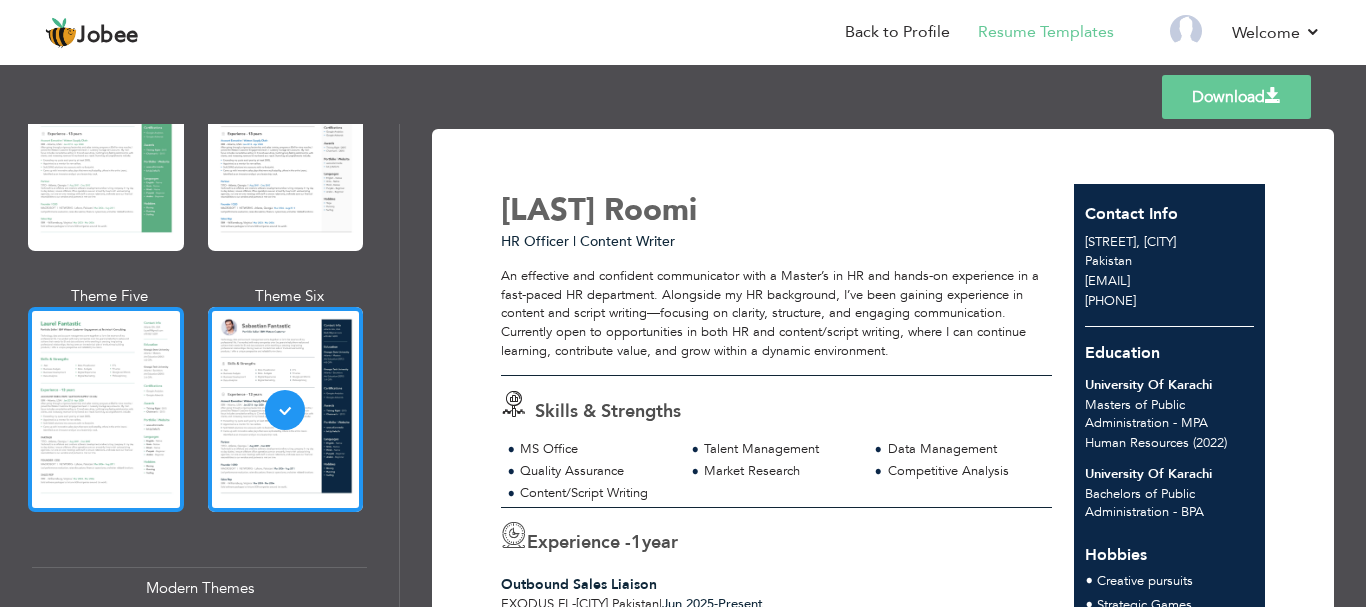 click at bounding box center [106, 409] 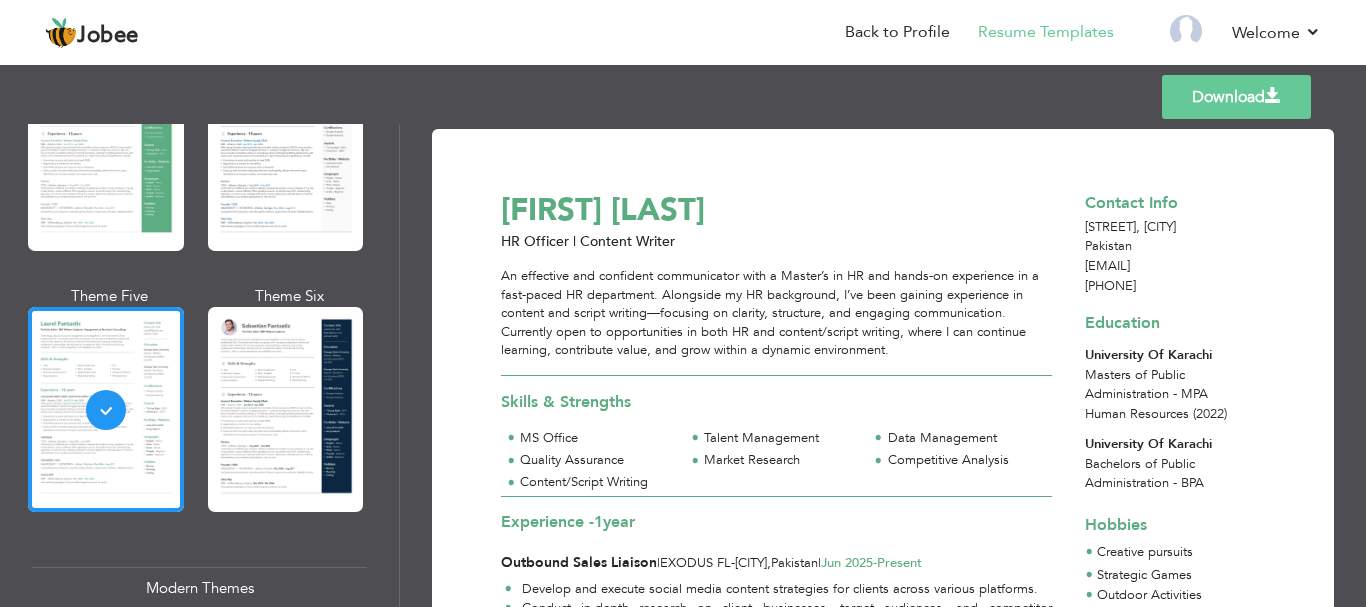 drag, startPoint x: 622, startPoint y: 210, endPoint x: 597, endPoint y: 207, distance: 25.179358 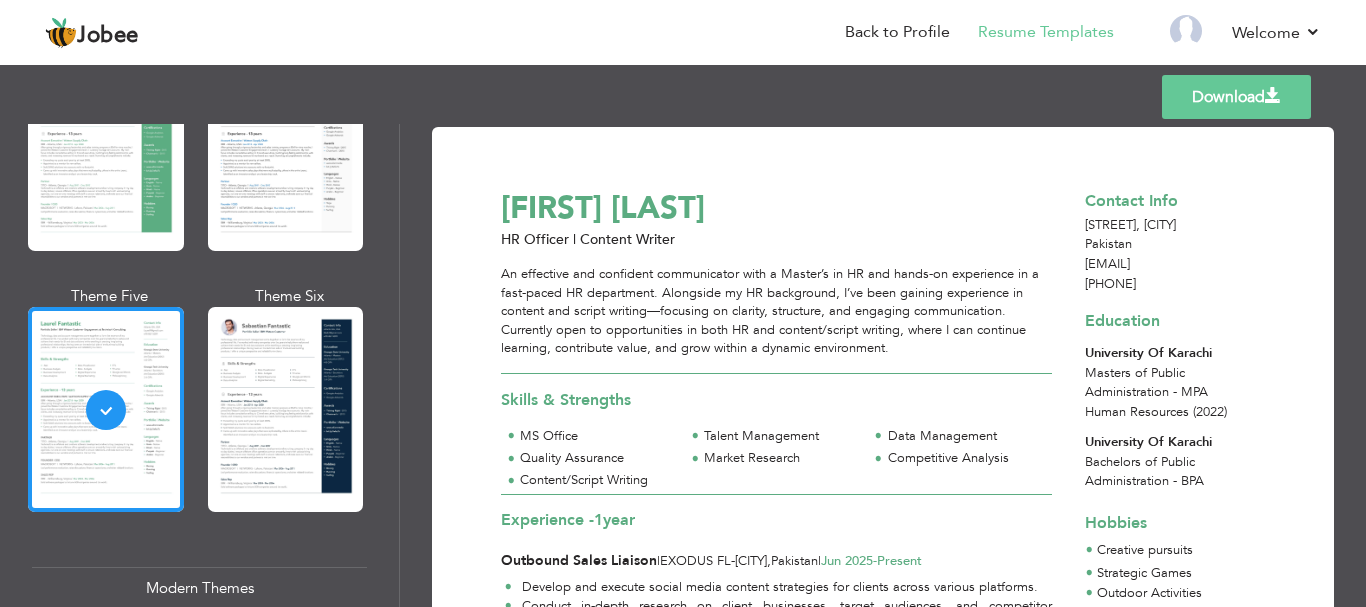 scroll, scrollTop: 0, scrollLeft: 0, axis: both 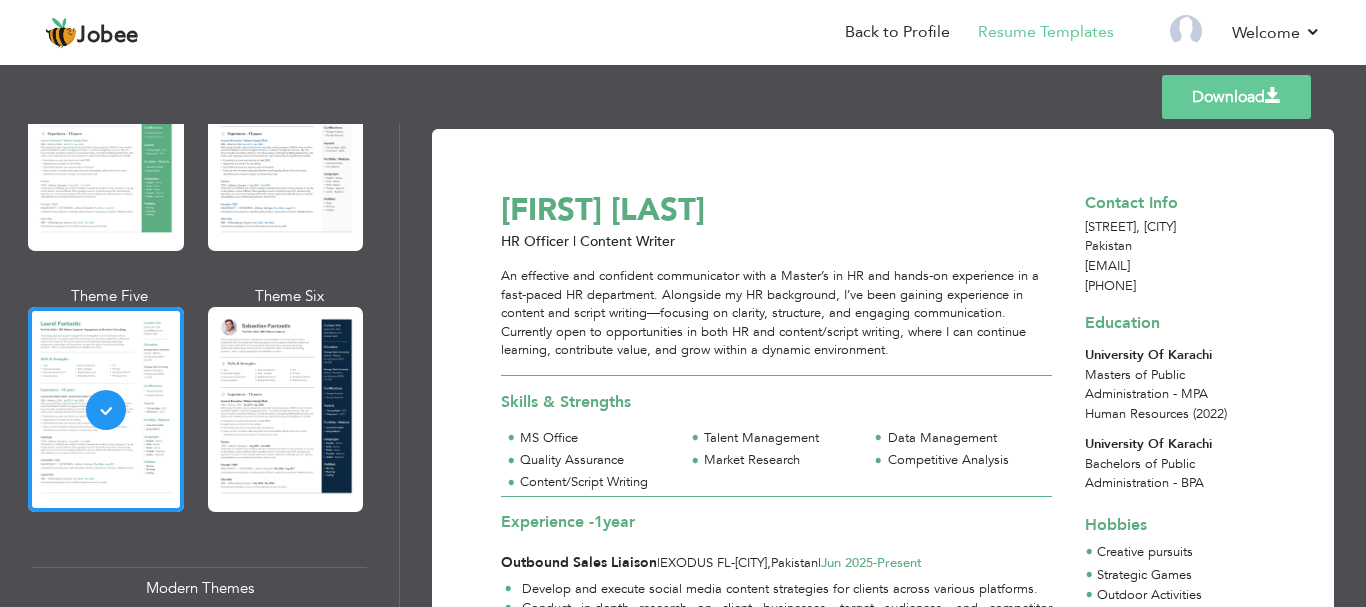 click on "Download" at bounding box center (1236, 97) 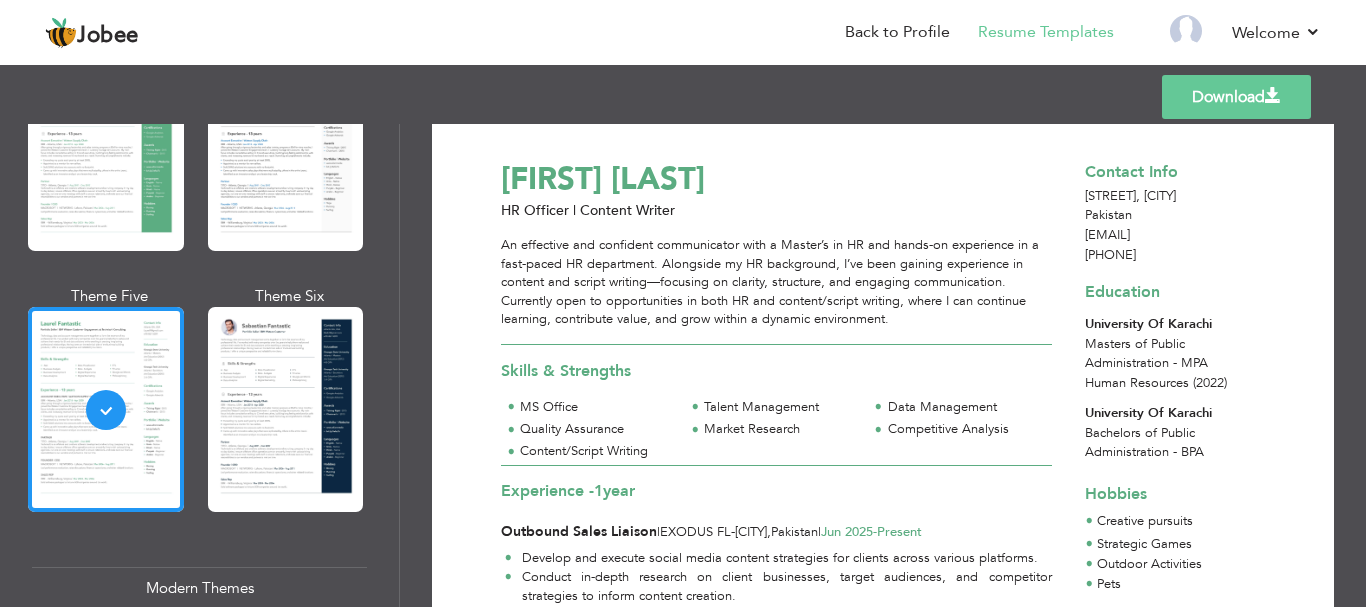 scroll, scrollTop: 19, scrollLeft: 0, axis: vertical 